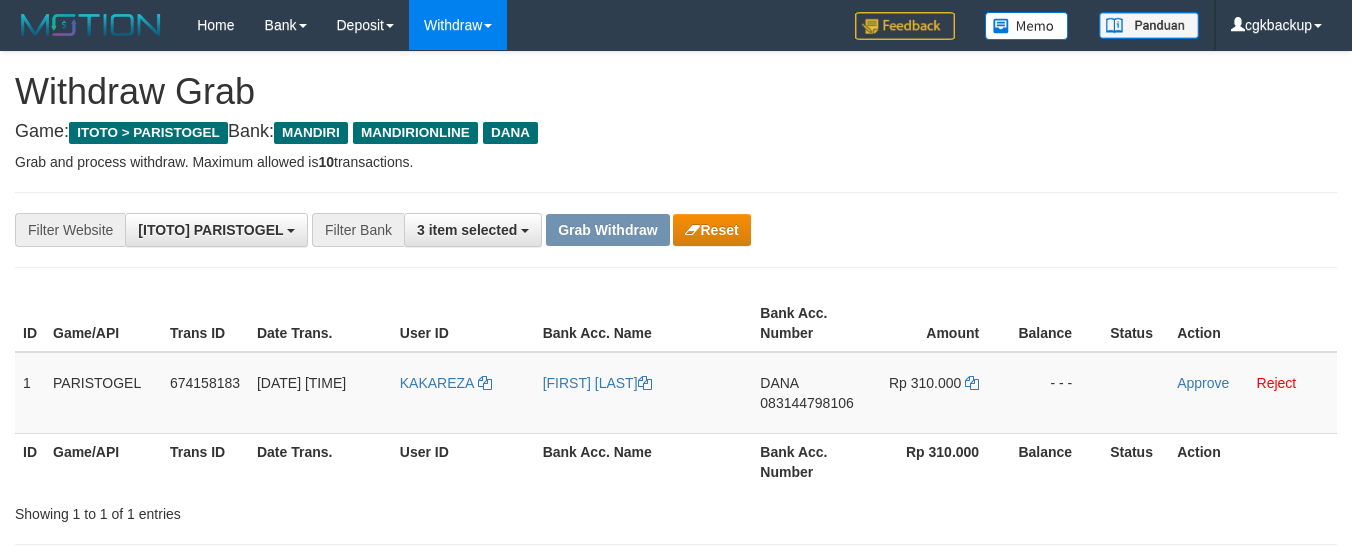 scroll, scrollTop: 0, scrollLeft: 0, axis: both 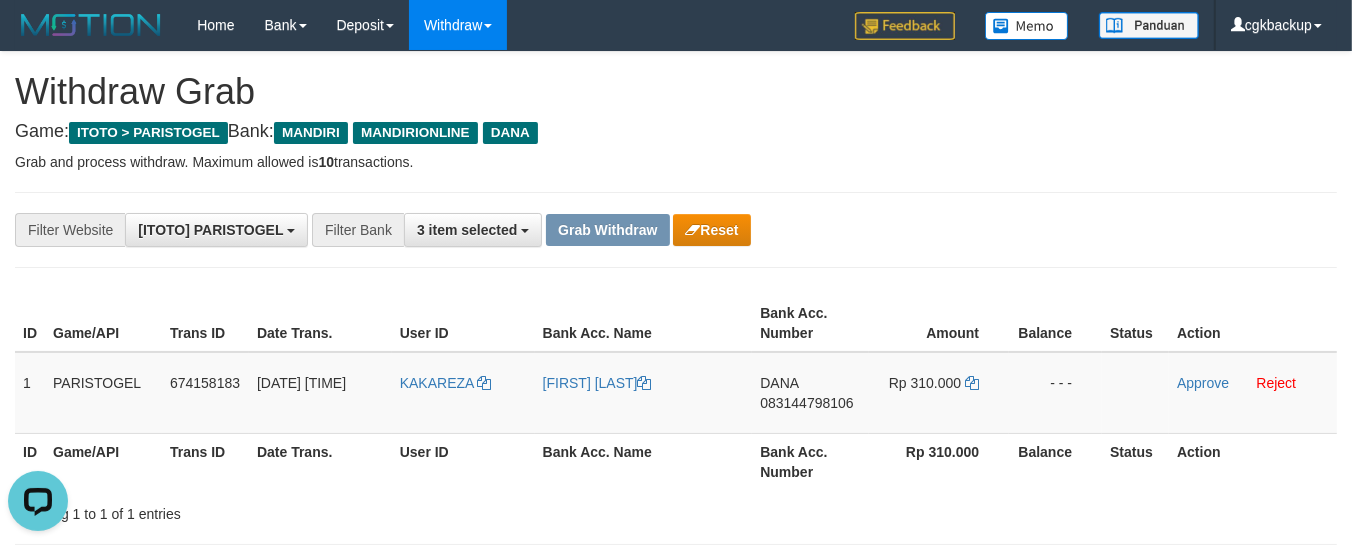 click on "**********" at bounding box center (563, 230) 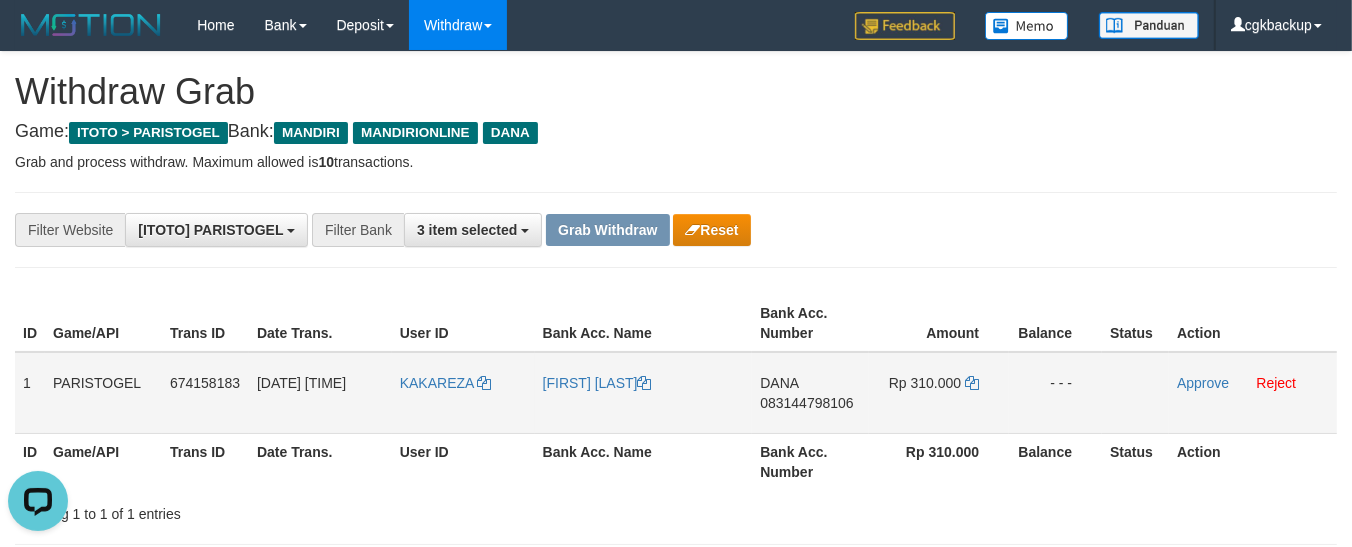 click on "DANA
083144798106" at bounding box center (810, 393) 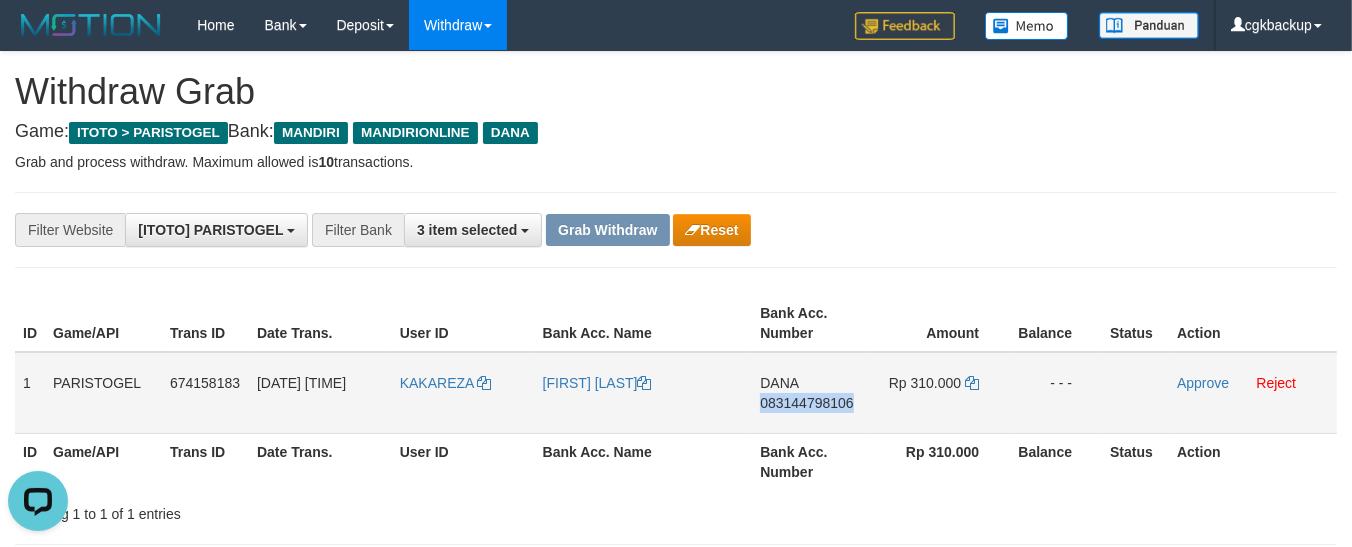 click on "DANA
083144798106" at bounding box center (810, 393) 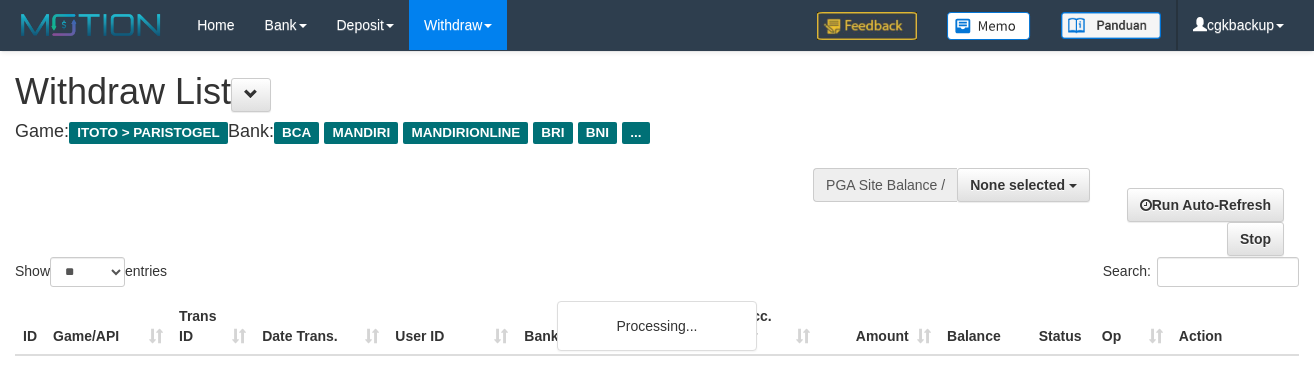 select 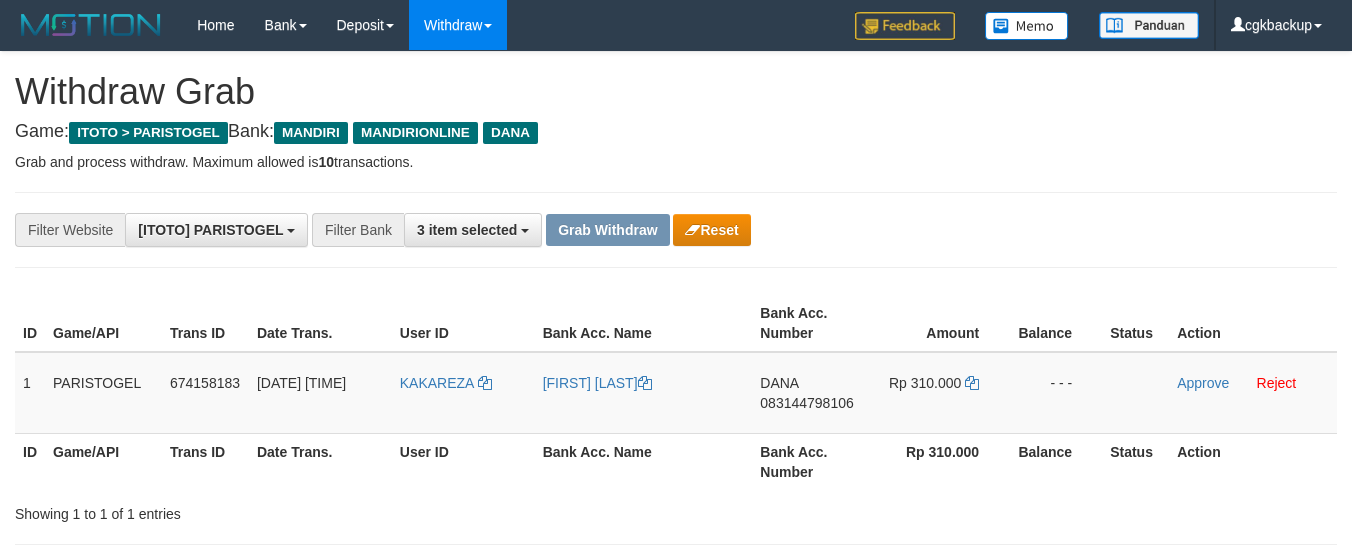 scroll, scrollTop: 0, scrollLeft: 0, axis: both 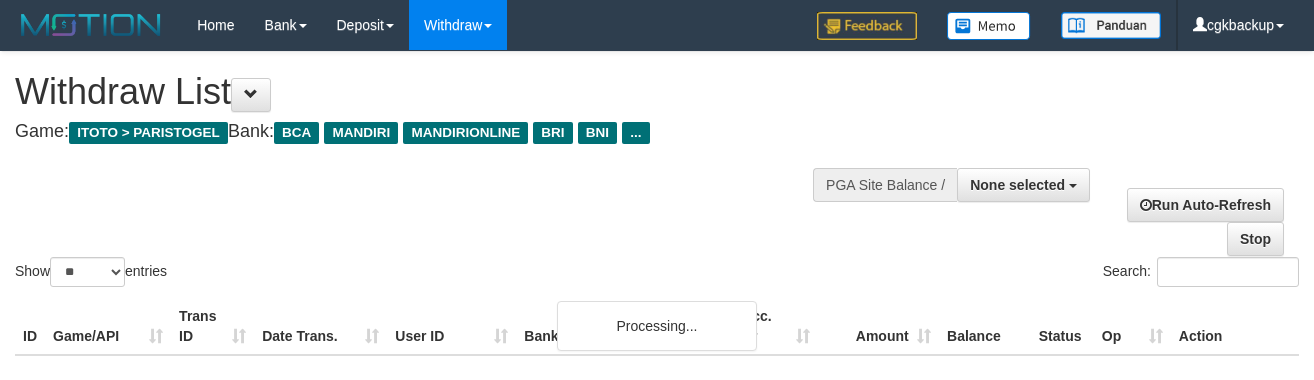 select 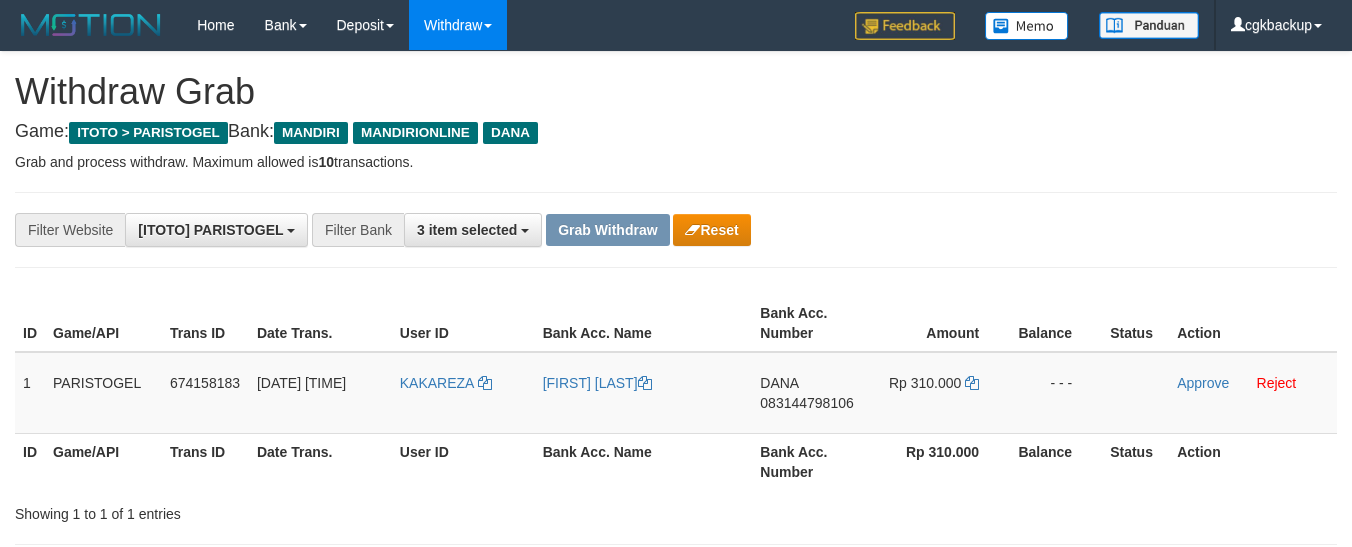 scroll, scrollTop: 0, scrollLeft: 0, axis: both 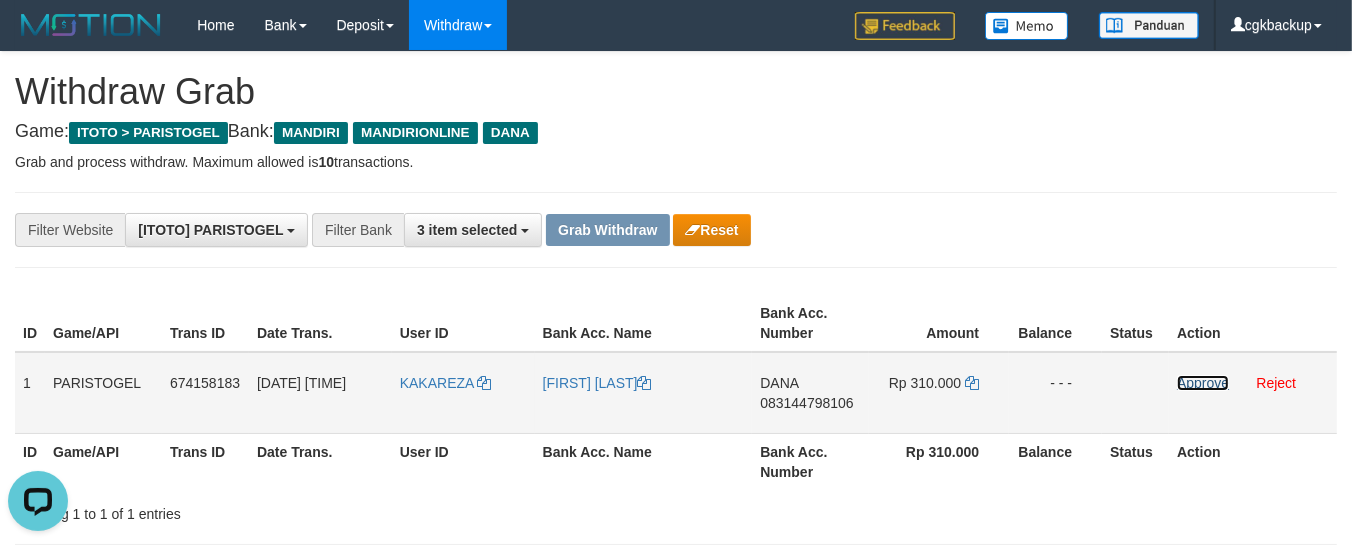 click on "Approve" at bounding box center (1203, 383) 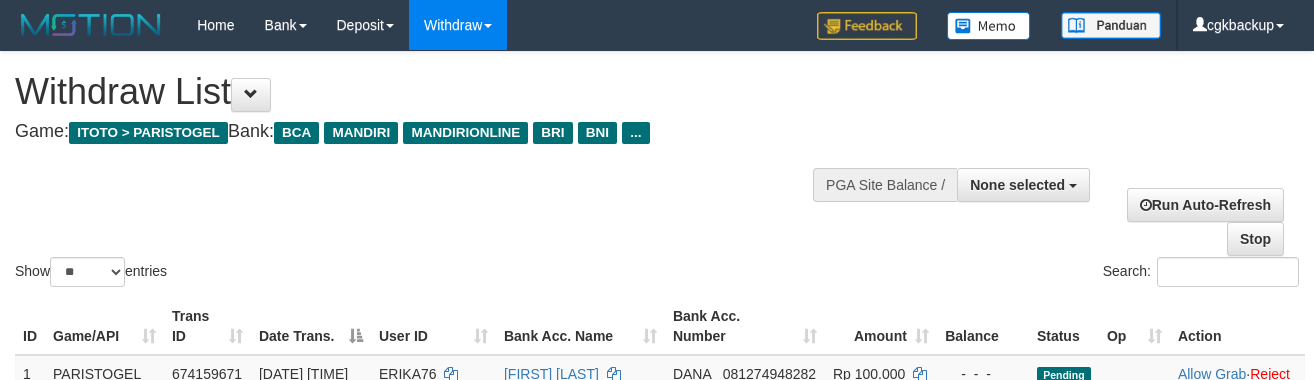 select 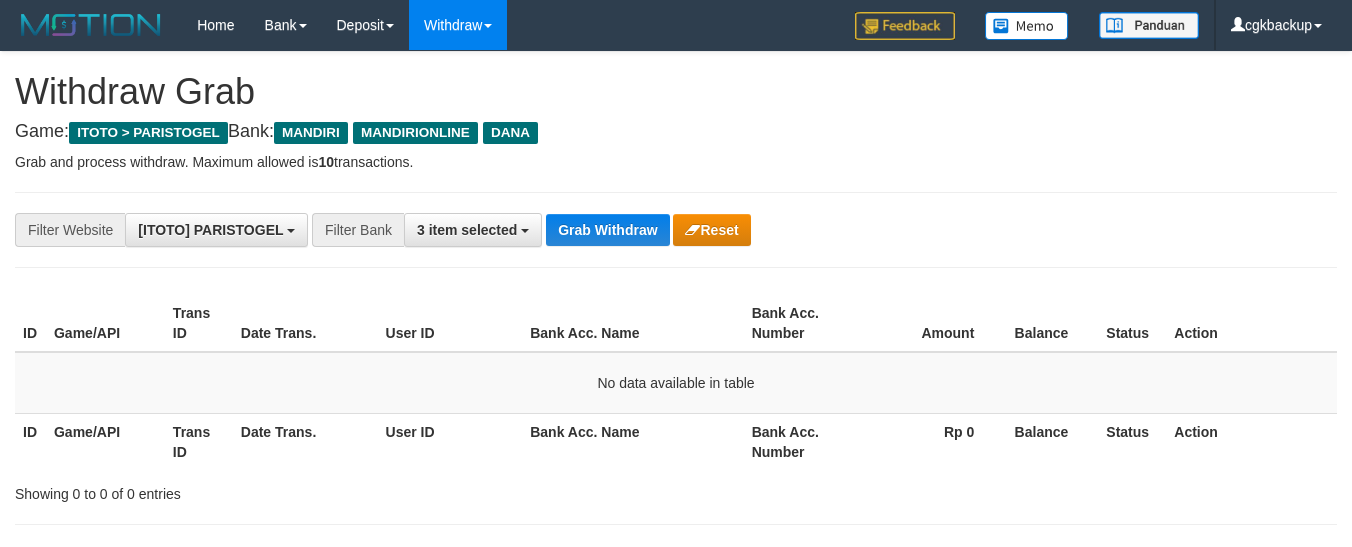 scroll, scrollTop: 0, scrollLeft: 0, axis: both 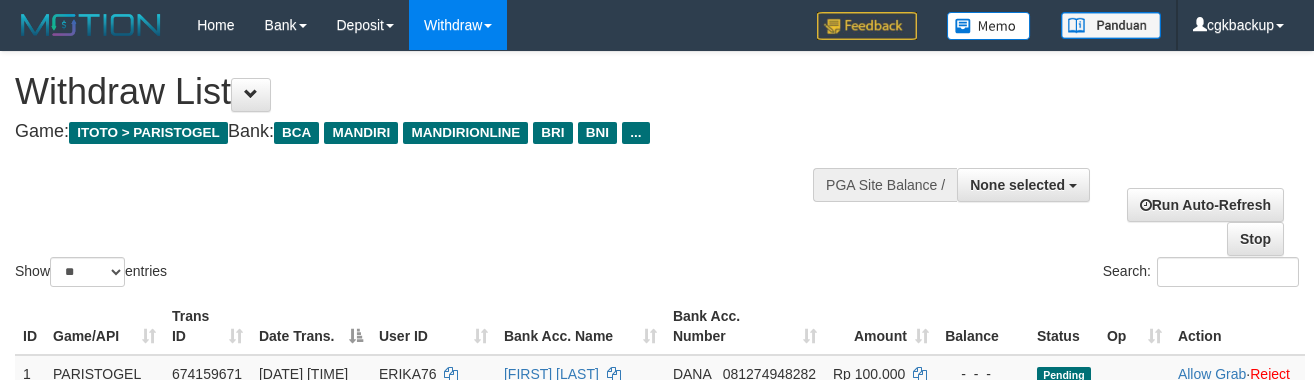 select 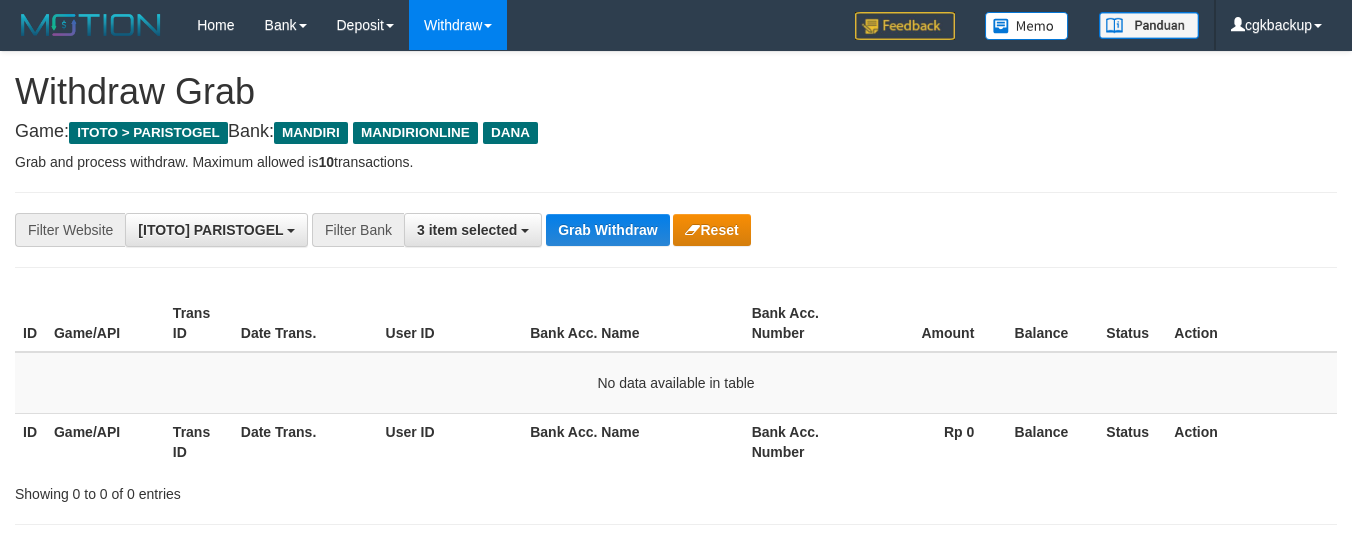 scroll, scrollTop: 0, scrollLeft: 0, axis: both 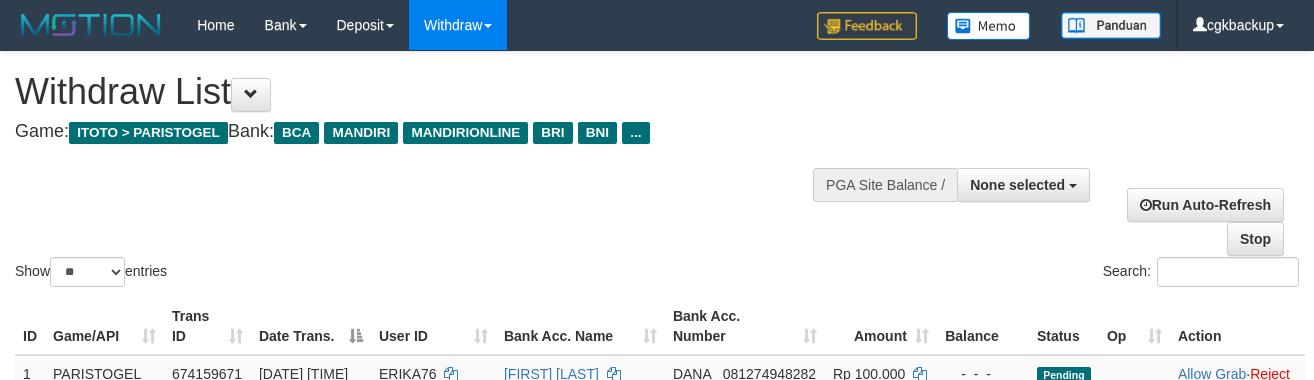 select 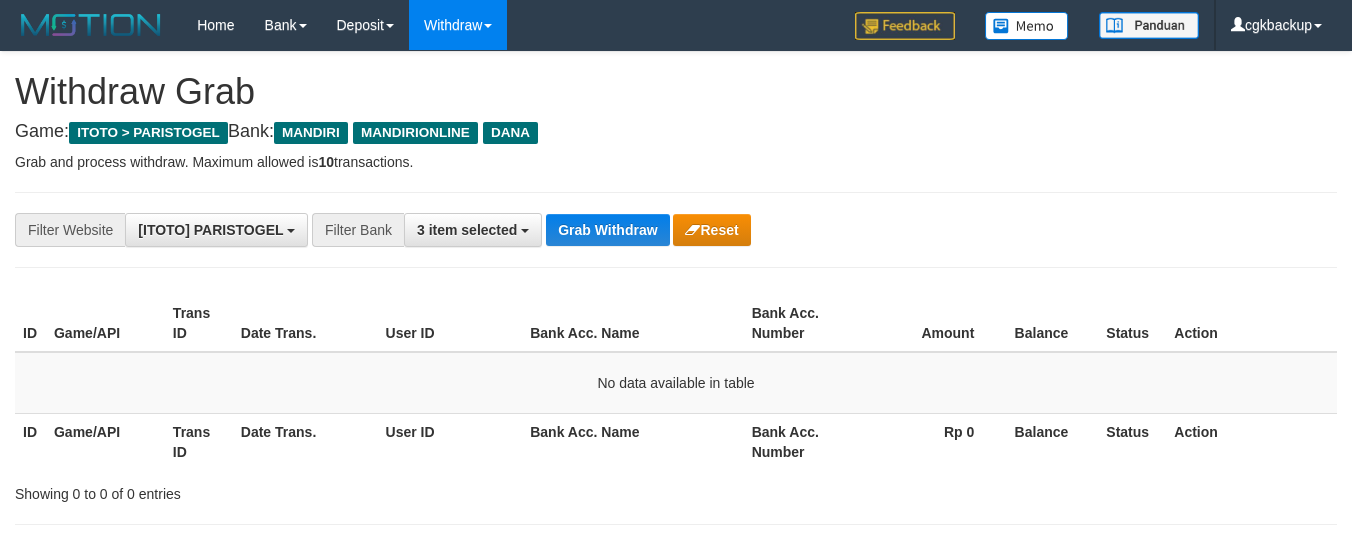 scroll, scrollTop: 0, scrollLeft: 0, axis: both 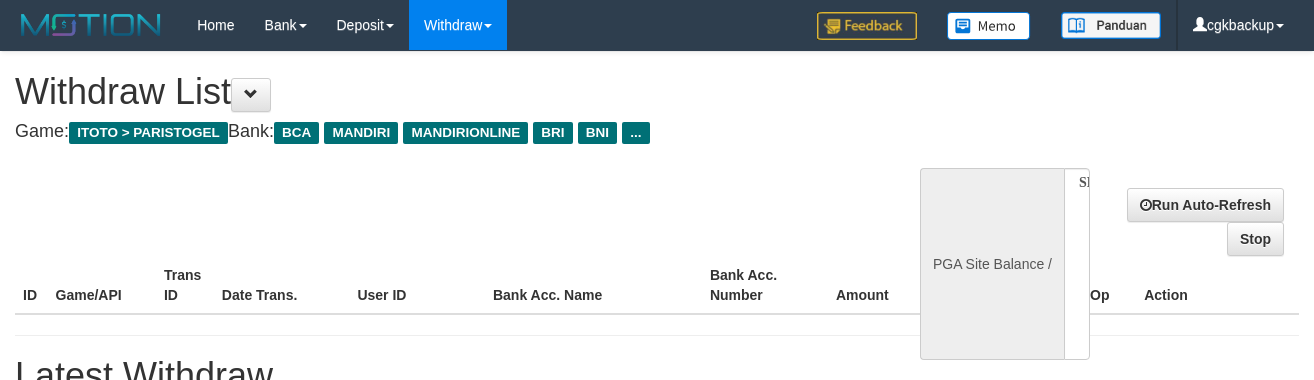 select 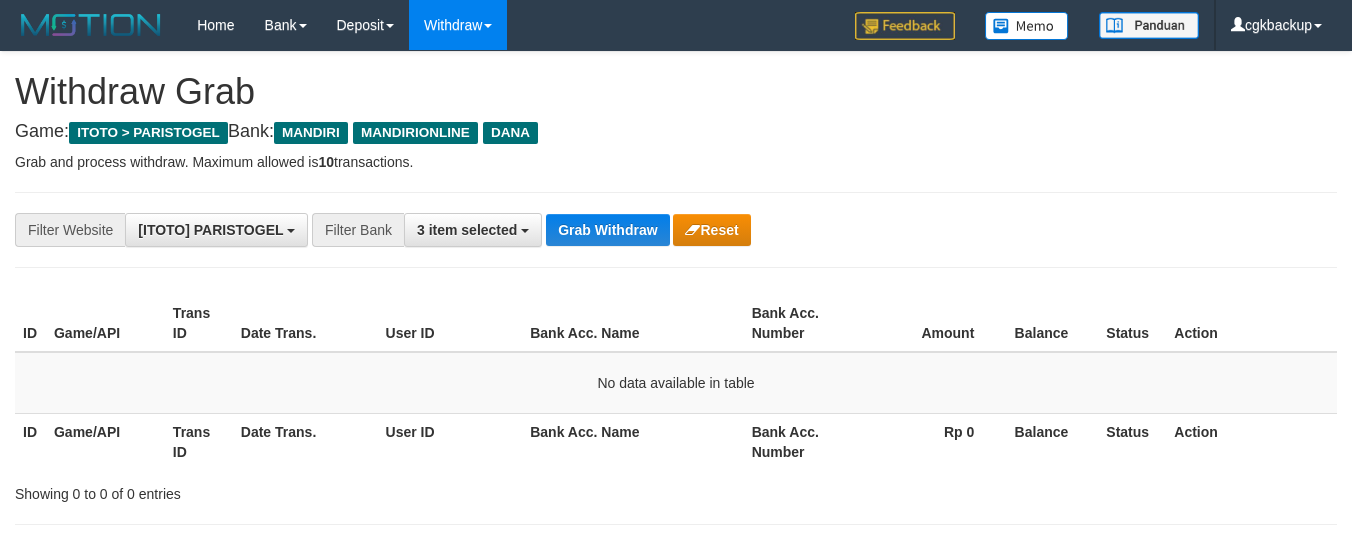 scroll, scrollTop: 0, scrollLeft: 0, axis: both 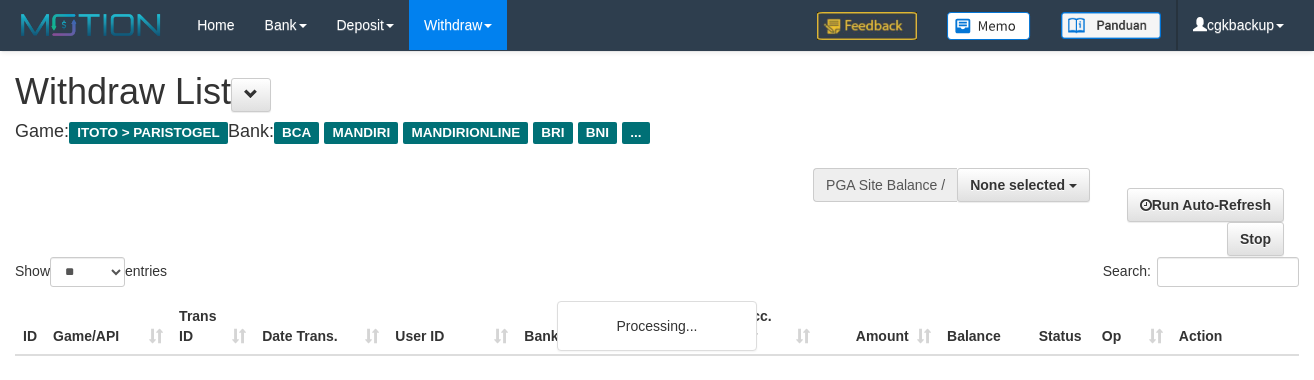 select 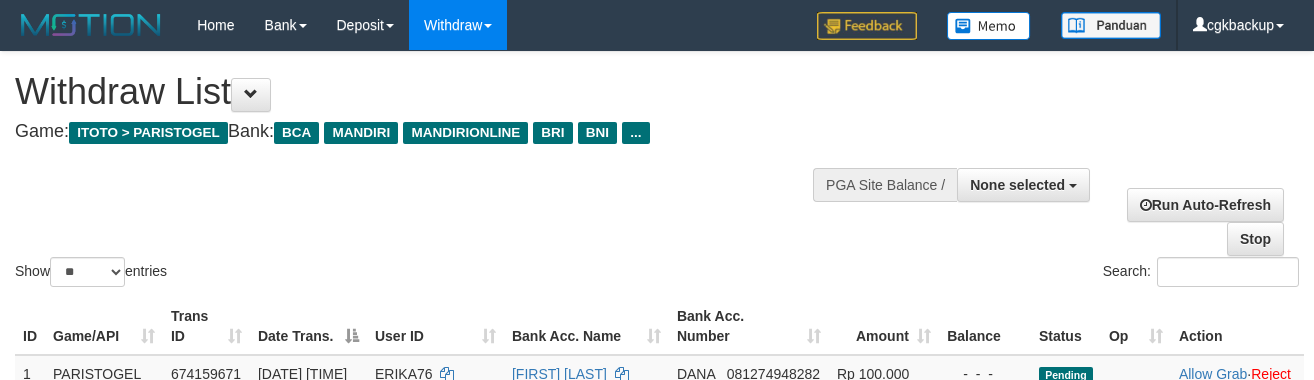 select 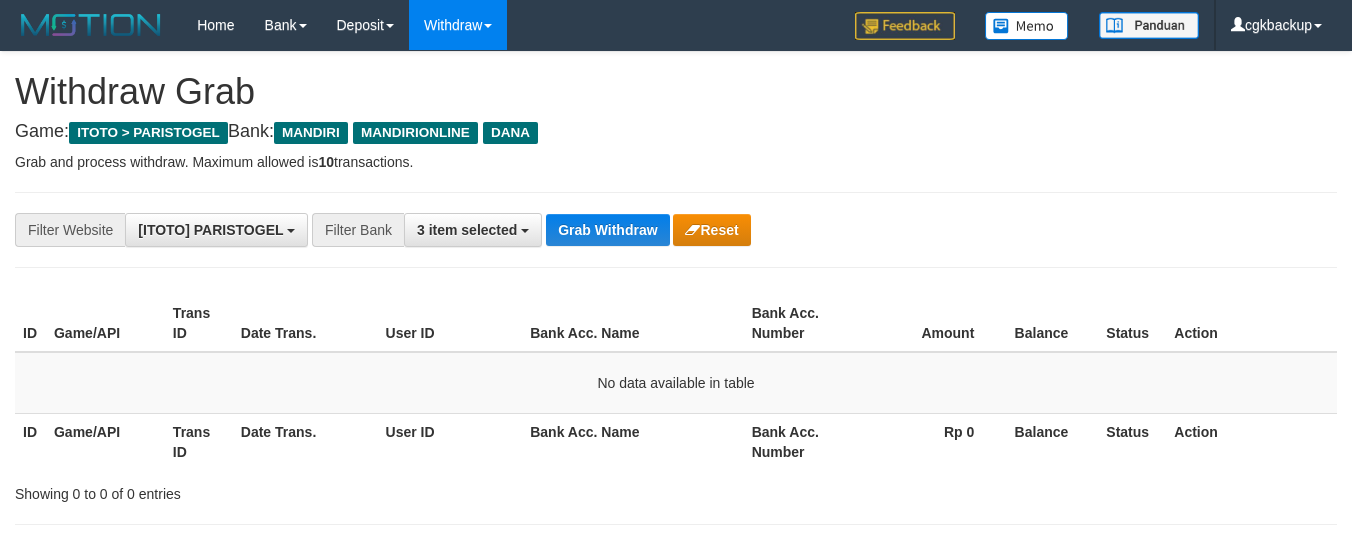 scroll, scrollTop: 0, scrollLeft: 0, axis: both 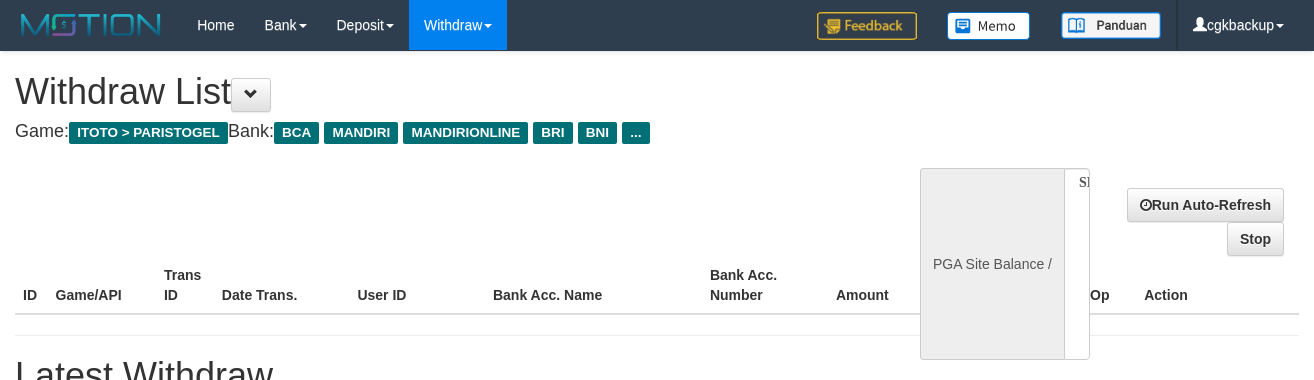 select 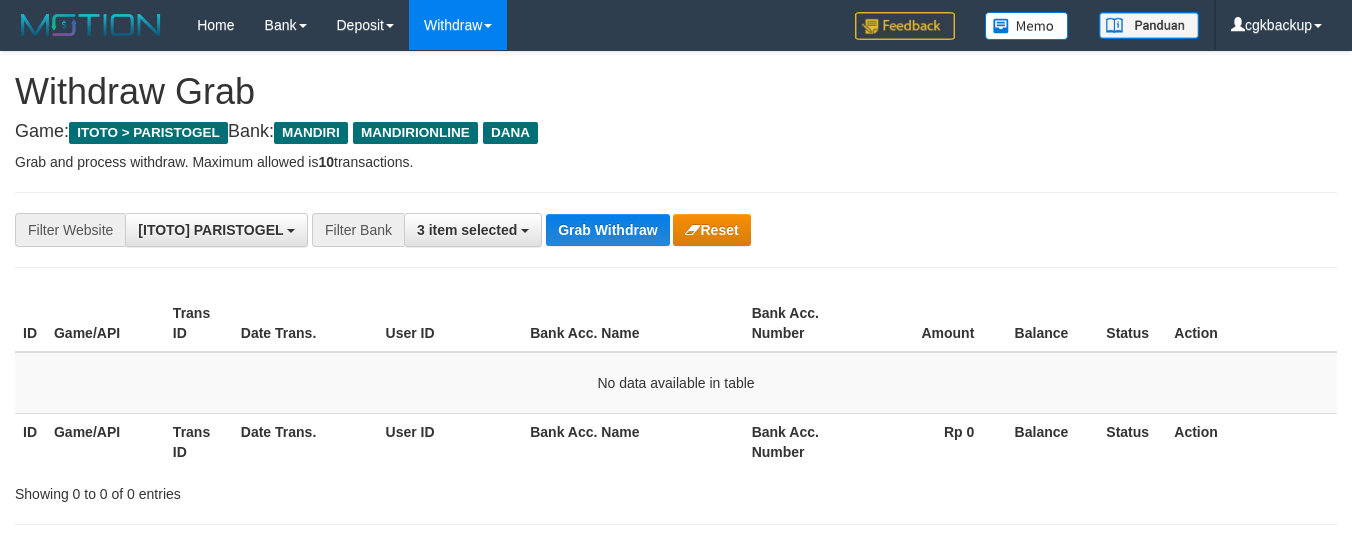 scroll, scrollTop: 0, scrollLeft: 0, axis: both 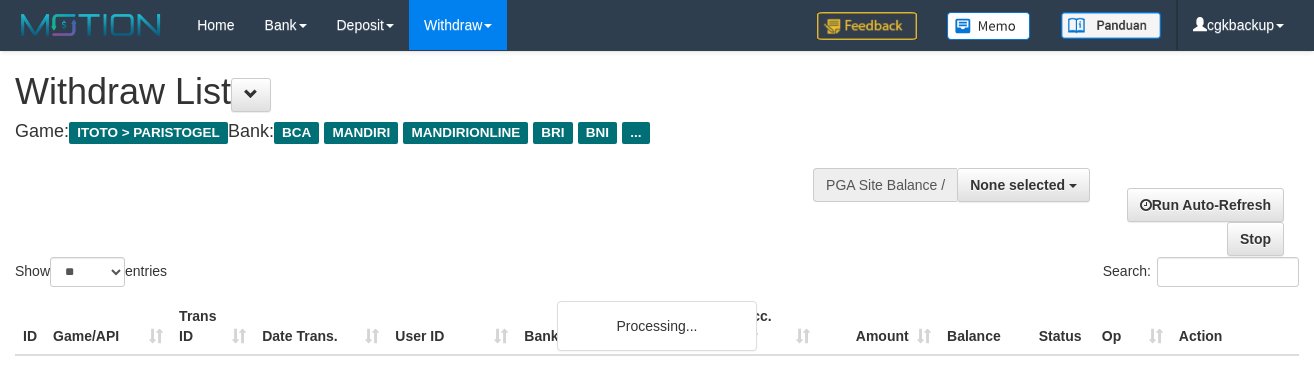 select 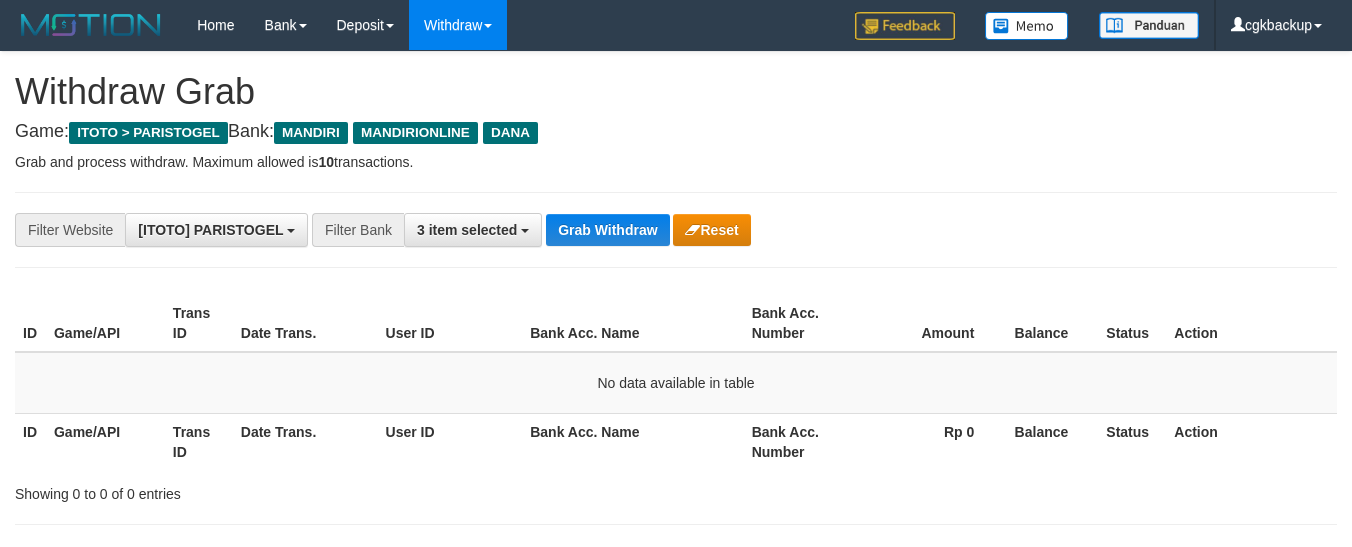 scroll, scrollTop: 0, scrollLeft: 0, axis: both 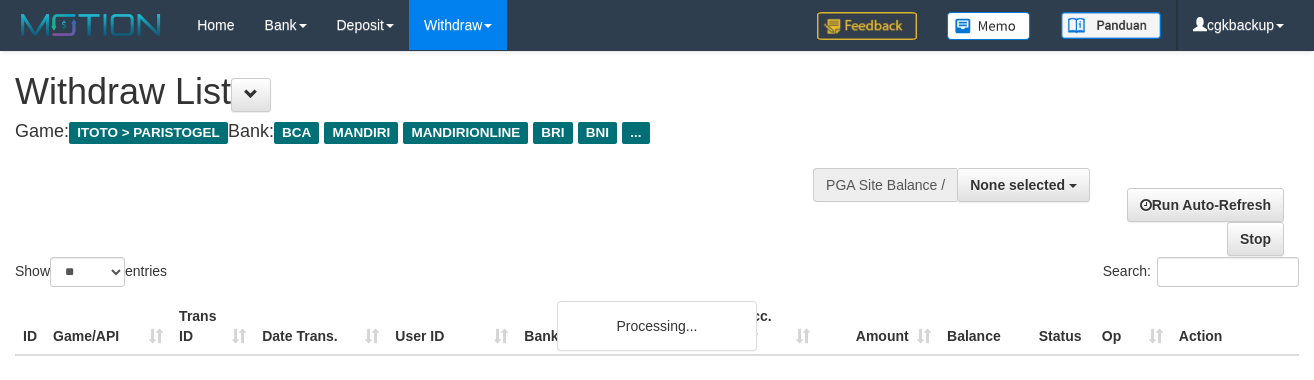 select 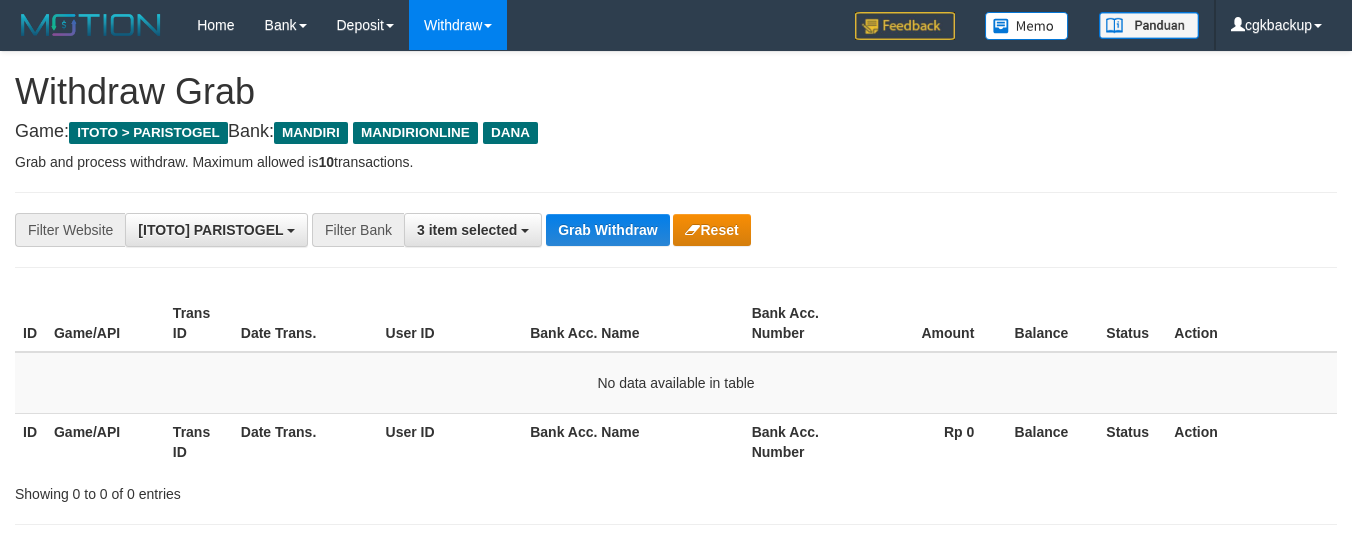 scroll, scrollTop: 0, scrollLeft: 0, axis: both 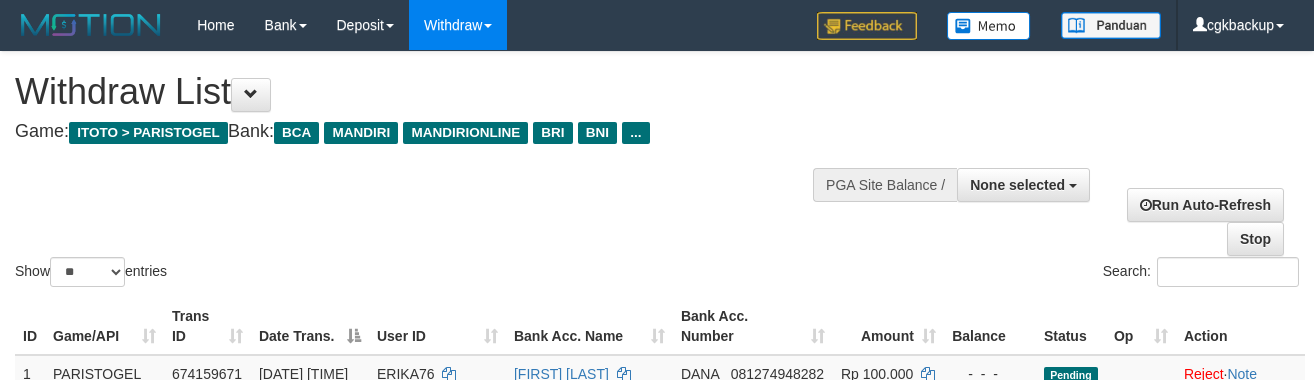 select 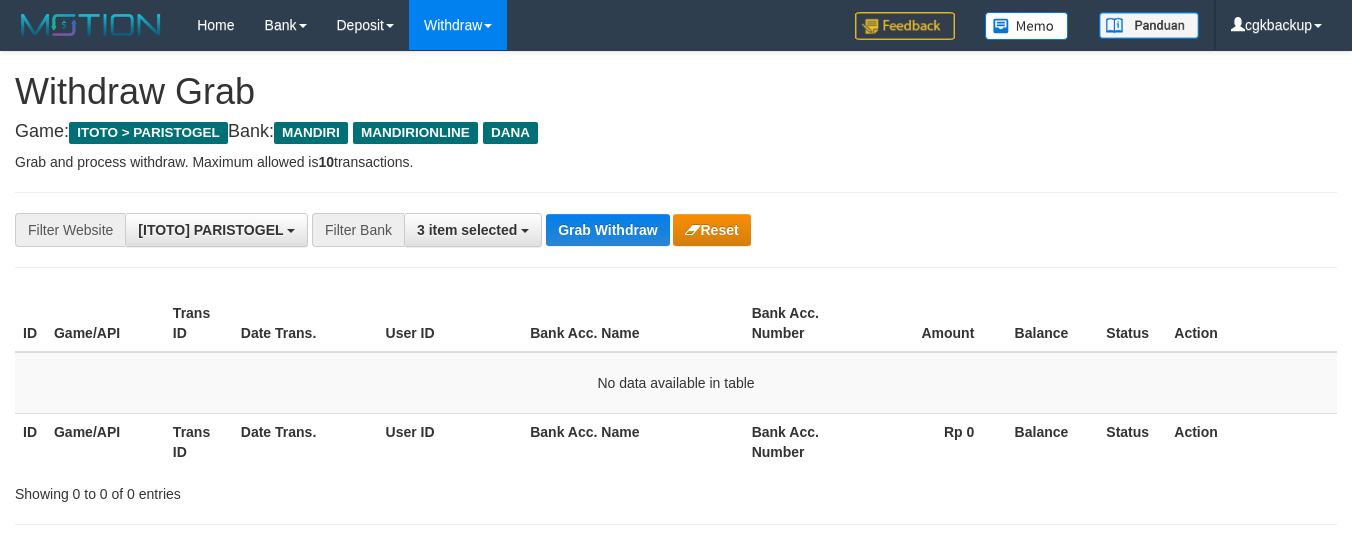 scroll, scrollTop: 0, scrollLeft: 0, axis: both 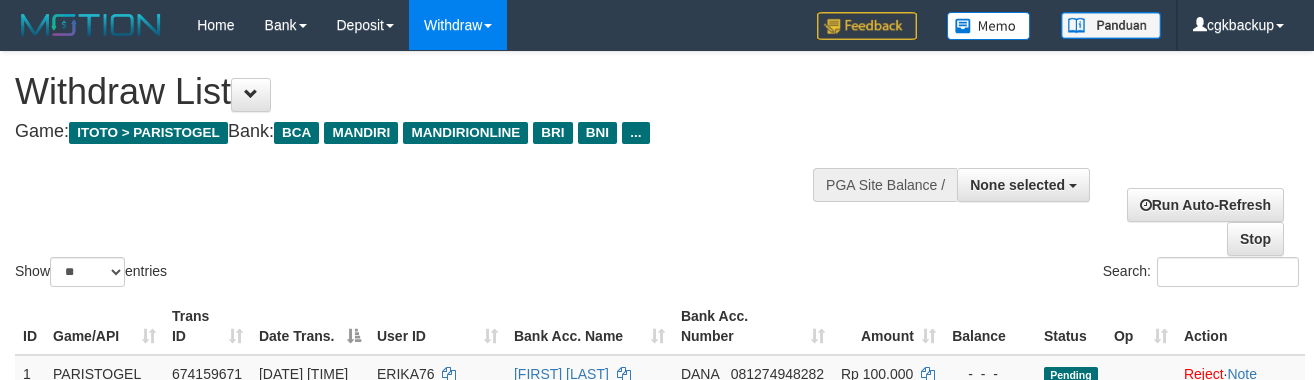 select 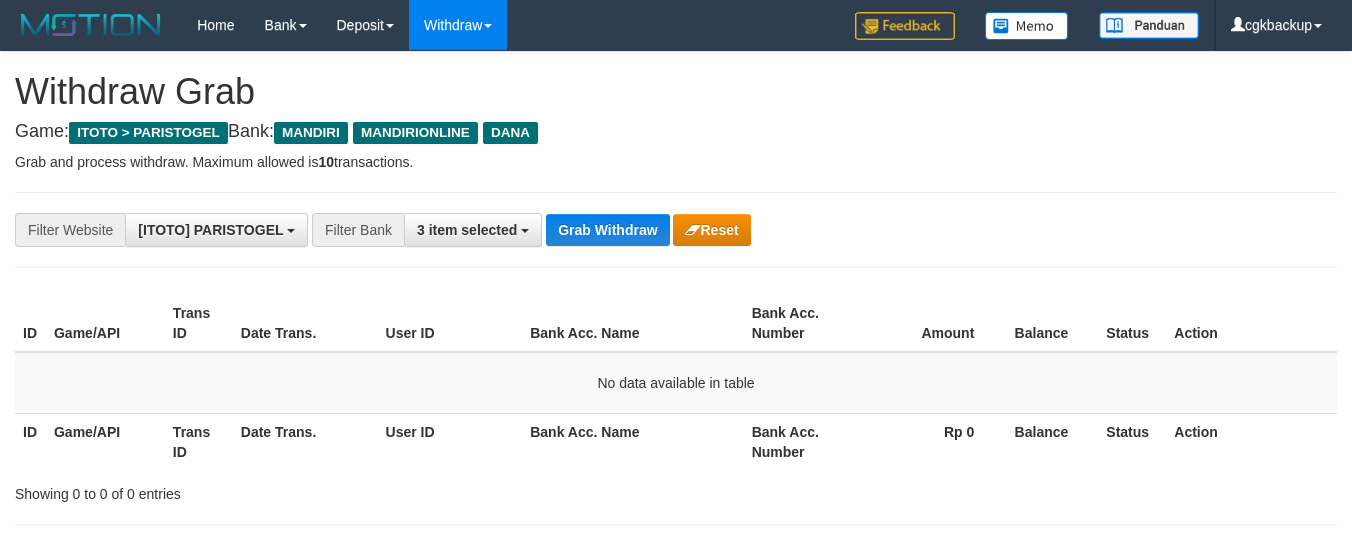 scroll, scrollTop: 0, scrollLeft: 0, axis: both 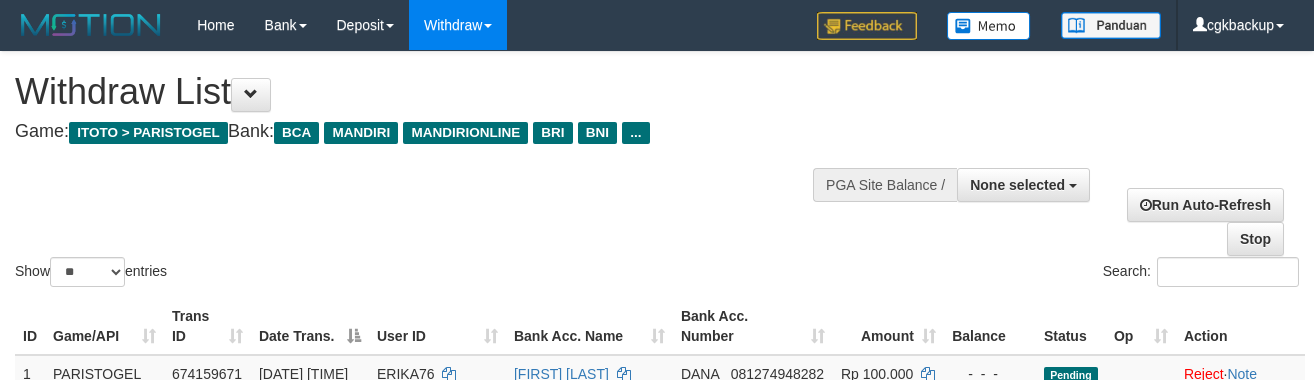 select 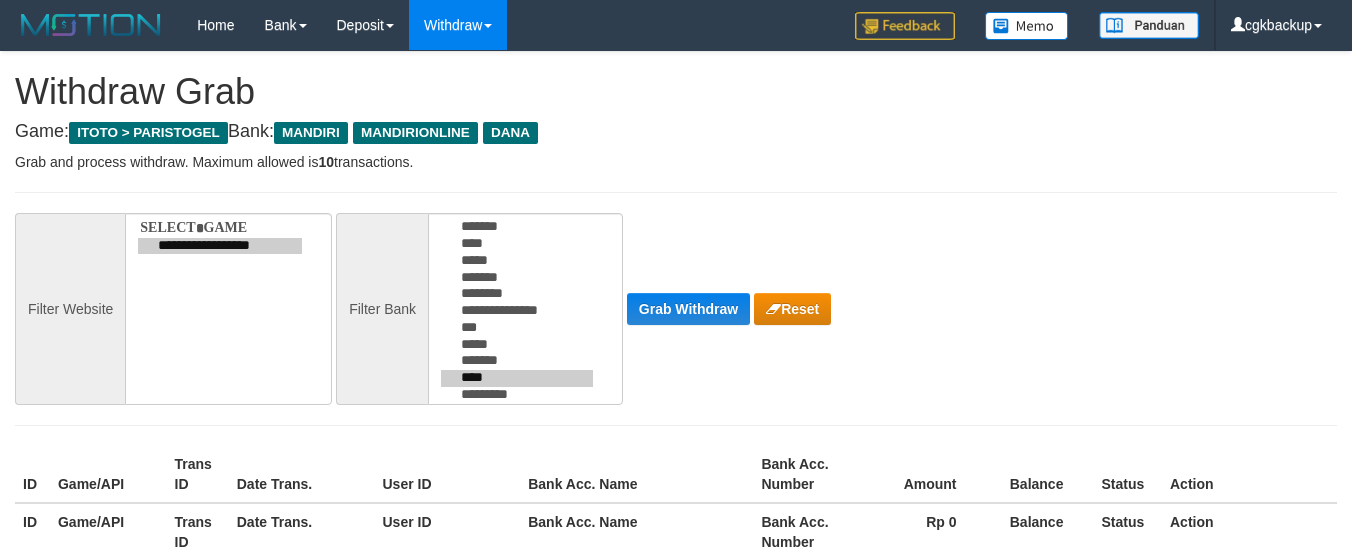 scroll, scrollTop: 0, scrollLeft: 0, axis: both 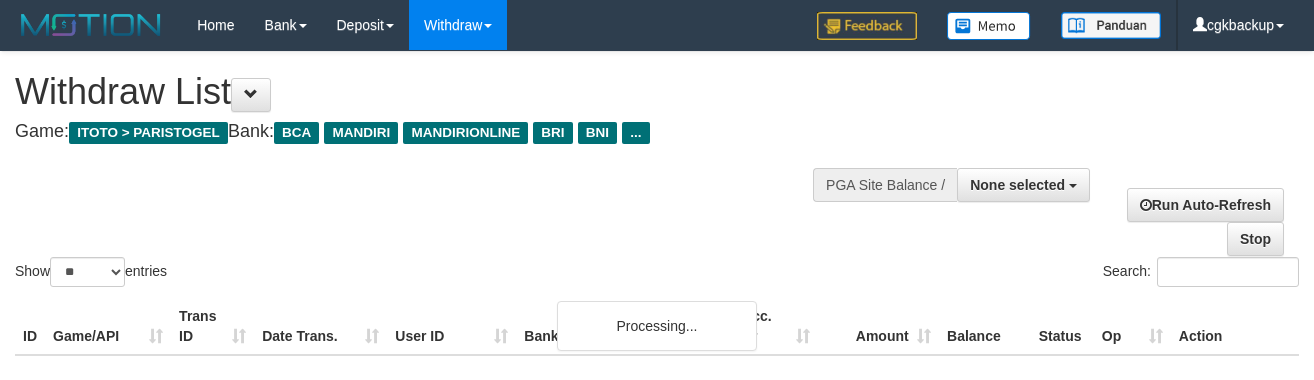select 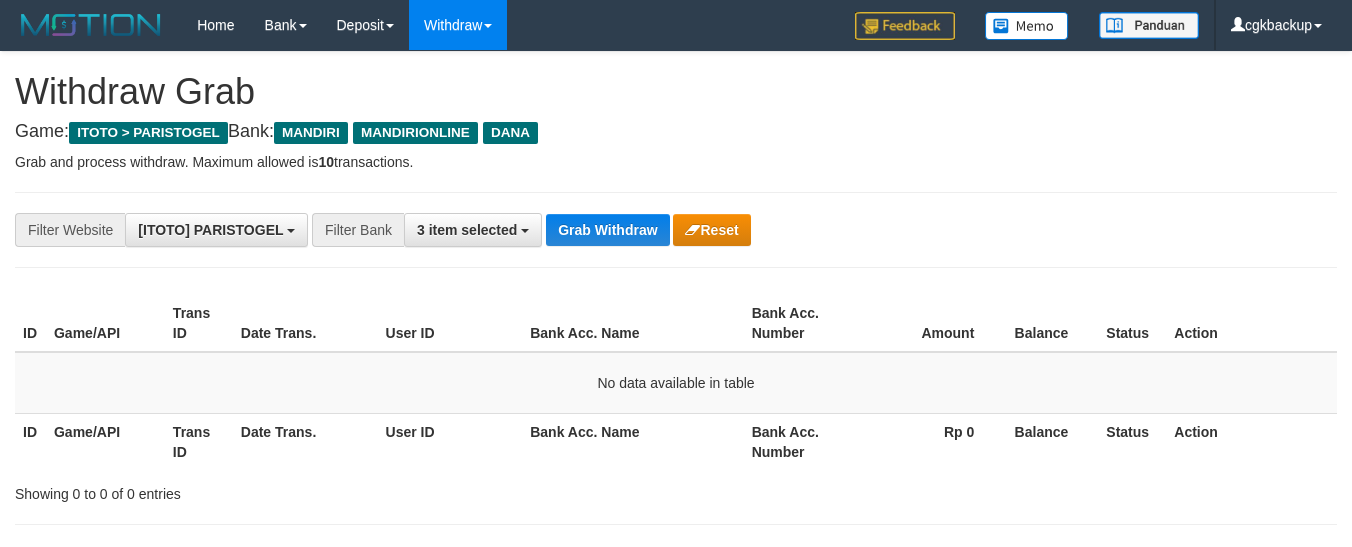 scroll, scrollTop: 0, scrollLeft: 0, axis: both 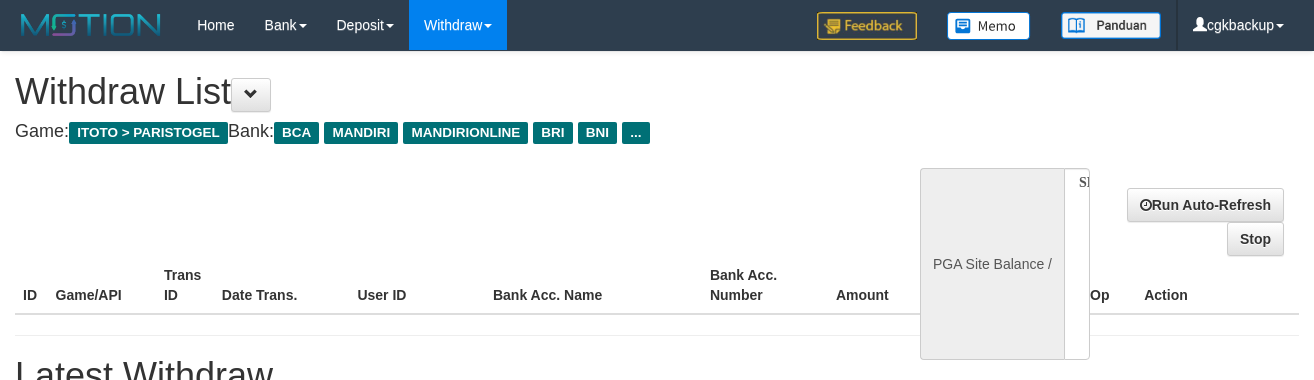 select 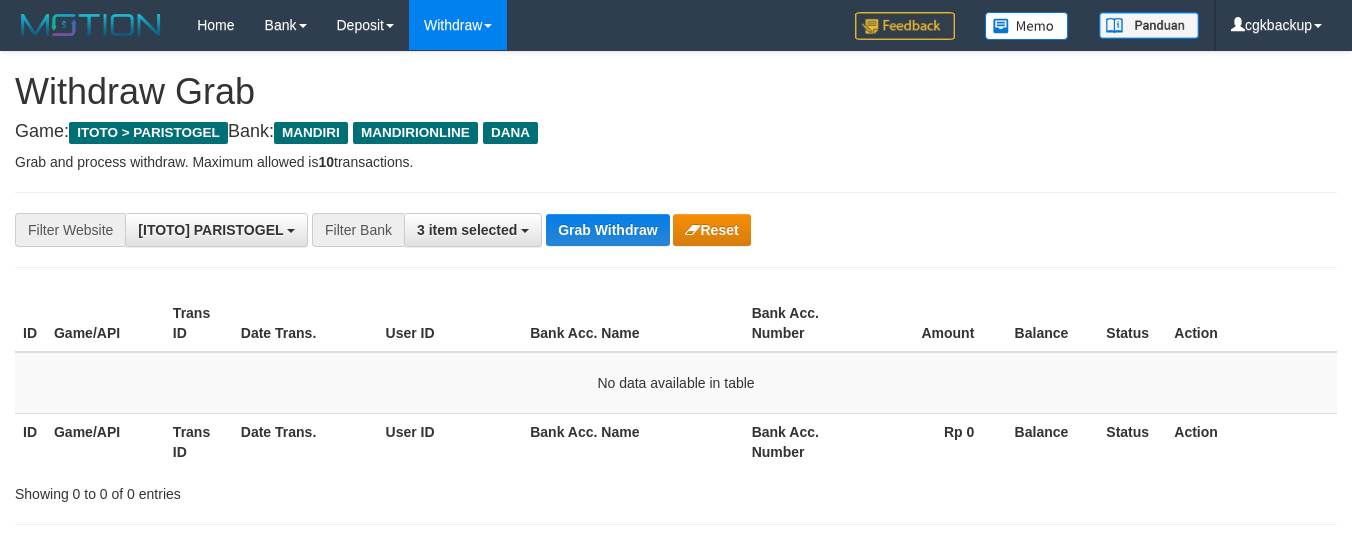 scroll, scrollTop: 0, scrollLeft: 0, axis: both 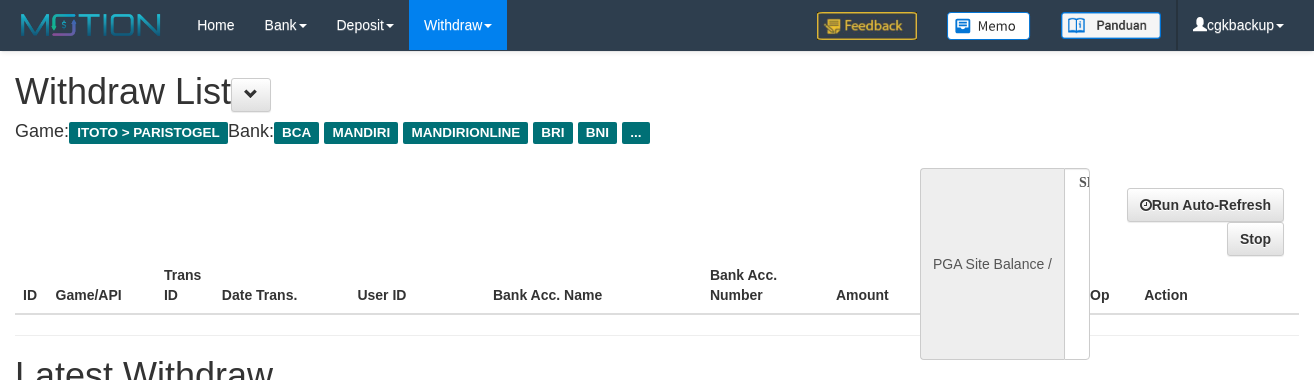 select 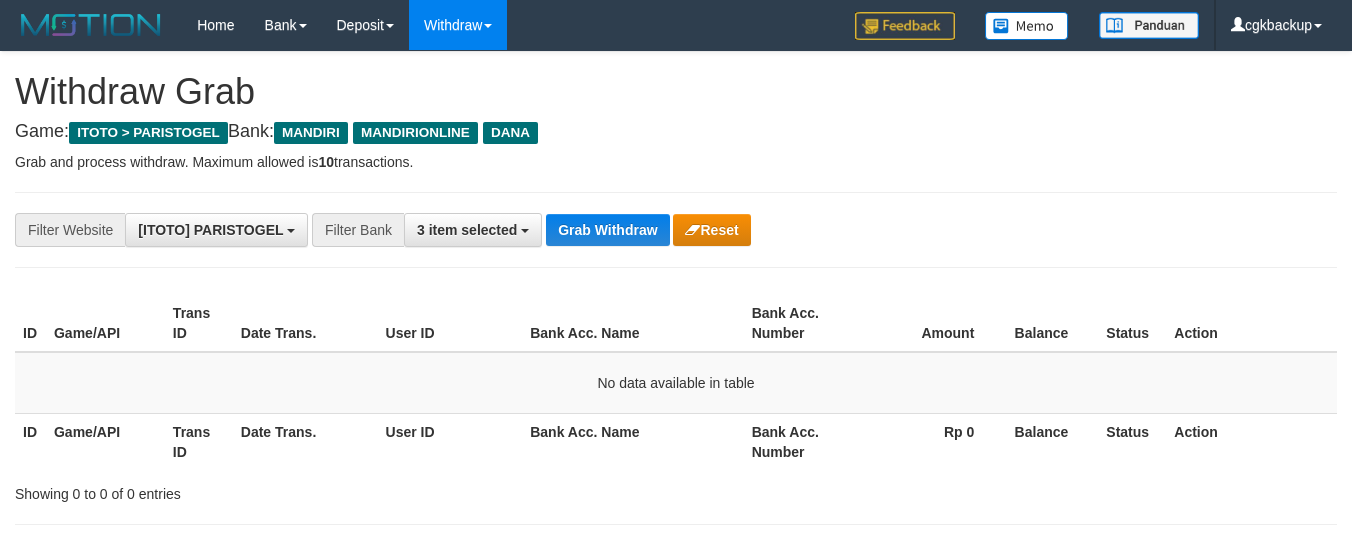 scroll, scrollTop: 0, scrollLeft: 0, axis: both 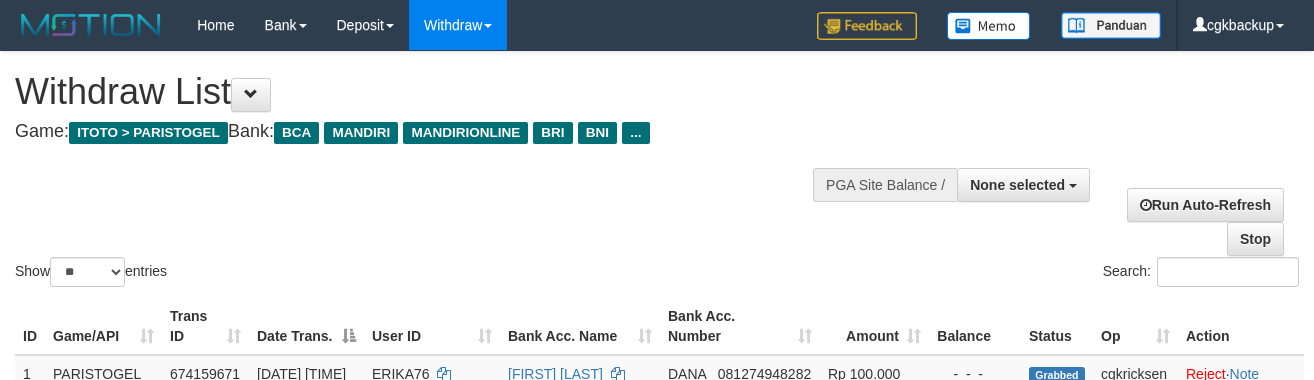 select 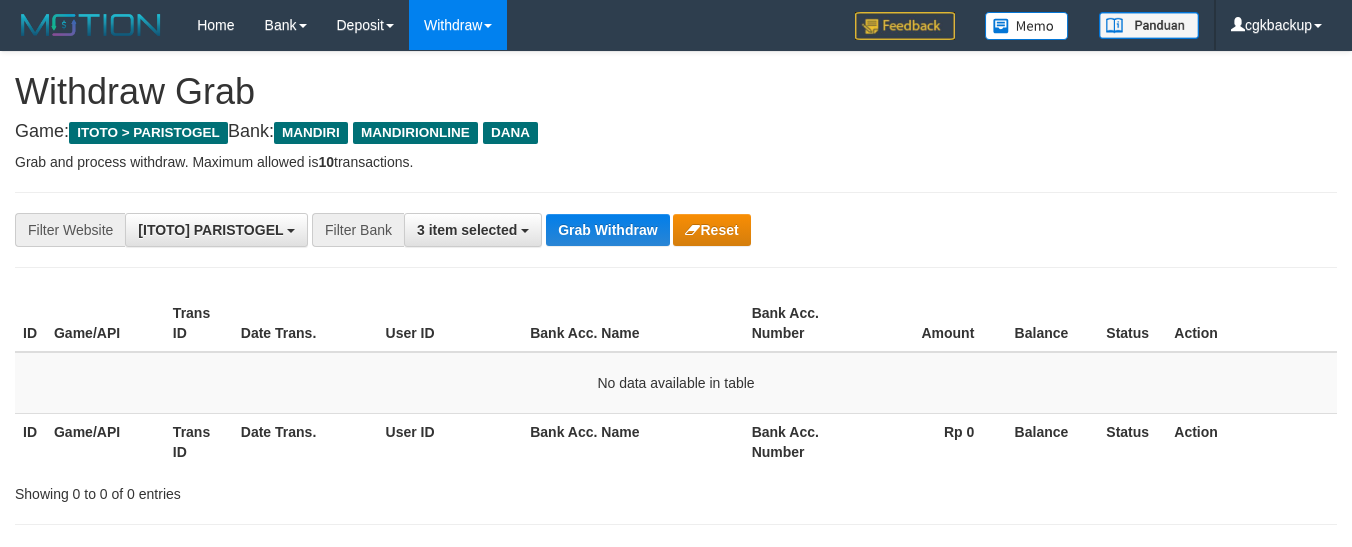 scroll, scrollTop: 0, scrollLeft: 0, axis: both 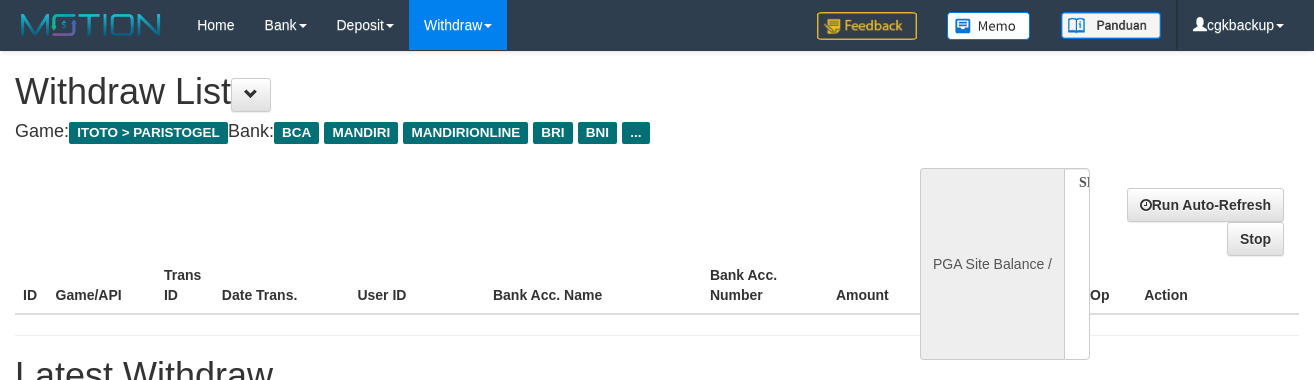 select 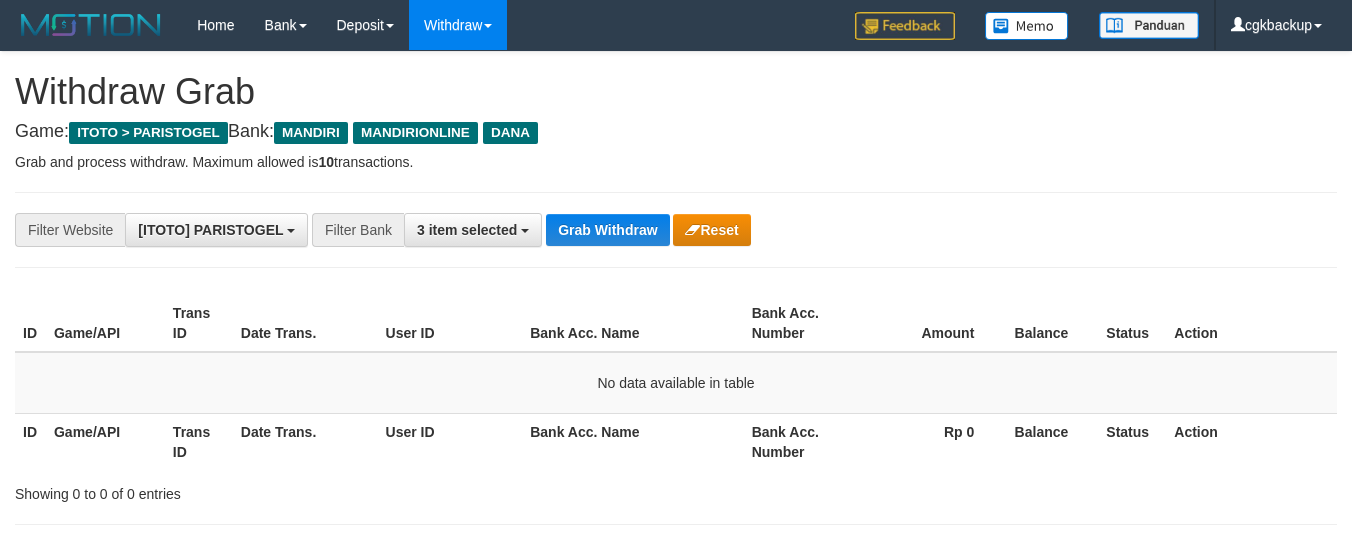 scroll, scrollTop: 0, scrollLeft: 0, axis: both 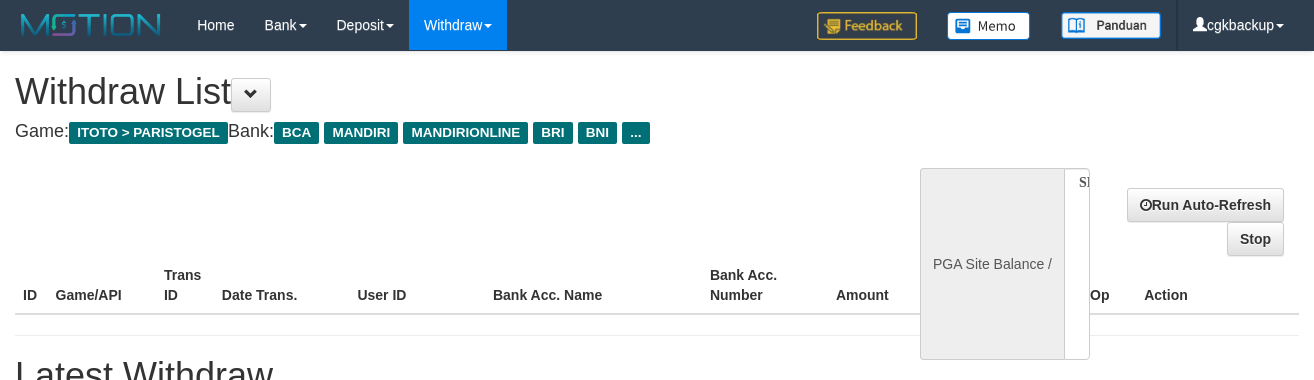 select 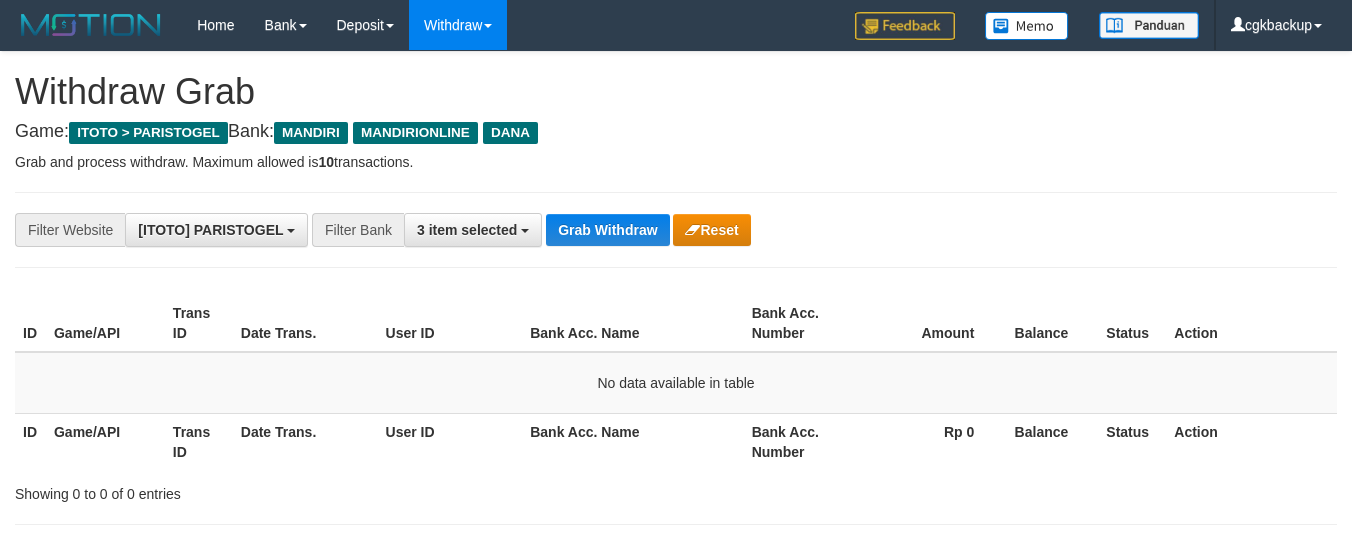scroll, scrollTop: 0, scrollLeft: 0, axis: both 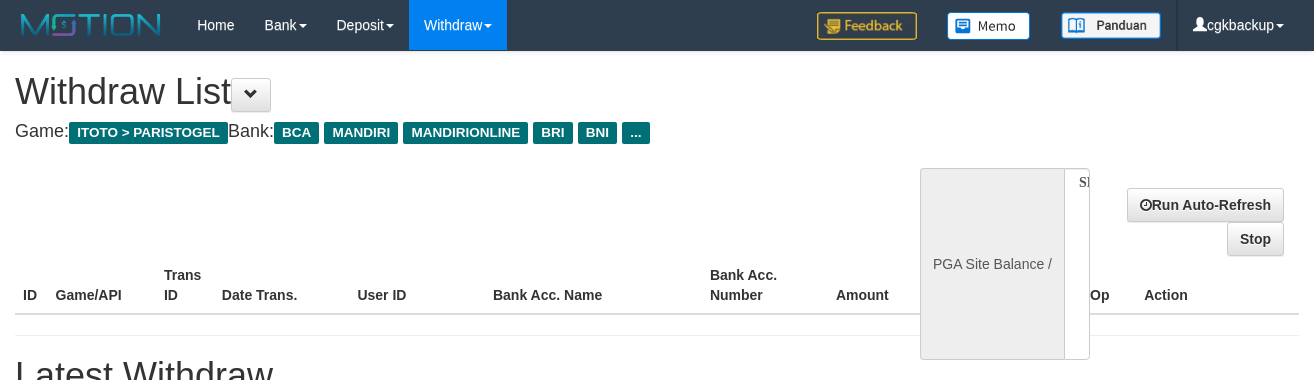 select 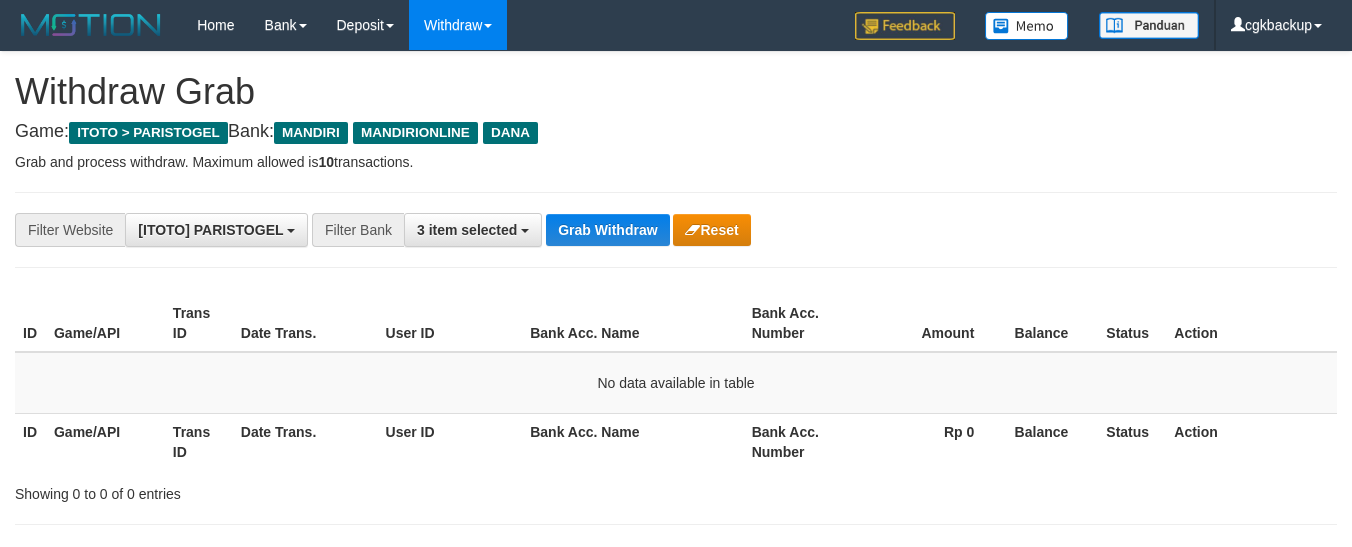 scroll, scrollTop: 0, scrollLeft: 0, axis: both 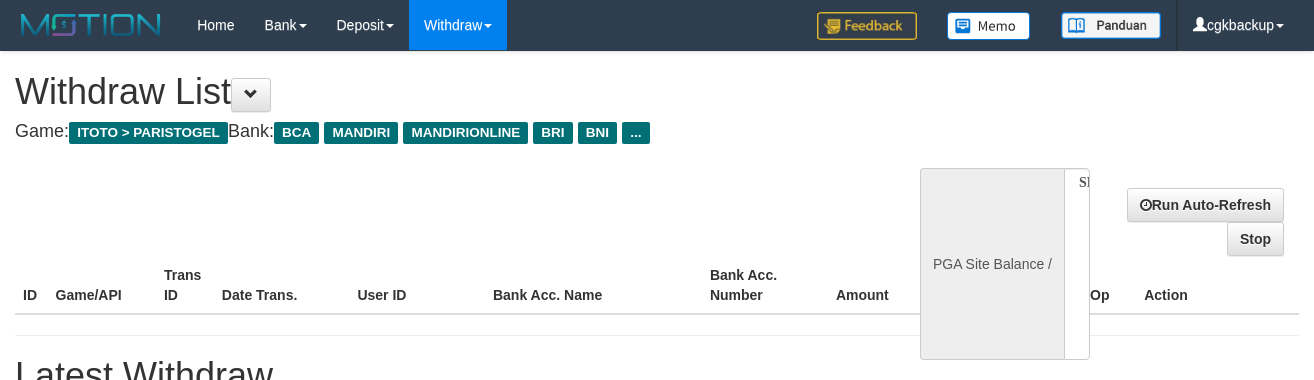 select 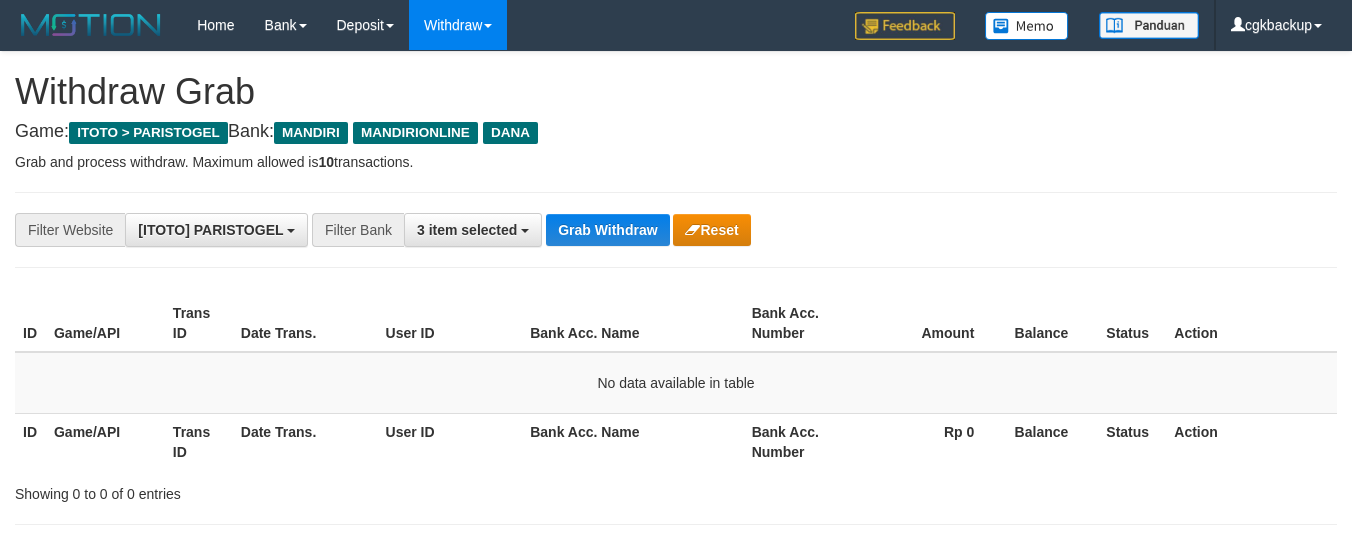 scroll, scrollTop: 0, scrollLeft: 0, axis: both 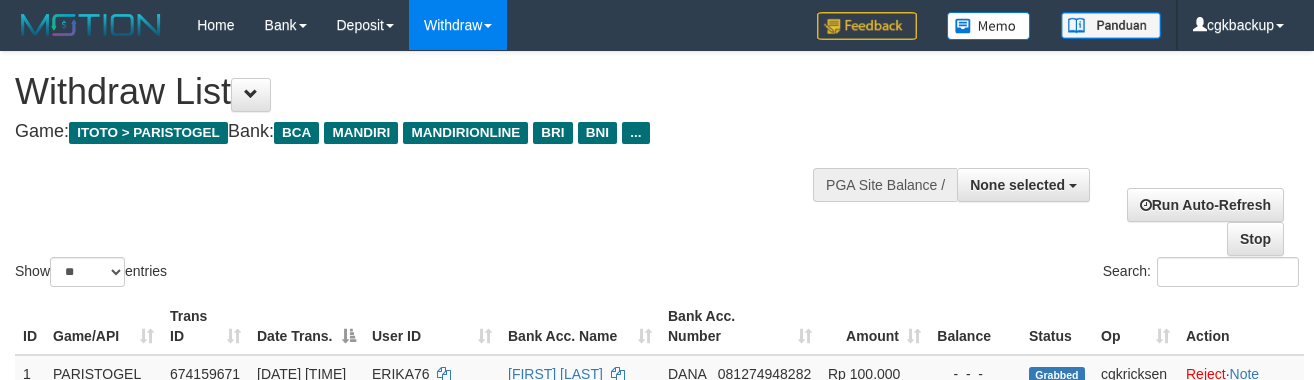 select 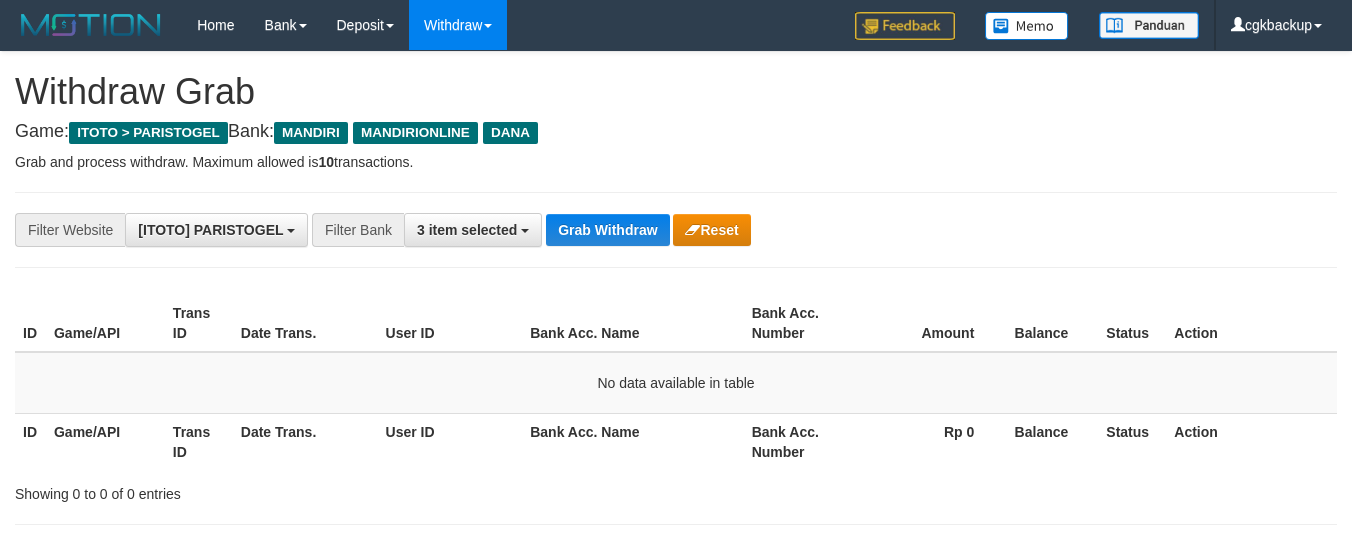 scroll, scrollTop: 0, scrollLeft: 0, axis: both 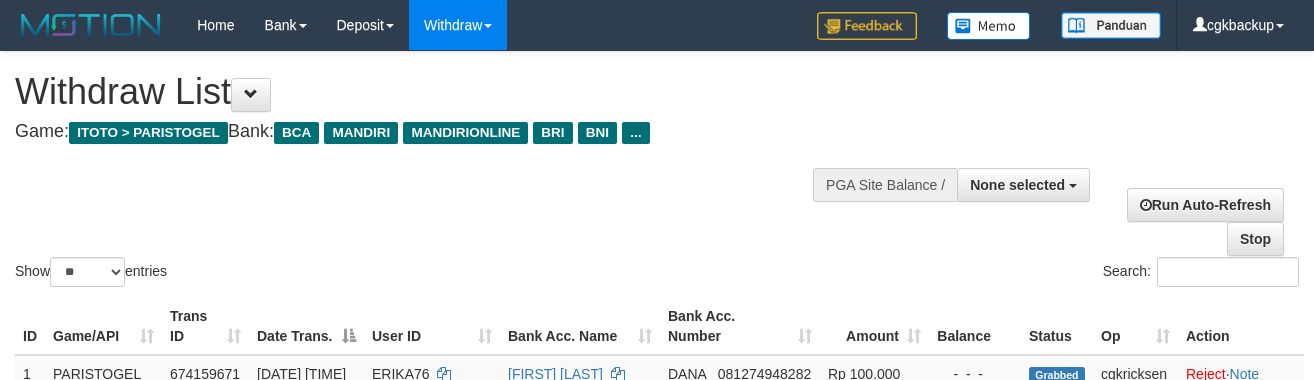 select 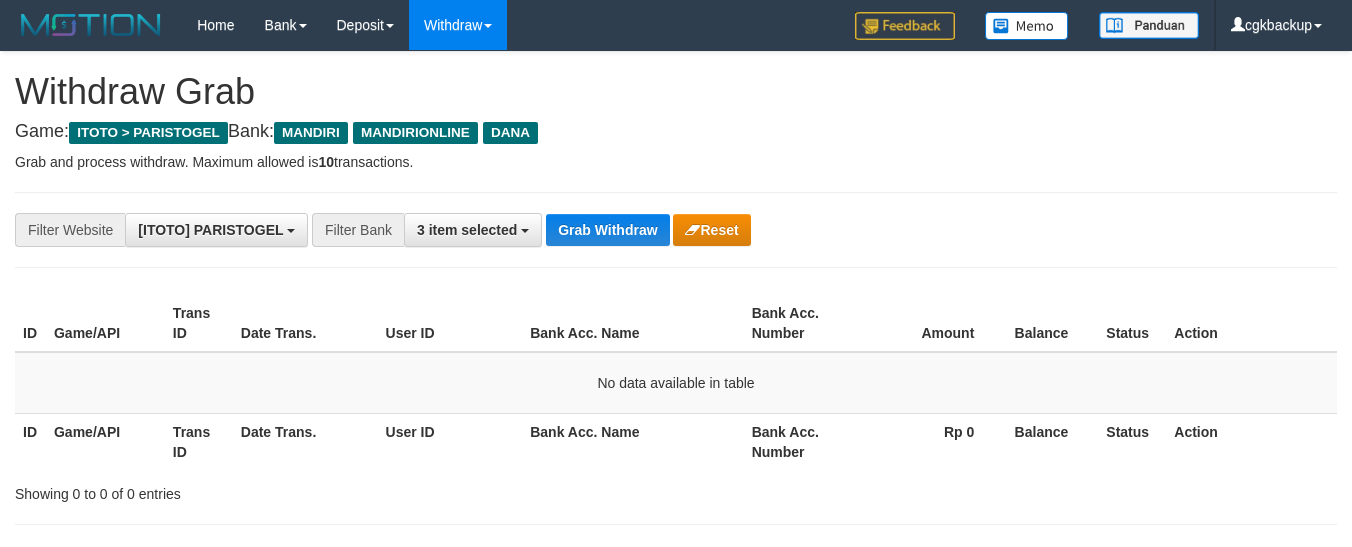 scroll, scrollTop: 0, scrollLeft: 0, axis: both 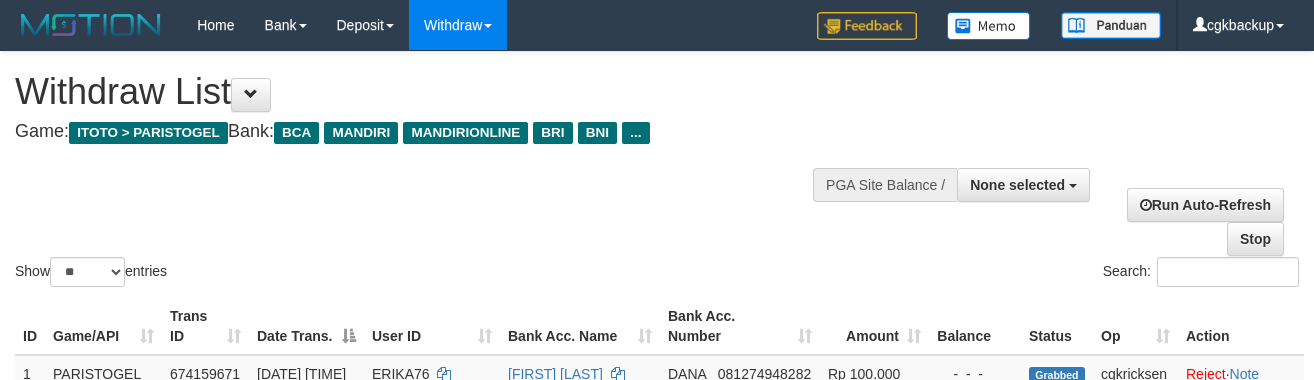 select 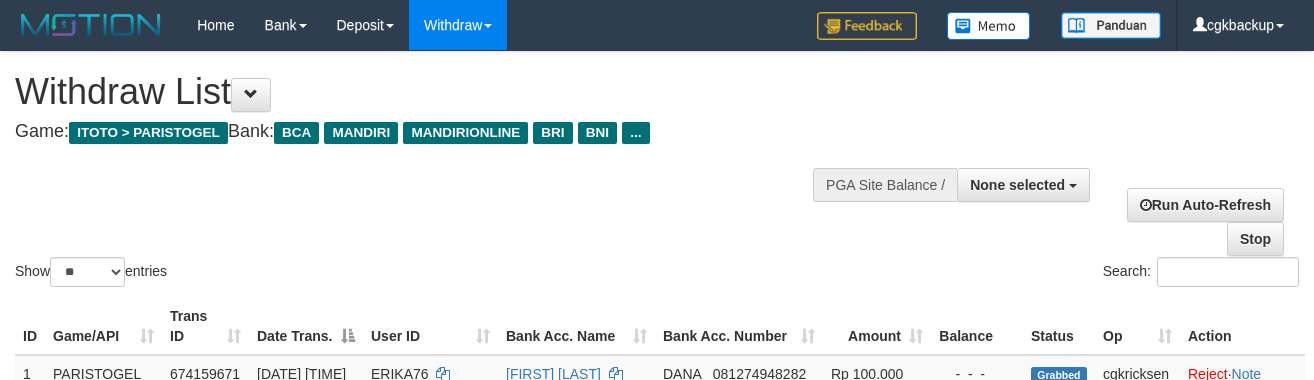 select 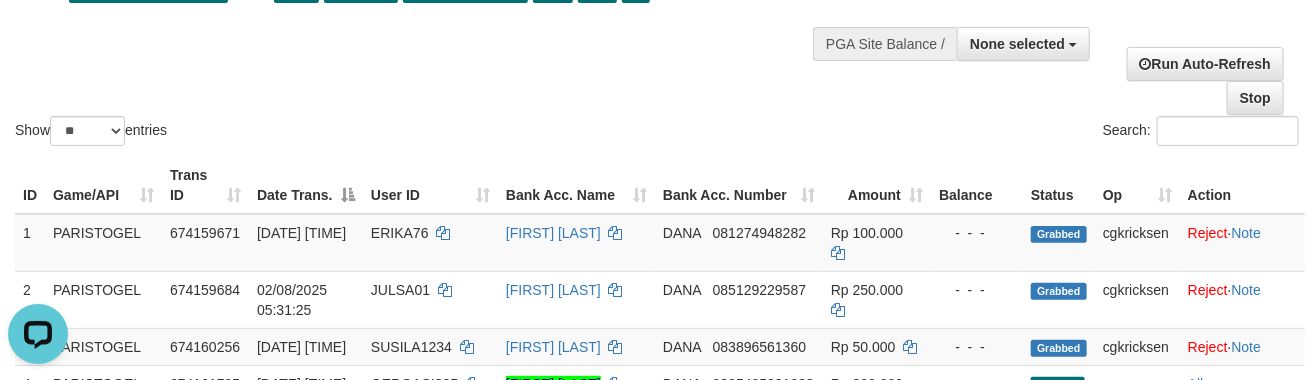 scroll, scrollTop: 0, scrollLeft: 0, axis: both 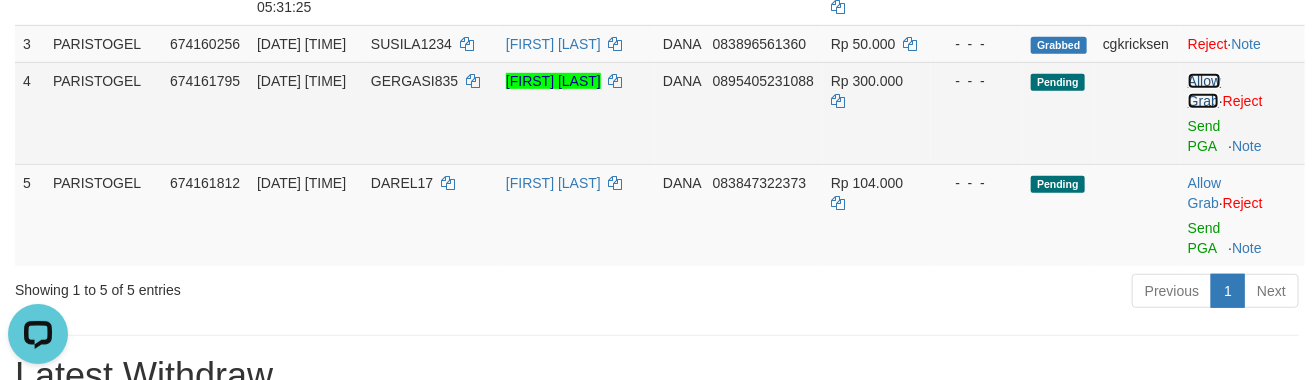 click on "Allow Grab" at bounding box center (1204, 91) 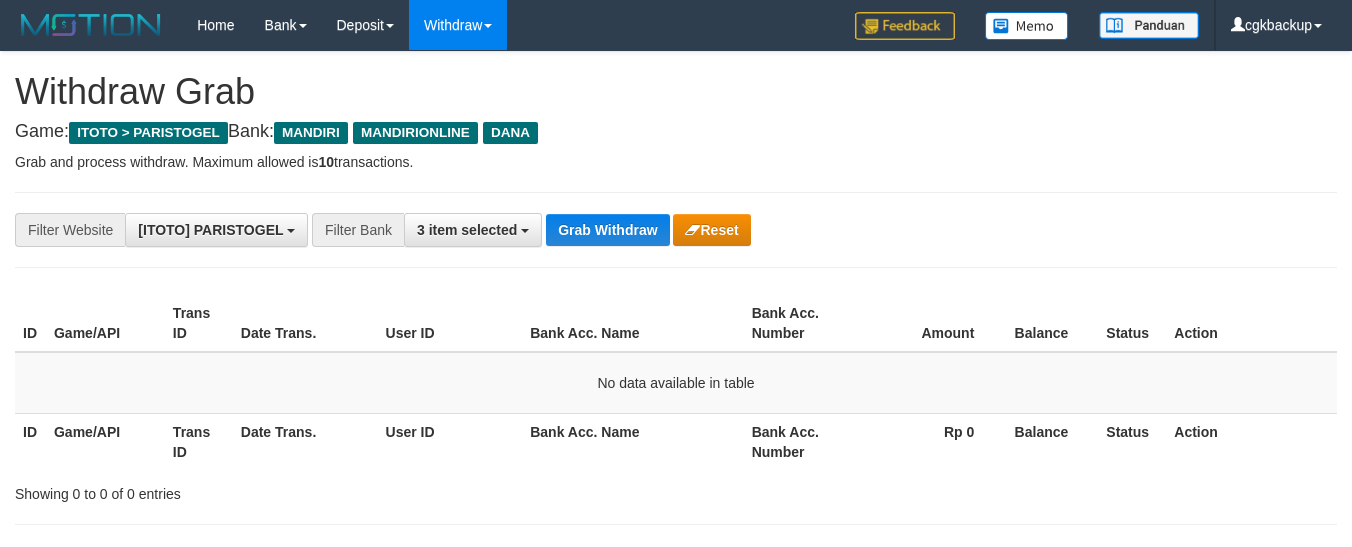 scroll, scrollTop: 0, scrollLeft: 0, axis: both 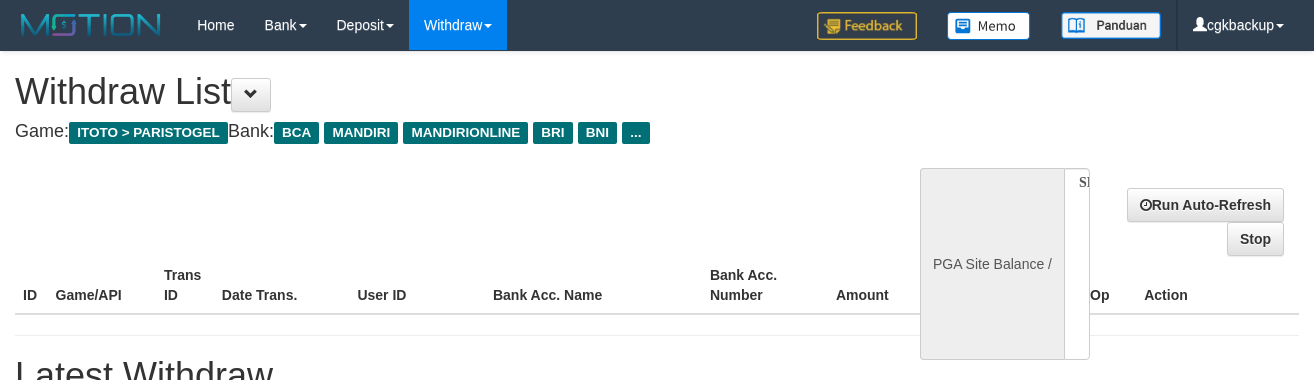 select 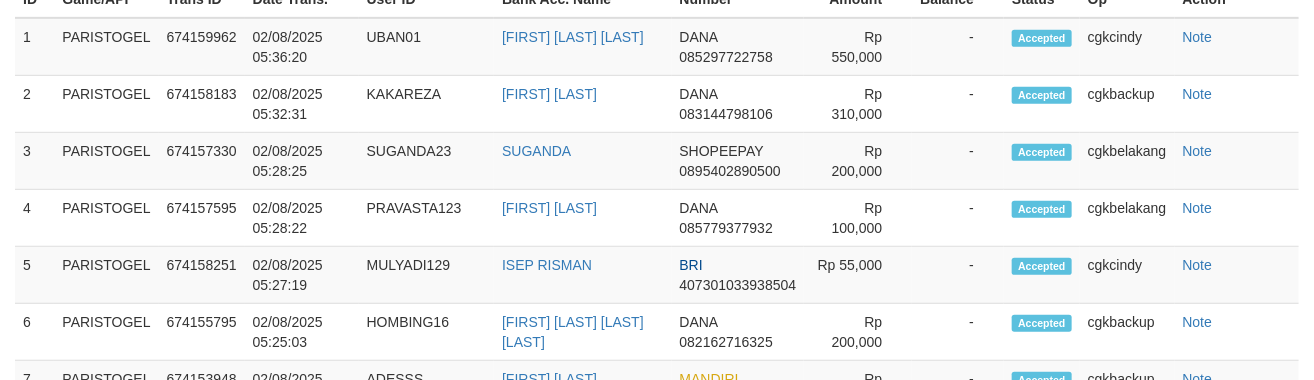 scroll, scrollTop: 498, scrollLeft: 0, axis: vertical 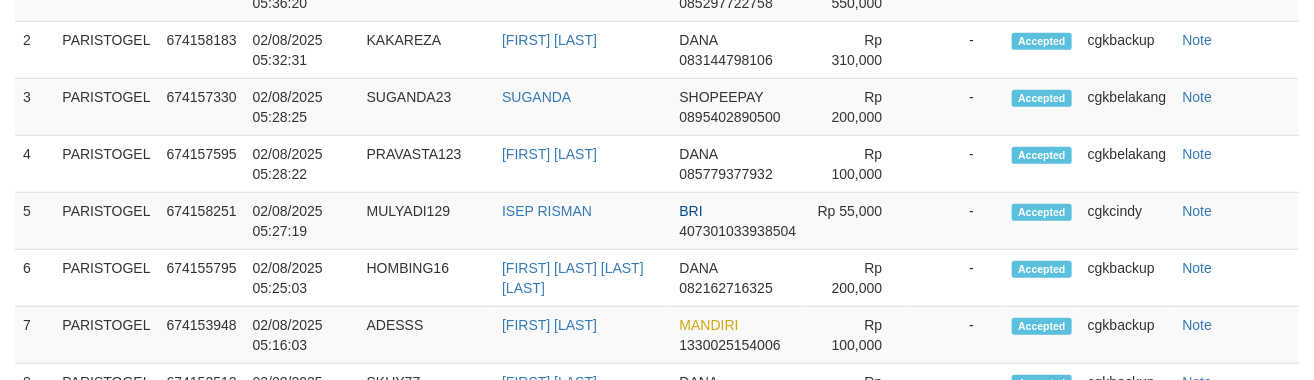 select on "**" 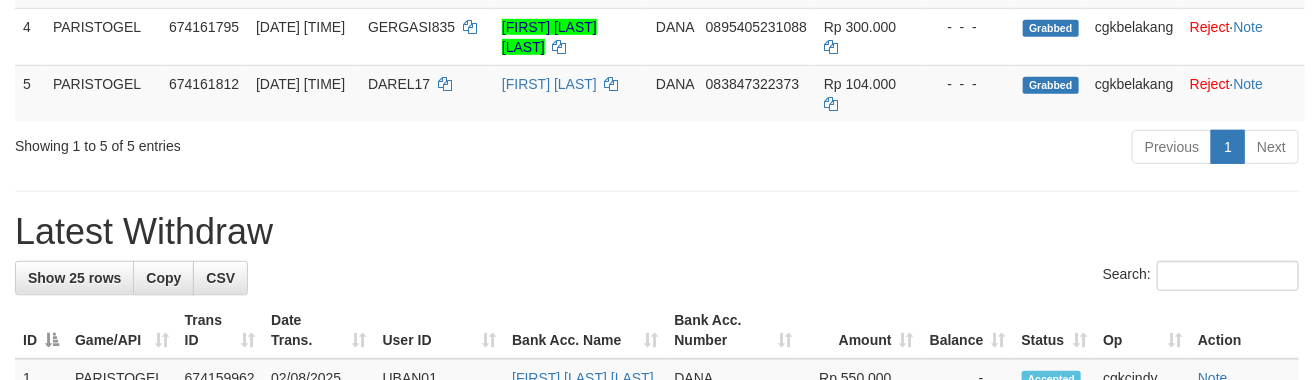 scroll, scrollTop: 444, scrollLeft: 0, axis: vertical 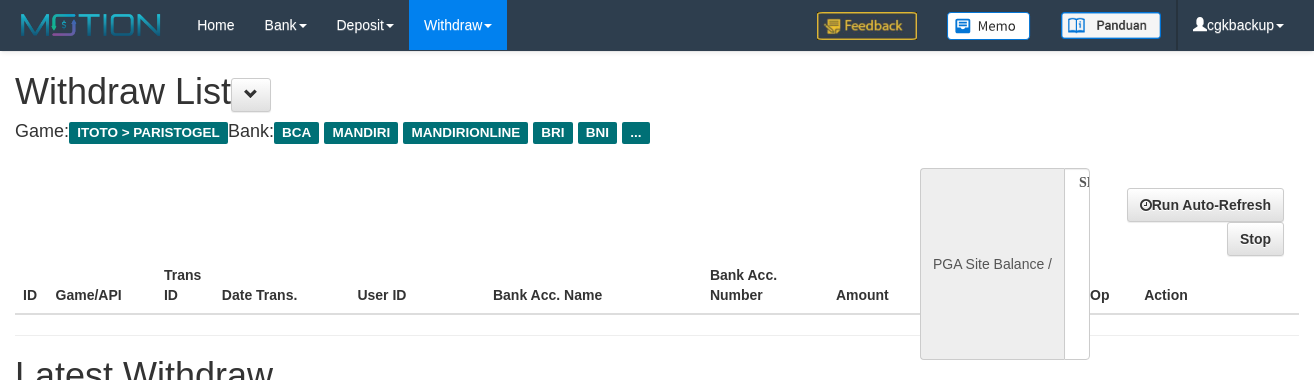 select 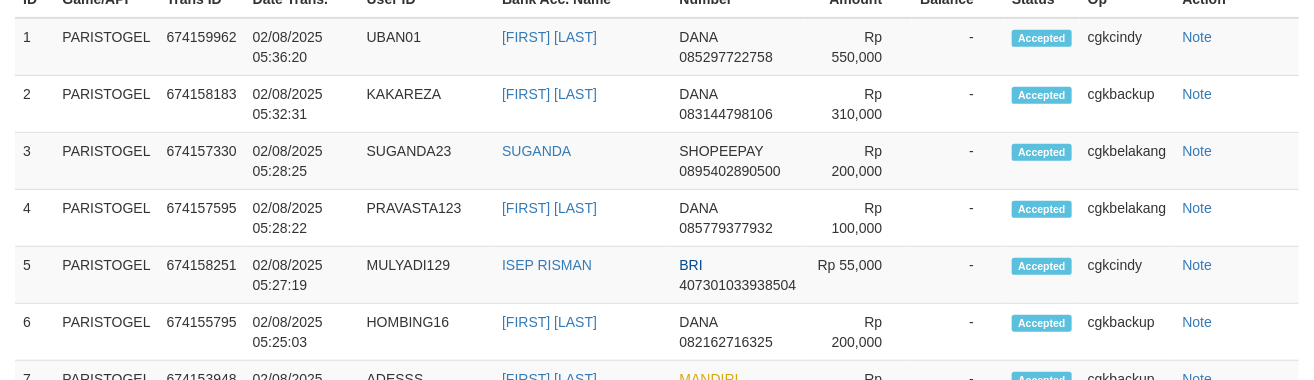 scroll, scrollTop: 498, scrollLeft: 0, axis: vertical 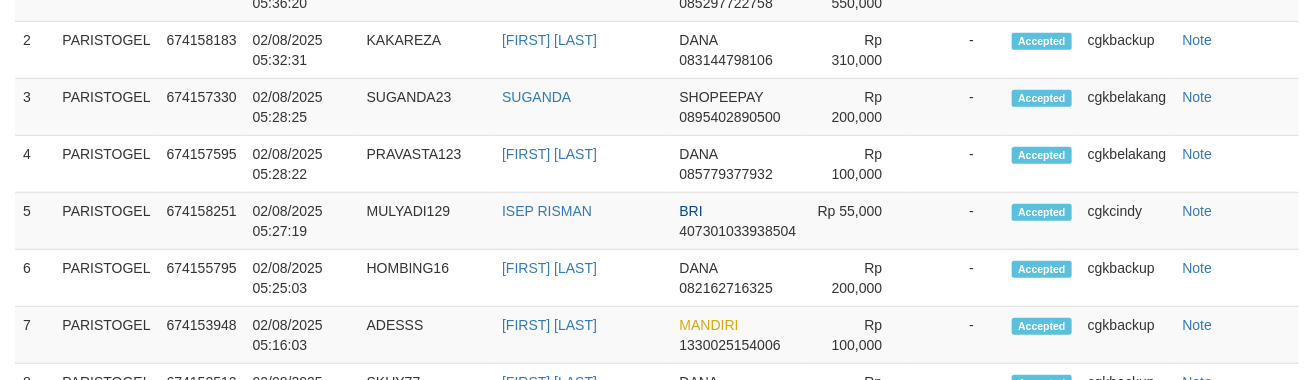 select on "**" 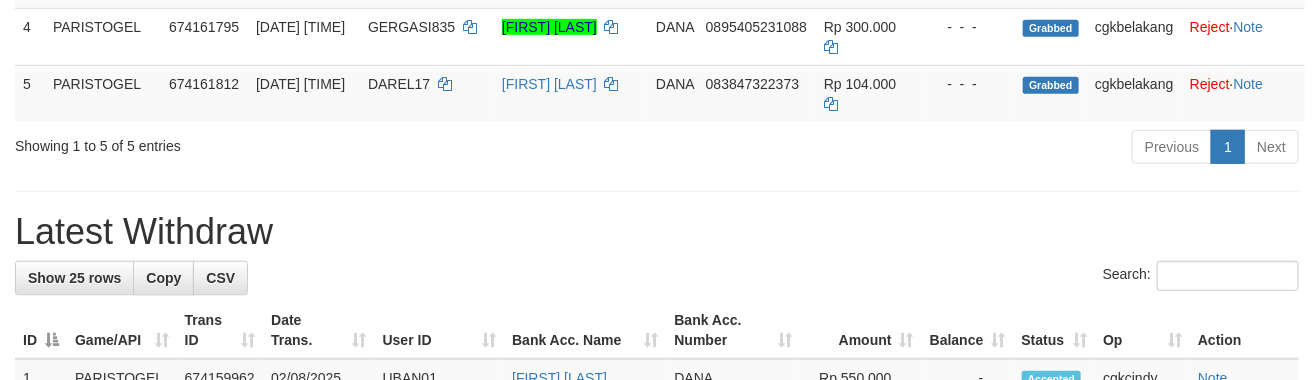 scroll, scrollTop: 444, scrollLeft: 0, axis: vertical 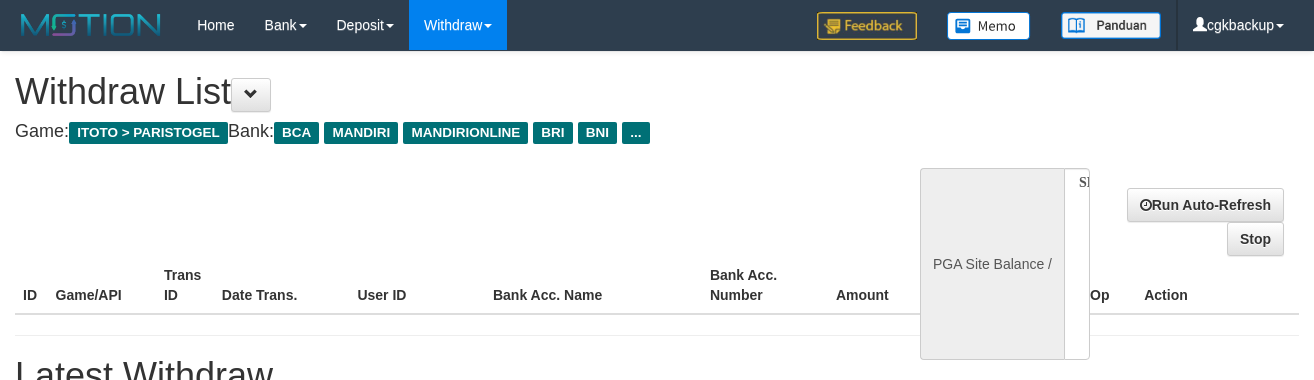 select 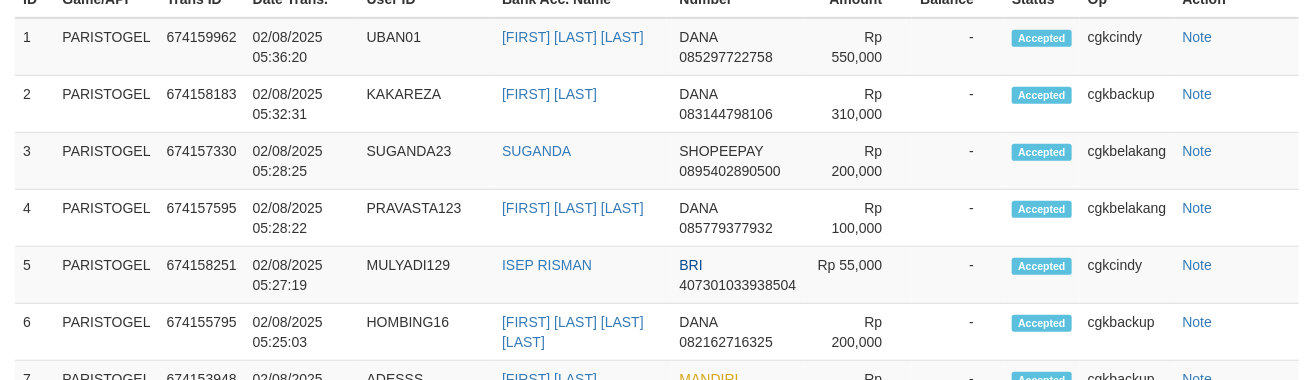 scroll, scrollTop: 498, scrollLeft: 0, axis: vertical 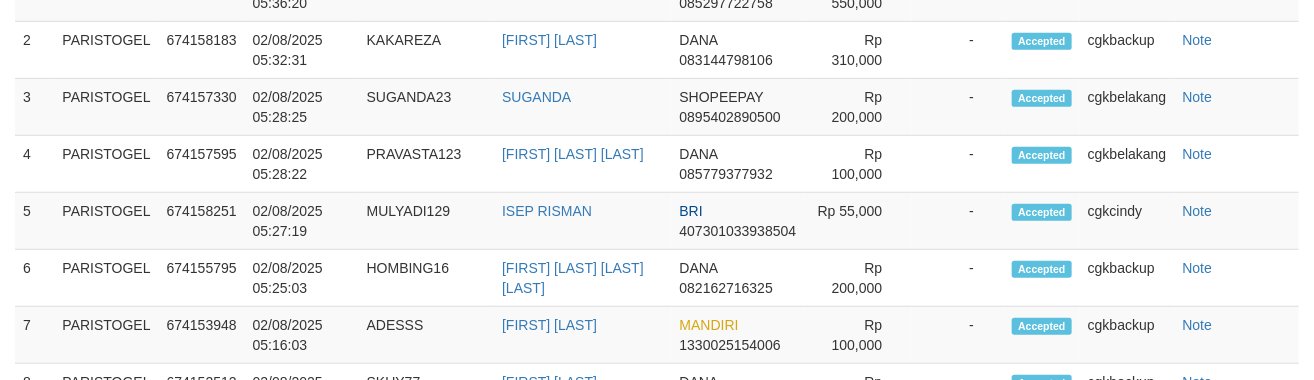 select on "**" 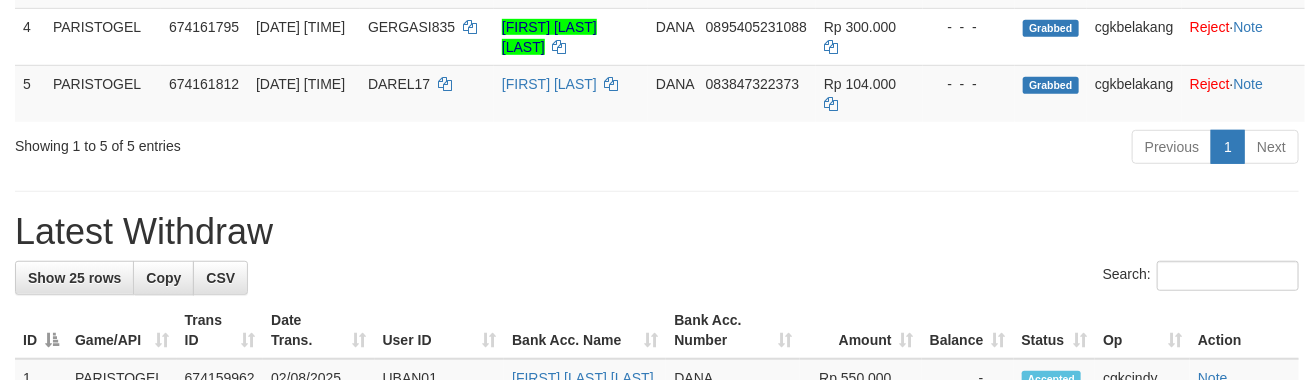 scroll, scrollTop: 444, scrollLeft: 0, axis: vertical 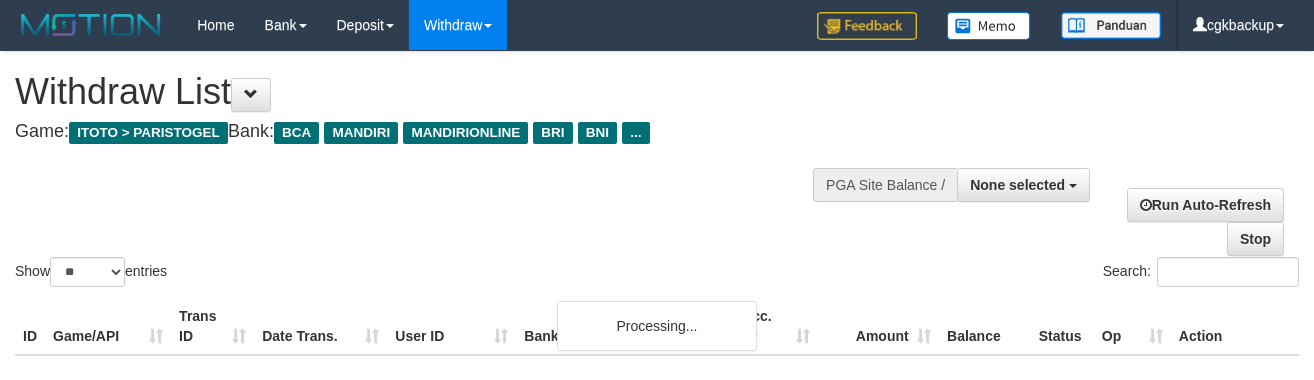 select 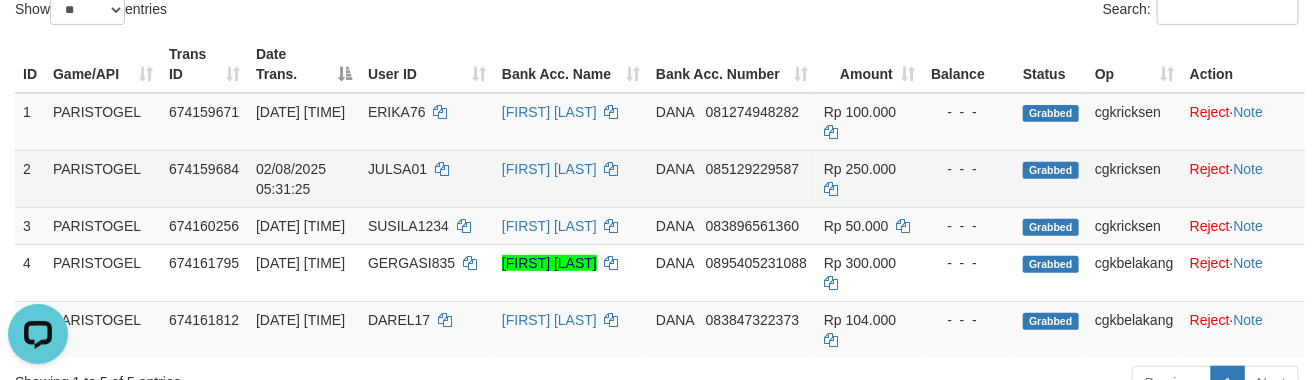 scroll, scrollTop: 0, scrollLeft: 0, axis: both 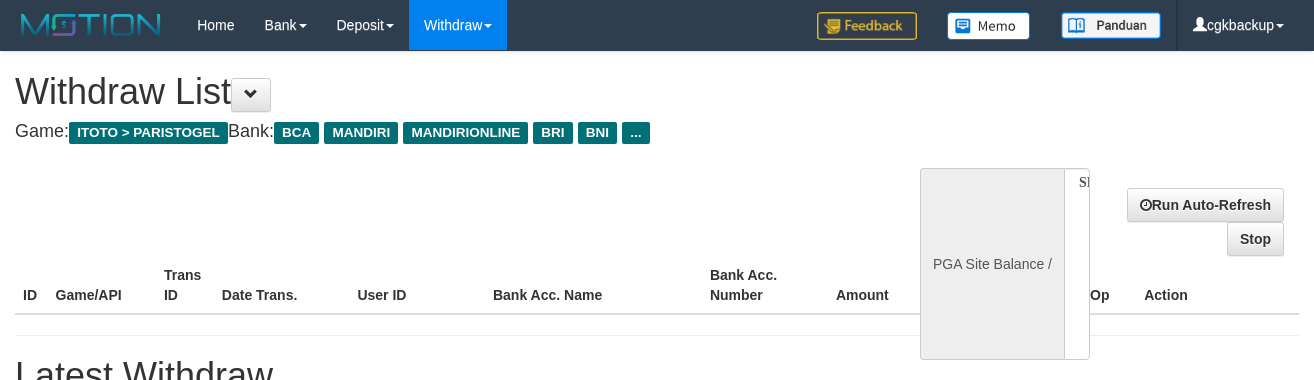 select 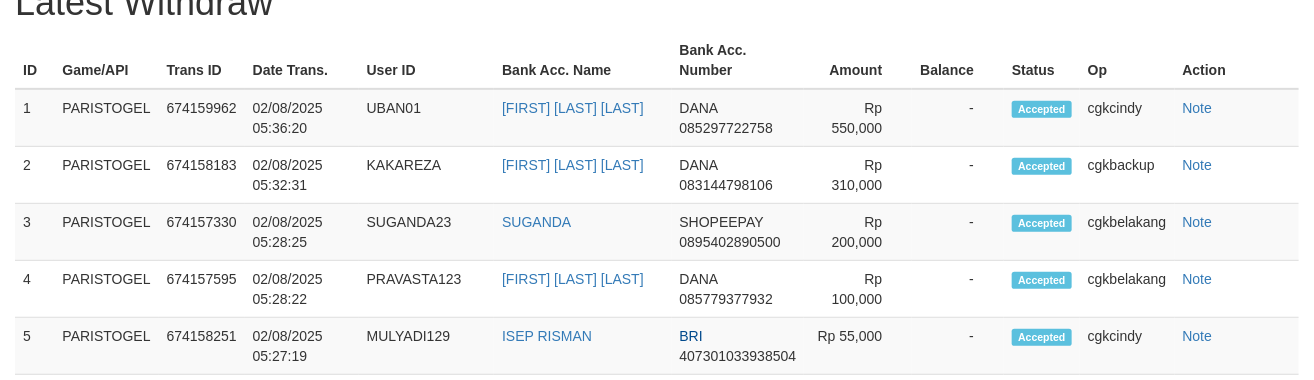 select on "**" 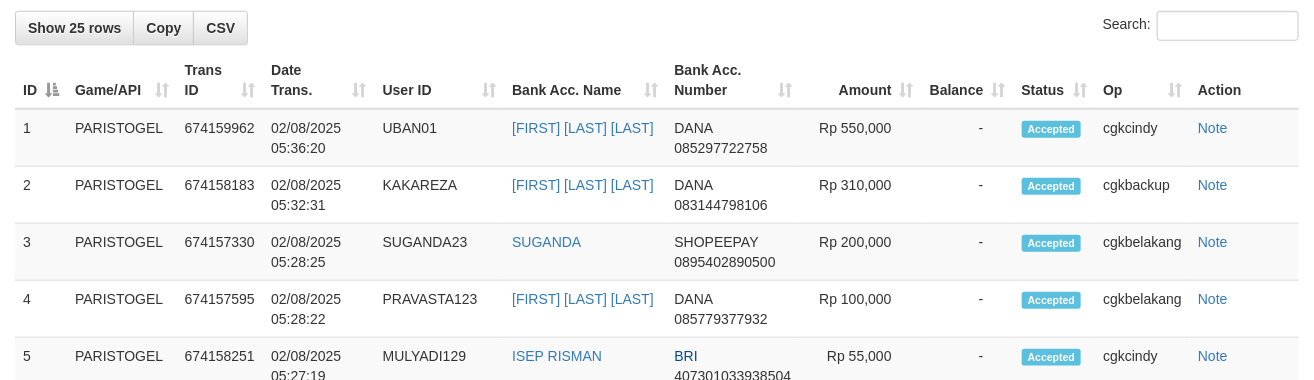 scroll, scrollTop: 373, scrollLeft: 0, axis: vertical 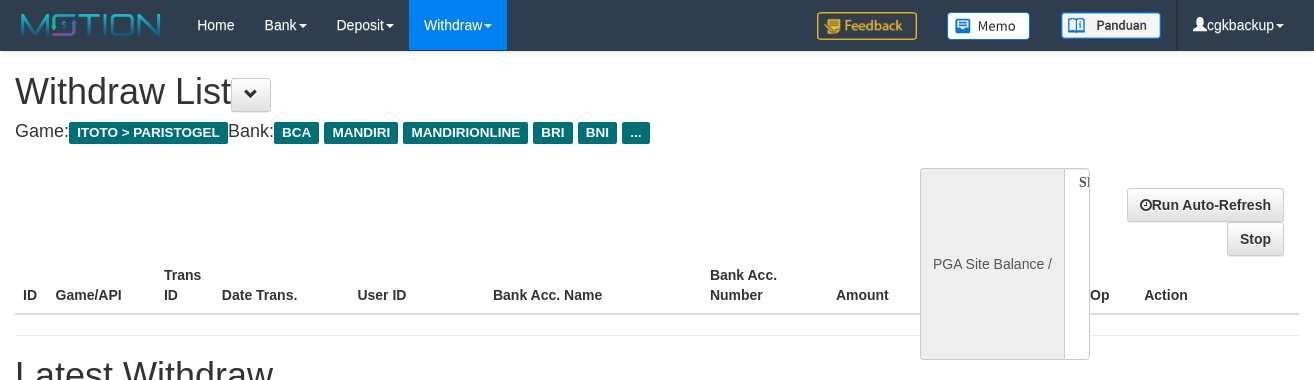 select 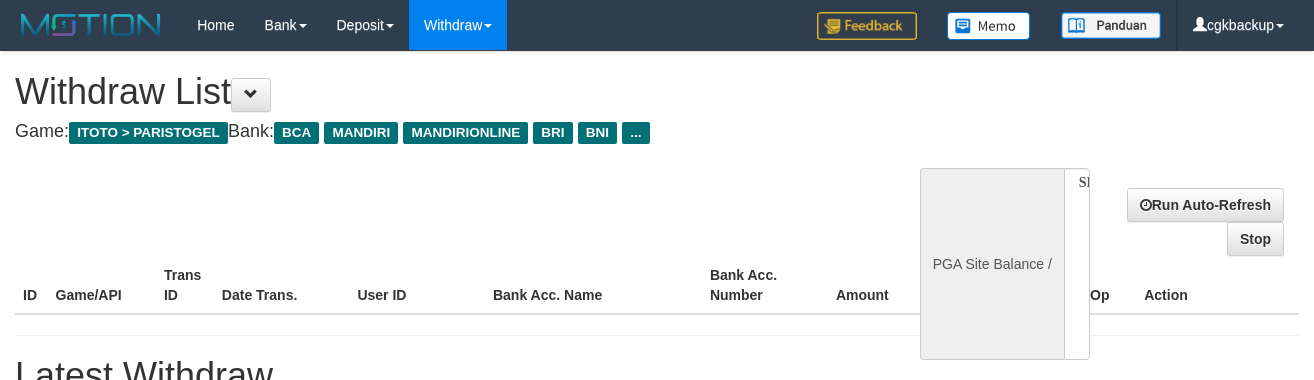 scroll, scrollTop: 373, scrollLeft: 0, axis: vertical 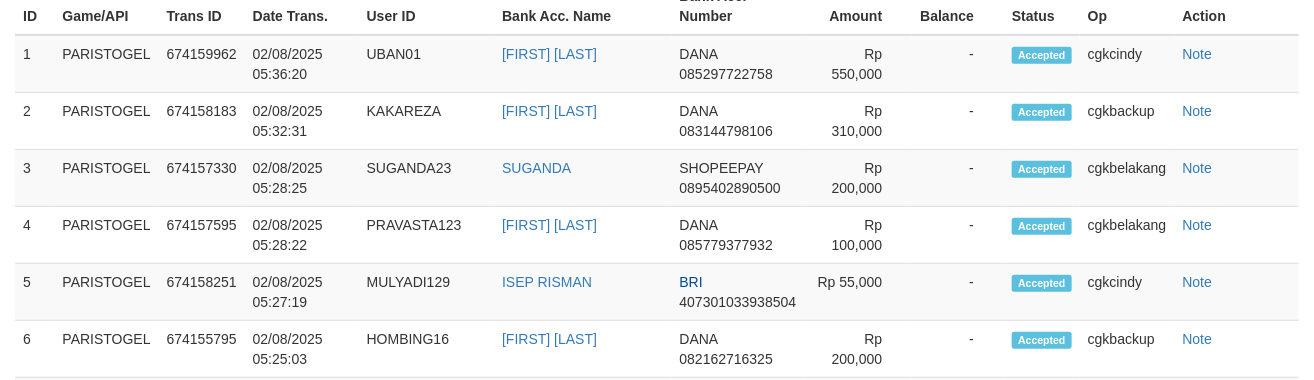 select on "**" 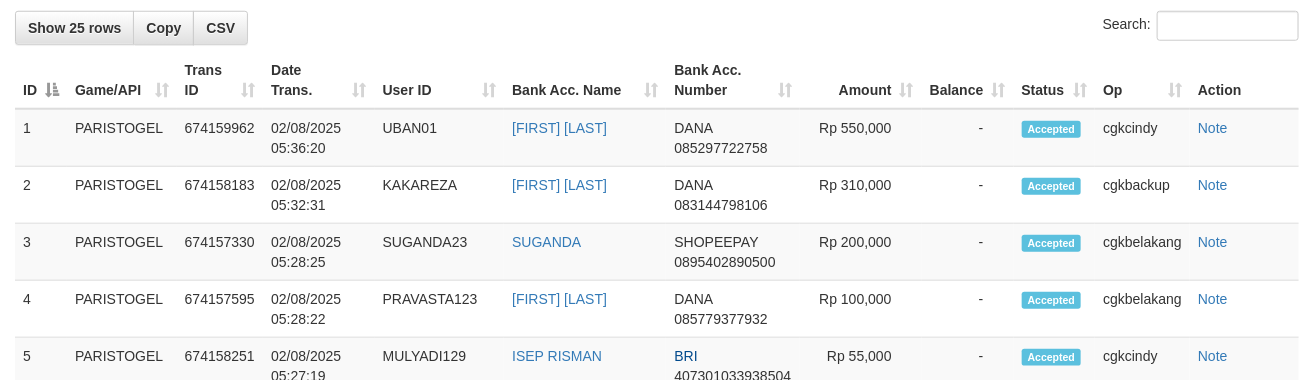 scroll, scrollTop: 373, scrollLeft: 0, axis: vertical 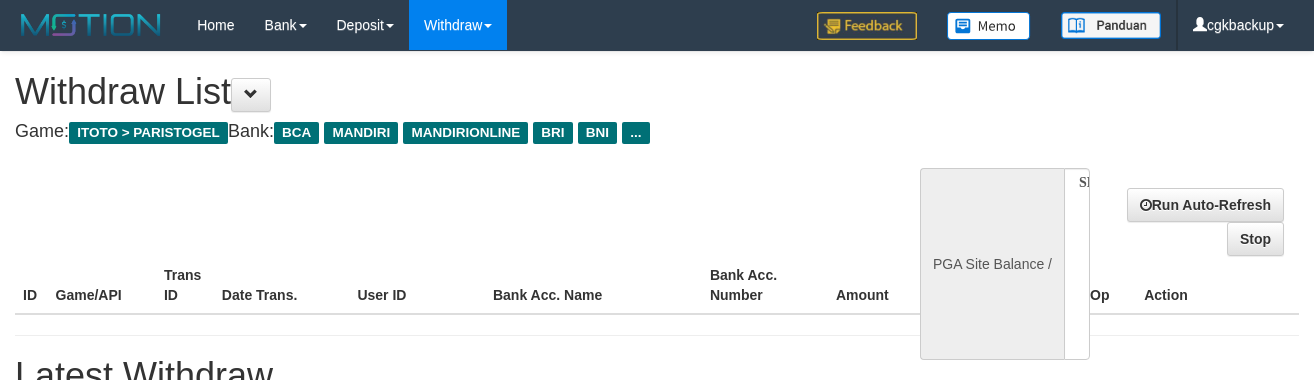 select 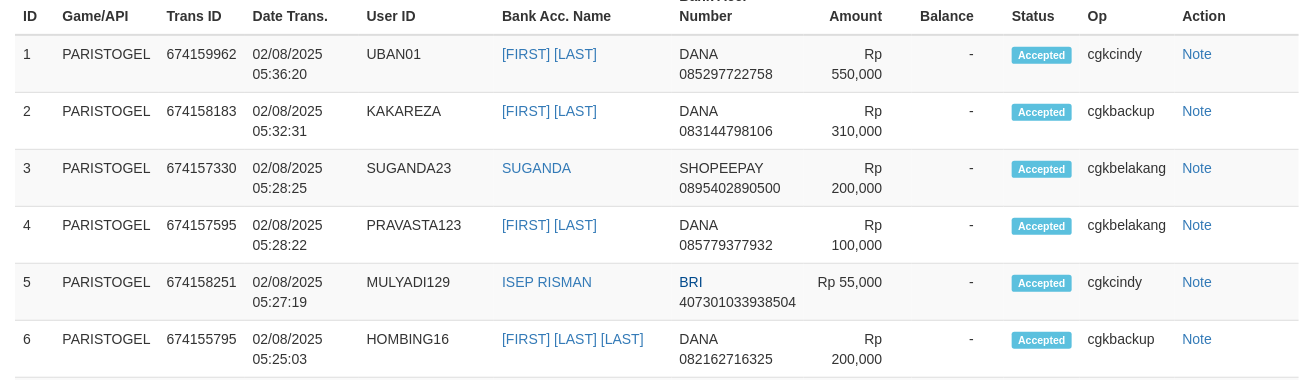 select on "**" 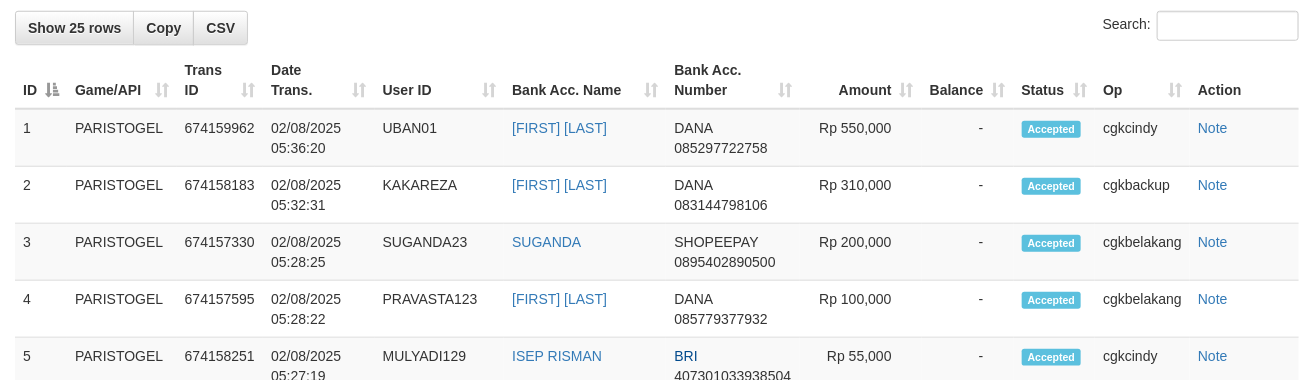 scroll, scrollTop: 373, scrollLeft: 0, axis: vertical 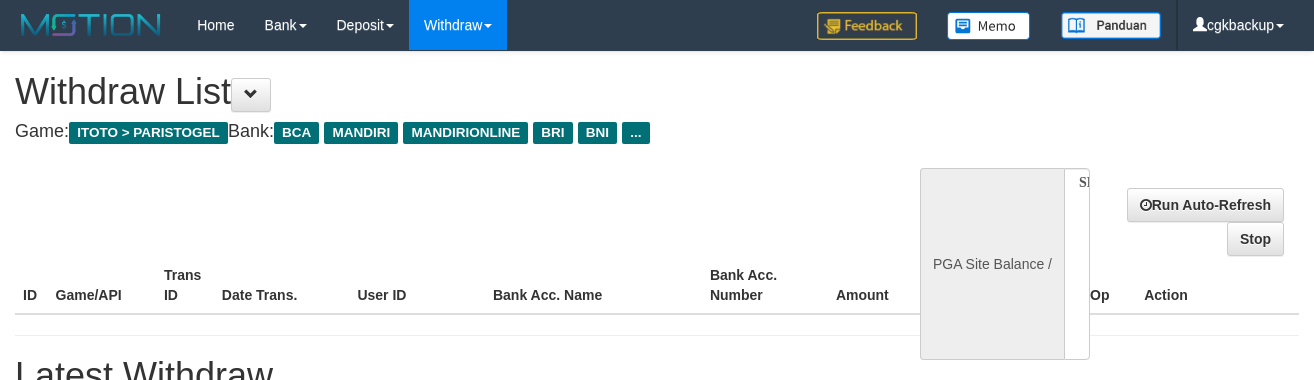 select 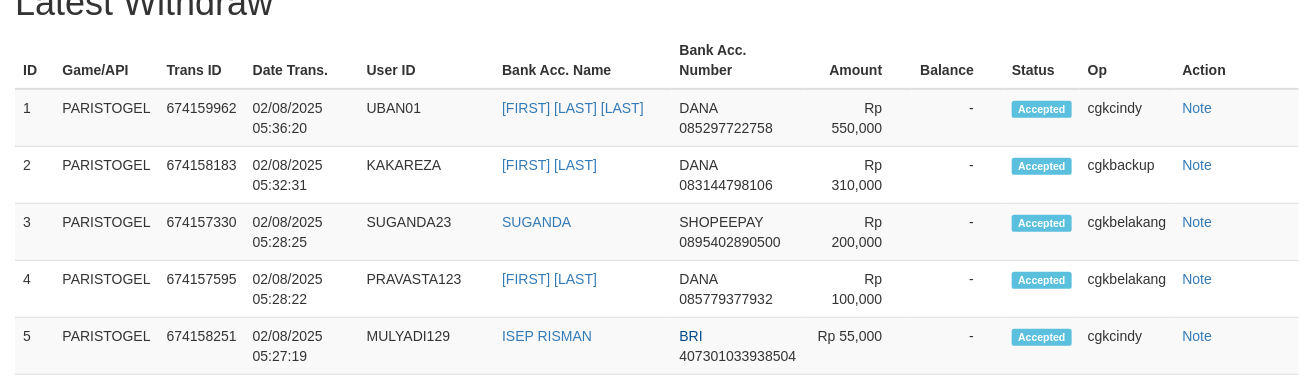 select on "**" 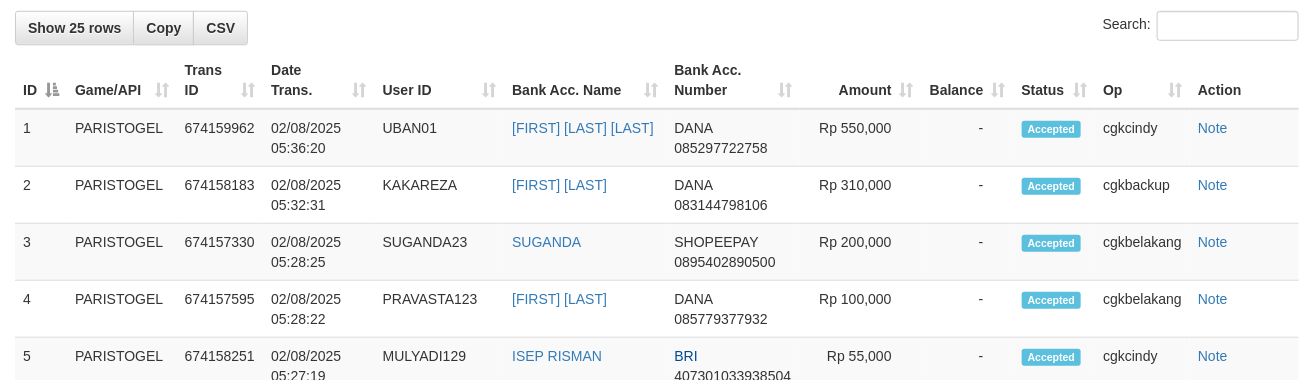scroll, scrollTop: 373, scrollLeft: 0, axis: vertical 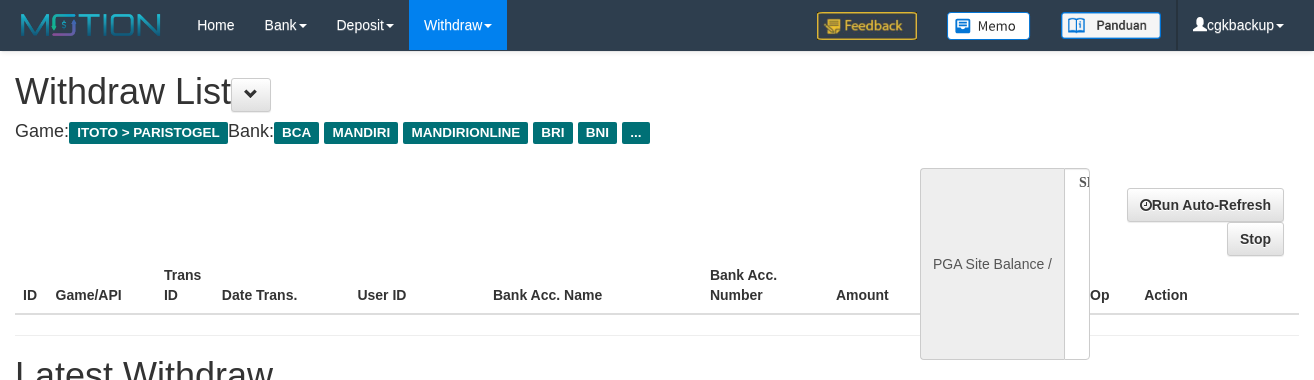 select 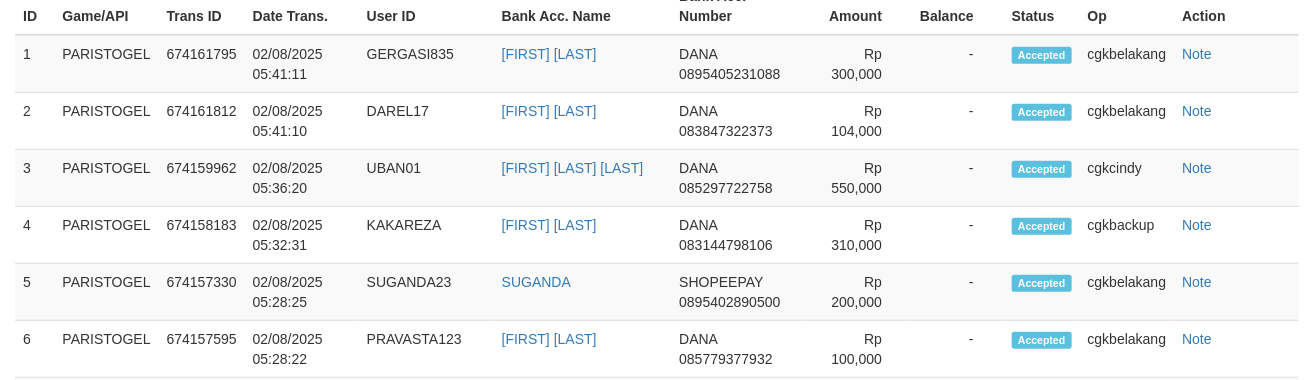 select on "**" 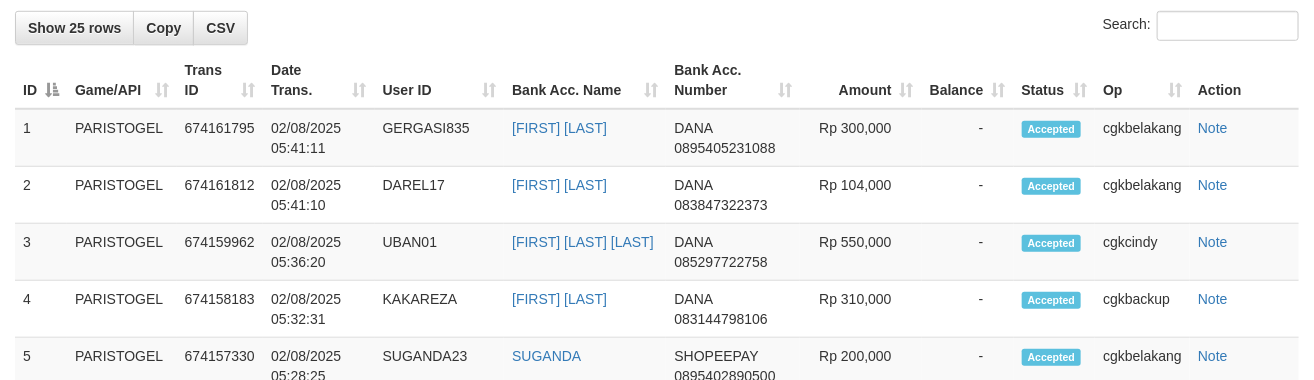scroll, scrollTop: 373, scrollLeft: 0, axis: vertical 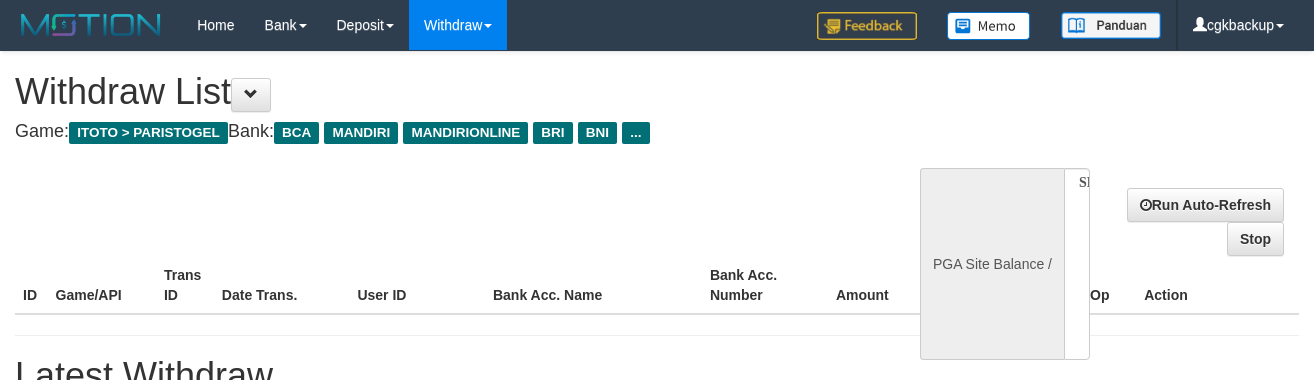 select 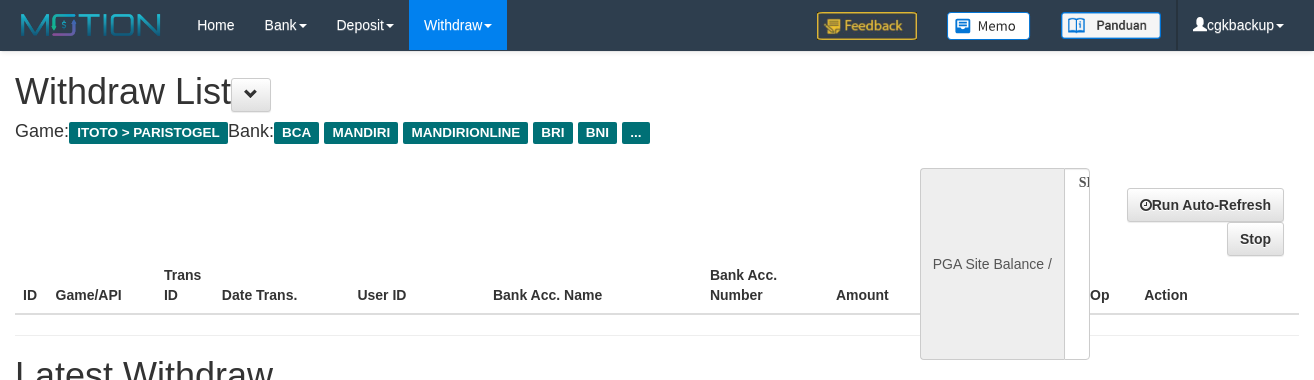 scroll, scrollTop: 373, scrollLeft: 0, axis: vertical 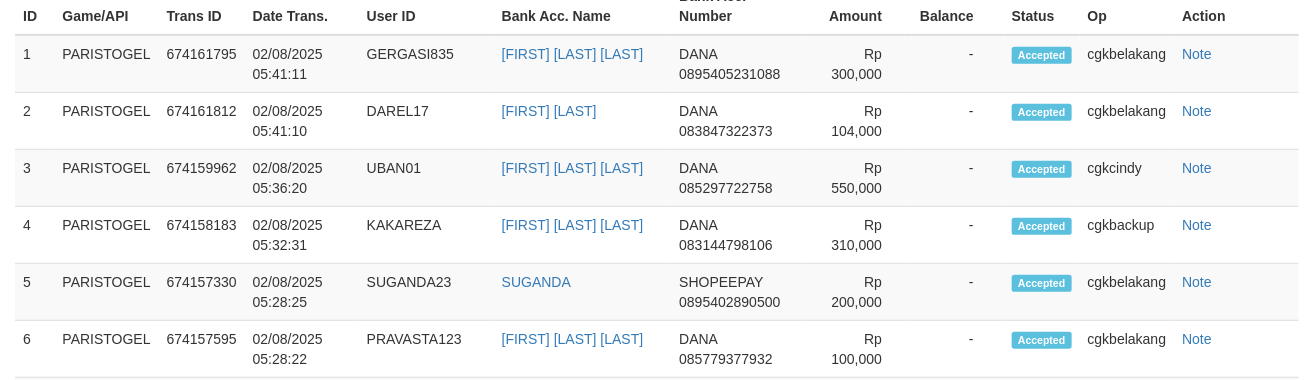 select on "**" 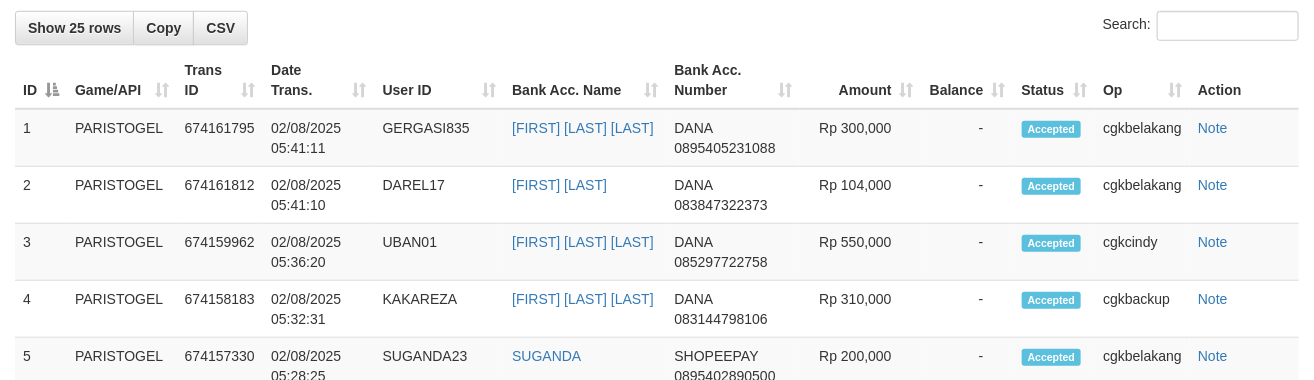 scroll, scrollTop: 373, scrollLeft: 0, axis: vertical 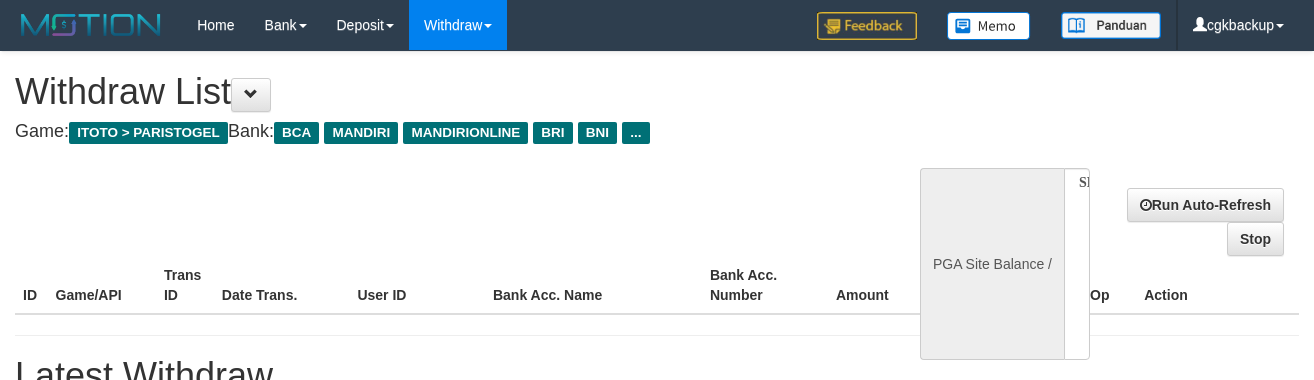 select 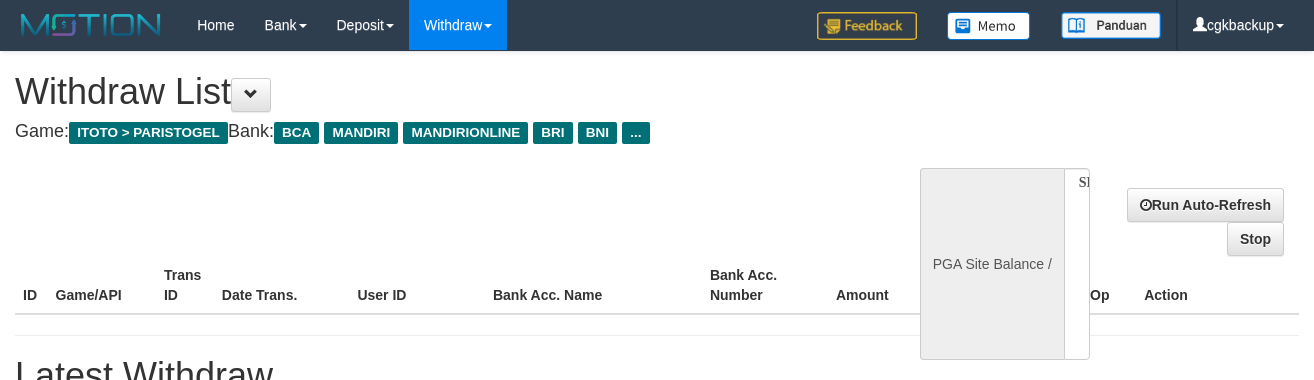 scroll, scrollTop: 373, scrollLeft: 0, axis: vertical 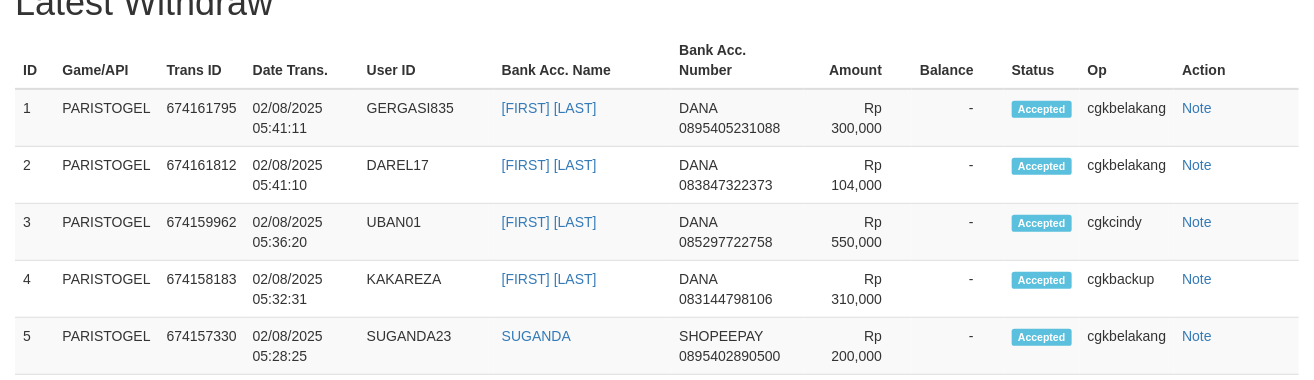 select on "**" 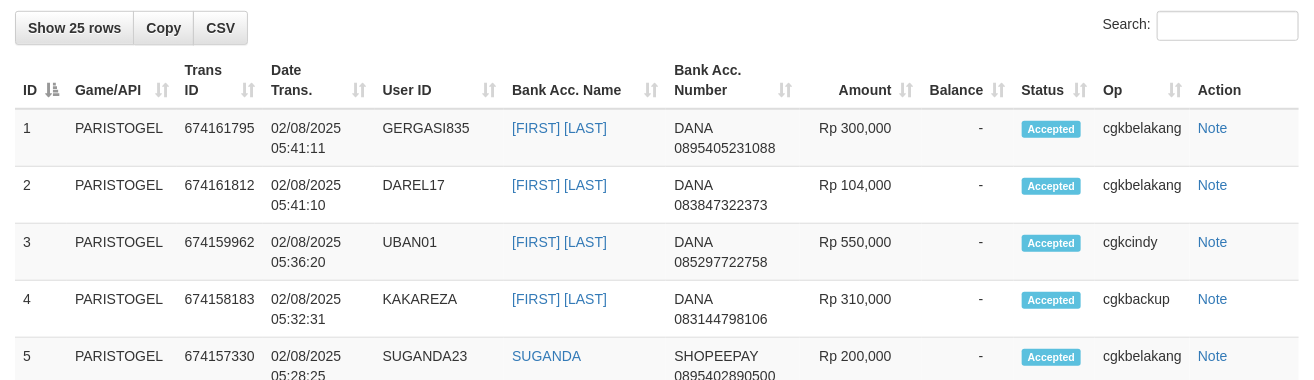scroll, scrollTop: 373, scrollLeft: 0, axis: vertical 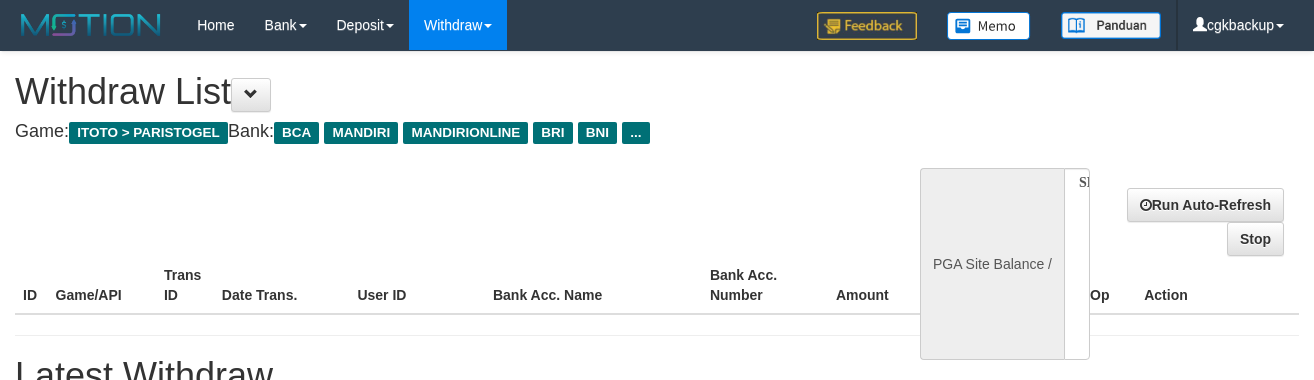 select 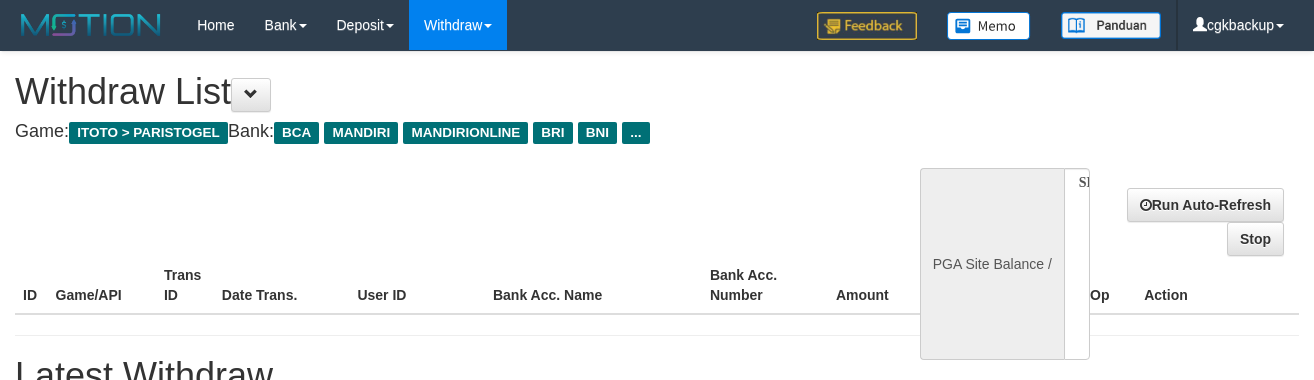 scroll, scrollTop: 373, scrollLeft: 0, axis: vertical 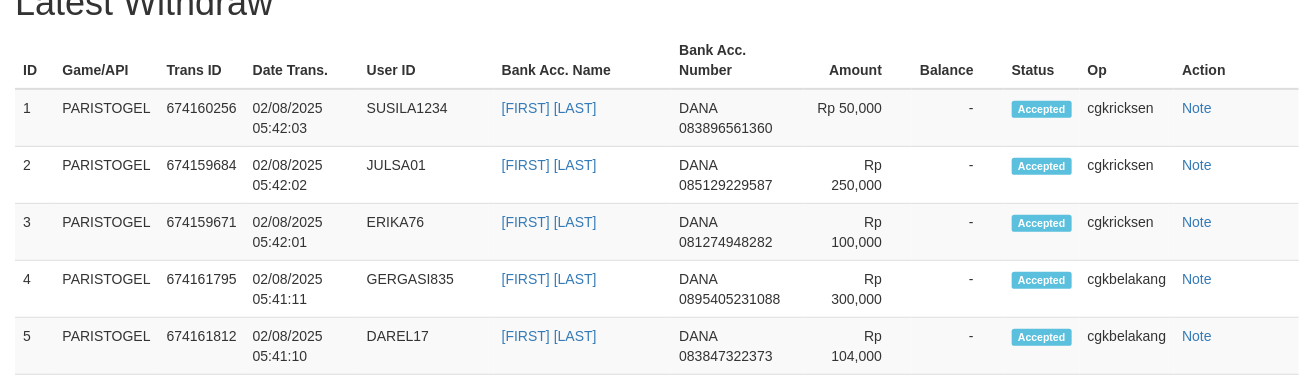 select on "**" 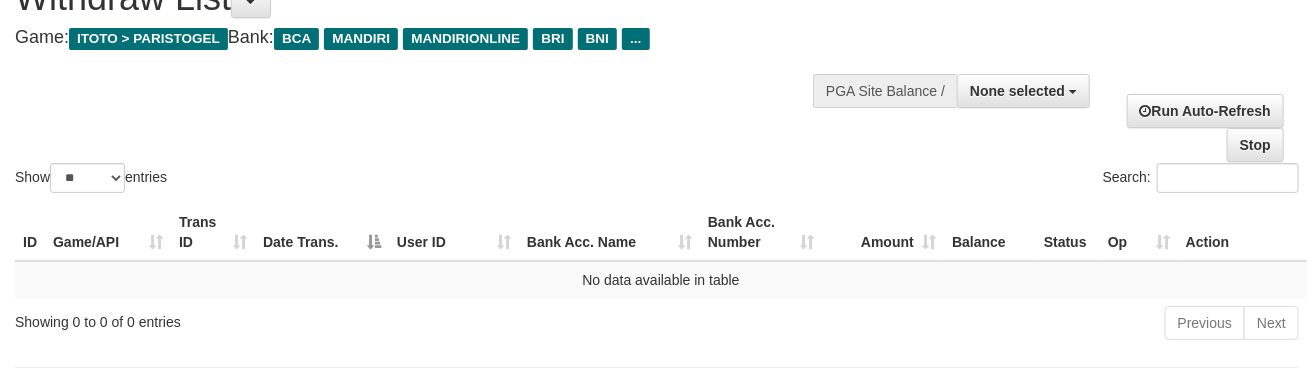 scroll, scrollTop: 40, scrollLeft: 0, axis: vertical 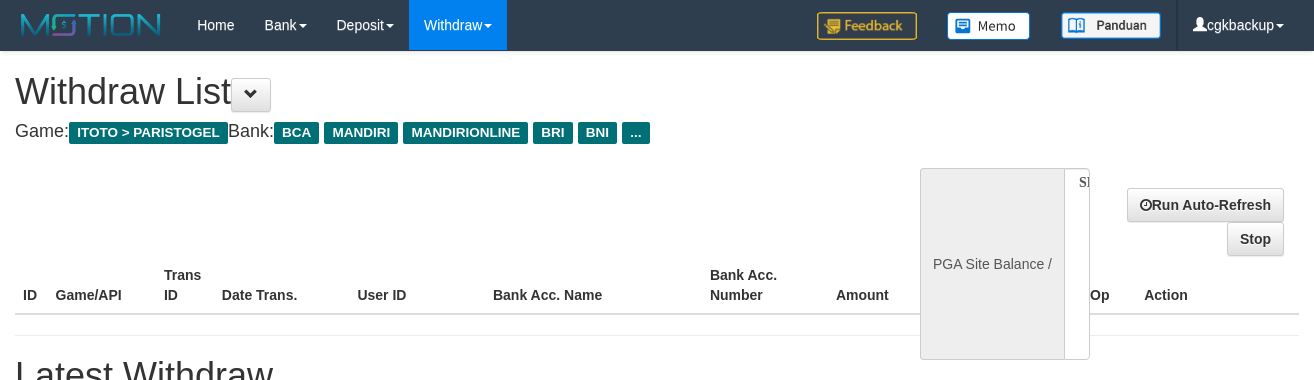 select 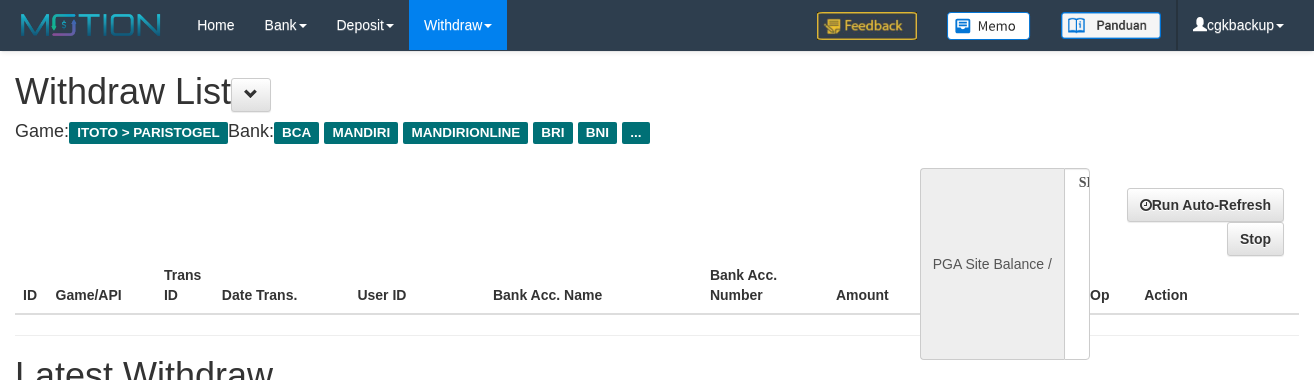 scroll, scrollTop: 40, scrollLeft: 0, axis: vertical 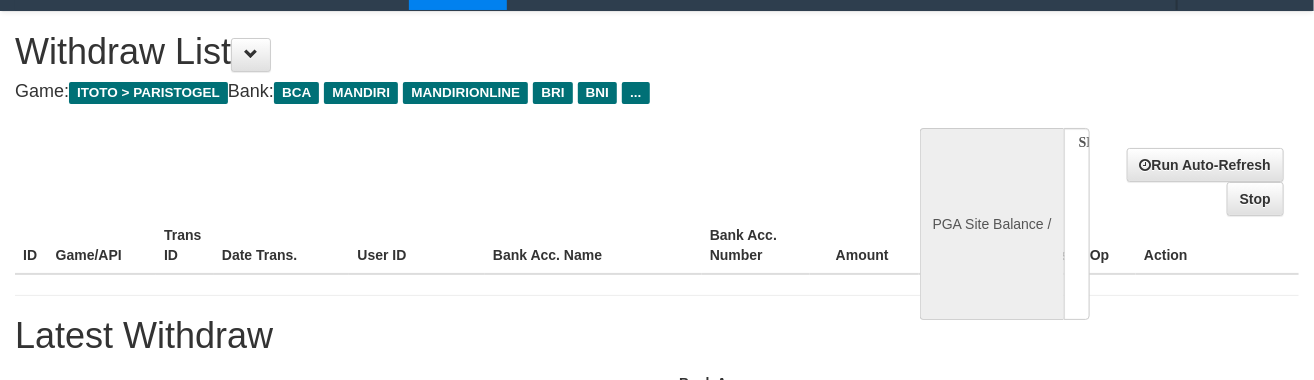select on "**" 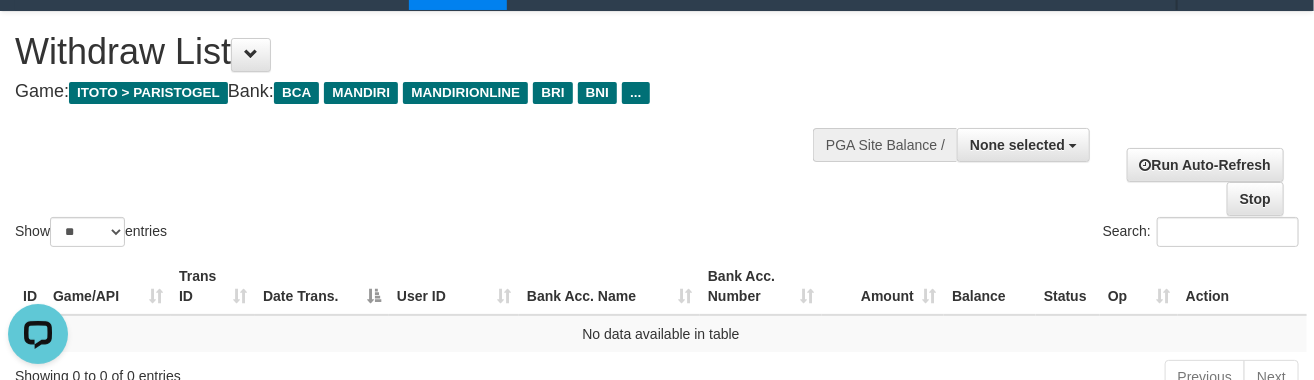 scroll, scrollTop: 0, scrollLeft: 0, axis: both 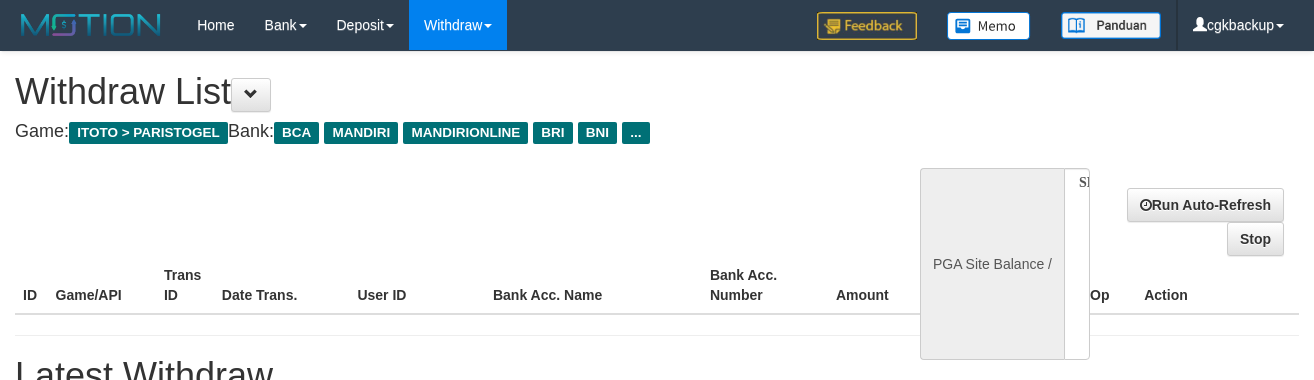 select 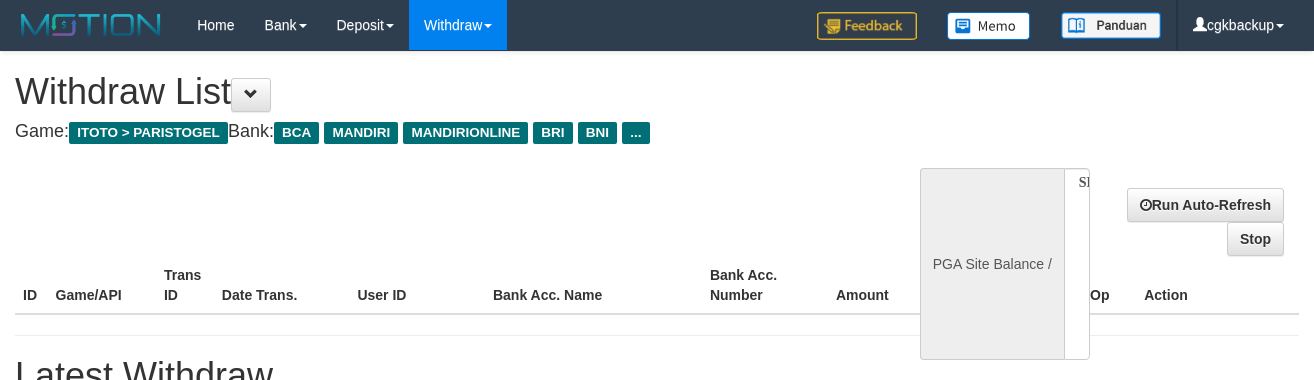 scroll, scrollTop: 40, scrollLeft: 0, axis: vertical 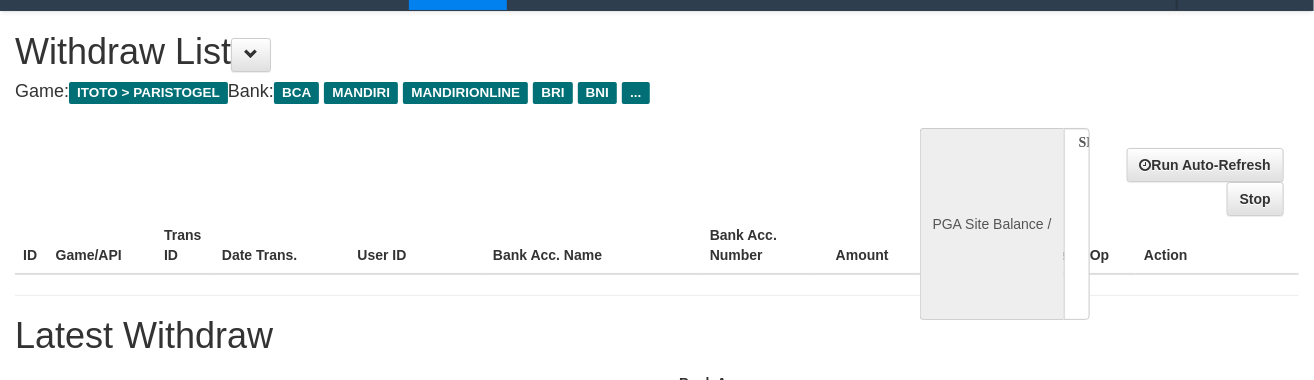 select on "**" 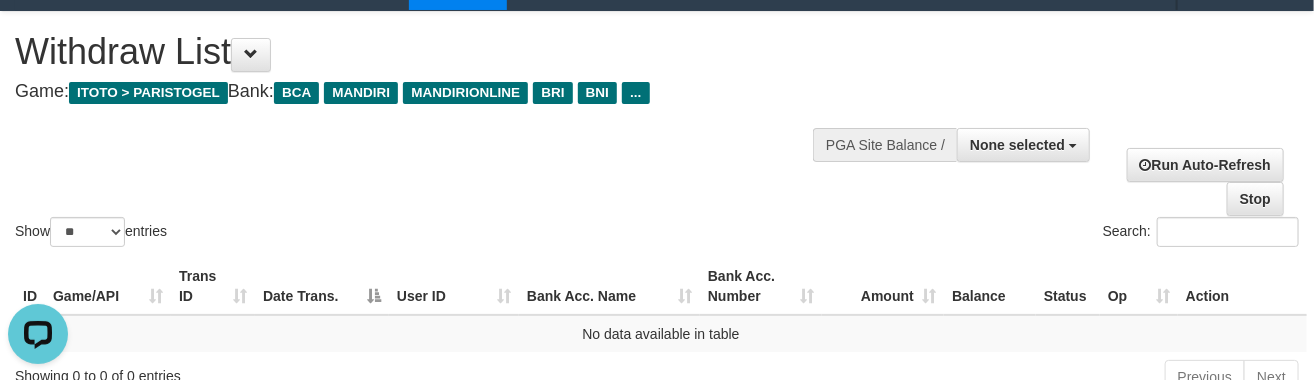 scroll, scrollTop: 0, scrollLeft: 0, axis: both 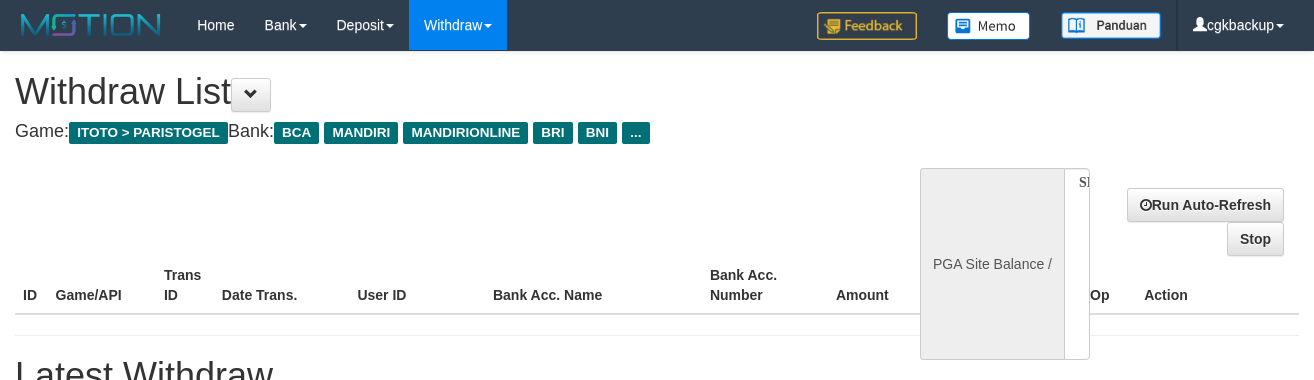 select 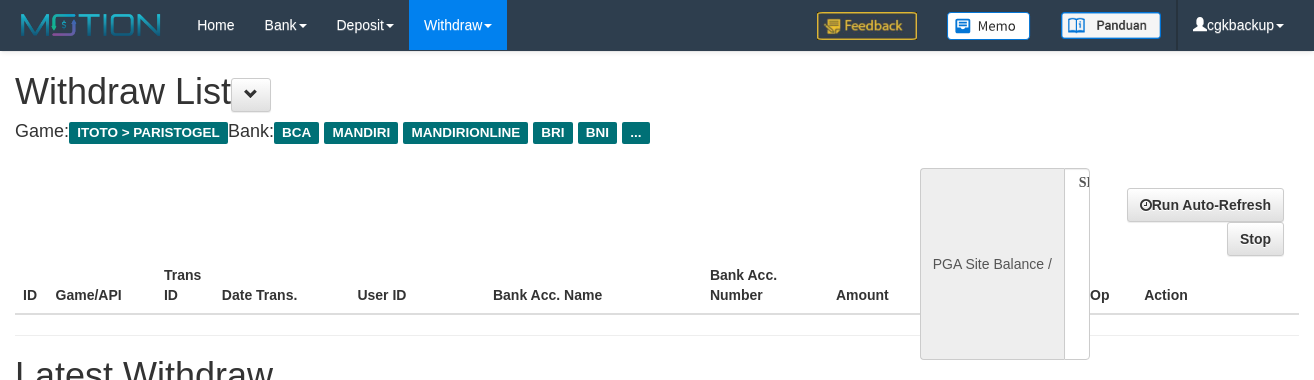scroll, scrollTop: 40, scrollLeft: 0, axis: vertical 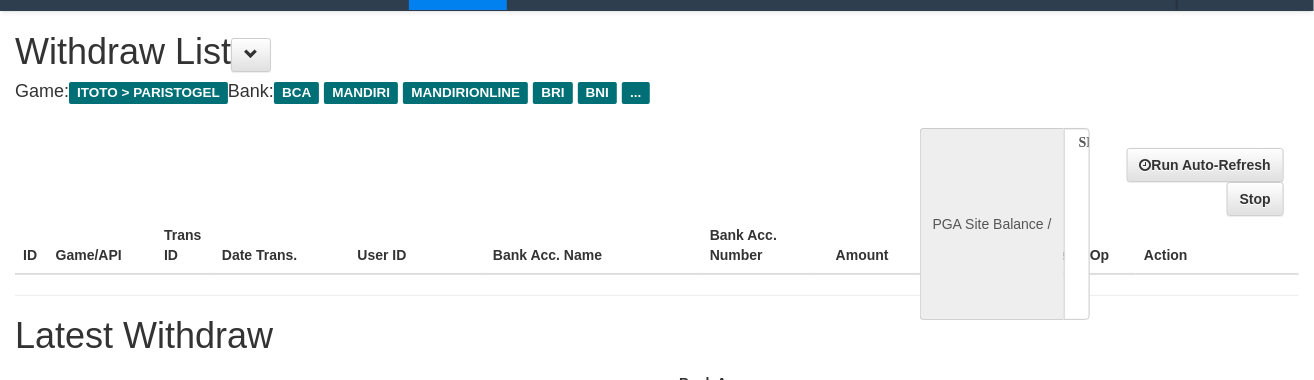 select on "**" 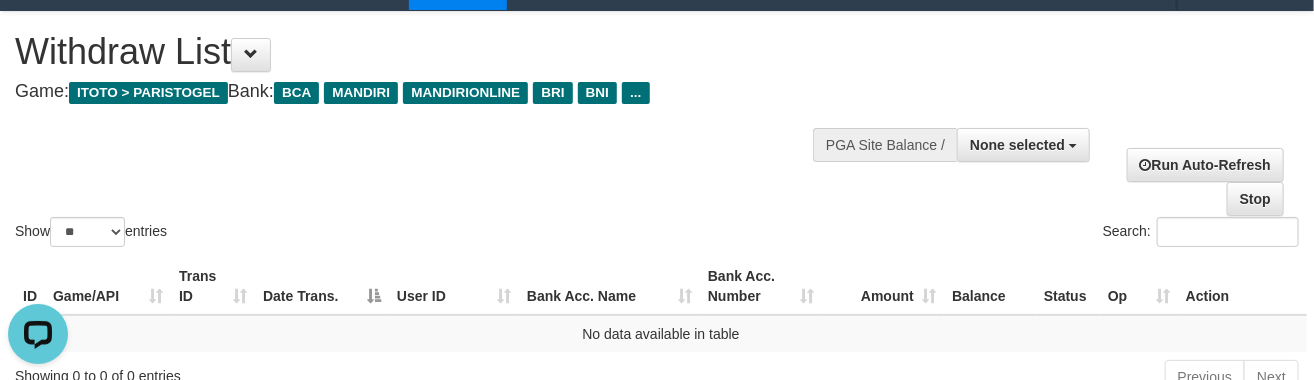 scroll, scrollTop: 0, scrollLeft: 0, axis: both 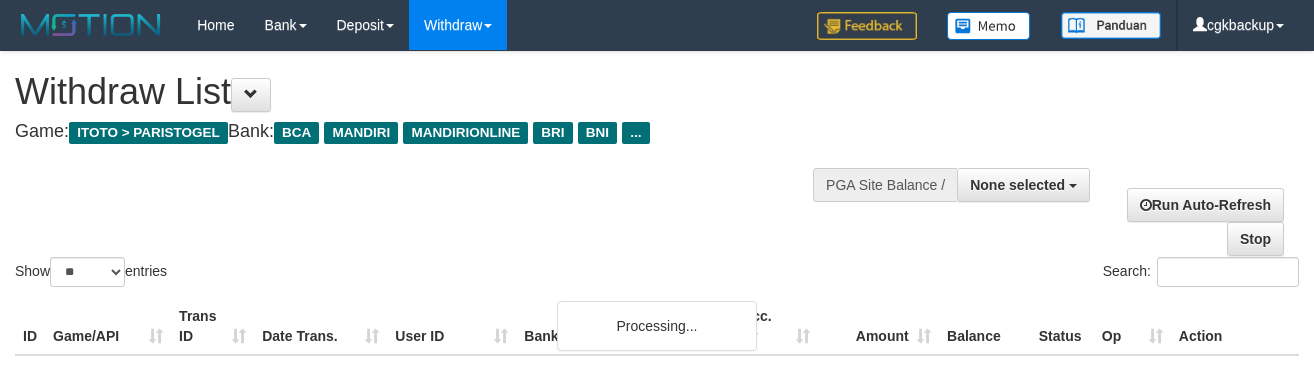 select 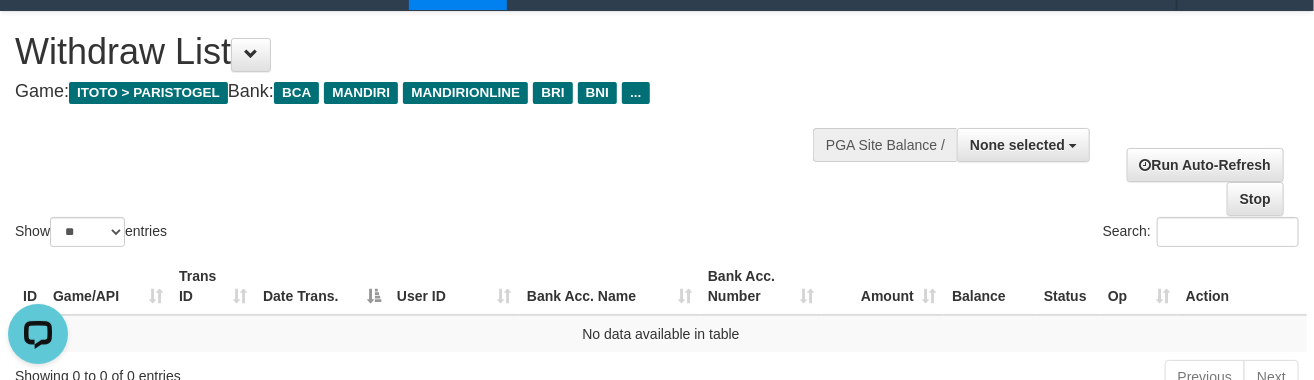 scroll, scrollTop: 0, scrollLeft: 0, axis: both 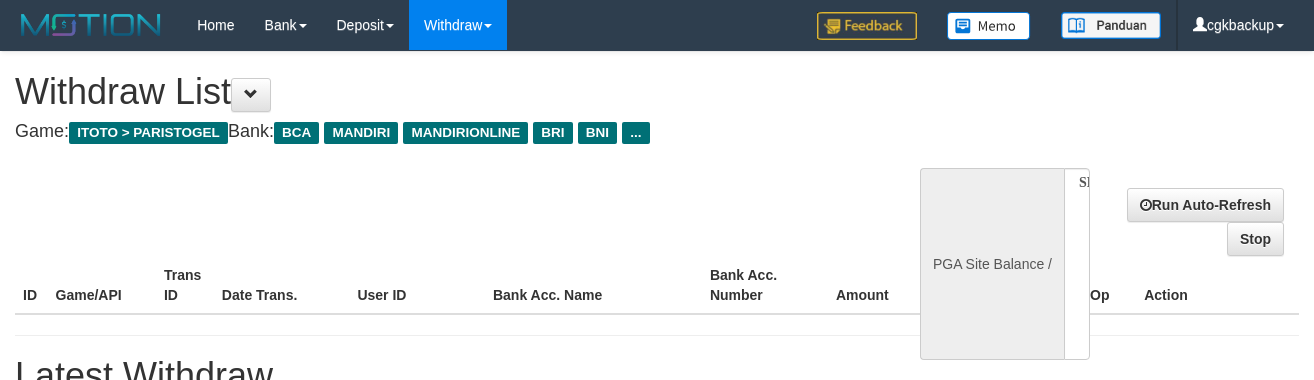 select 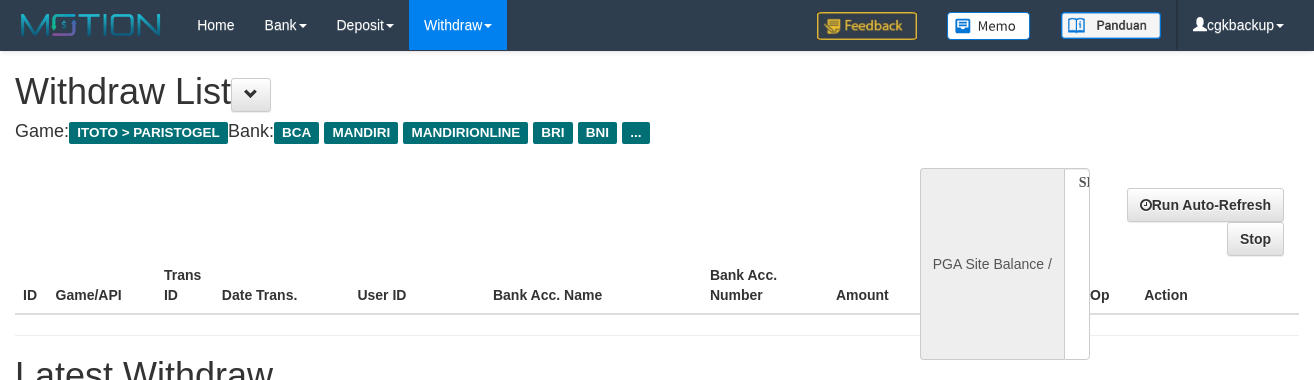 scroll, scrollTop: 40, scrollLeft: 0, axis: vertical 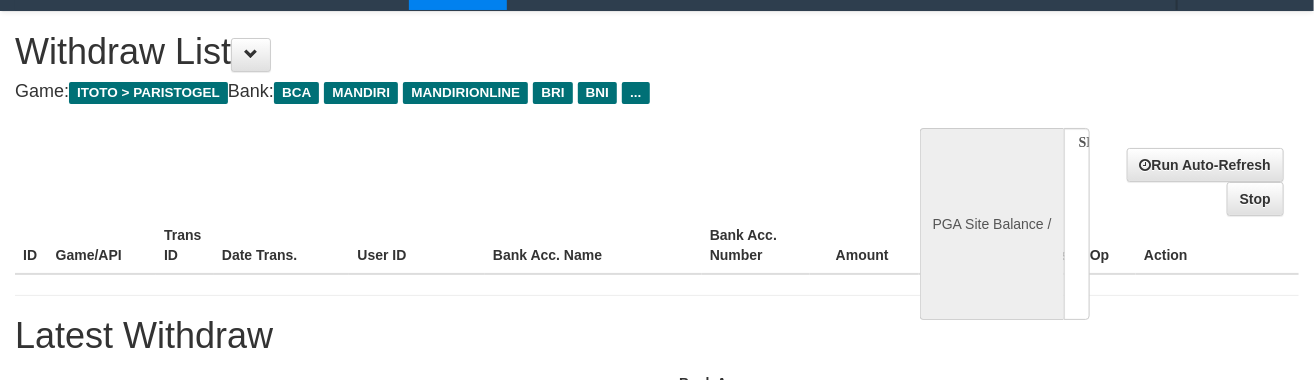 select on "**" 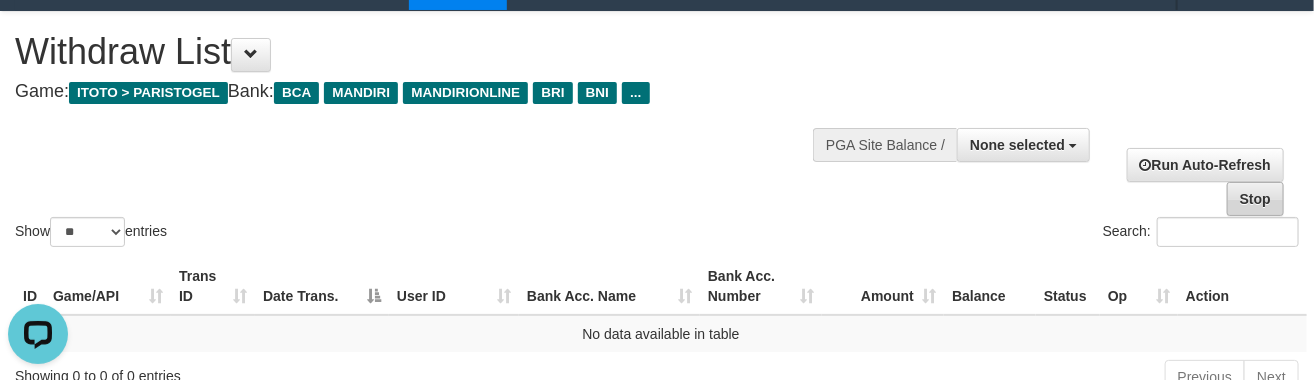 scroll, scrollTop: 0, scrollLeft: 0, axis: both 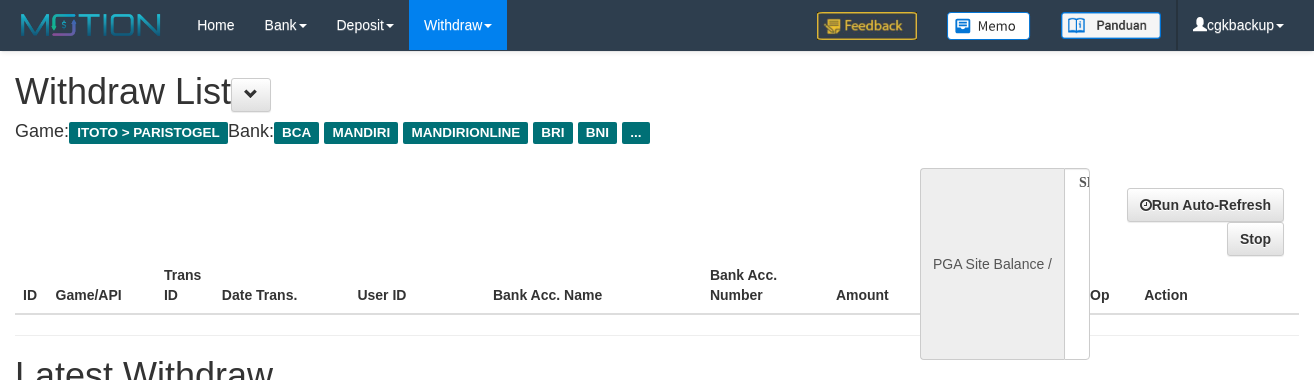select 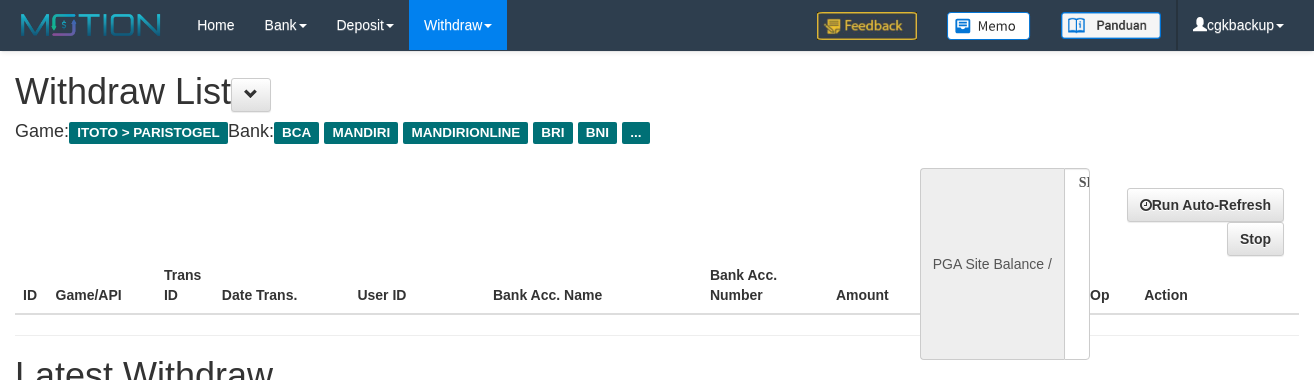 scroll, scrollTop: 40, scrollLeft: 0, axis: vertical 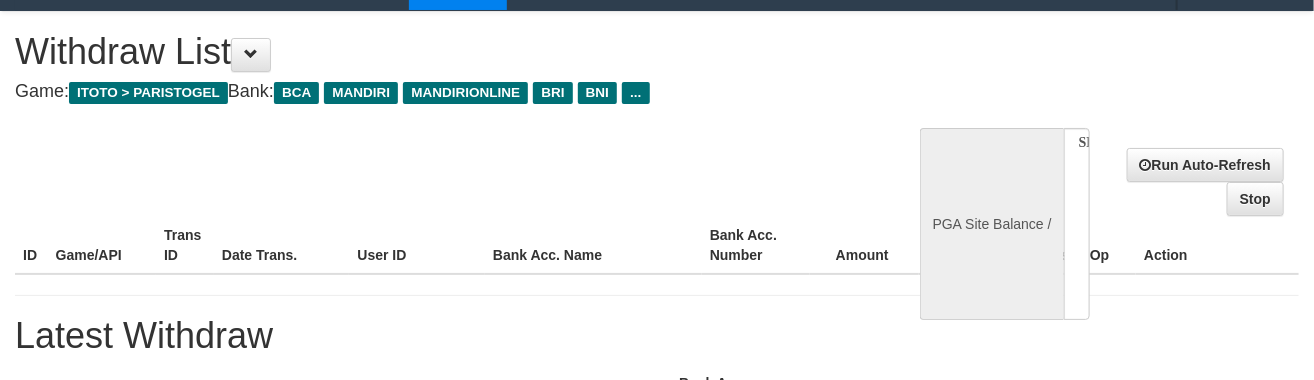 select on "**" 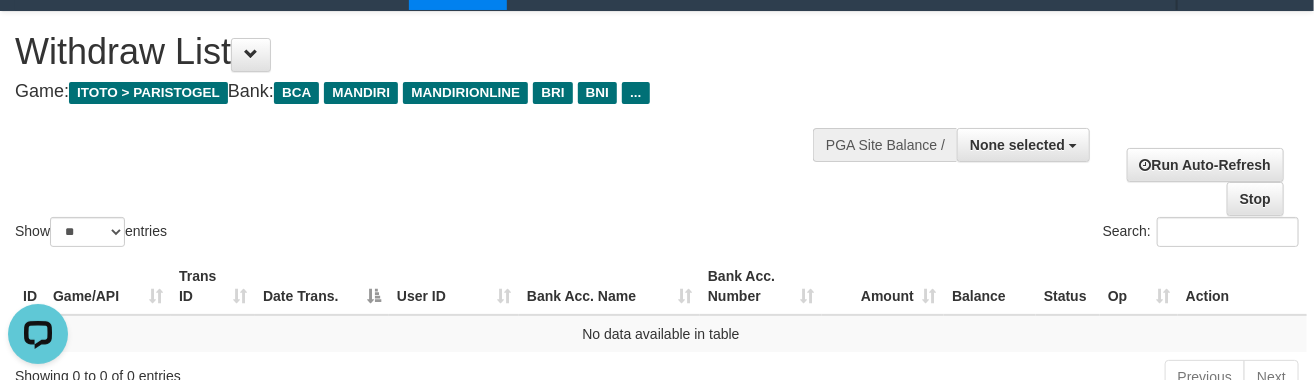 scroll, scrollTop: 0, scrollLeft: 0, axis: both 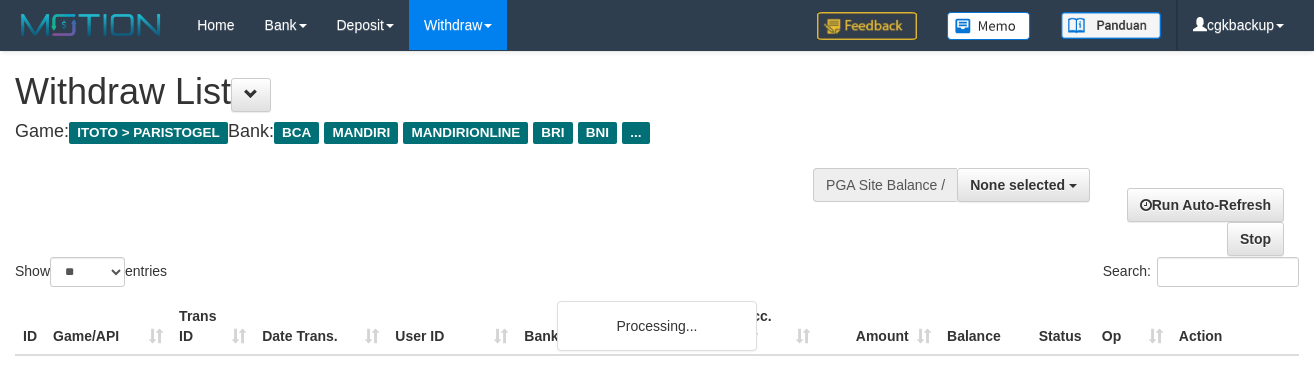 select 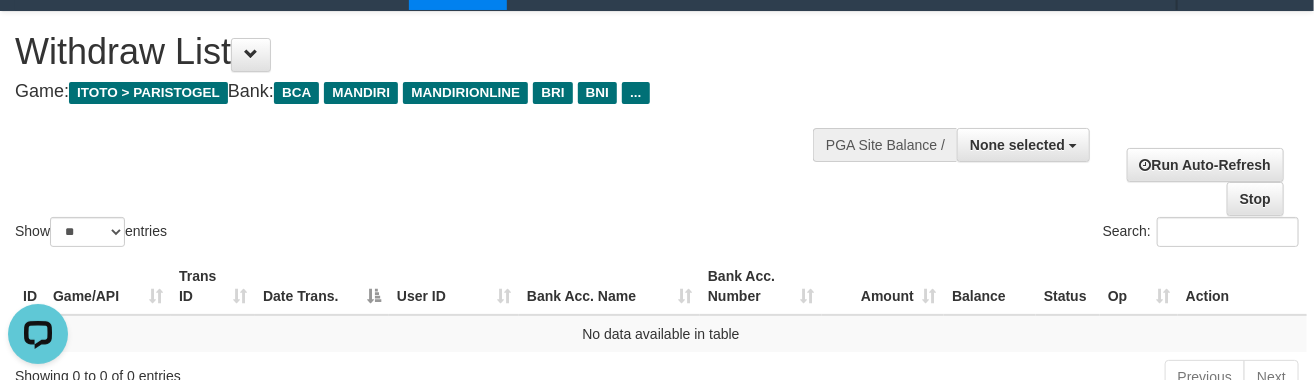 scroll, scrollTop: 0, scrollLeft: 0, axis: both 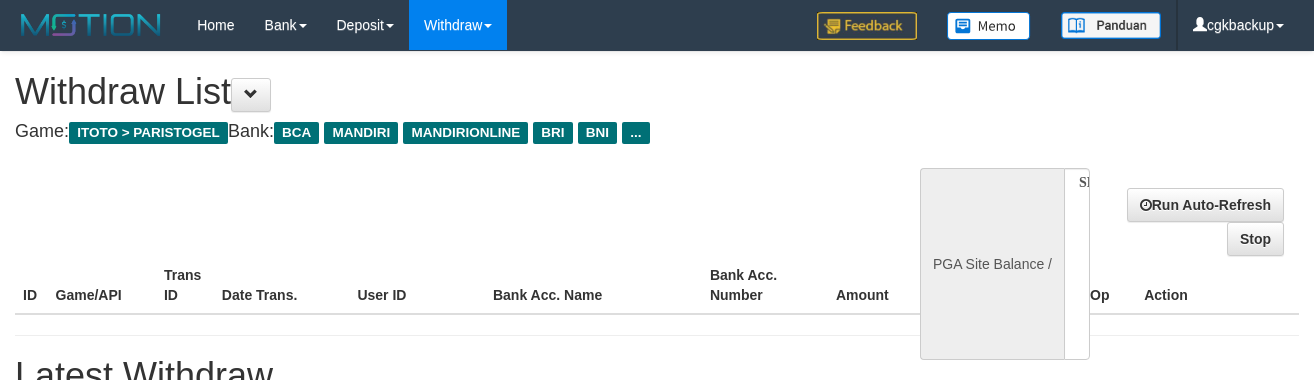 select 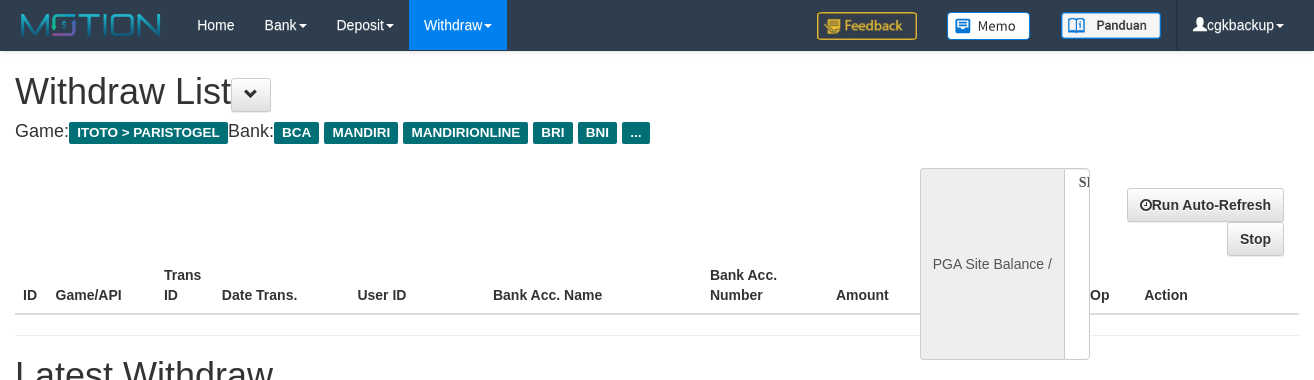 scroll, scrollTop: 40, scrollLeft: 0, axis: vertical 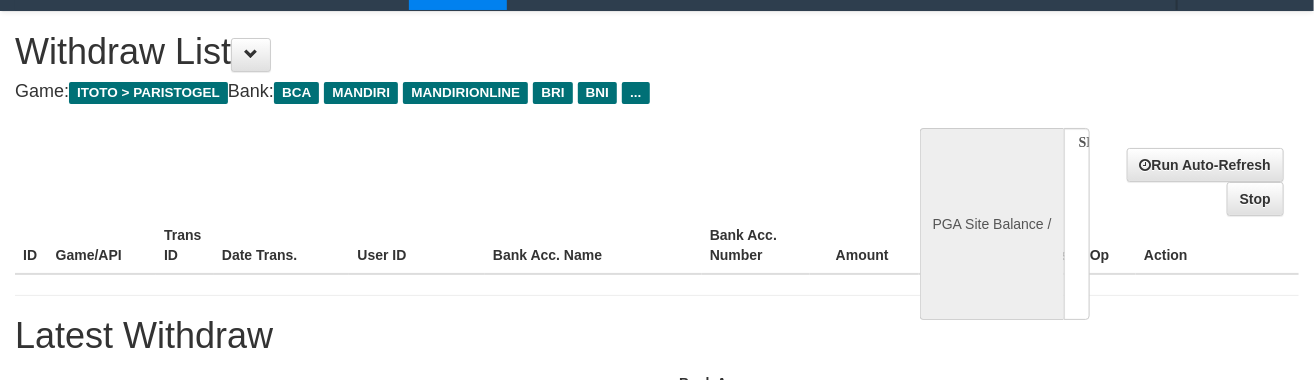 select on "**" 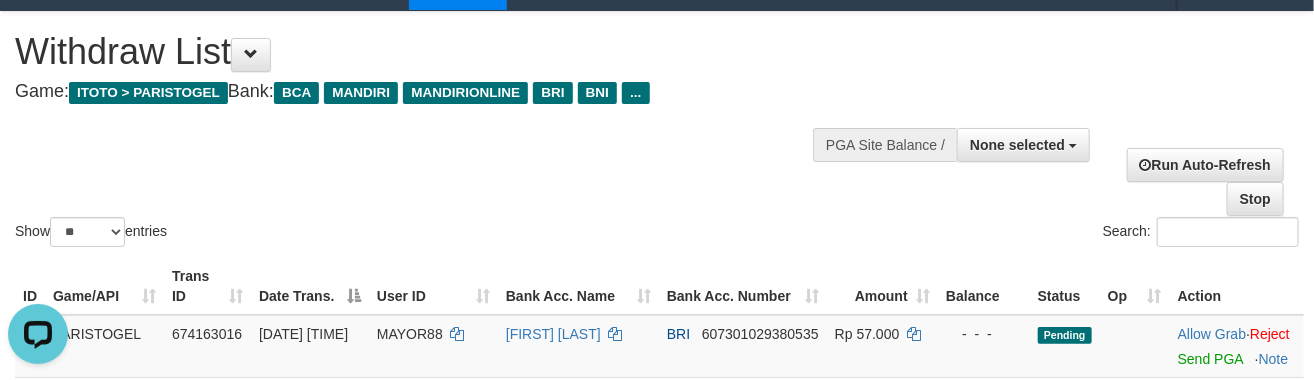 scroll, scrollTop: 0, scrollLeft: 0, axis: both 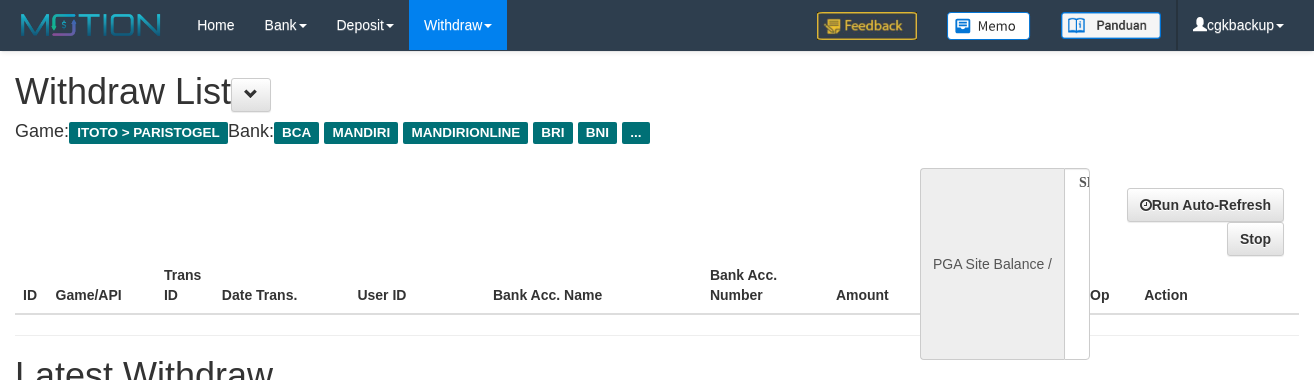 select 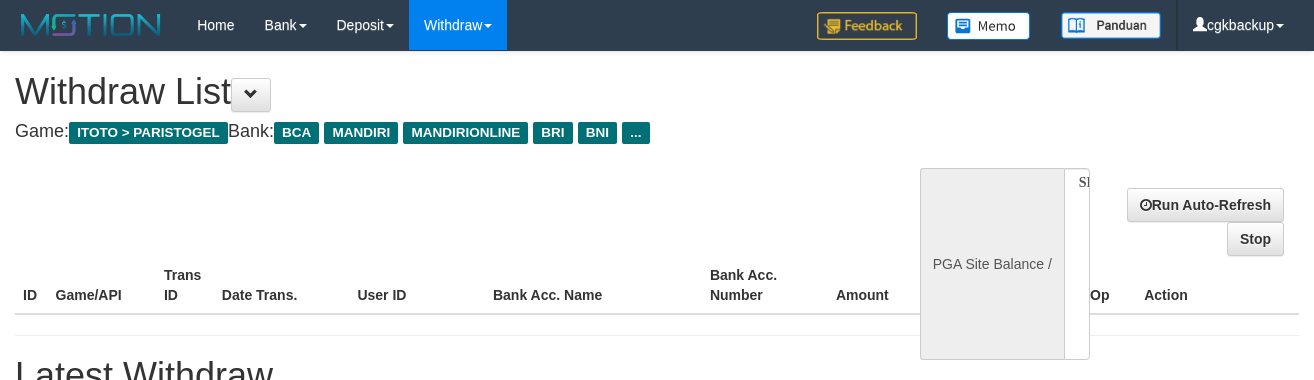 scroll, scrollTop: 40, scrollLeft: 0, axis: vertical 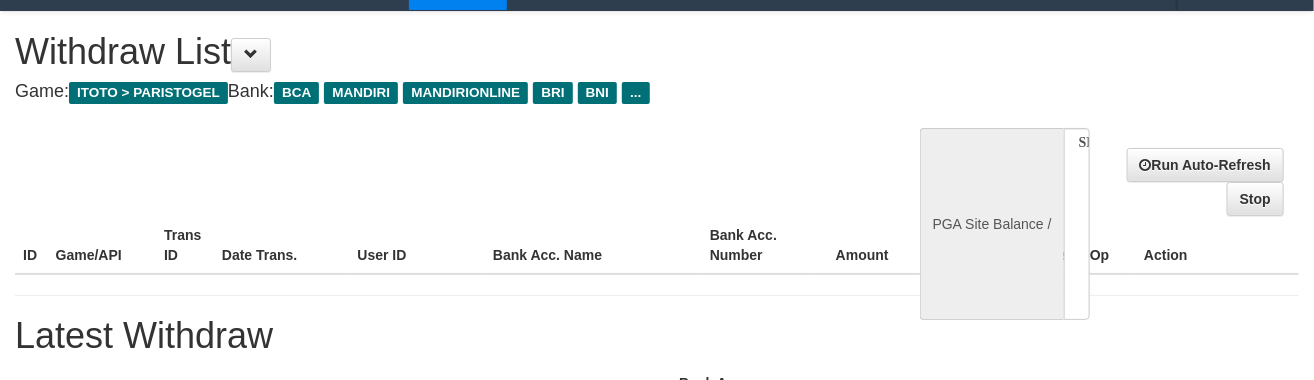 select on "**" 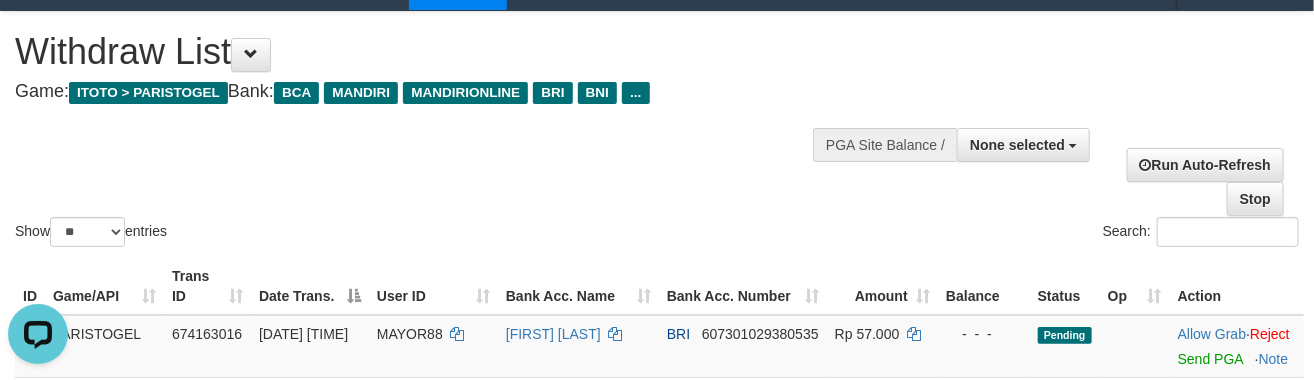 scroll, scrollTop: 0, scrollLeft: 0, axis: both 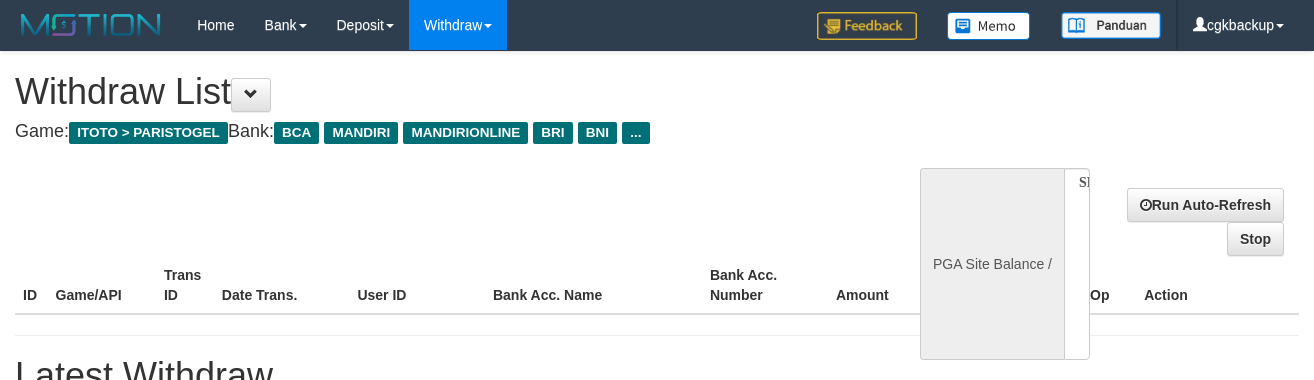 select 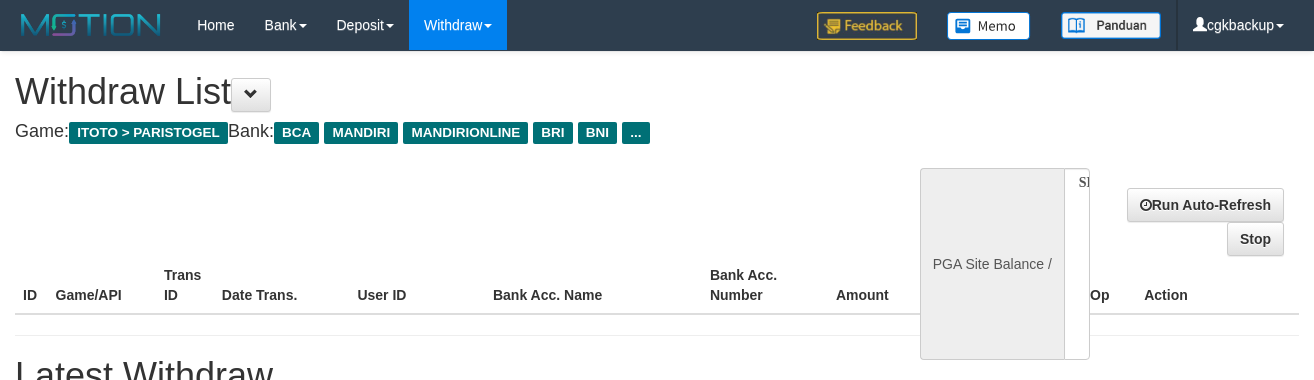 scroll, scrollTop: 40, scrollLeft: 0, axis: vertical 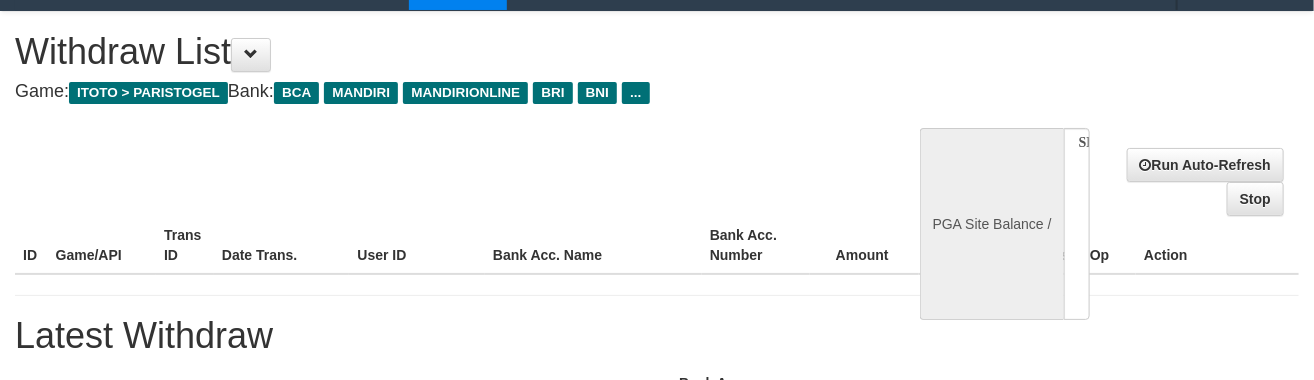 select on "**" 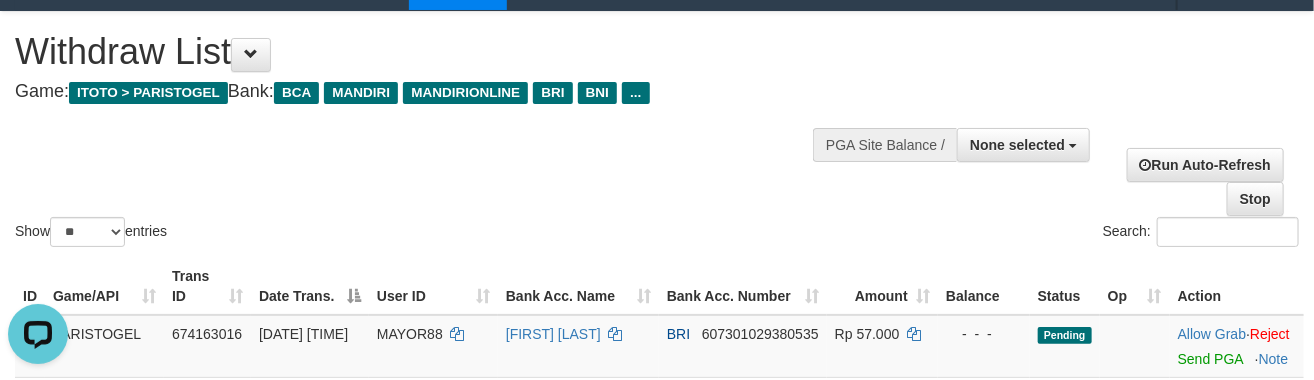 scroll, scrollTop: 0, scrollLeft: 0, axis: both 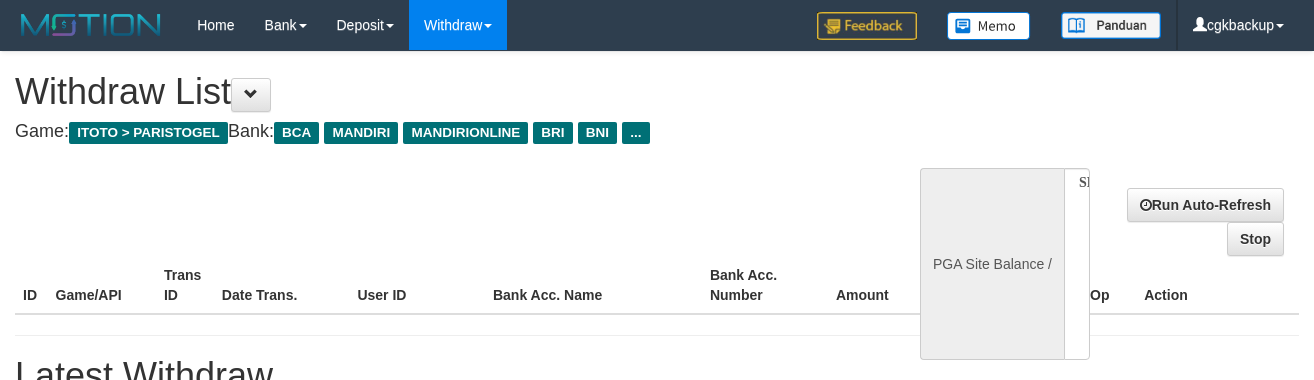 select 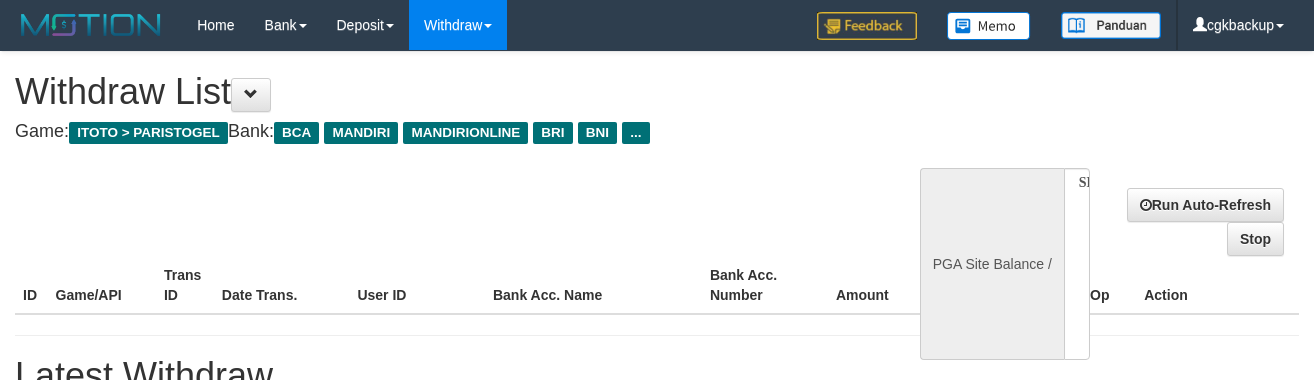 scroll, scrollTop: 40, scrollLeft: 0, axis: vertical 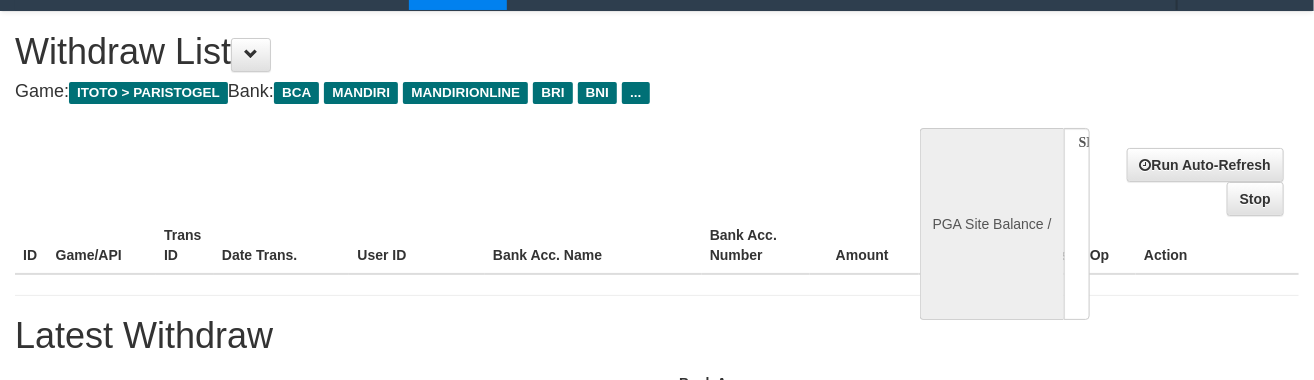 select on "**" 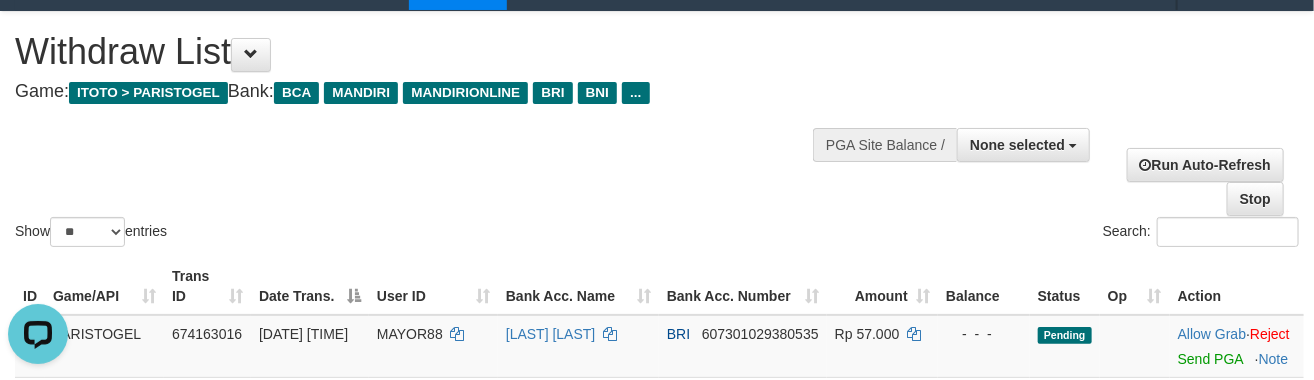 scroll, scrollTop: 0, scrollLeft: 0, axis: both 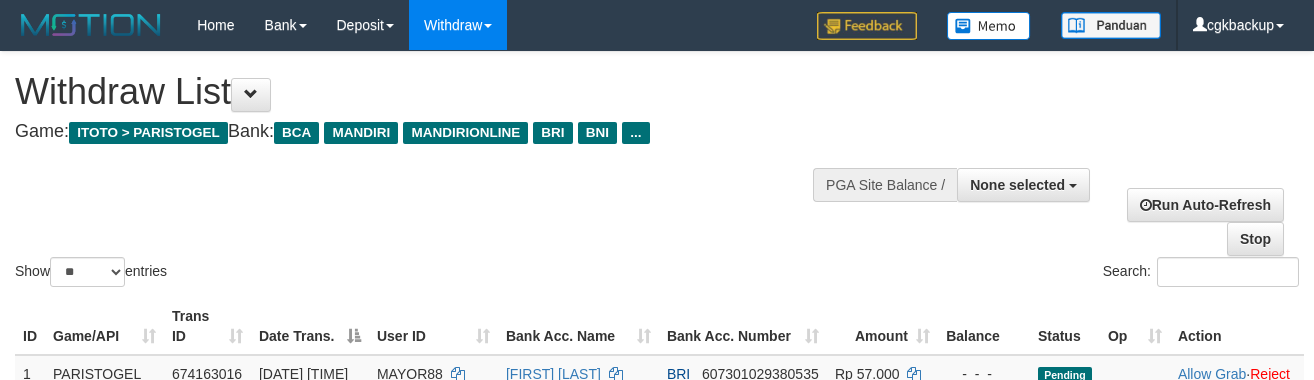 select 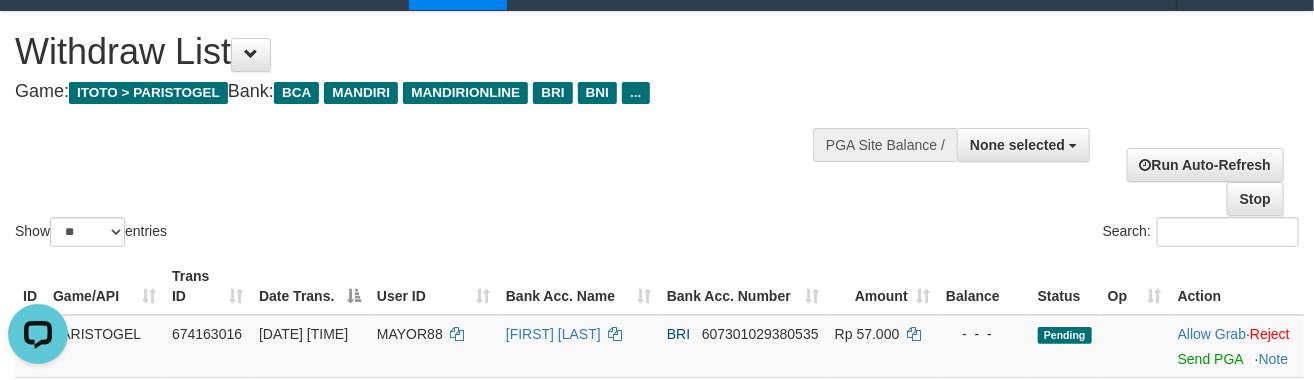 scroll, scrollTop: 0, scrollLeft: 0, axis: both 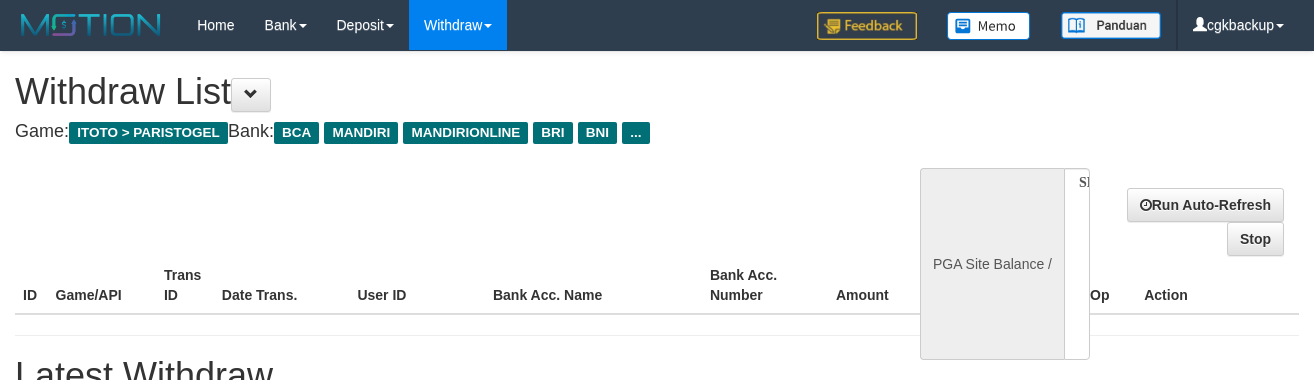 select 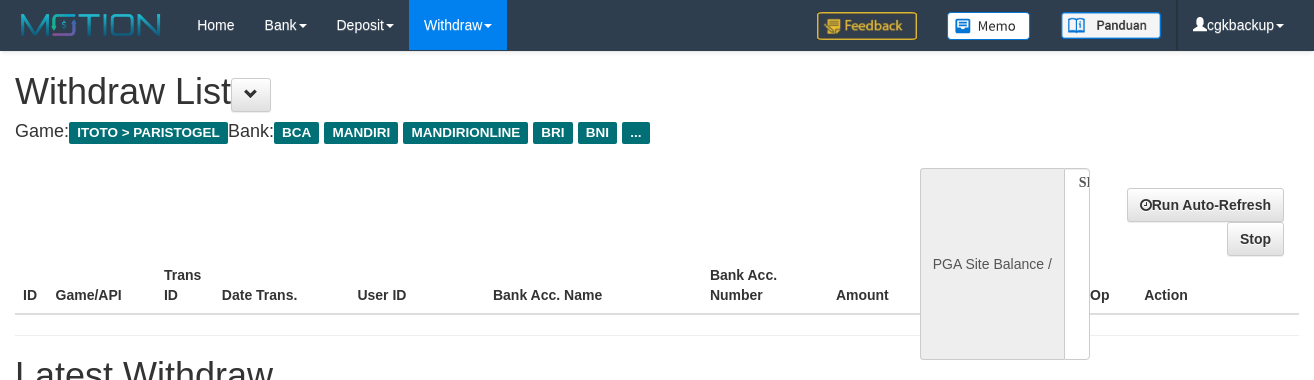 scroll, scrollTop: 151, scrollLeft: 0, axis: vertical 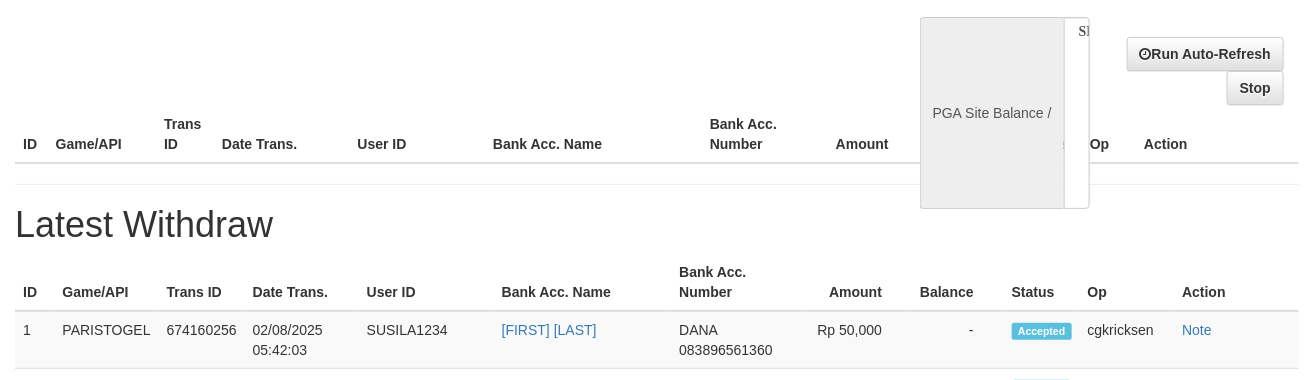 select on "**" 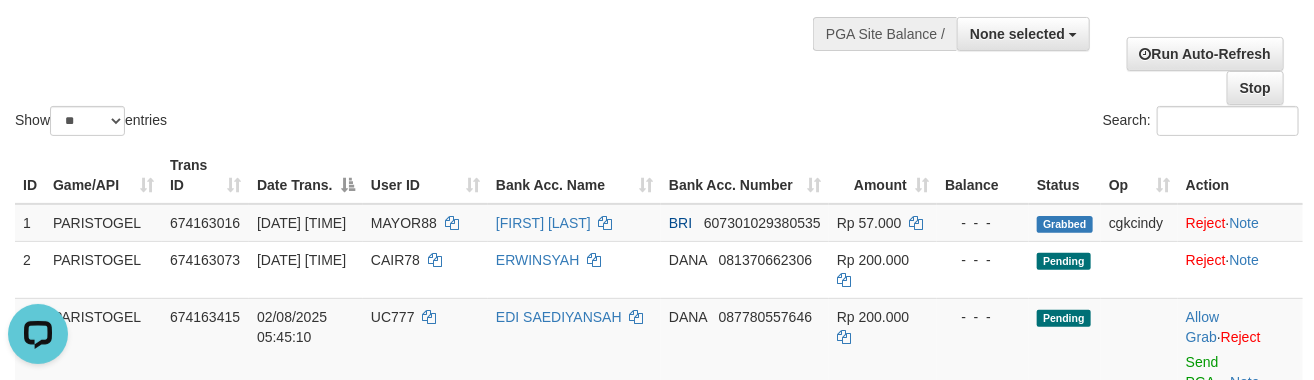 scroll, scrollTop: 0, scrollLeft: 0, axis: both 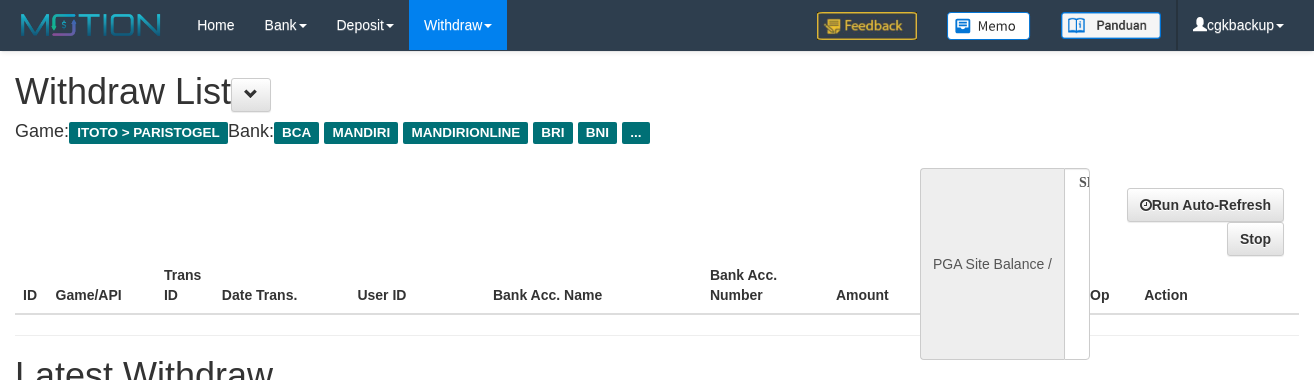 select 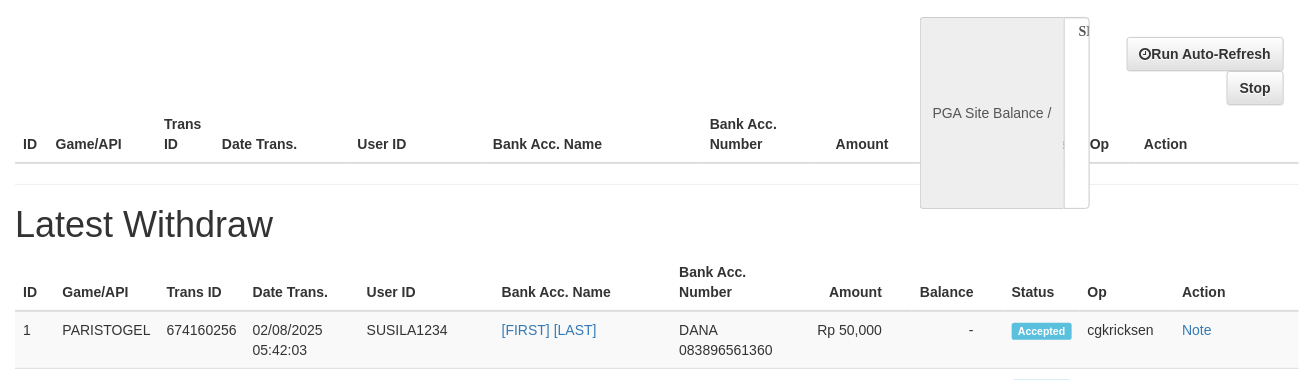 select on "**" 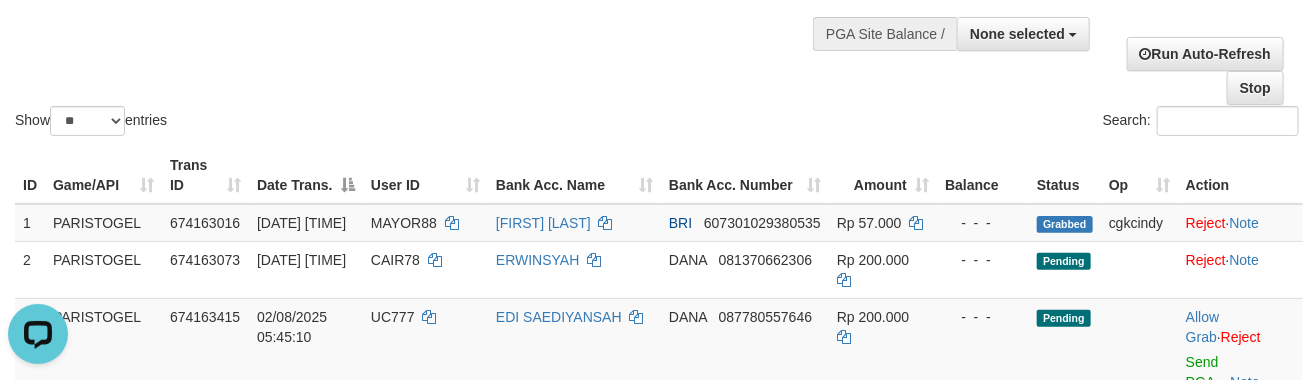 scroll, scrollTop: 0, scrollLeft: 0, axis: both 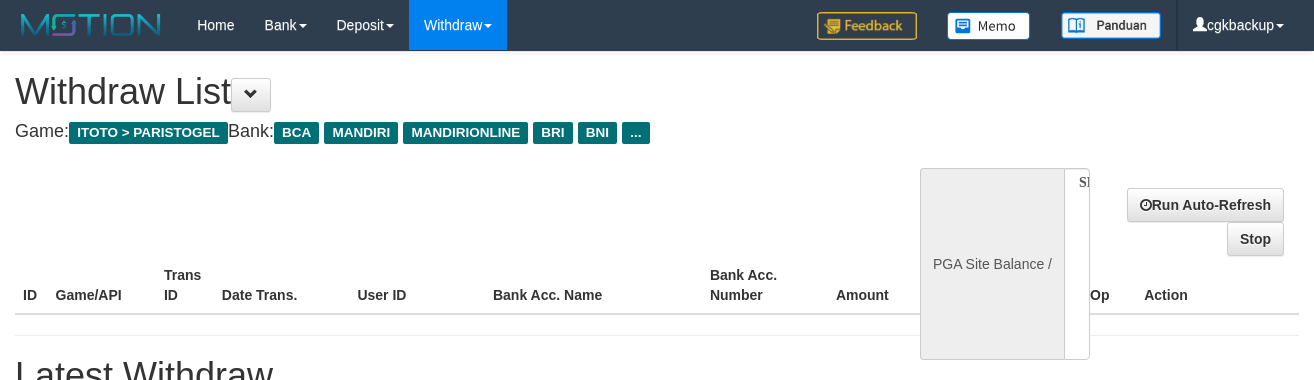 select 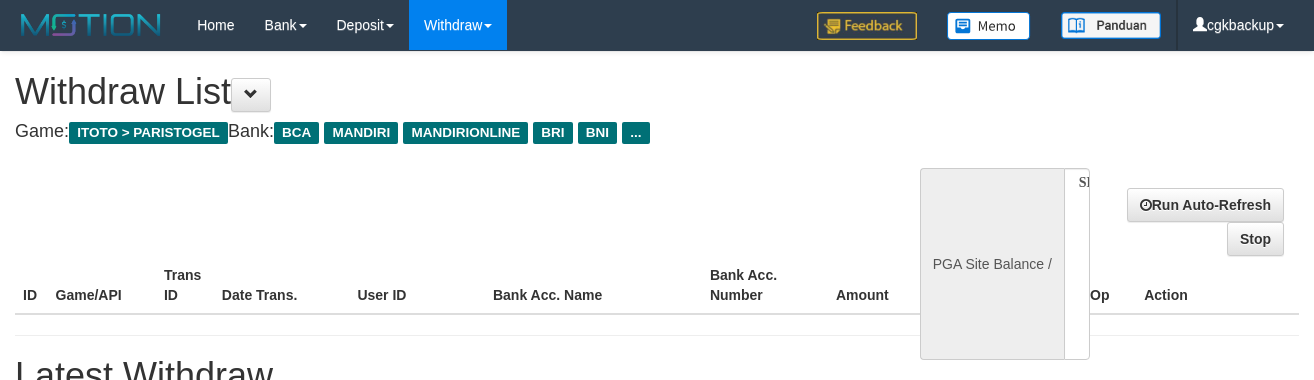 scroll, scrollTop: 151, scrollLeft: 0, axis: vertical 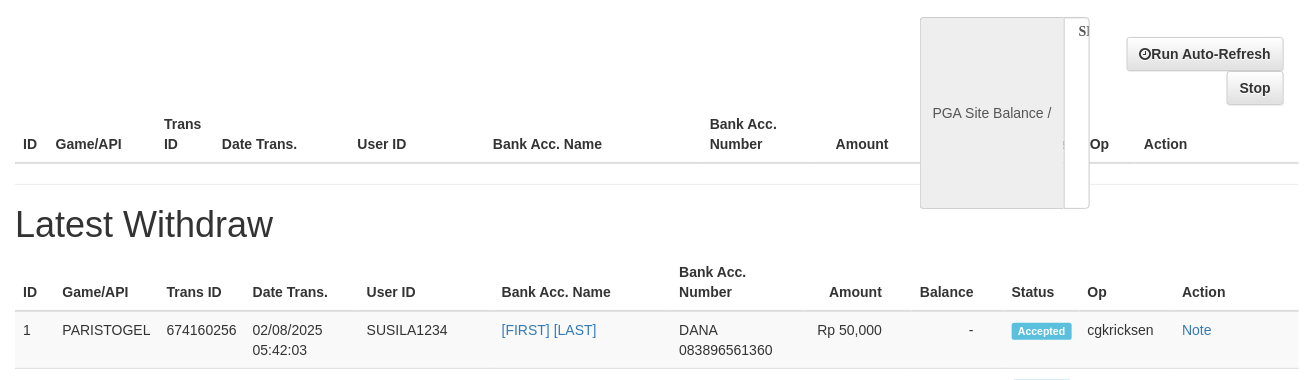 select on "**" 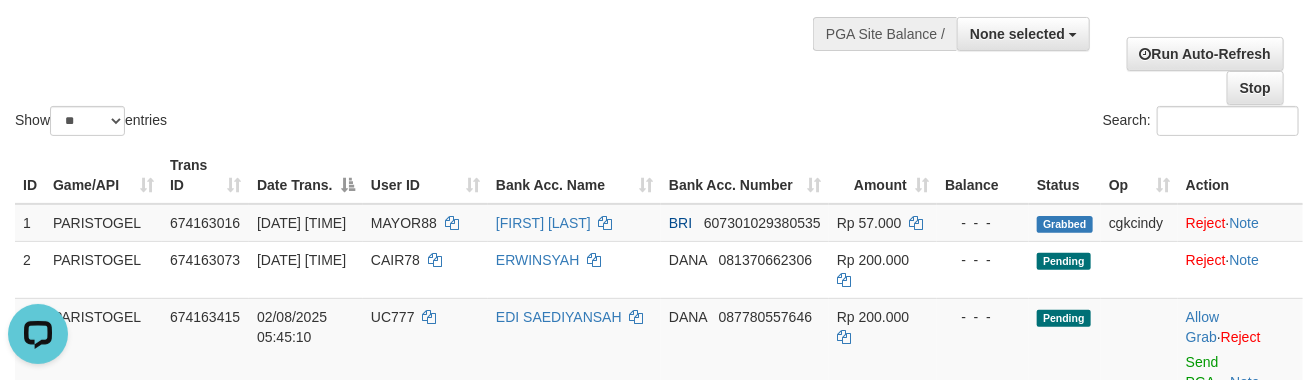 scroll, scrollTop: 0, scrollLeft: 0, axis: both 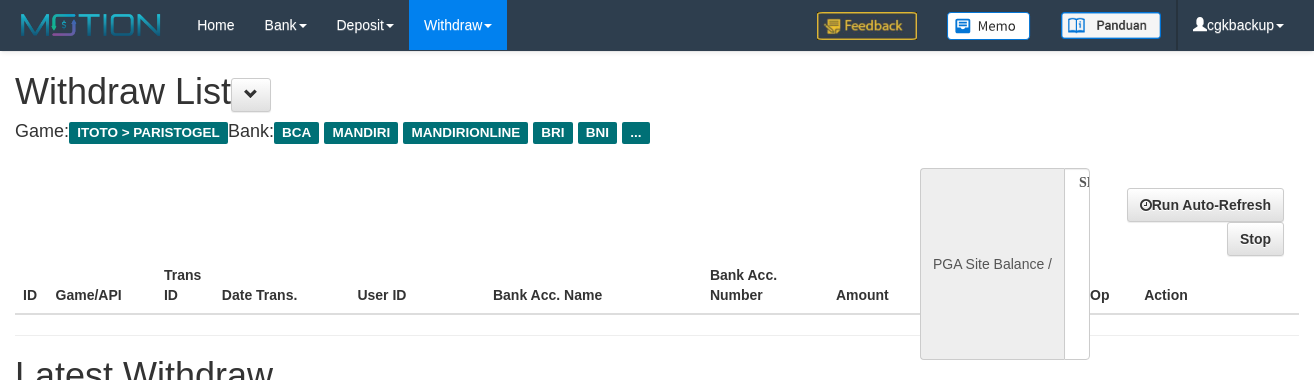 select 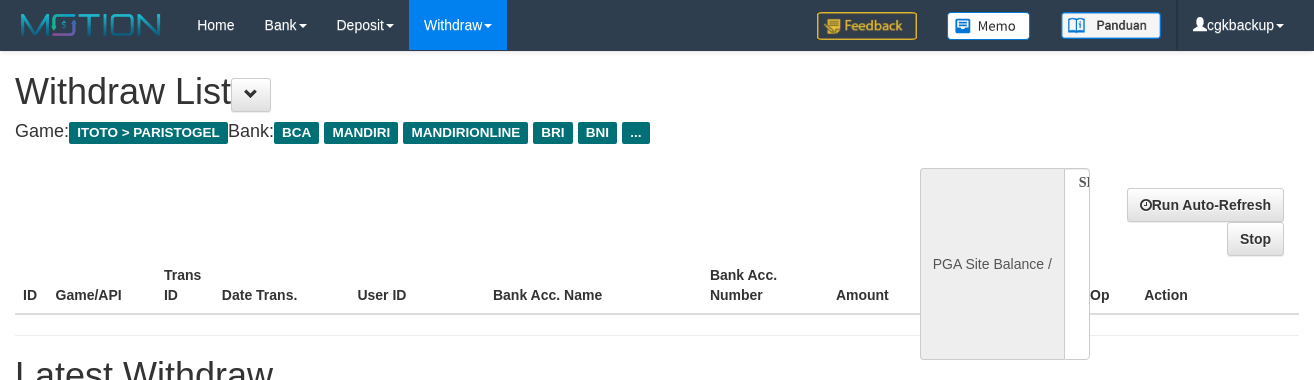scroll, scrollTop: 151, scrollLeft: 0, axis: vertical 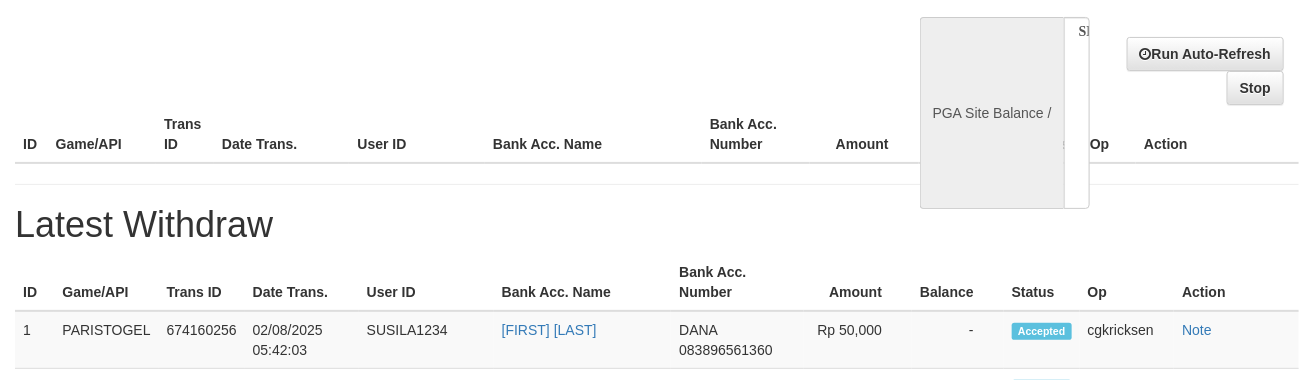 select on "**" 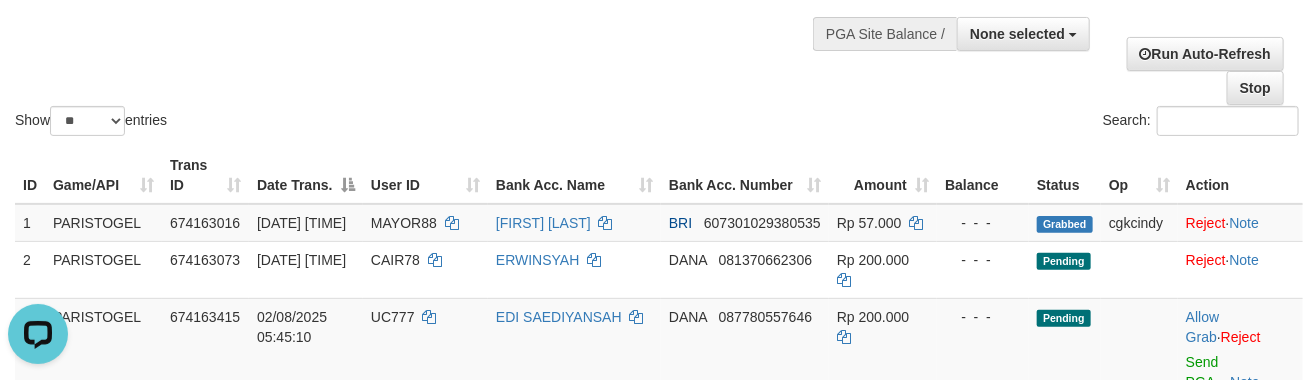 scroll, scrollTop: 0, scrollLeft: 0, axis: both 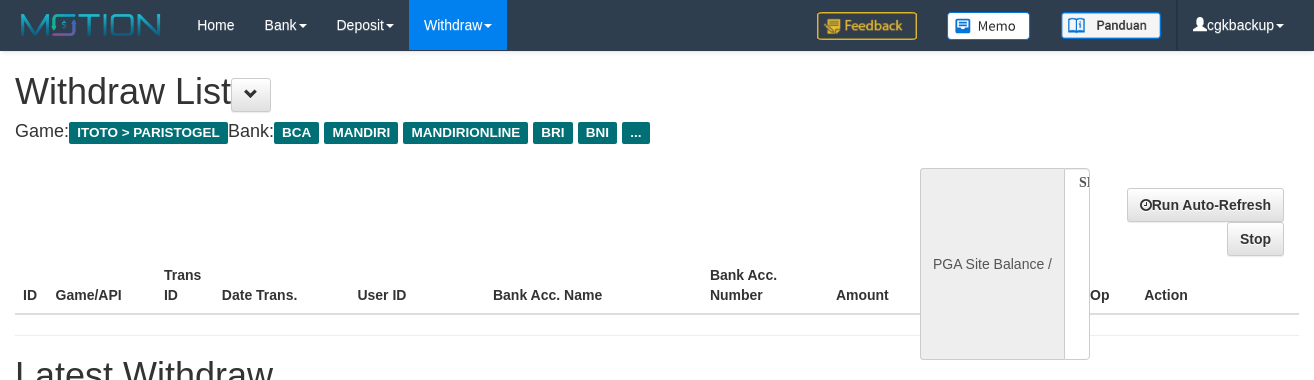 select 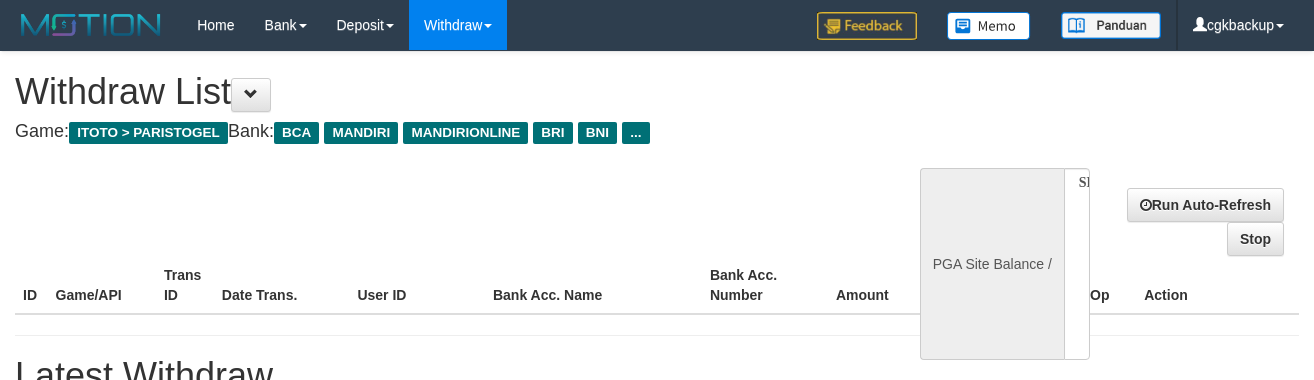 scroll, scrollTop: 151, scrollLeft: 0, axis: vertical 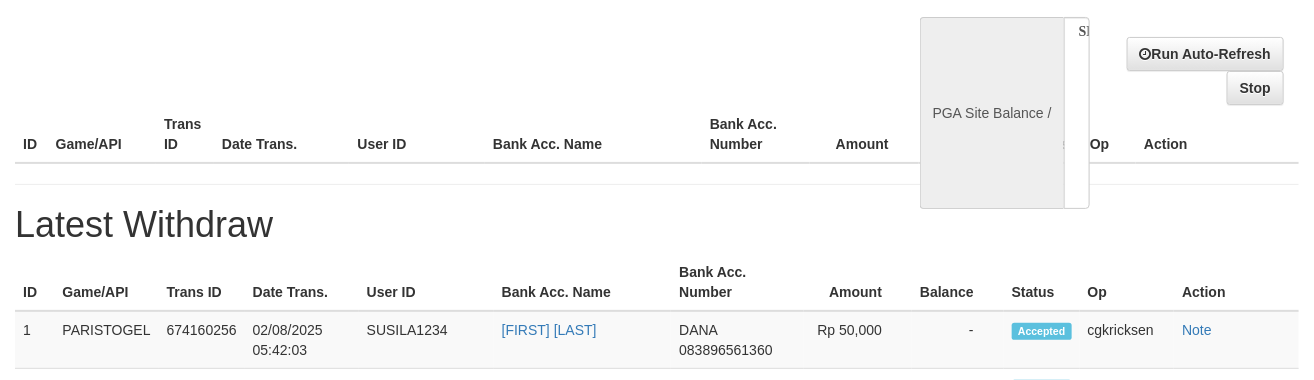 select on "**" 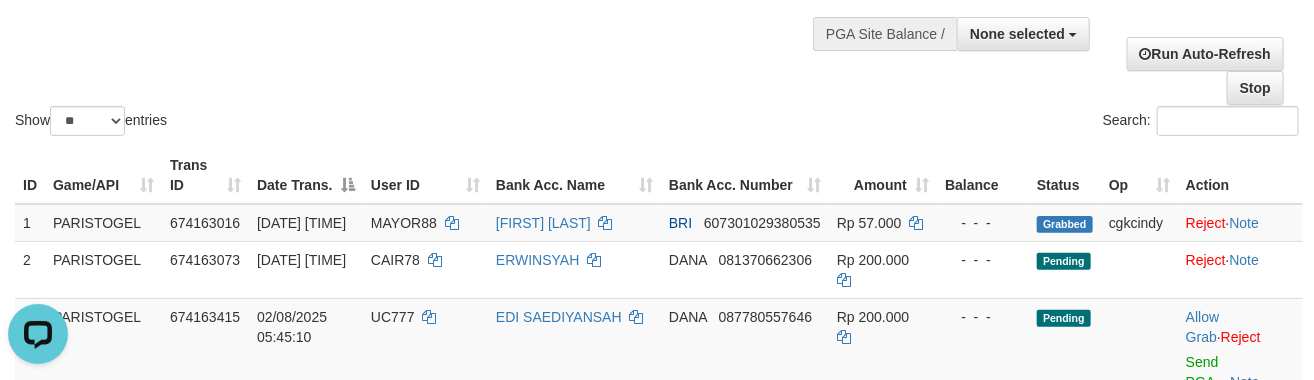 scroll, scrollTop: 0, scrollLeft: 0, axis: both 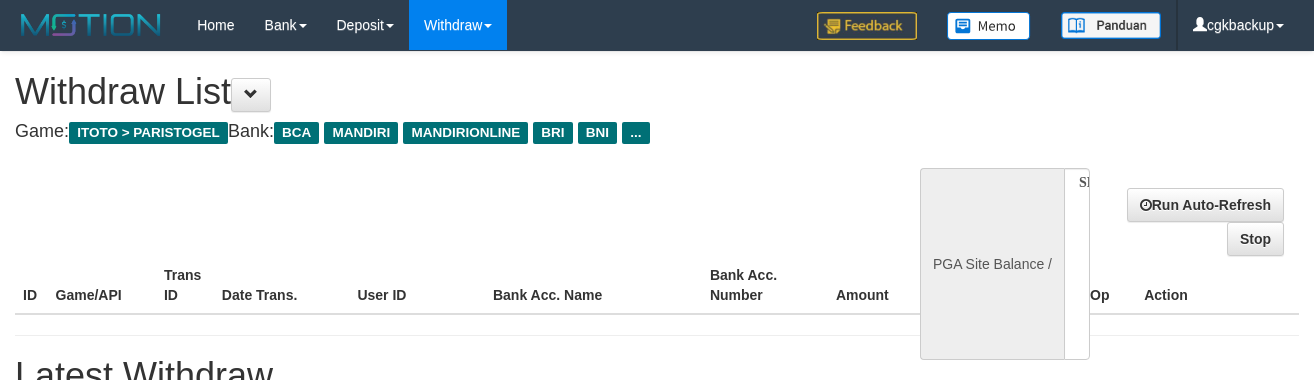 select 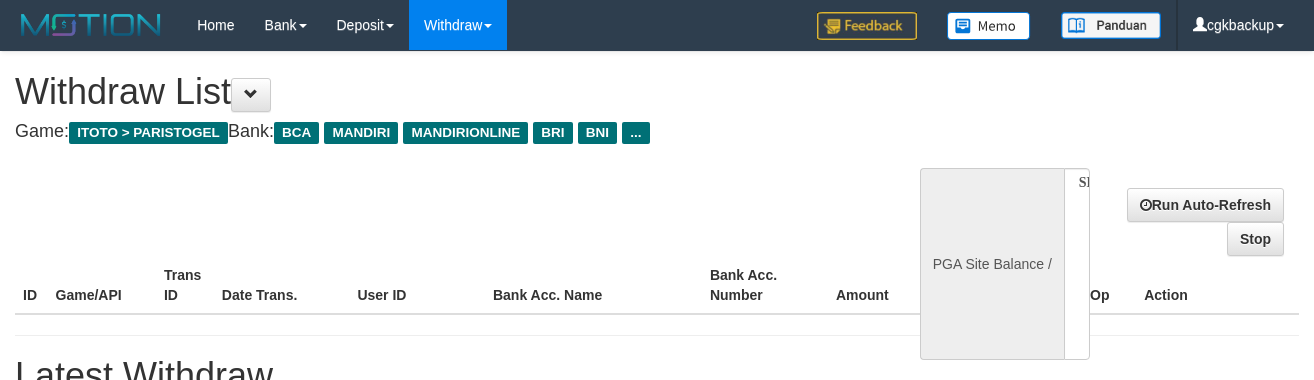 scroll, scrollTop: 151, scrollLeft: 0, axis: vertical 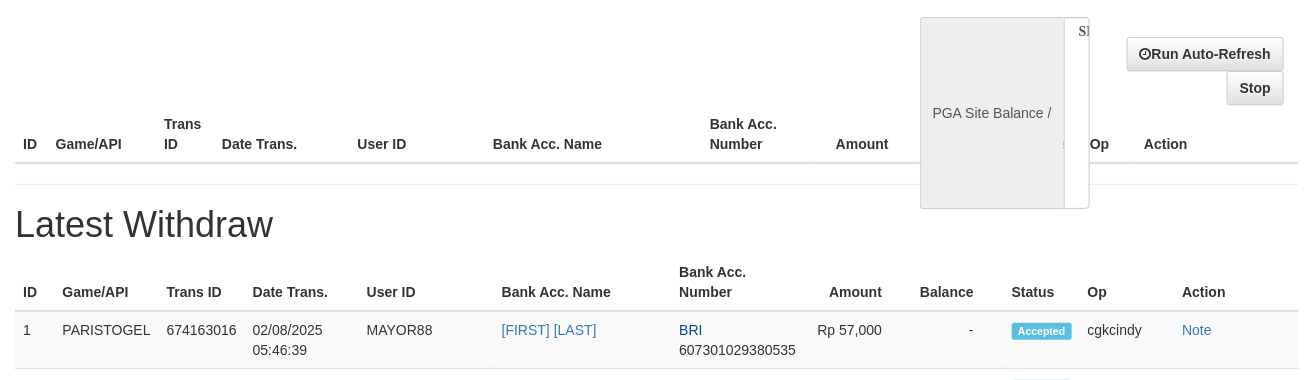 select on "**" 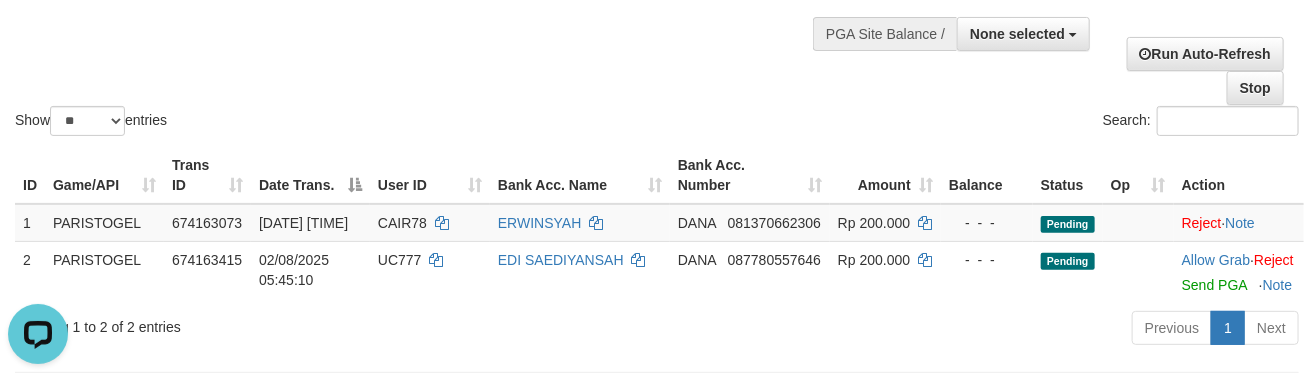 scroll, scrollTop: 0, scrollLeft: 0, axis: both 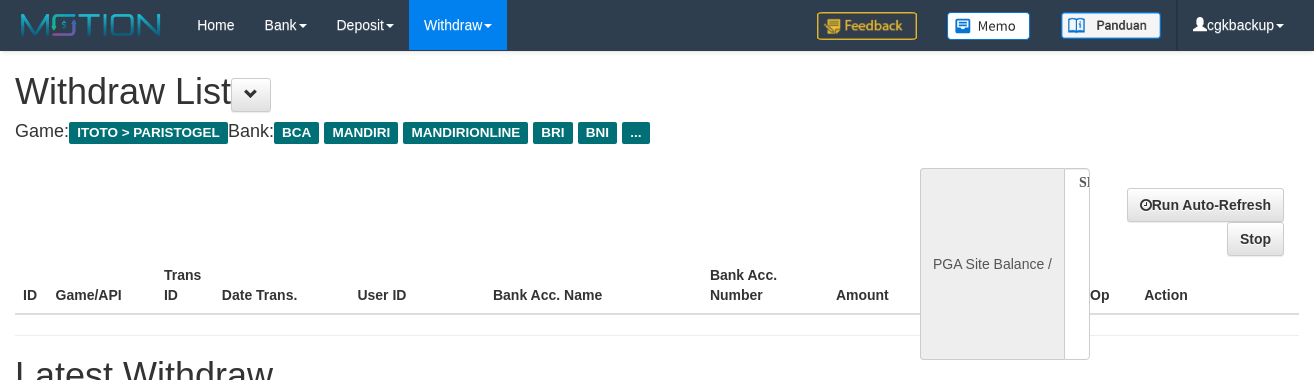 select 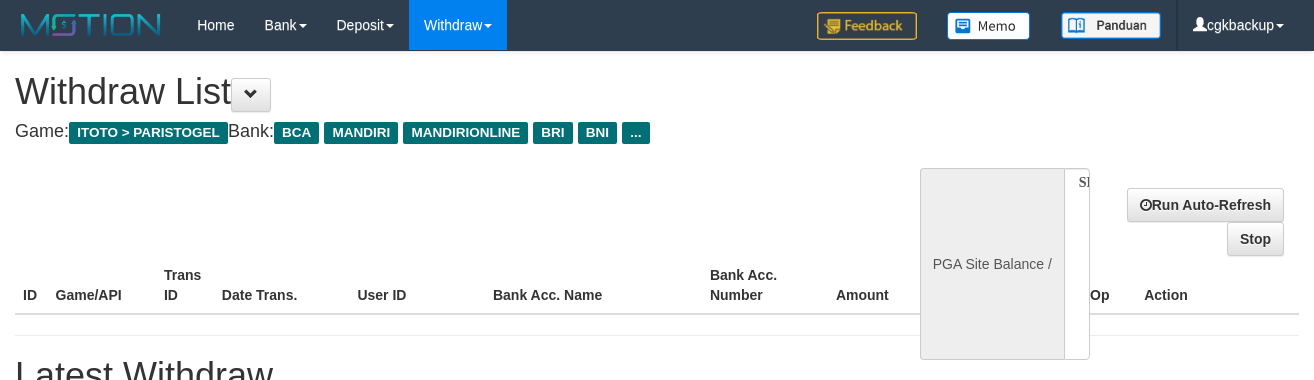 scroll, scrollTop: 151, scrollLeft: 0, axis: vertical 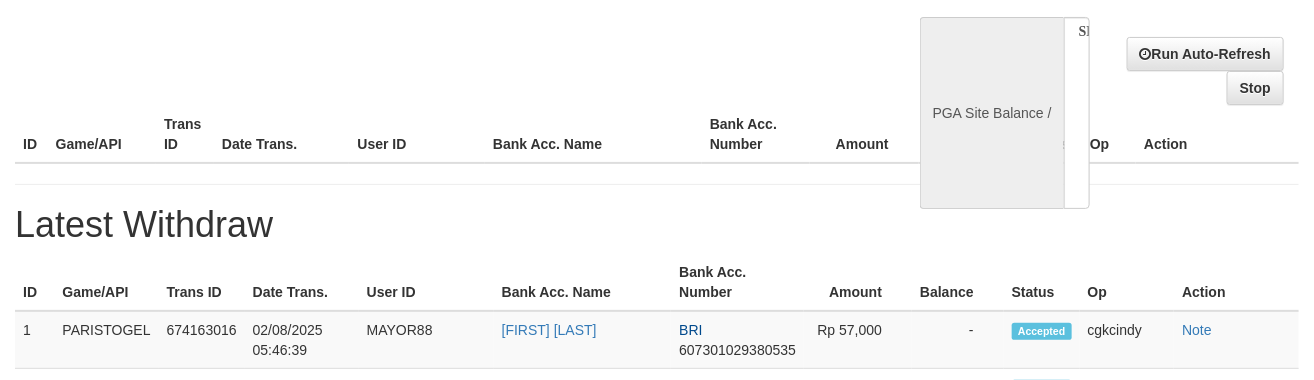 select on "**" 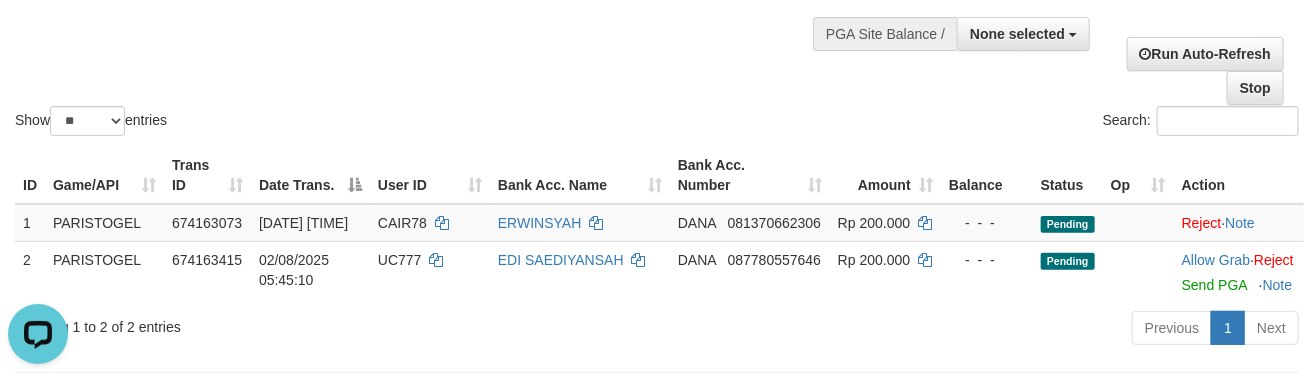 scroll, scrollTop: 0, scrollLeft: 0, axis: both 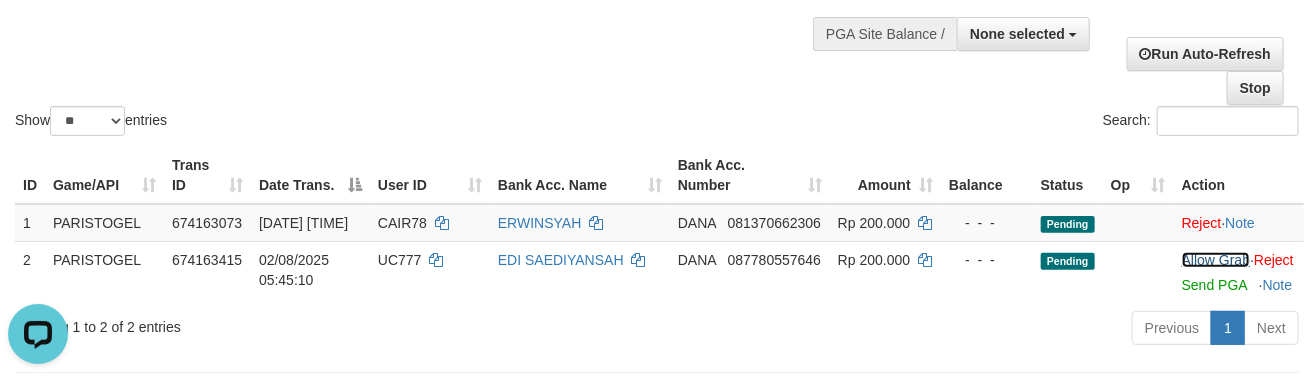 drag, startPoint x: 1205, startPoint y: 278, endPoint x: 748, endPoint y: 125, distance: 481.93152 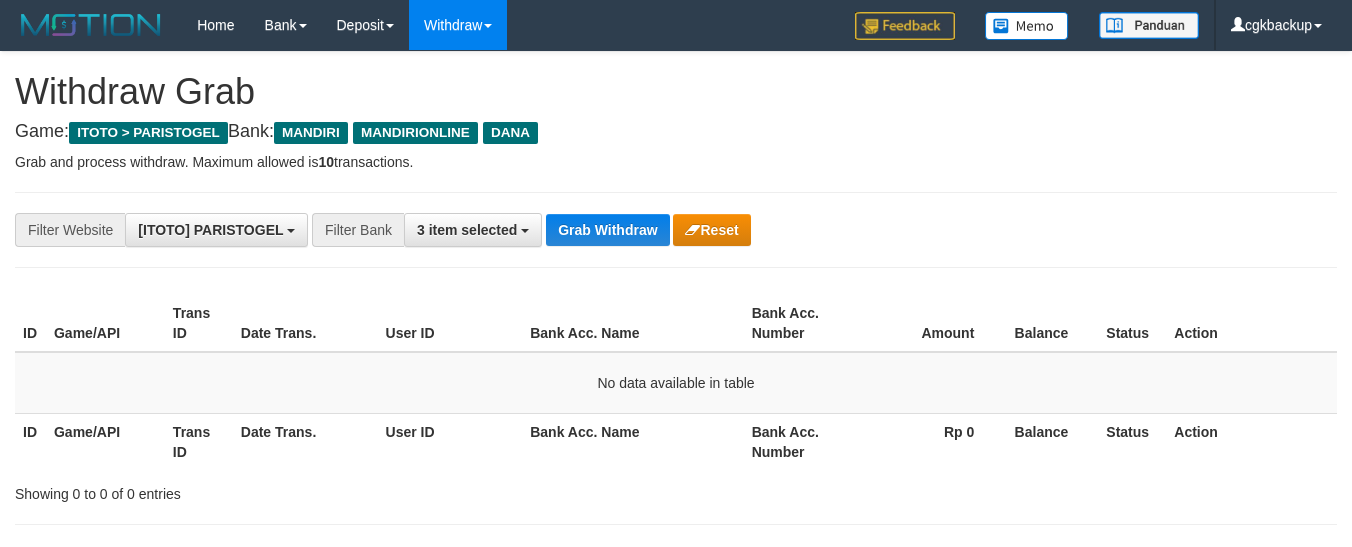scroll, scrollTop: 0, scrollLeft: 0, axis: both 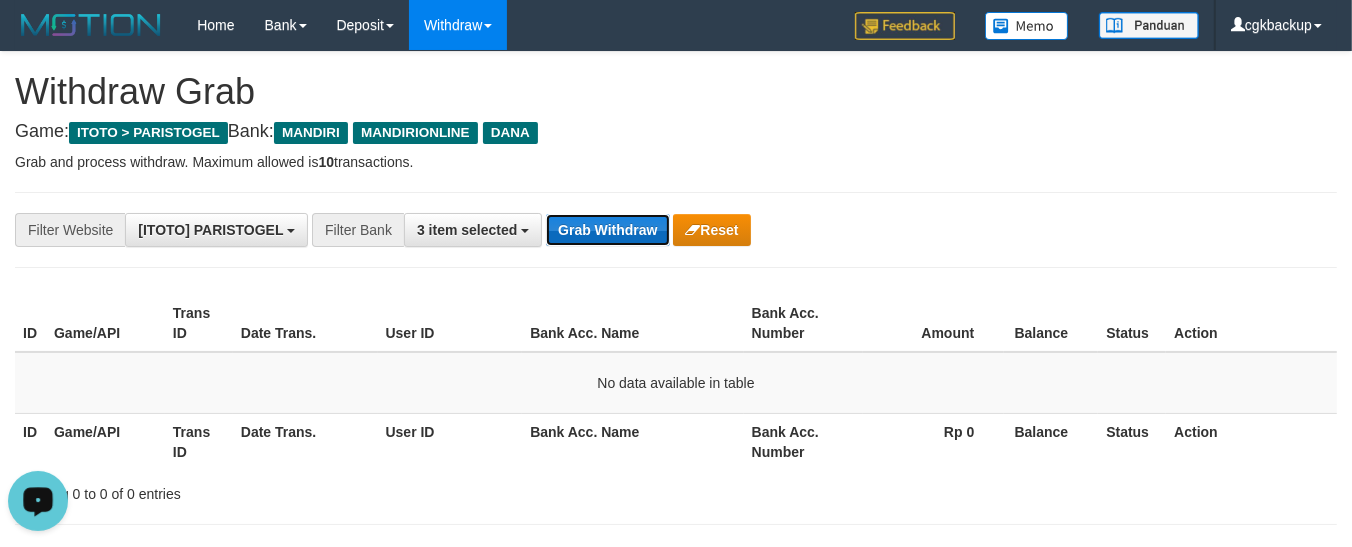 click on "Grab Withdraw" at bounding box center (607, 230) 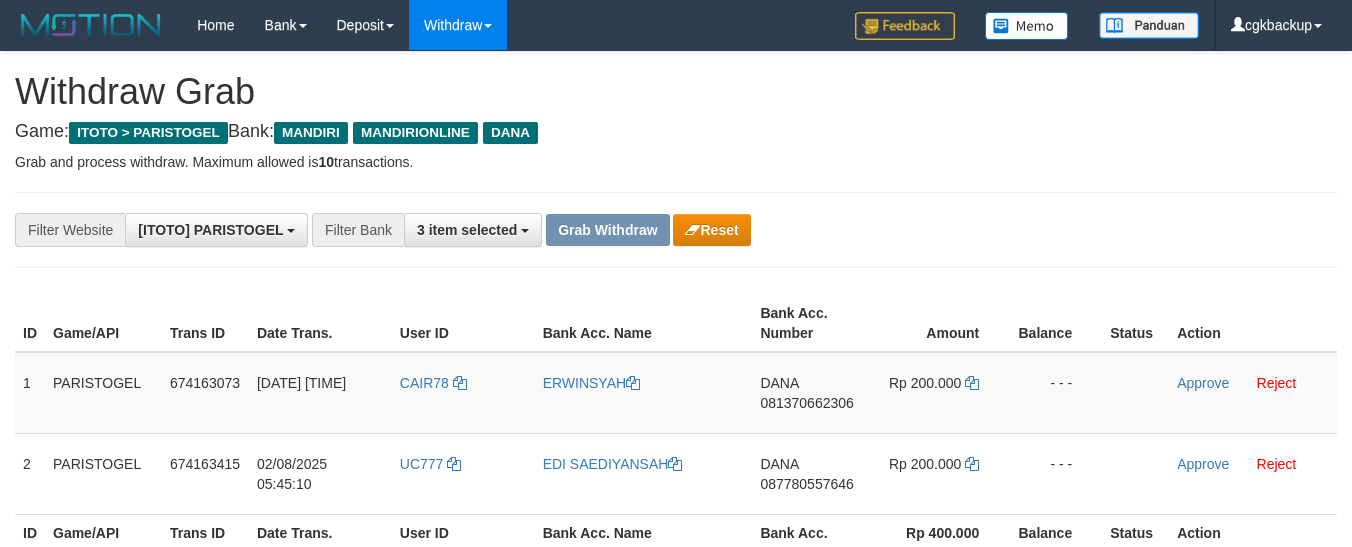 scroll, scrollTop: 0, scrollLeft: 0, axis: both 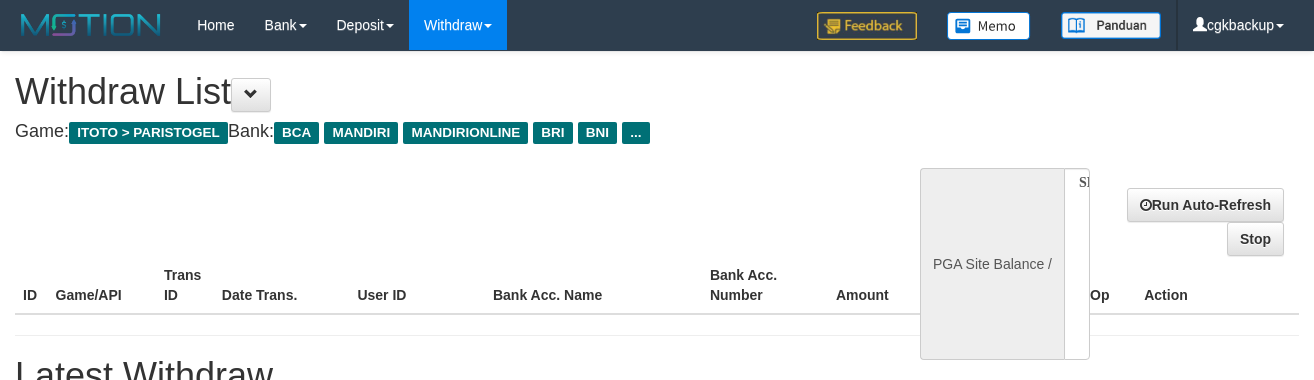 select 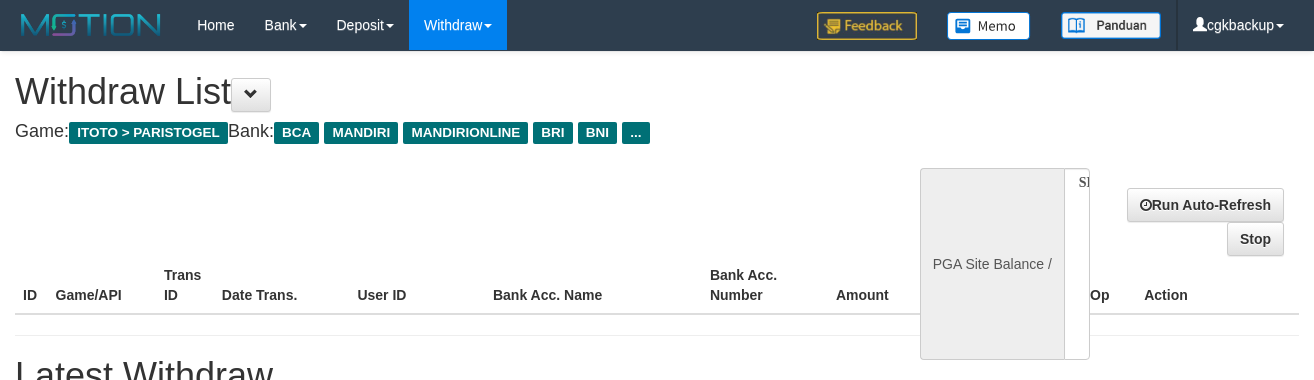 scroll, scrollTop: 151, scrollLeft: 0, axis: vertical 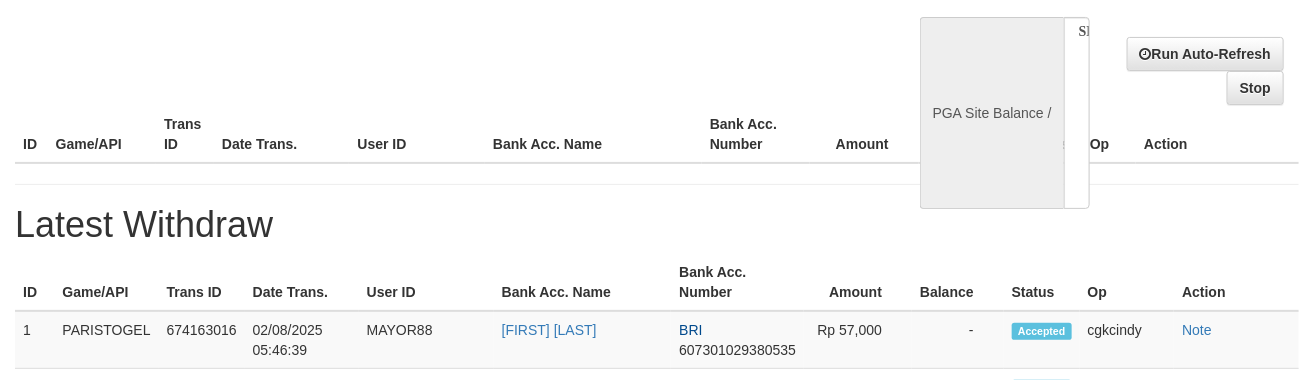 select on "**" 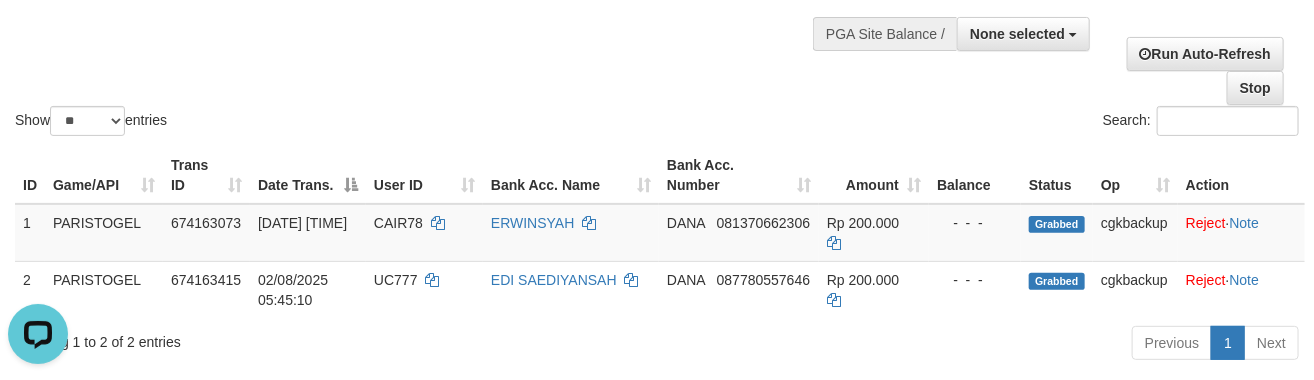 scroll, scrollTop: 0, scrollLeft: 0, axis: both 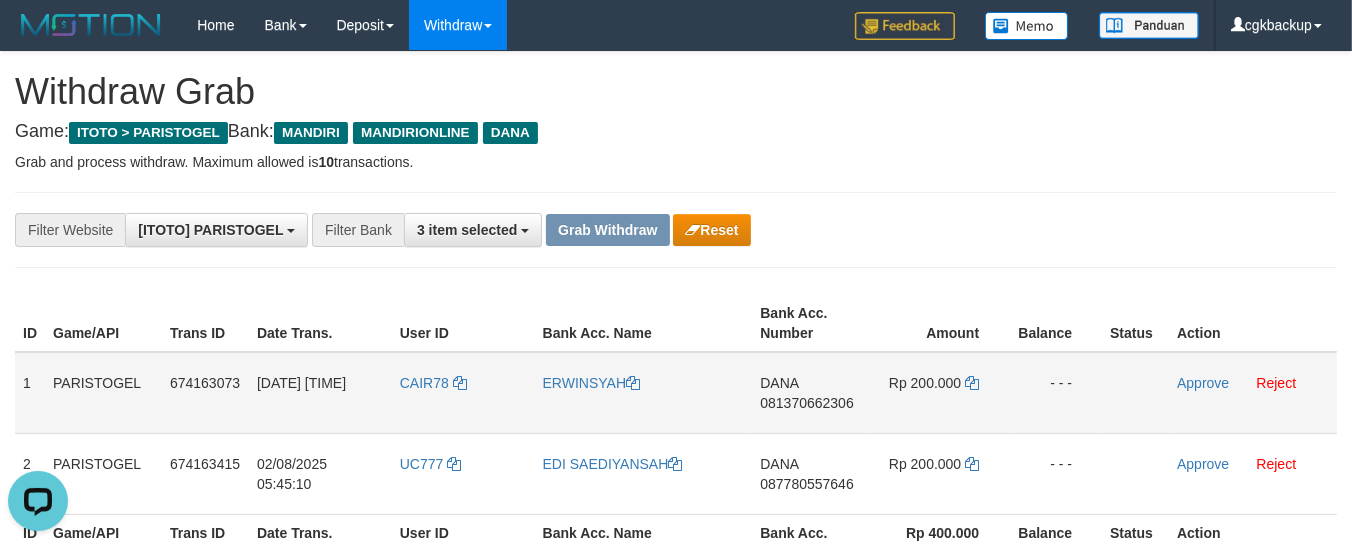 click on "CAIR78" at bounding box center [463, 393] 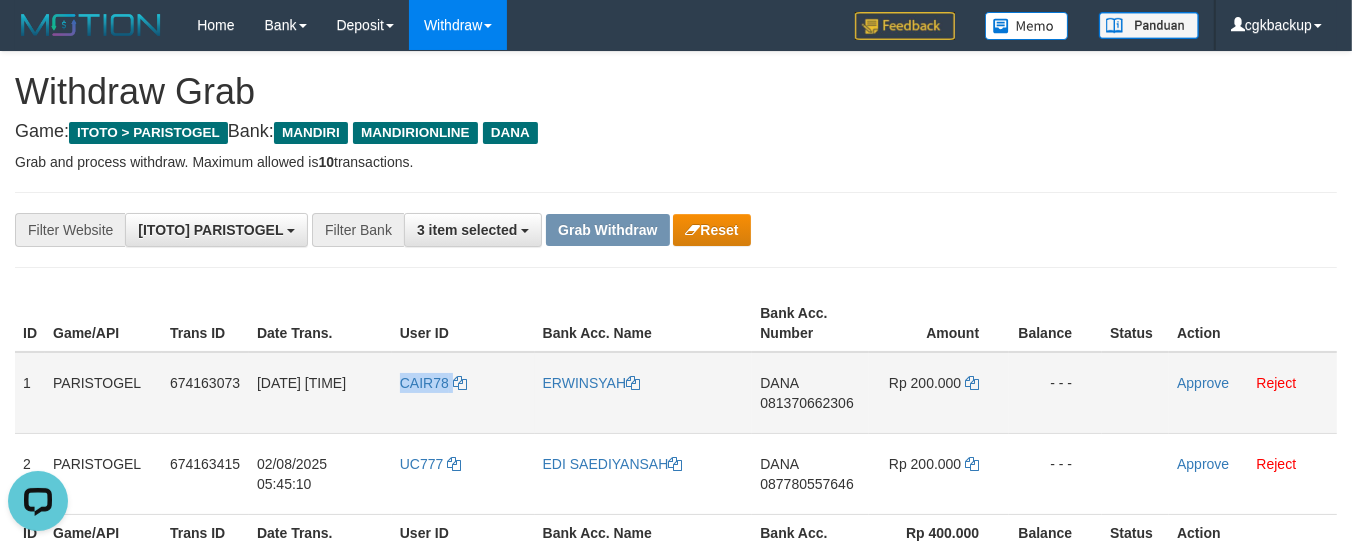 click on "CAIR78" at bounding box center (463, 393) 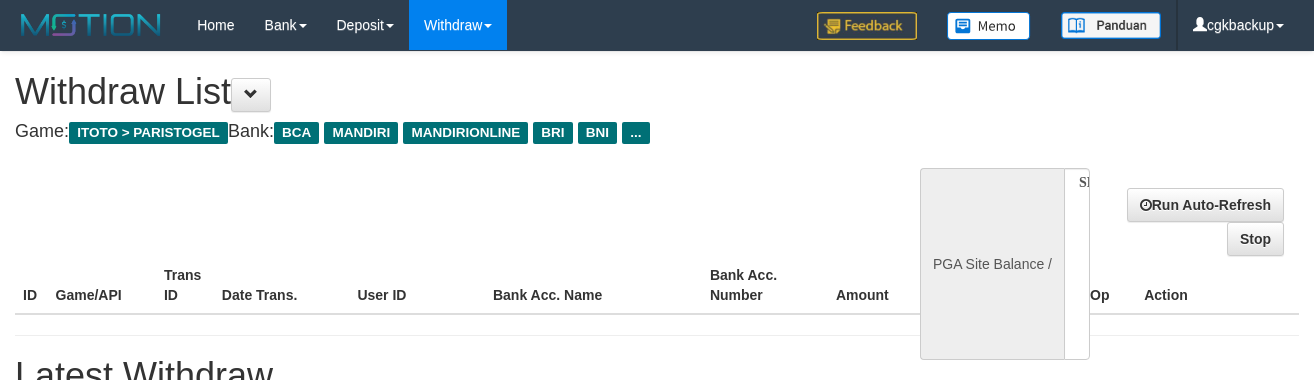 select 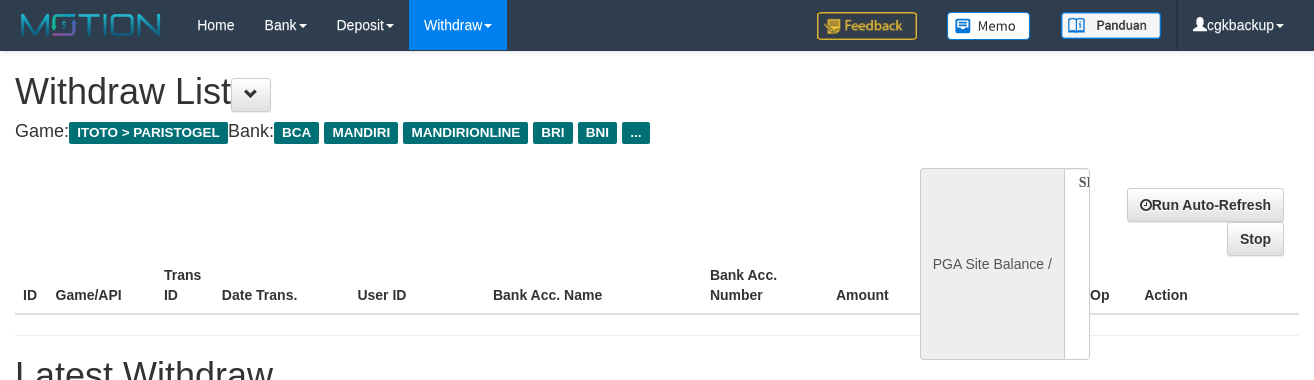 scroll, scrollTop: 151, scrollLeft: 0, axis: vertical 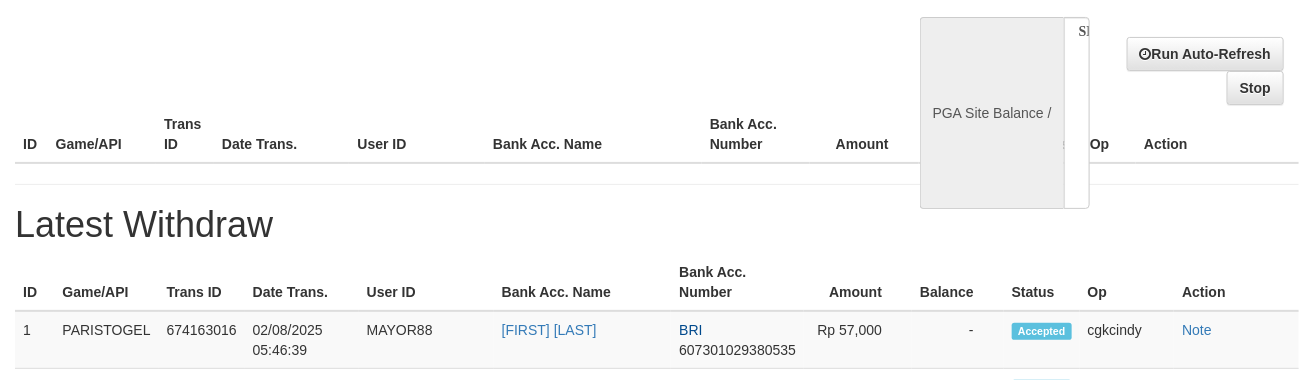 select on "**" 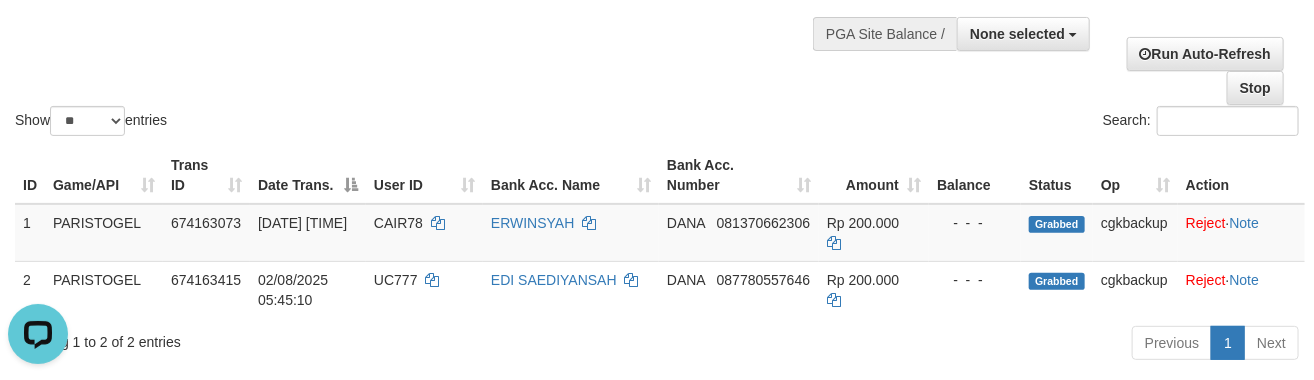 scroll, scrollTop: 0, scrollLeft: 0, axis: both 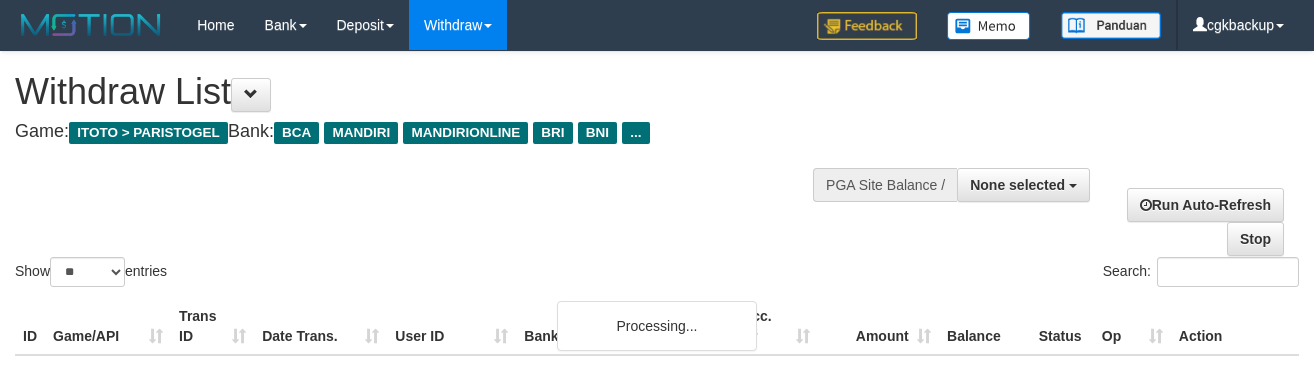 select 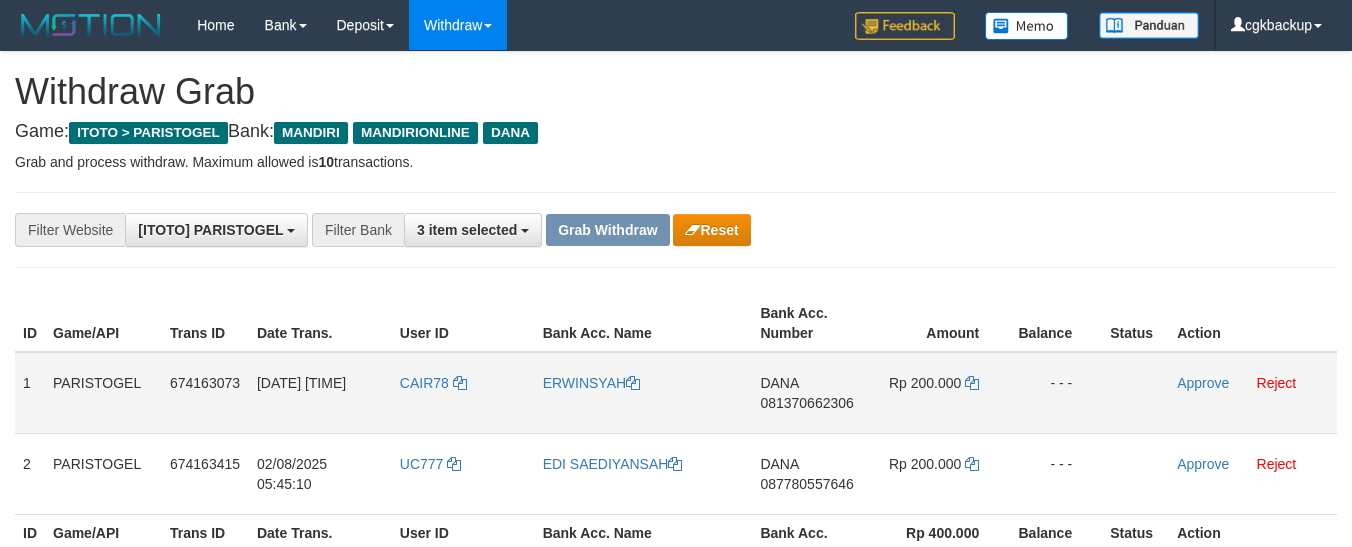 scroll, scrollTop: 0, scrollLeft: 0, axis: both 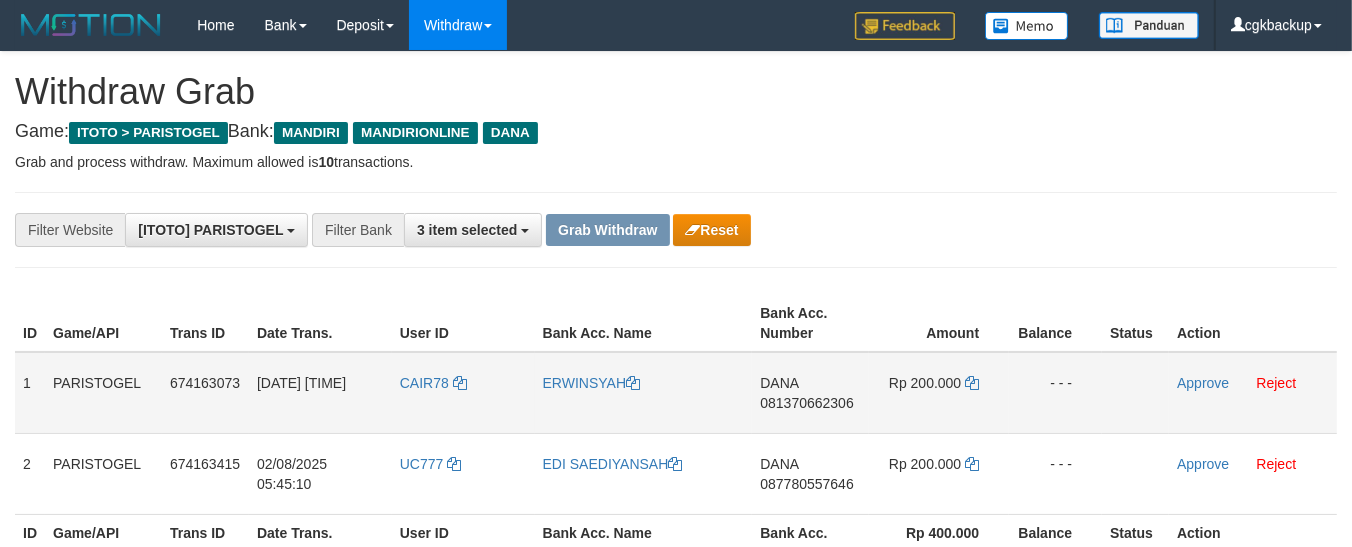 click on "CAIR78" at bounding box center [463, 393] 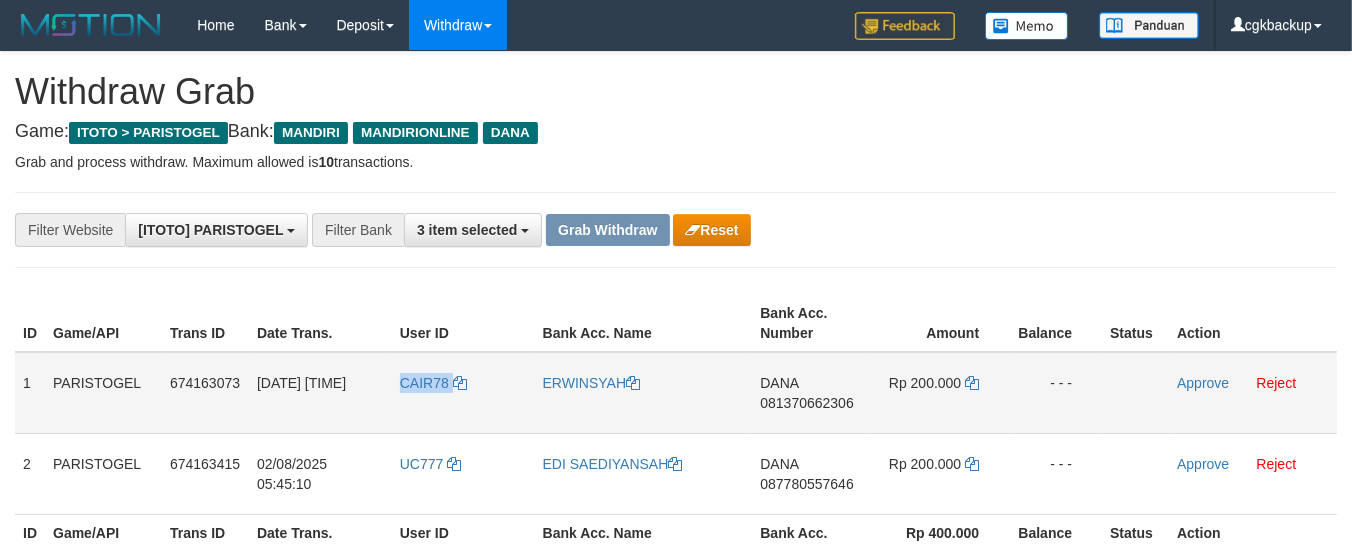 click on "CAIR78" at bounding box center [463, 393] 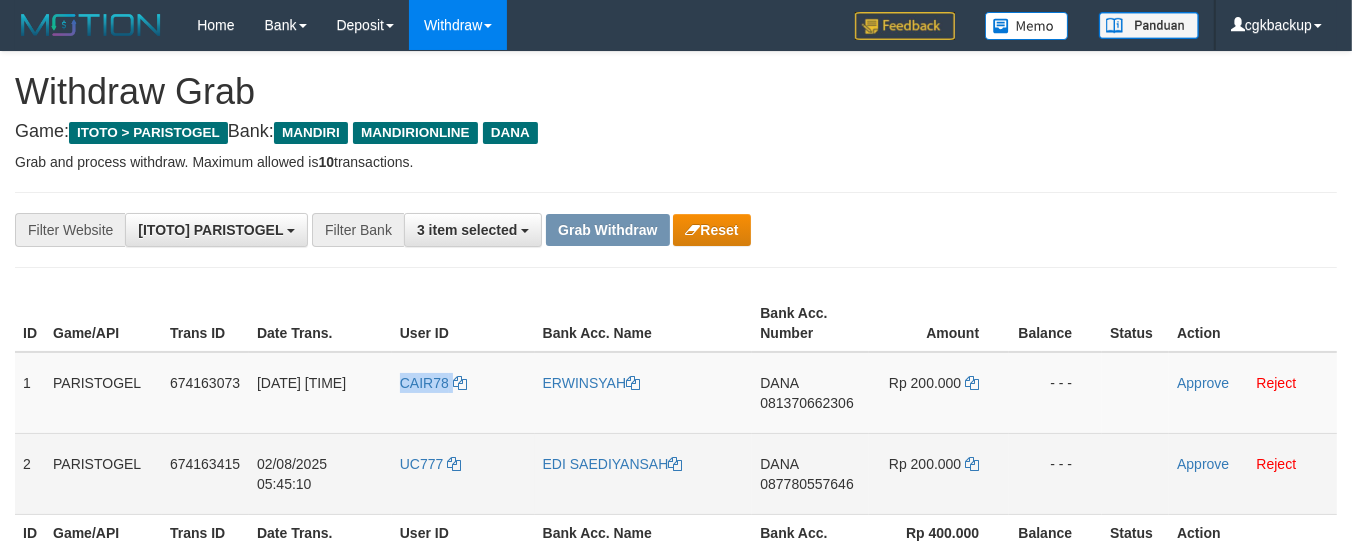 copy on "CAIR78" 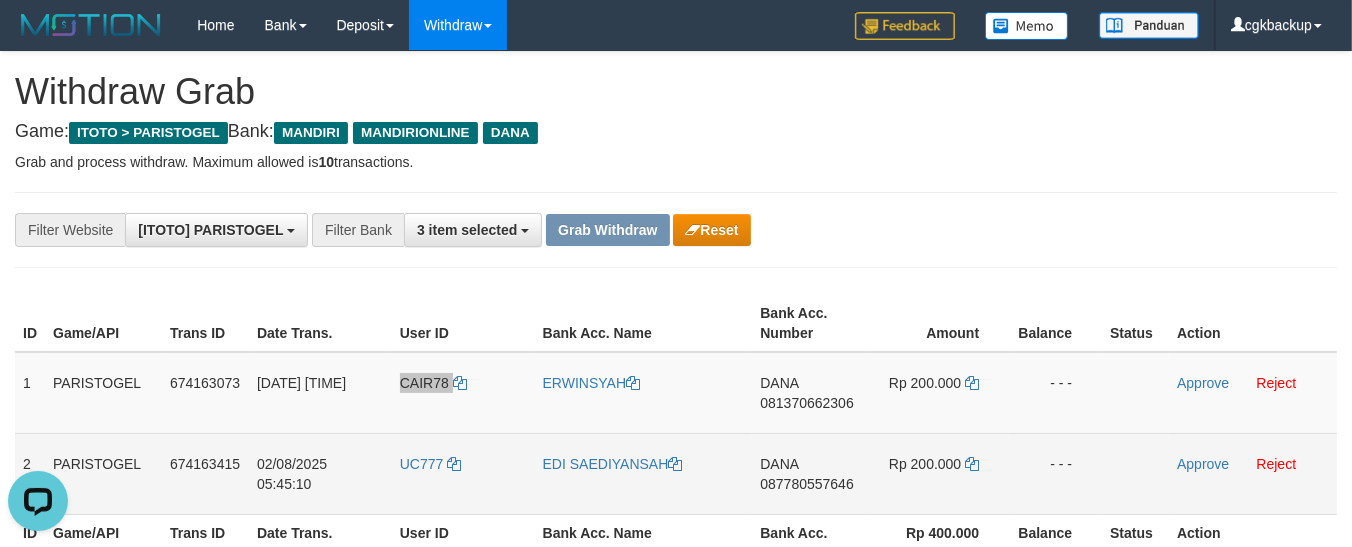 scroll, scrollTop: 0, scrollLeft: 0, axis: both 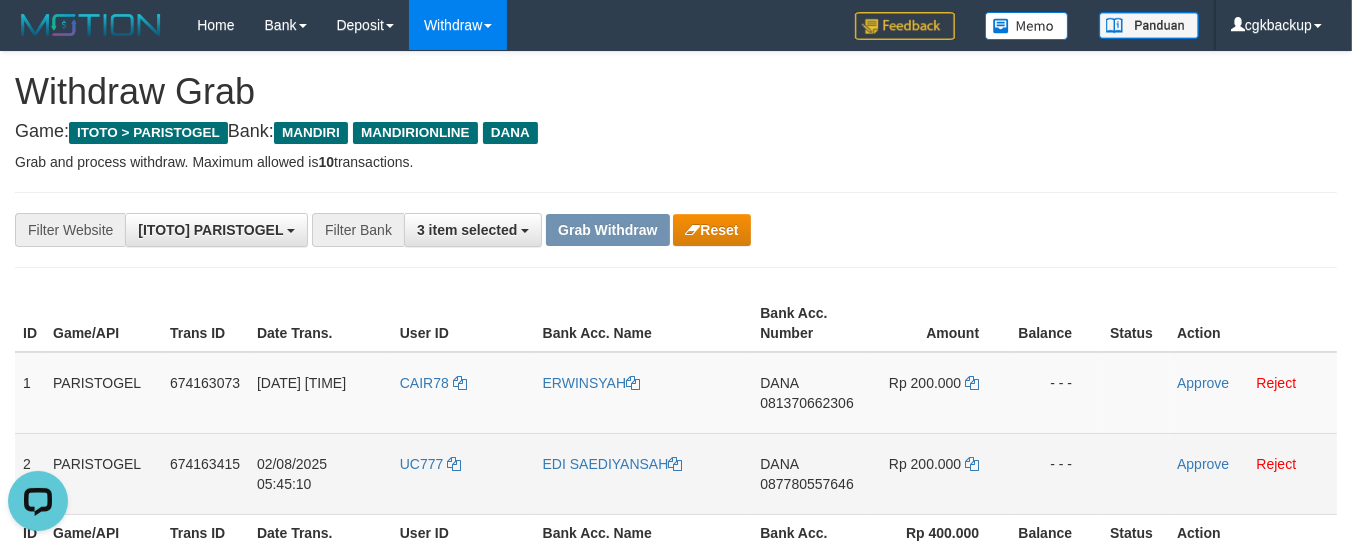 click on "UC777" at bounding box center (463, 473) 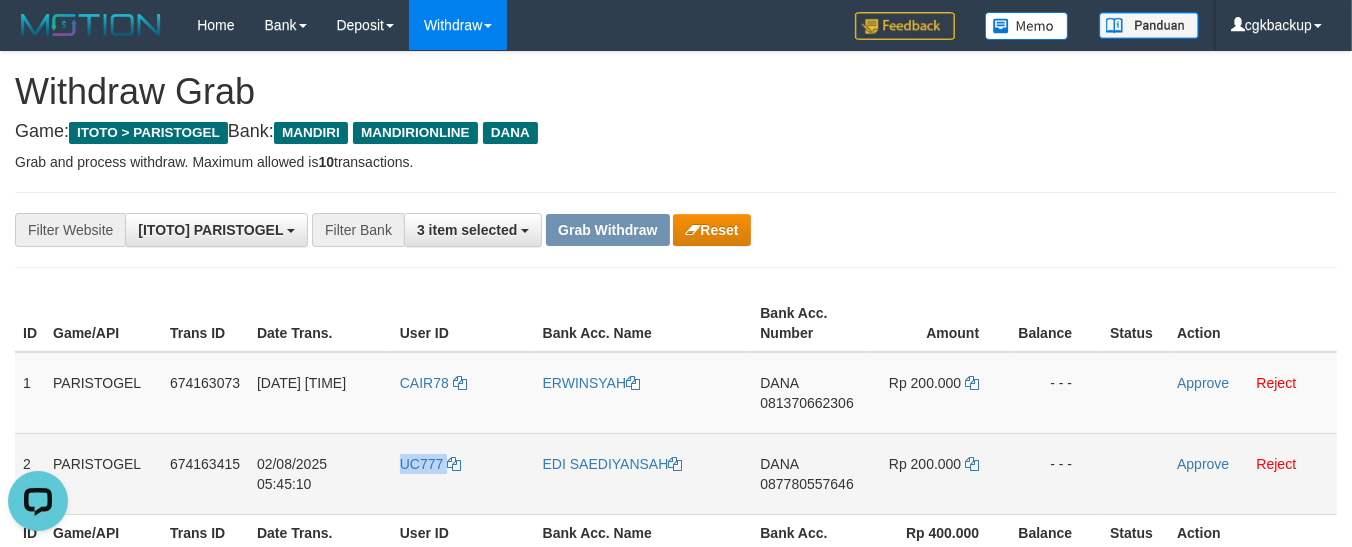 click on "UC777" at bounding box center [463, 473] 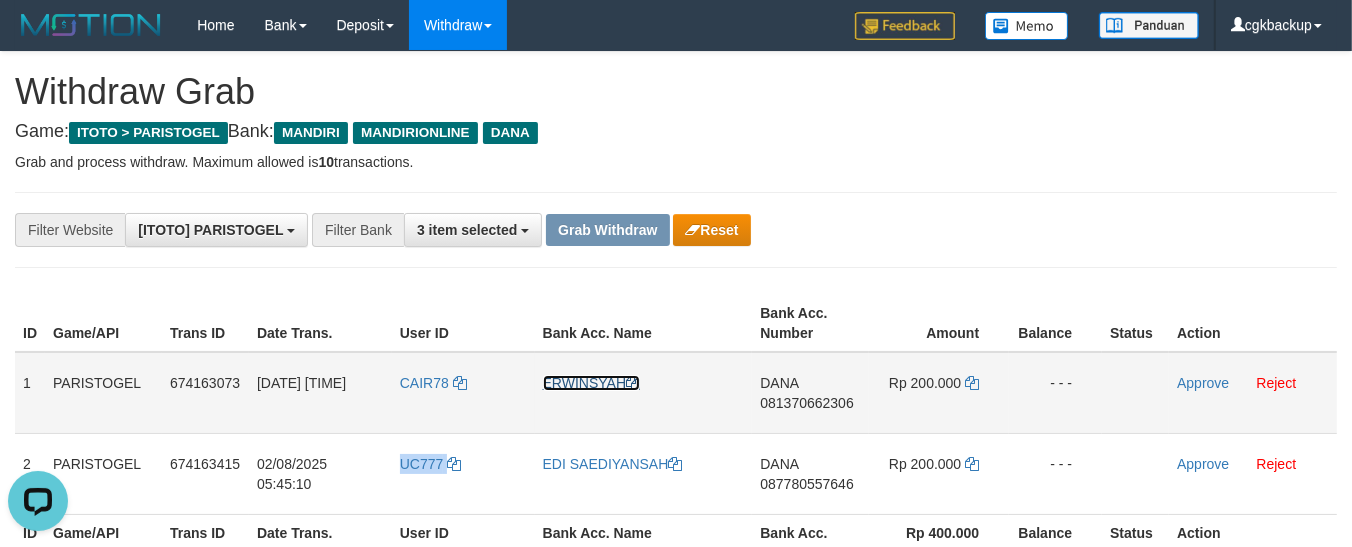 click on "ERWINSYAH" at bounding box center [592, 383] 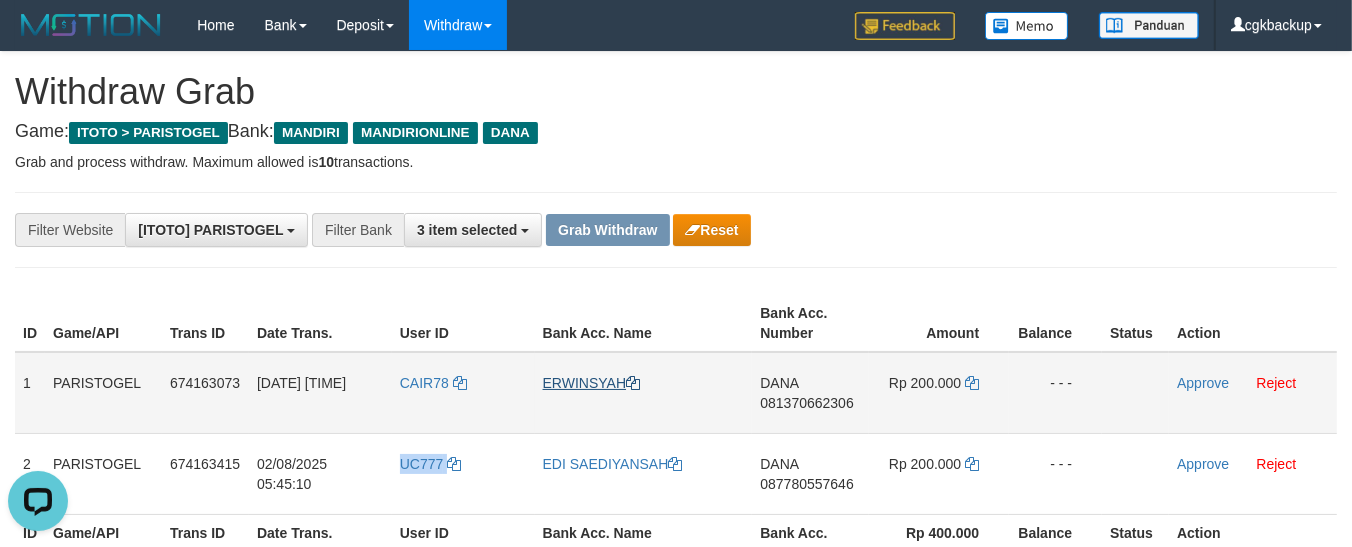 copy on "UC777" 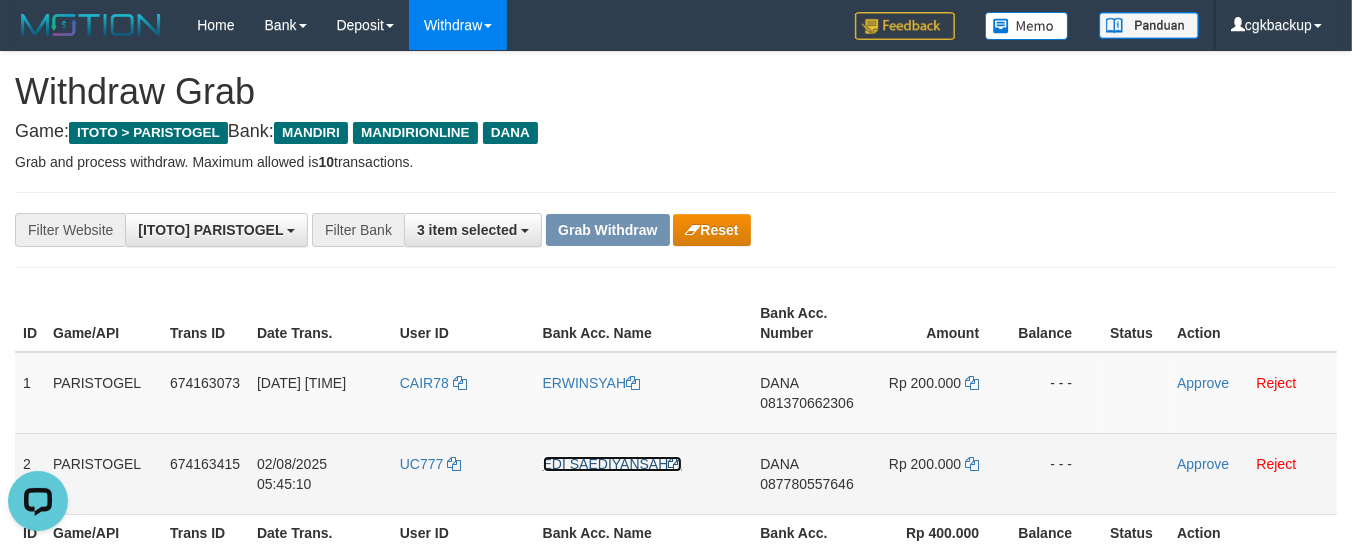 drag, startPoint x: 603, startPoint y: 463, endPoint x: 575, endPoint y: 463, distance: 28 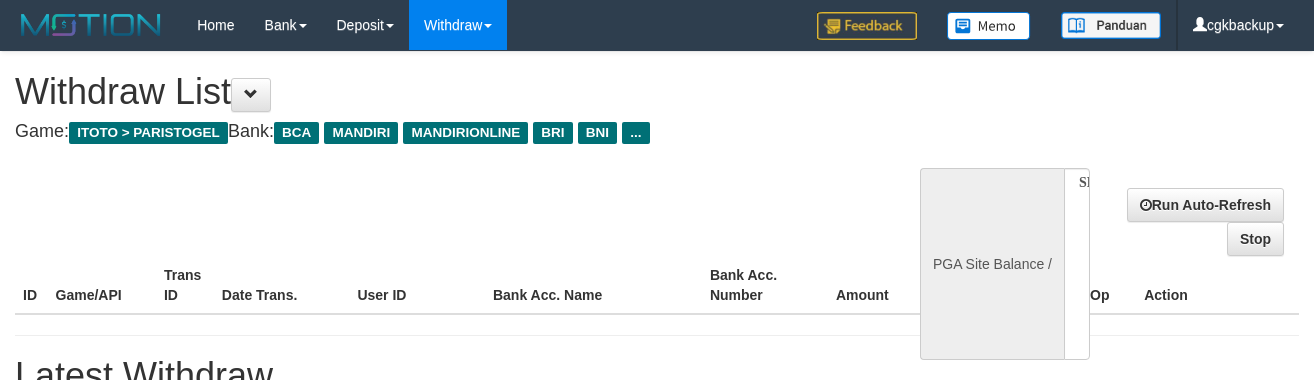 select 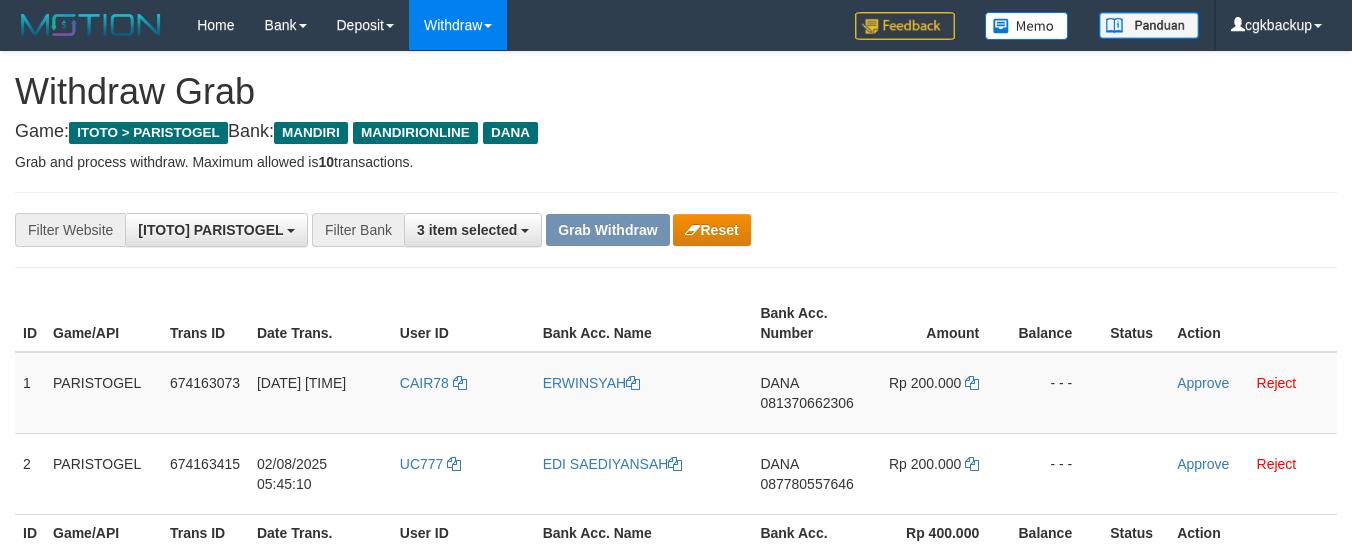 scroll, scrollTop: 0, scrollLeft: 0, axis: both 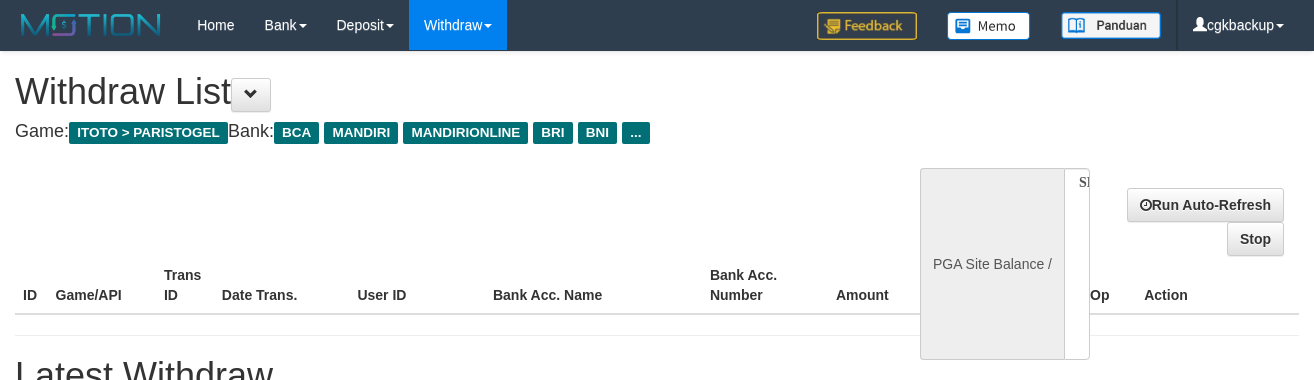 select 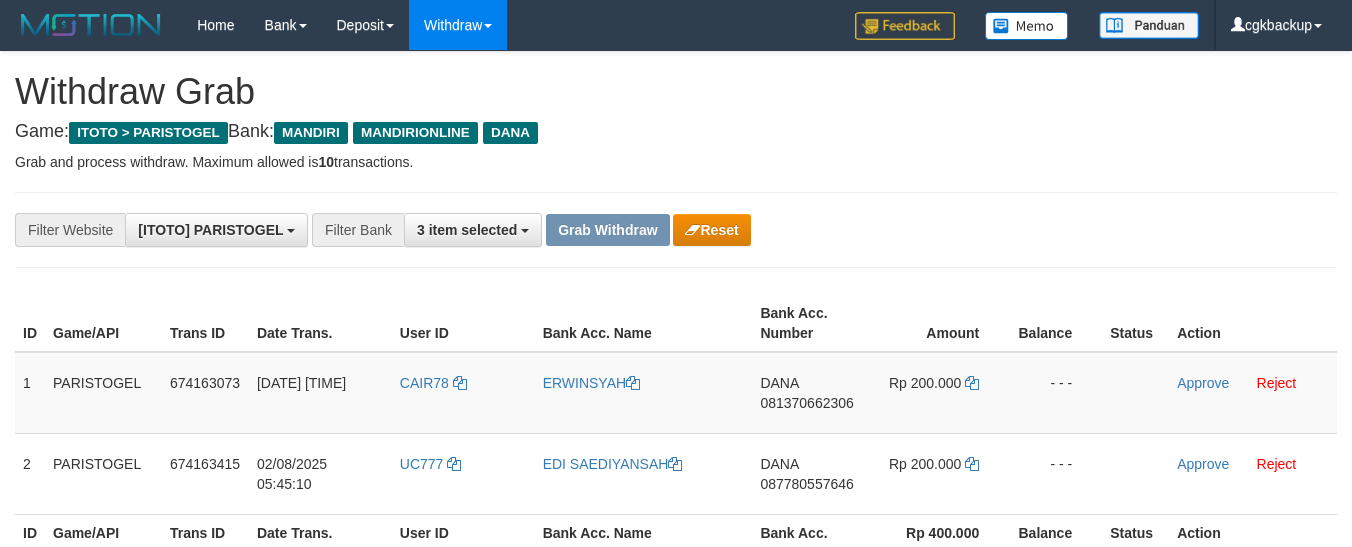 scroll, scrollTop: 0, scrollLeft: 0, axis: both 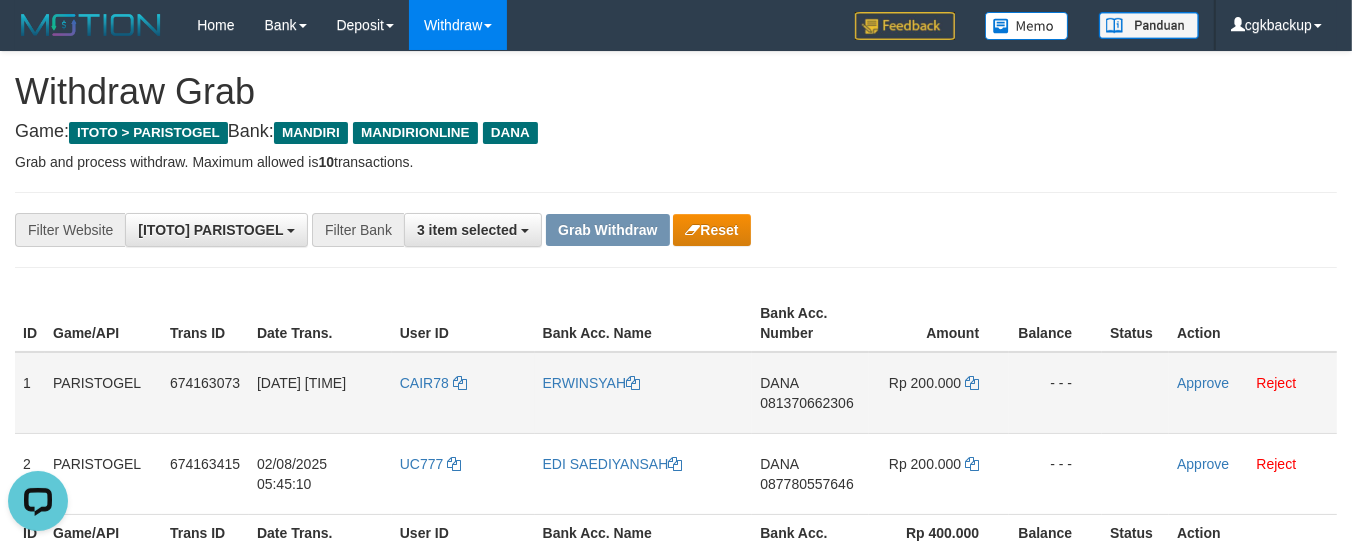 click on "[FIRST]
[PHONE]" at bounding box center (810, 393) 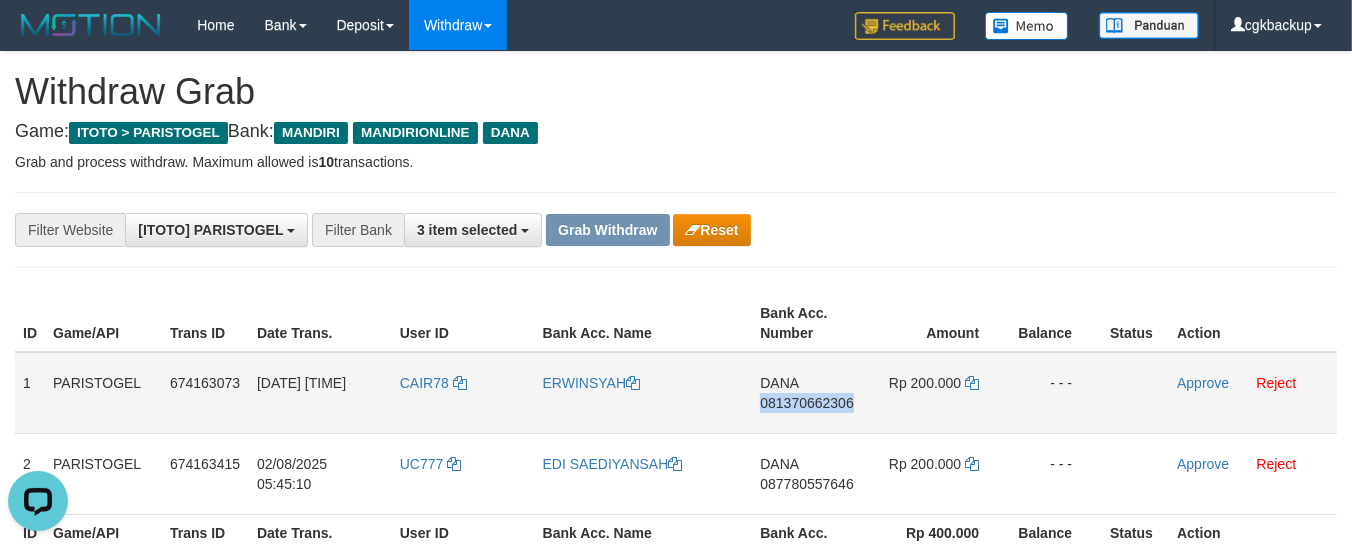 click on "[FIRST]
[PHONE]" at bounding box center (810, 393) 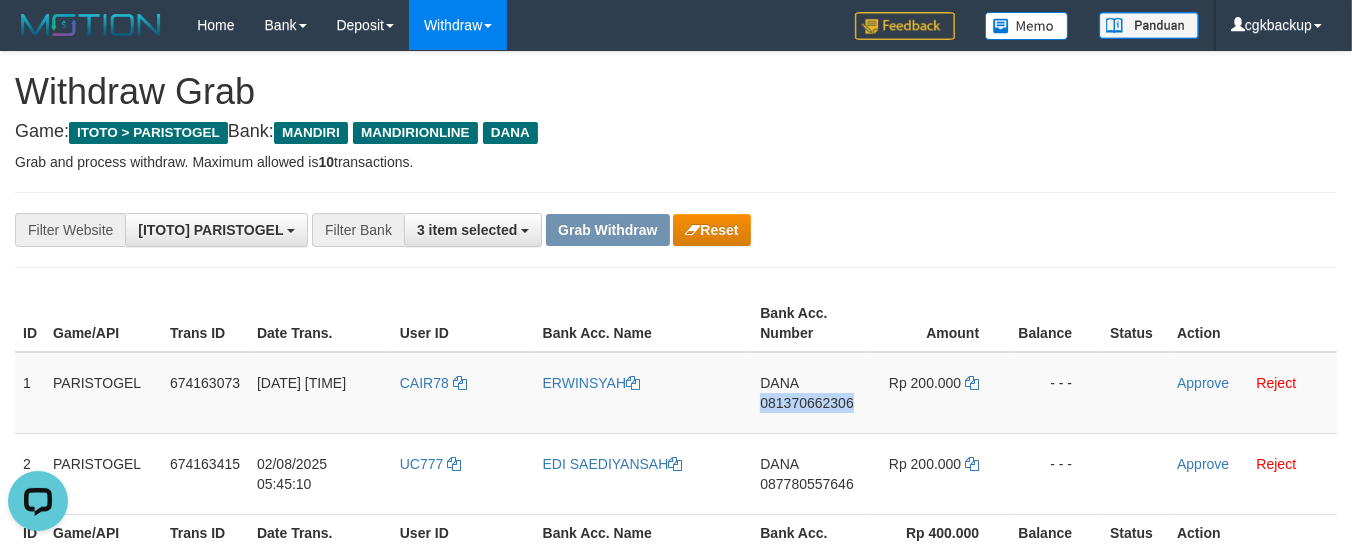 copy on "081370662306" 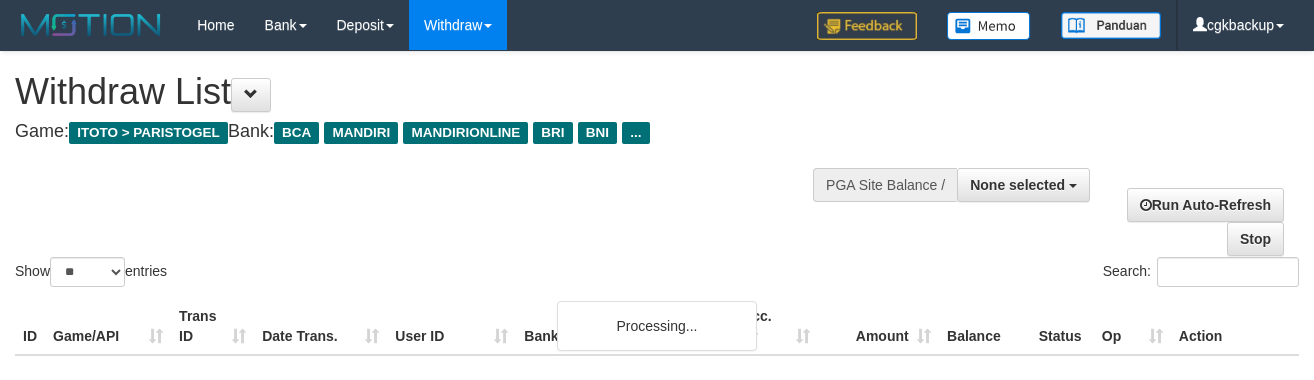 select 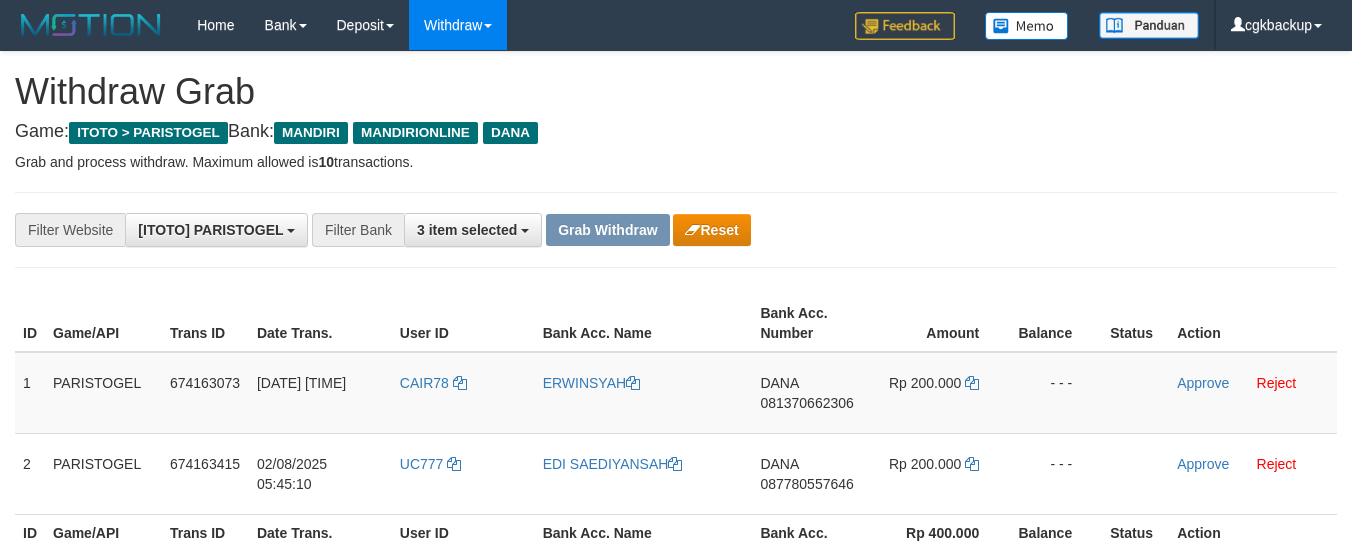 scroll, scrollTop: 0, scrollLeft: 0, axis: both 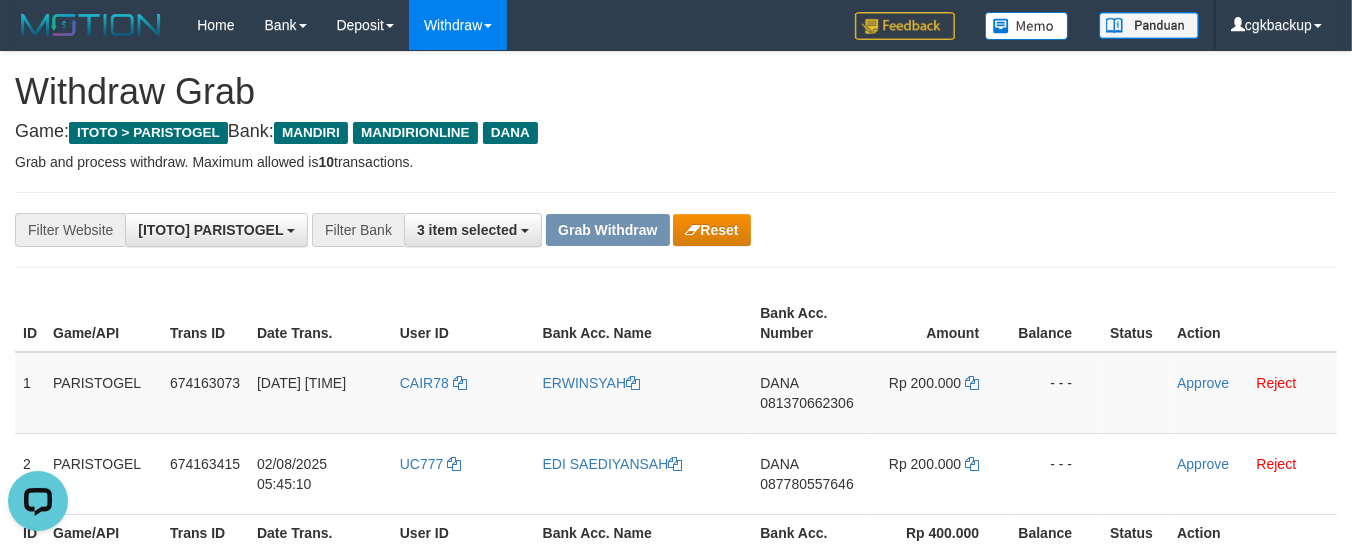 click on "ID Game/API Trans ID Date Trans. User ID Bank Acc. Name Bank Acc. Number Amount Balance Status Action
1
PARISTOGEL
674163073
02/08/2025 05:43:54
CAIR78
ERWINSYAH
DANA
081370662306
Rp 200.000
- - -
Approve
Reject
2
PARISTOGEL
674163415
02/08/2025 05:45:10
UC777
EDI SAEDIYANSAH
DANA
087780557646
Rp 200.000
- - -
Approve
Reject" at bounding box center [676, 433] 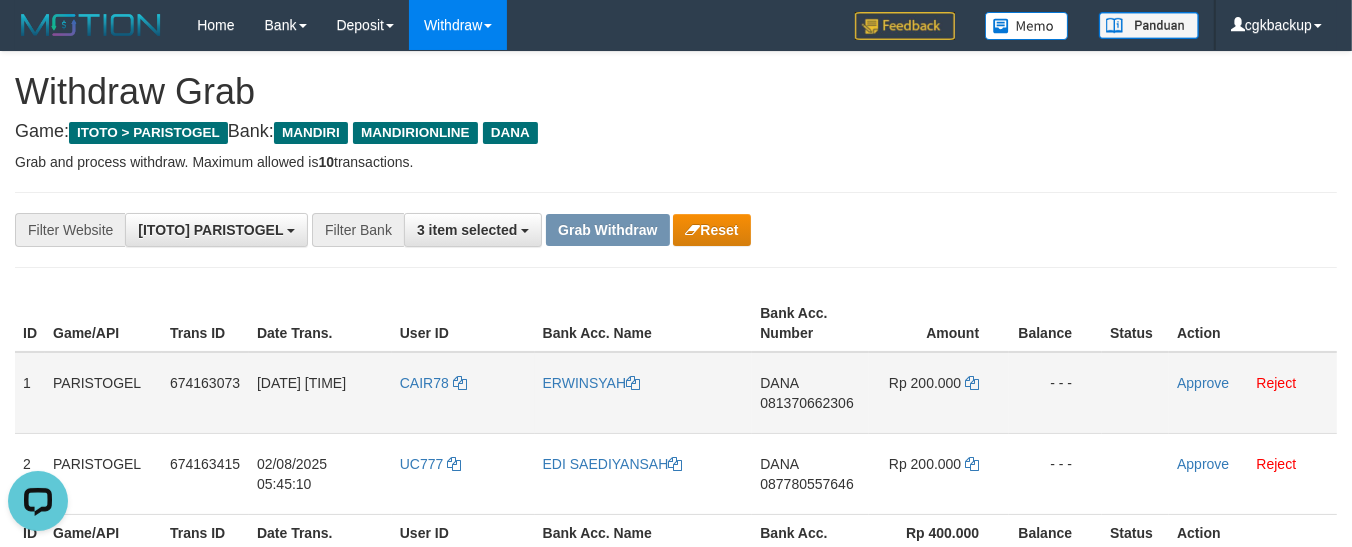 click on "DANA
081370662306" at bounding box center (810, 393) 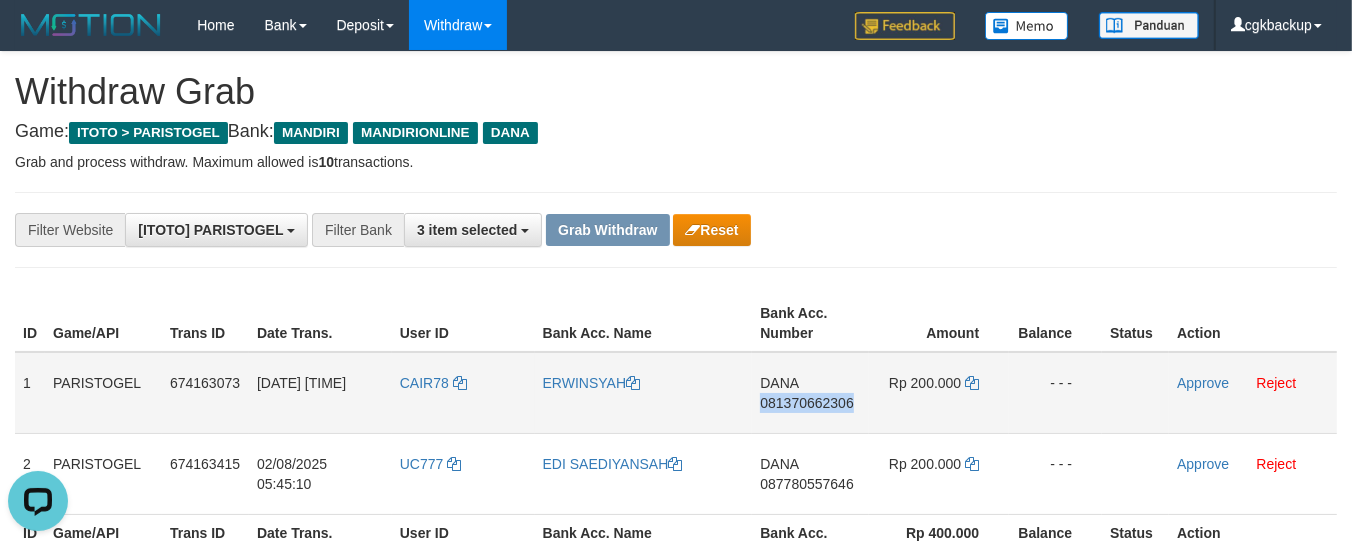 click on "DANA
081370662306" at bounding box center (810, 393) 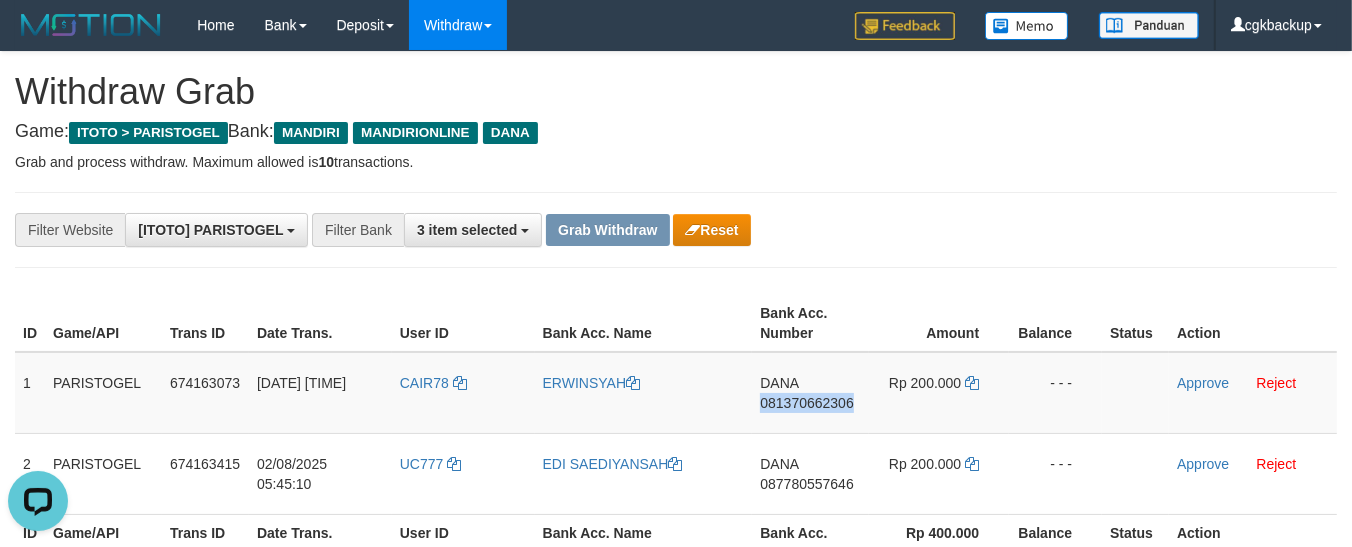 copy on "081370662306" 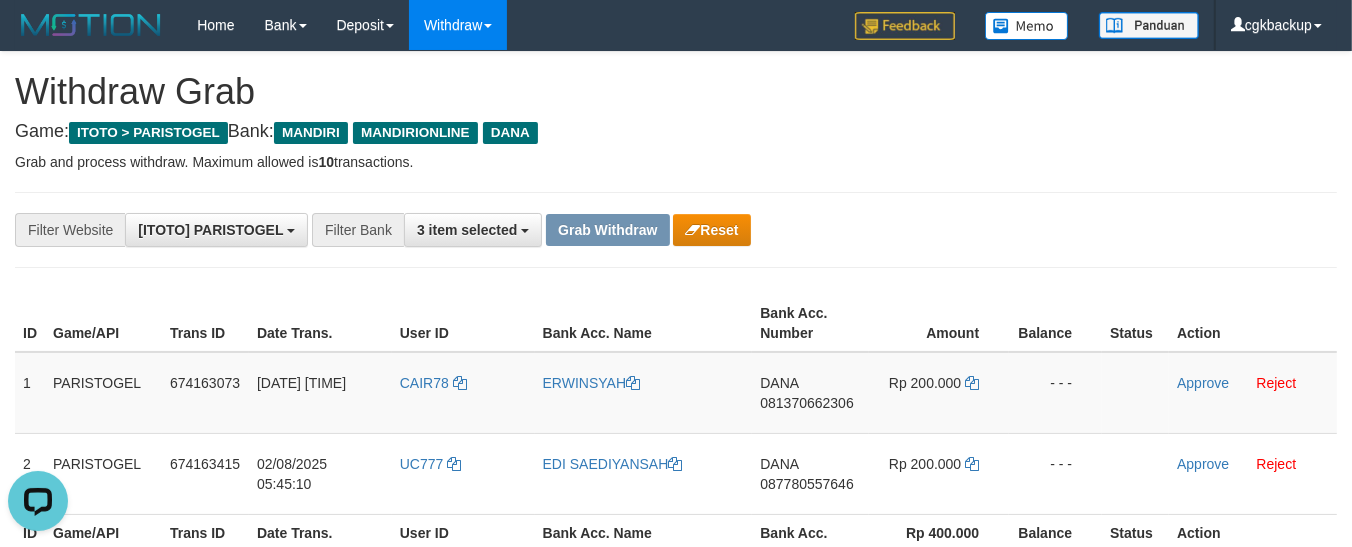 click on "**********" at bounding box center (676, 230) 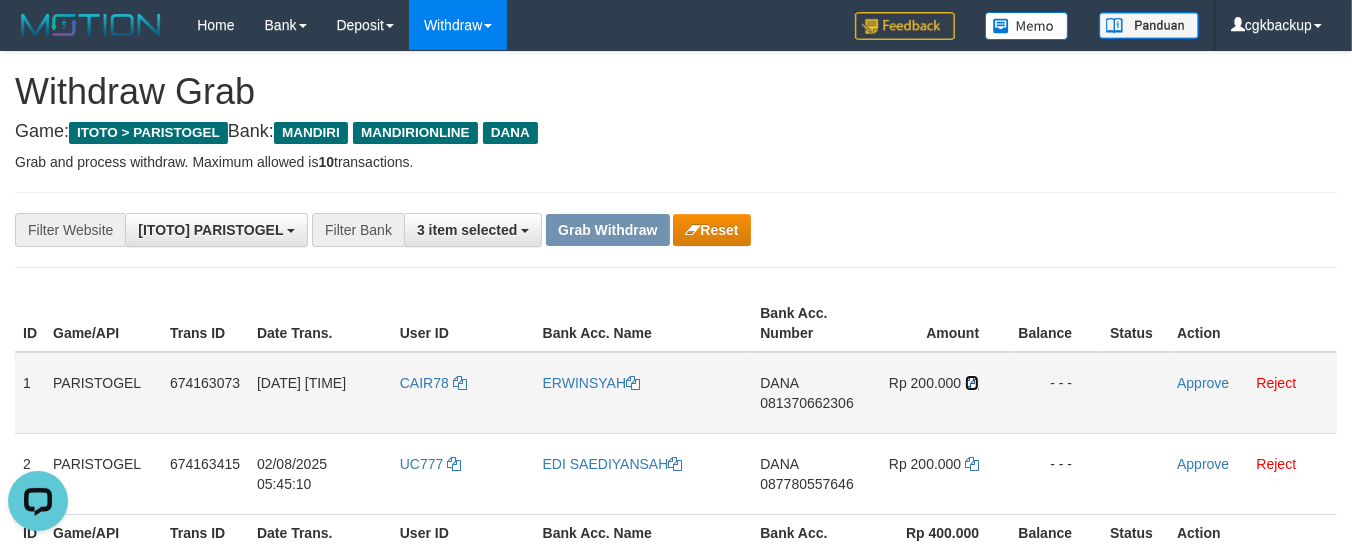 click at bounding box center [972, 383] 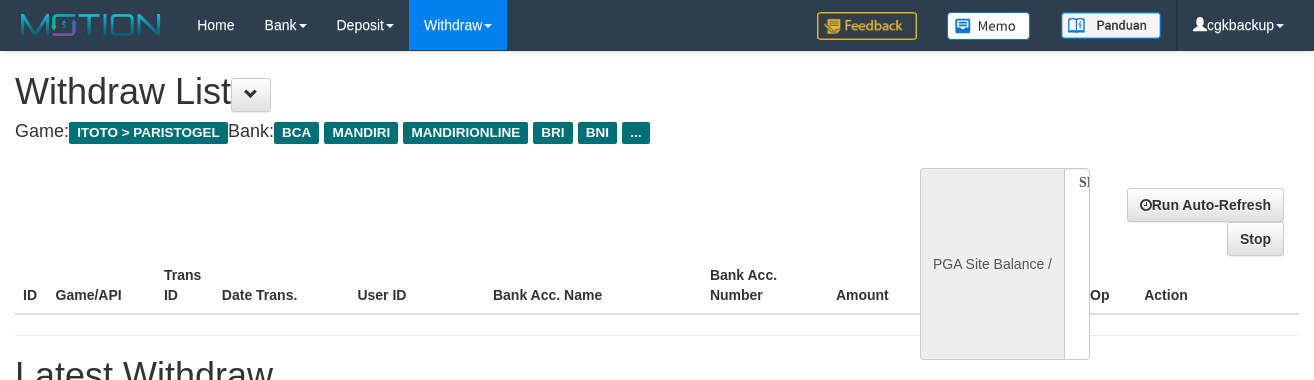 select 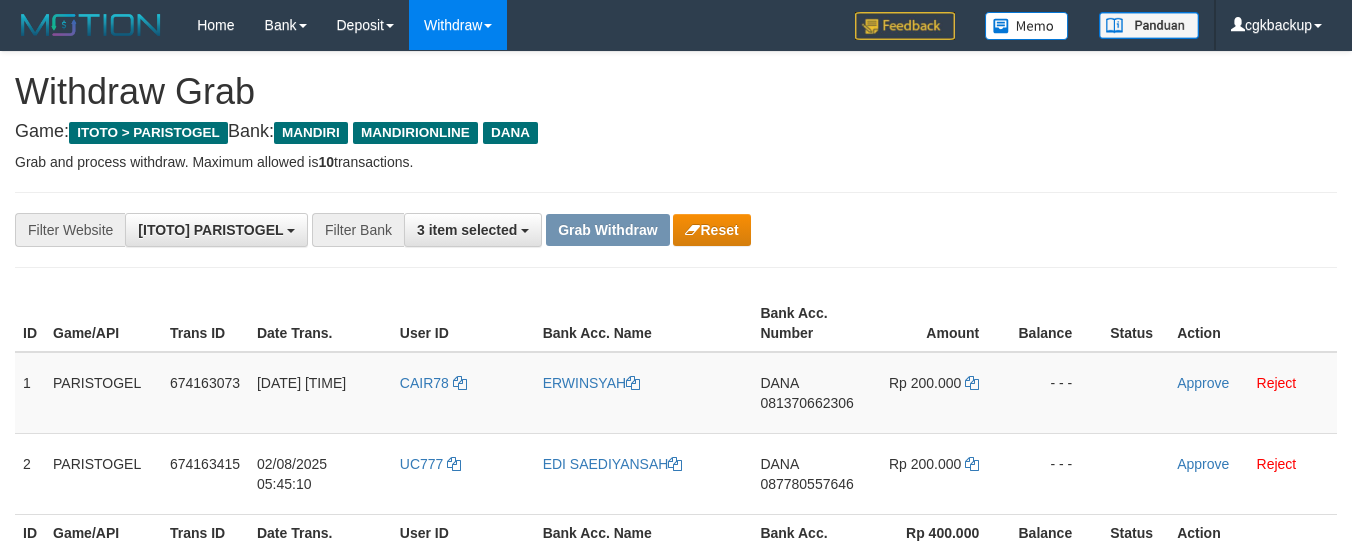 scroll, scrollTop: 0, scrollLeft: 0, axis: both 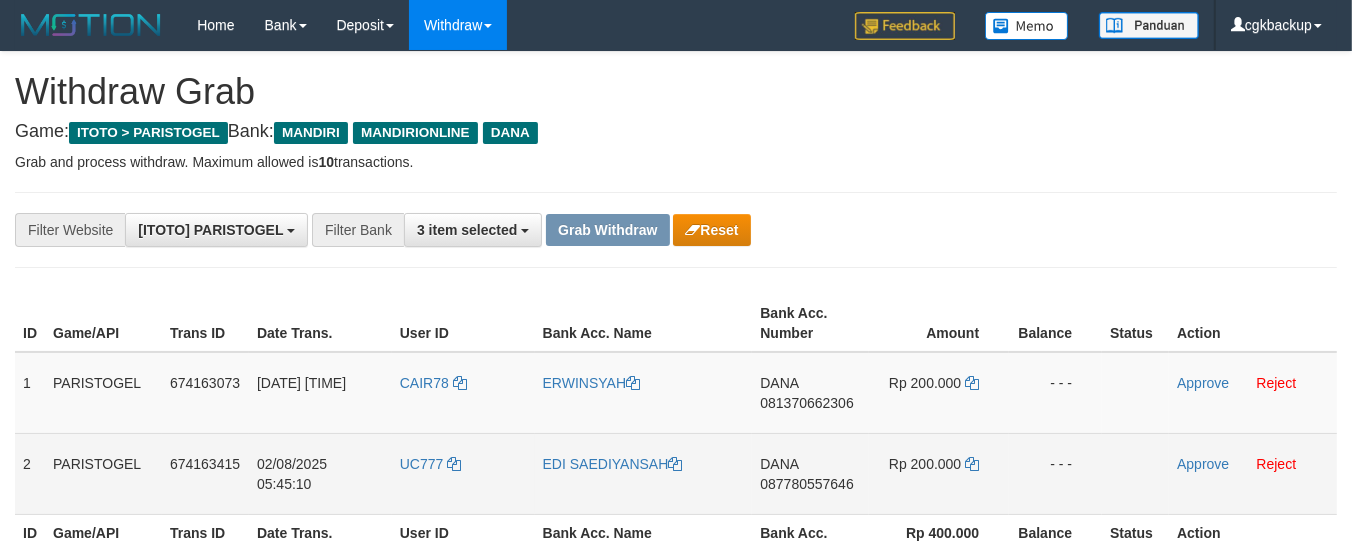 click on "[FIRST]
[PHONE]" at bounding box center [810, 473] 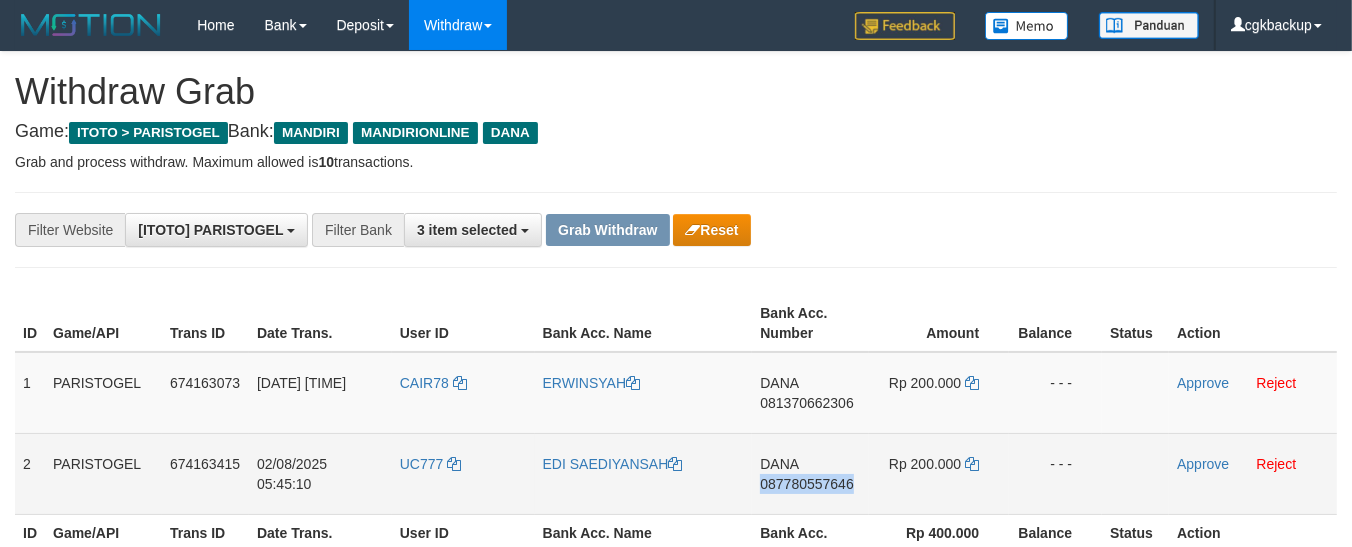 click on "[FIRST]
[PHONE]" at bounding box center [810, 473] 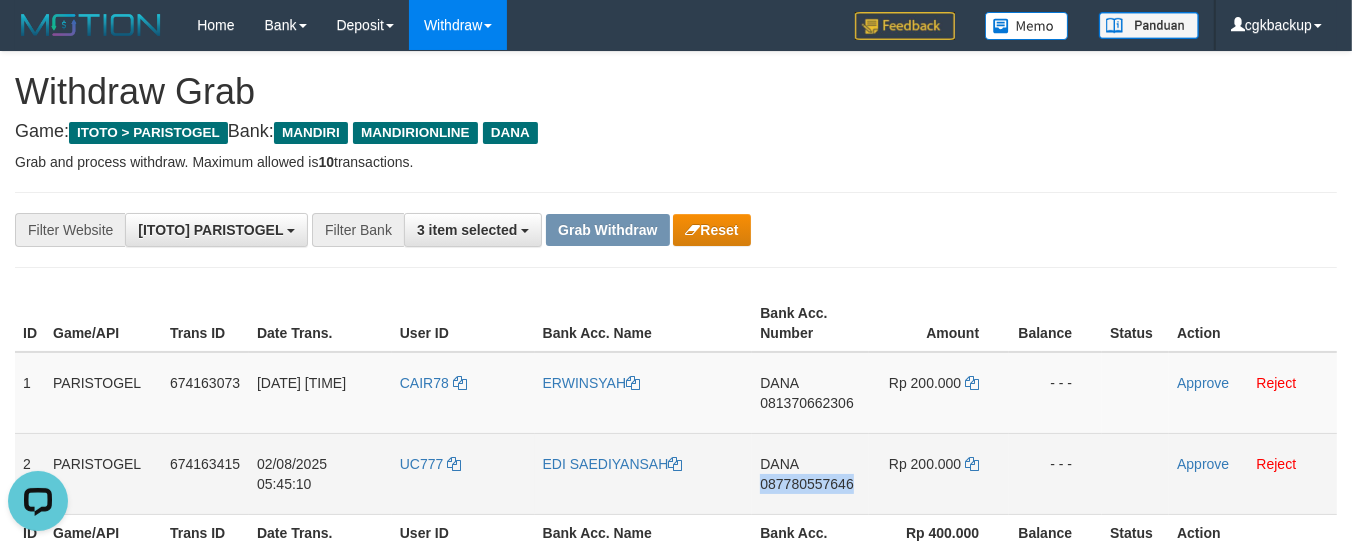 copy on "087780557646" 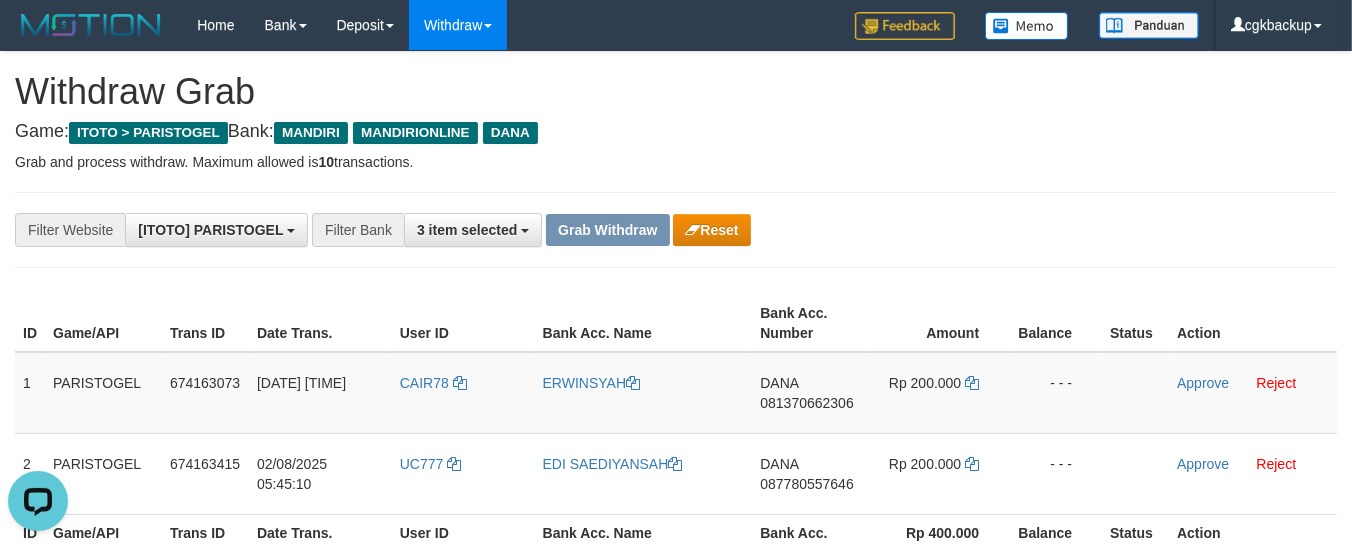 click at bounding box center [676, 267] 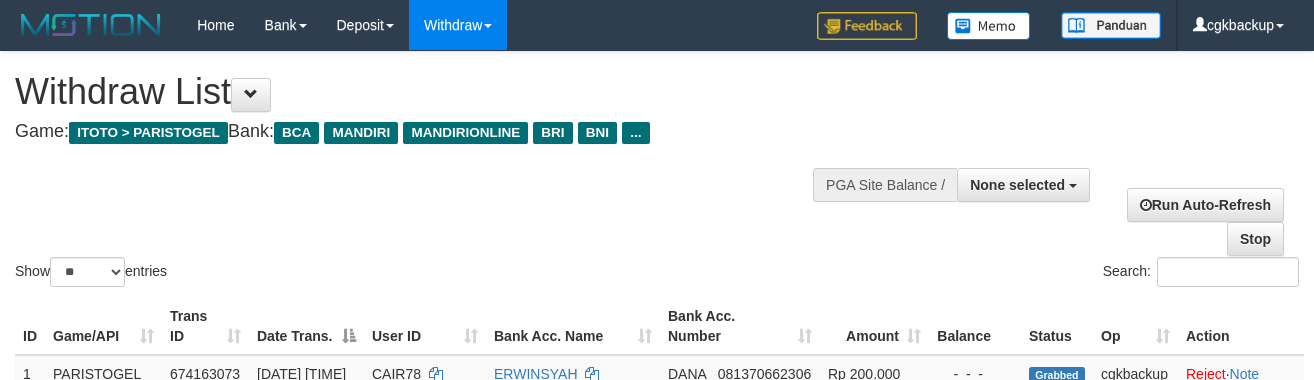 select 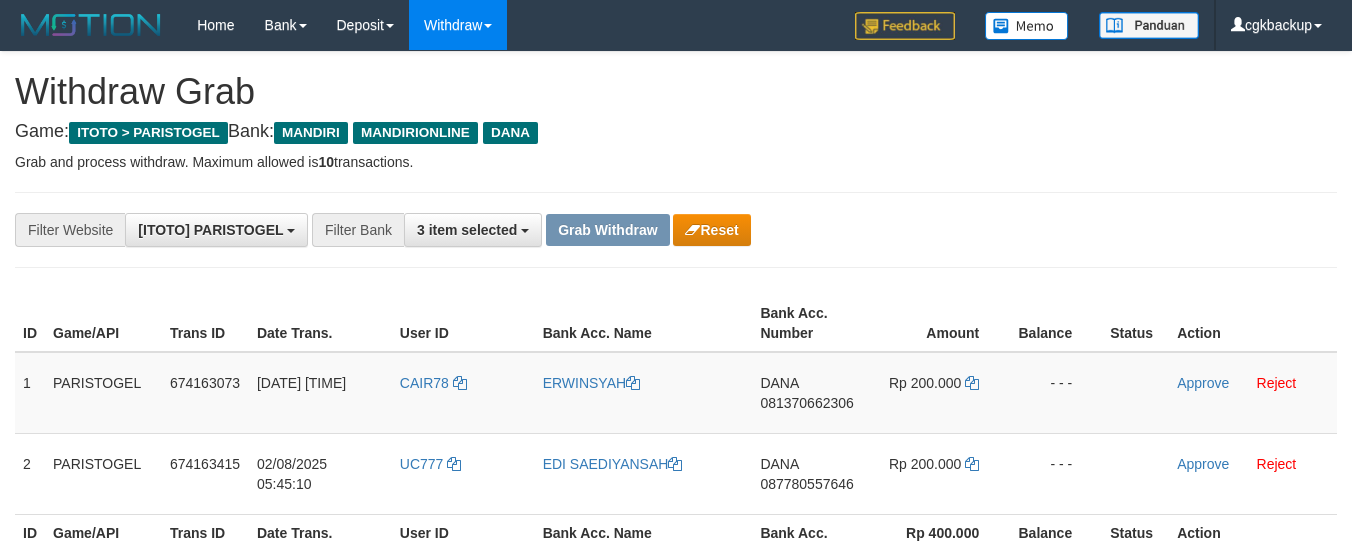 scroll, scrollTop: 0, scrollLeft: 0, axis: both 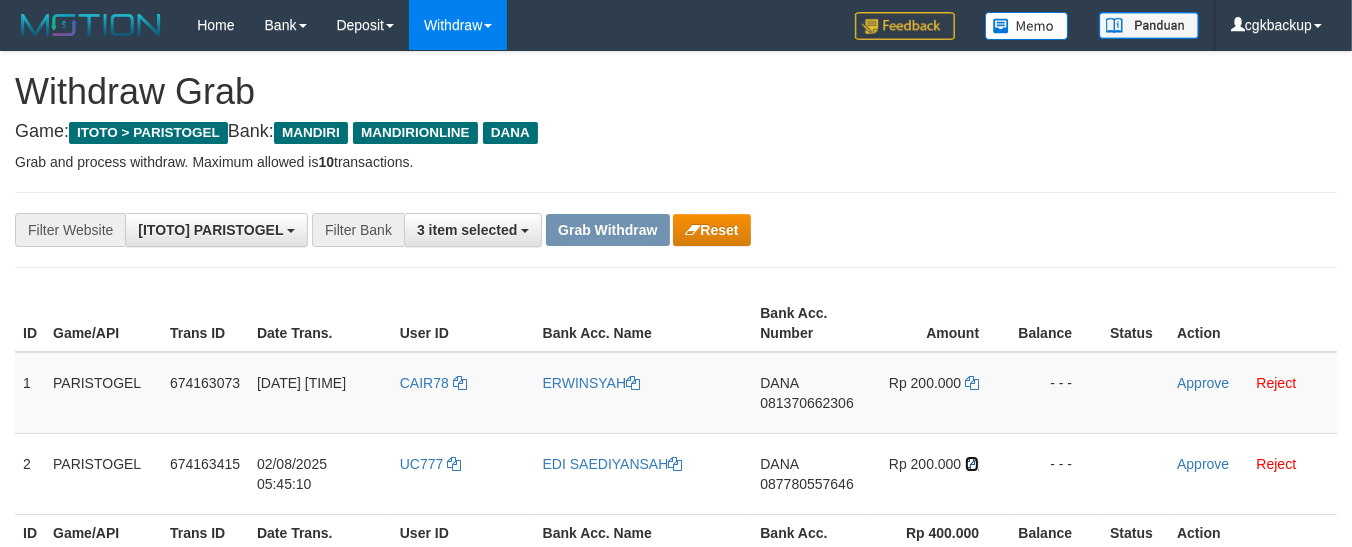 click at bounding box center [972, 464] 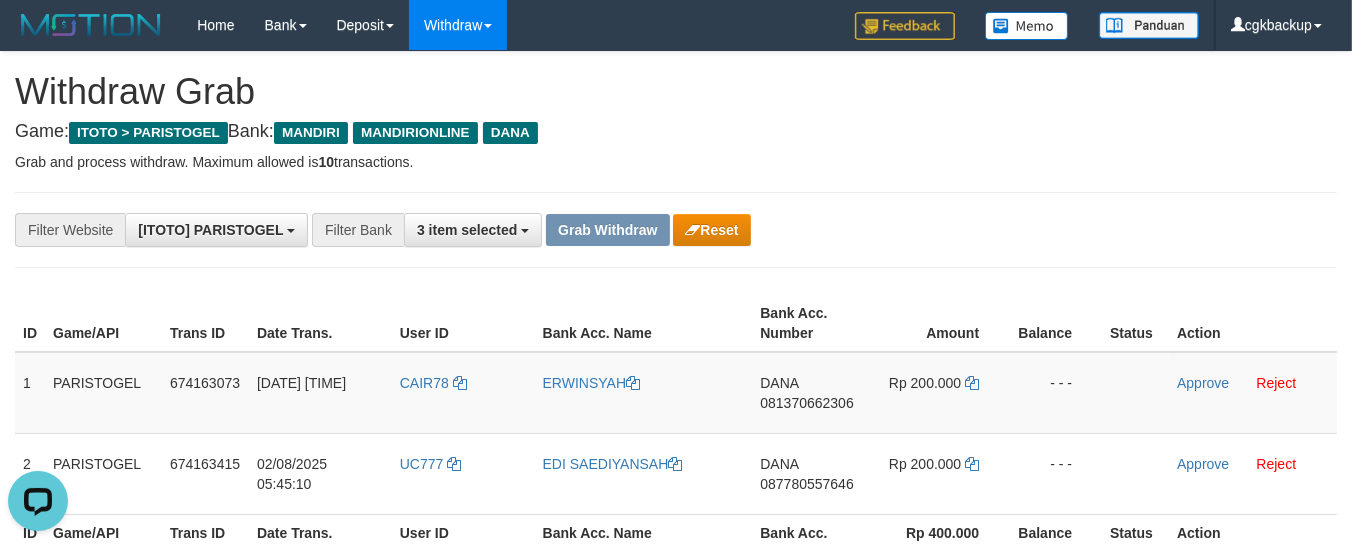 scroll, scrollTop: 0, scrollLeft: 0, axis: both 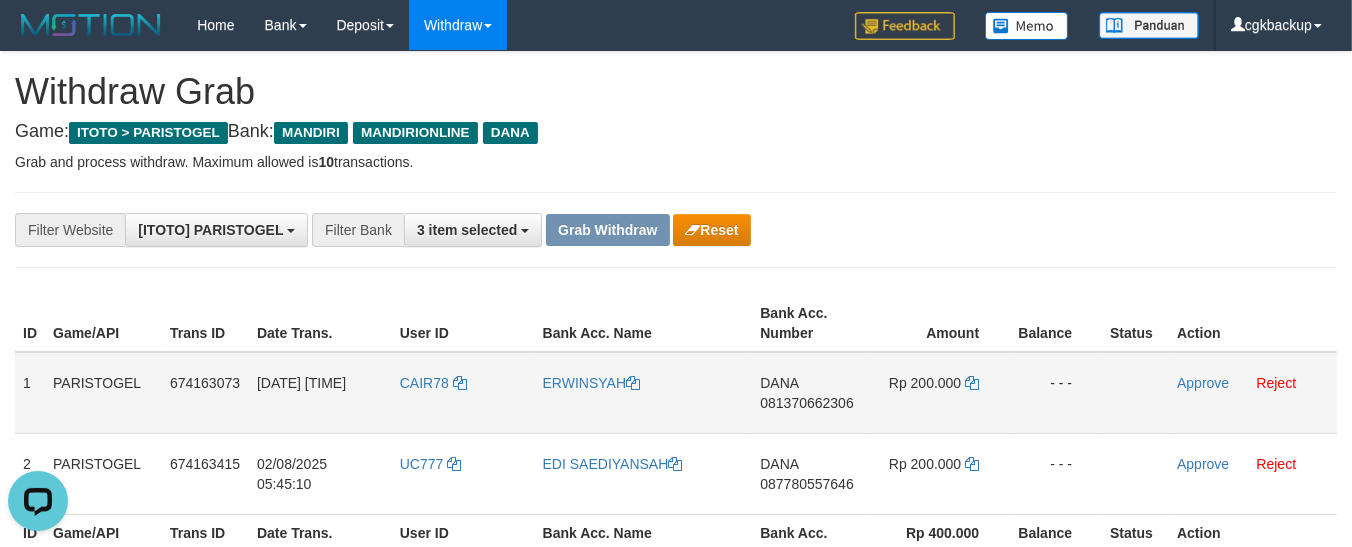 click on "Approve
Reject" at bounding box center [1253, 393] 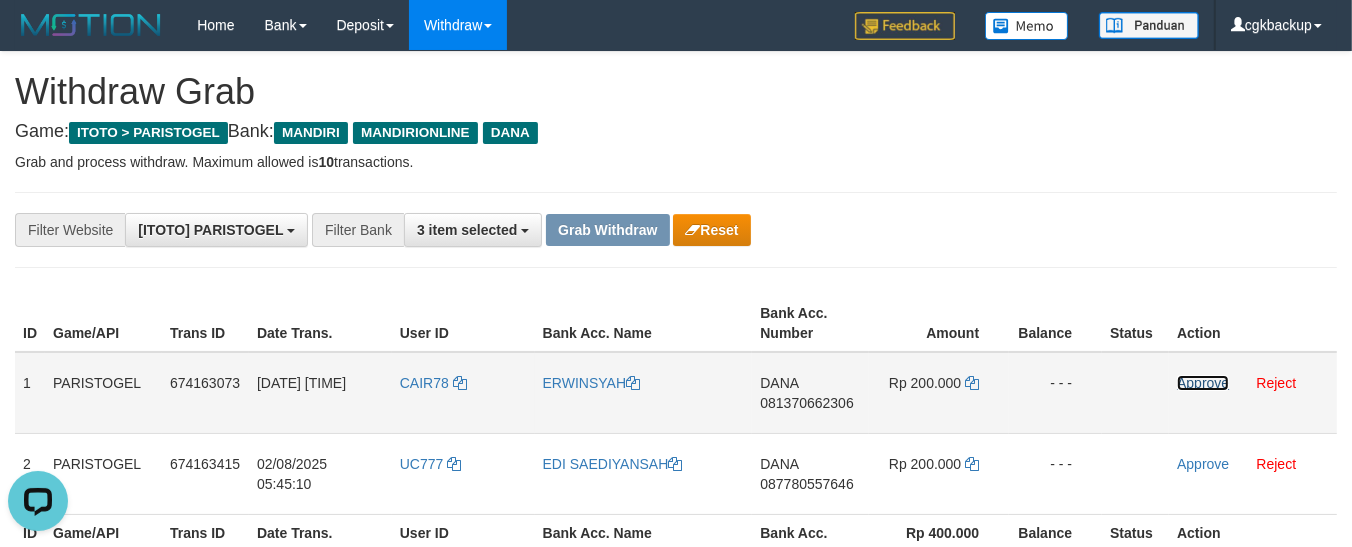 click on "Approve" at bounding box center [1203, 383] 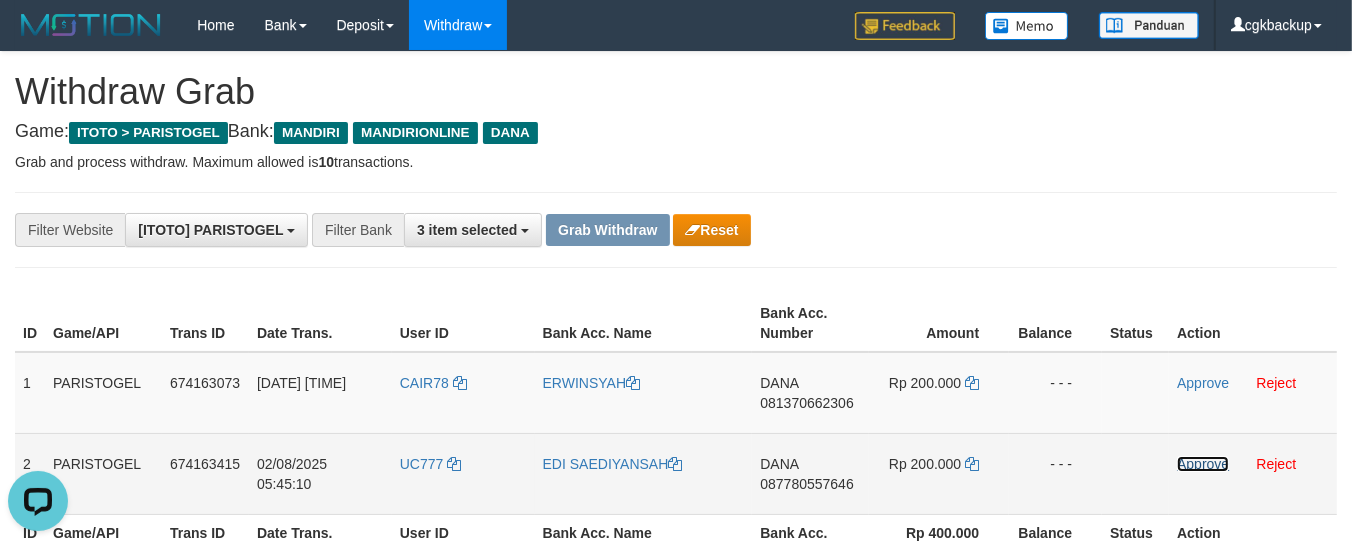 click on "Approve" at bounding box center [1203, 464] 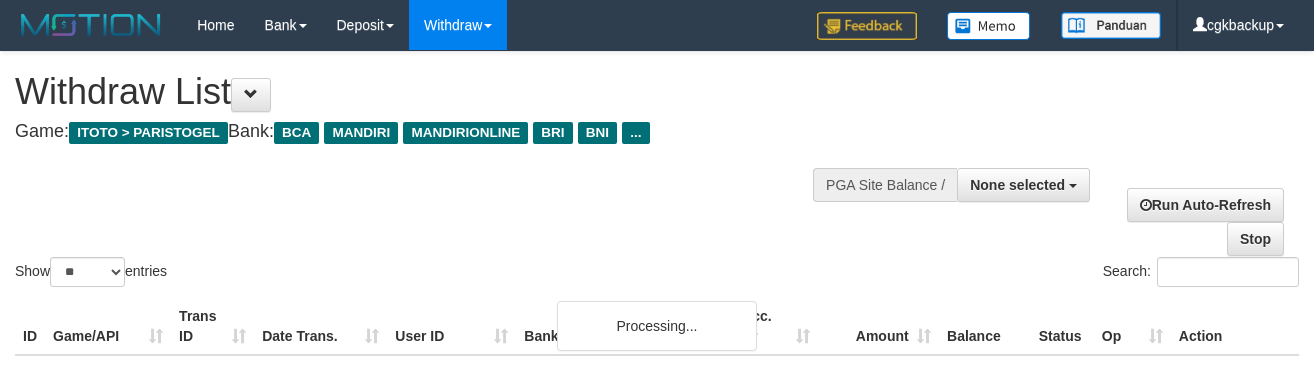 select 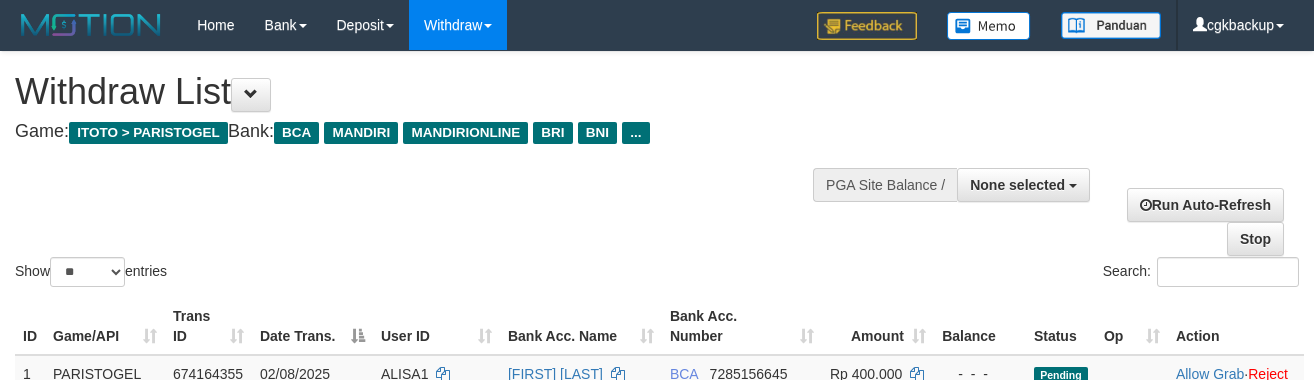 scroll, scrollTop: 151, scrollLeft: 0, axis: vertical 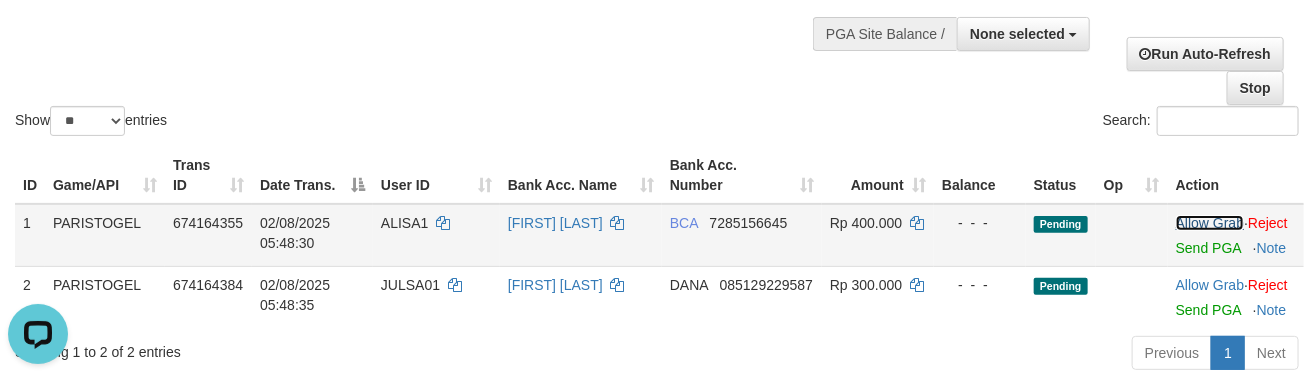 click on "Allow Grab" at bounding box center [1210, 223] 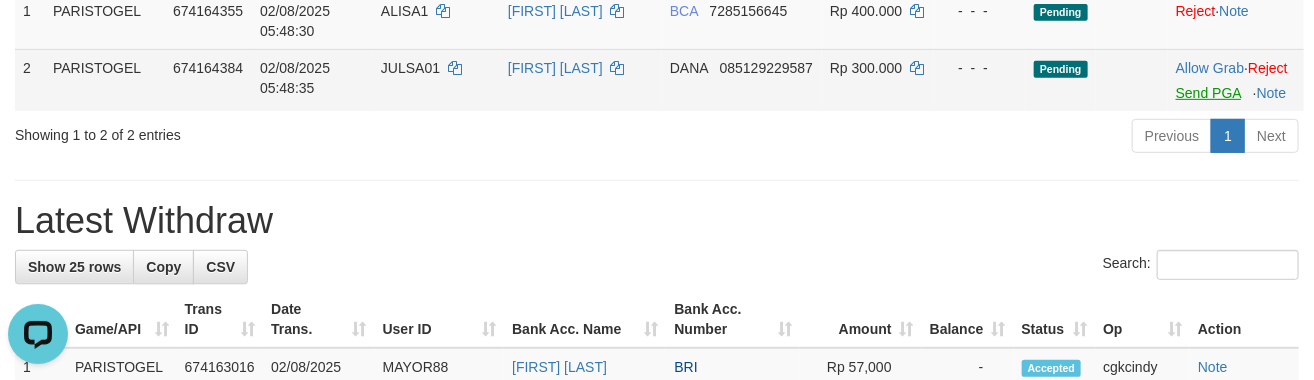 scroll, scrollTop: 373, scrollLeft: 0, axis: vertical 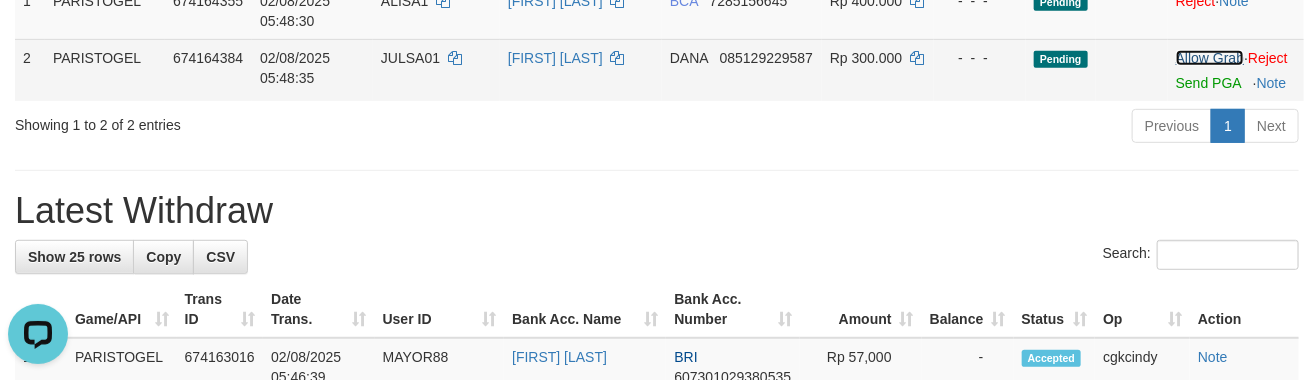 click on "Allow Grab" at bounding box center (1210, 58) 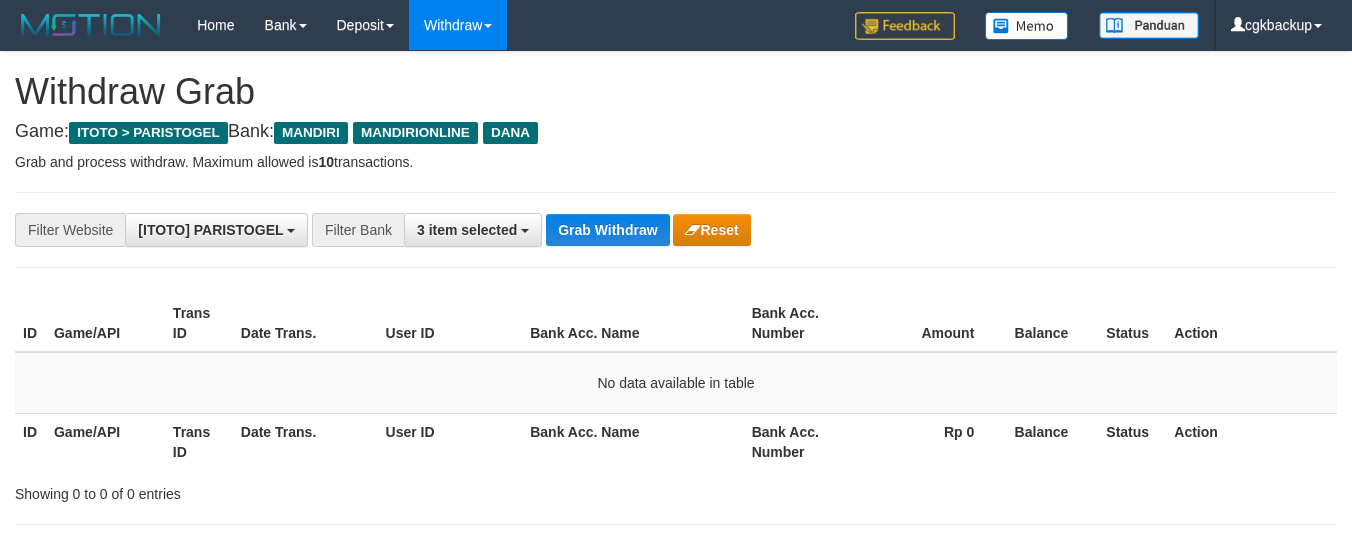 scroll, scrollTop: 0, scrollLeft: 0, axis: both 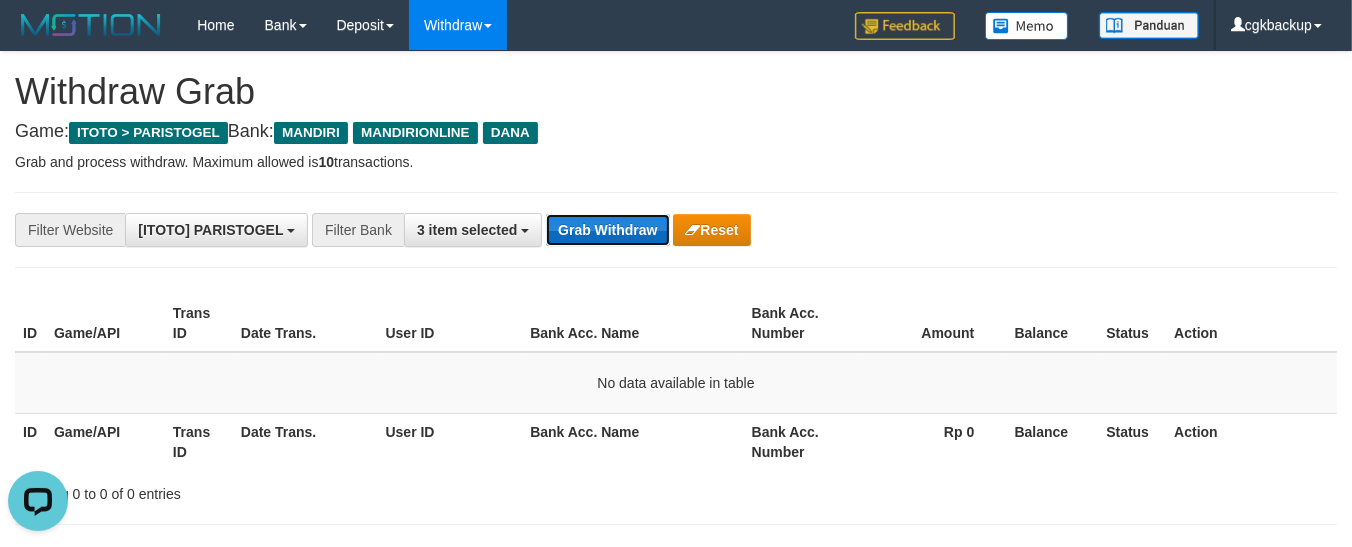 click on "Grab Withdraw" at bounding box center (607, 230) 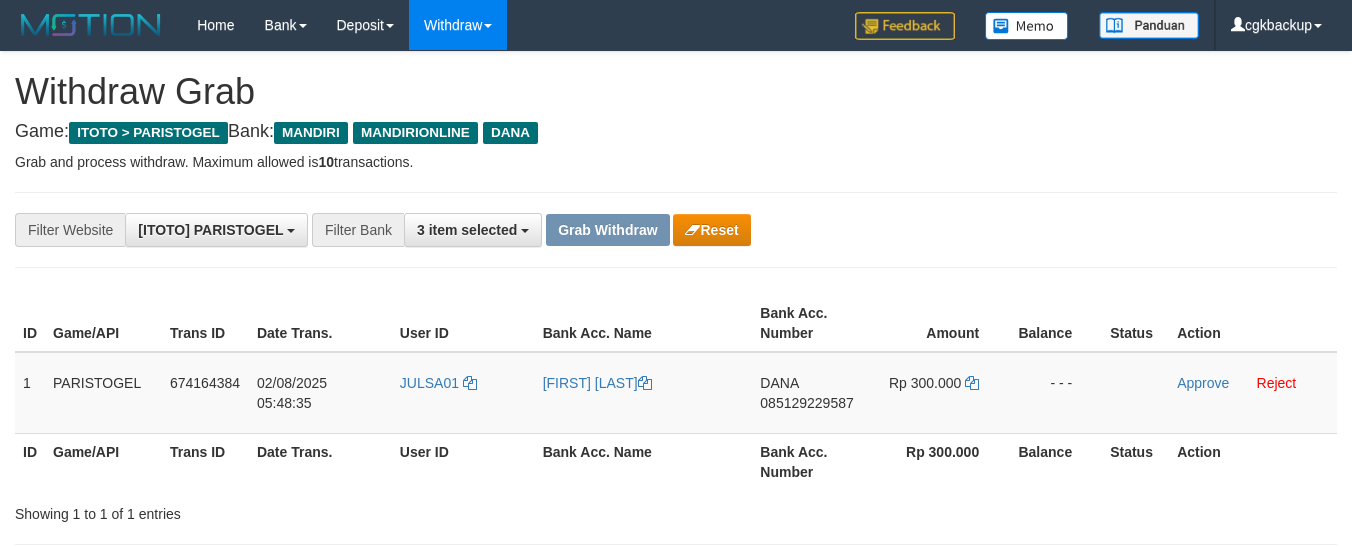 scroll, scrollTop: 0, scrollLeft: 0, axis: both 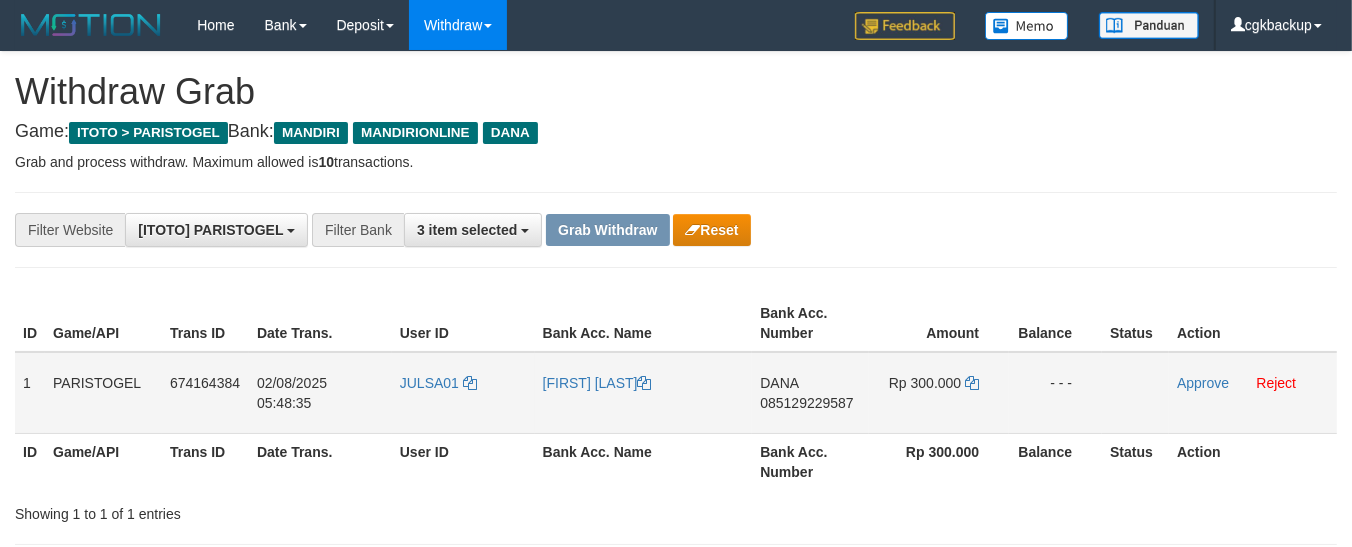 click on "JULSA01" at bounding box center [463, 393] 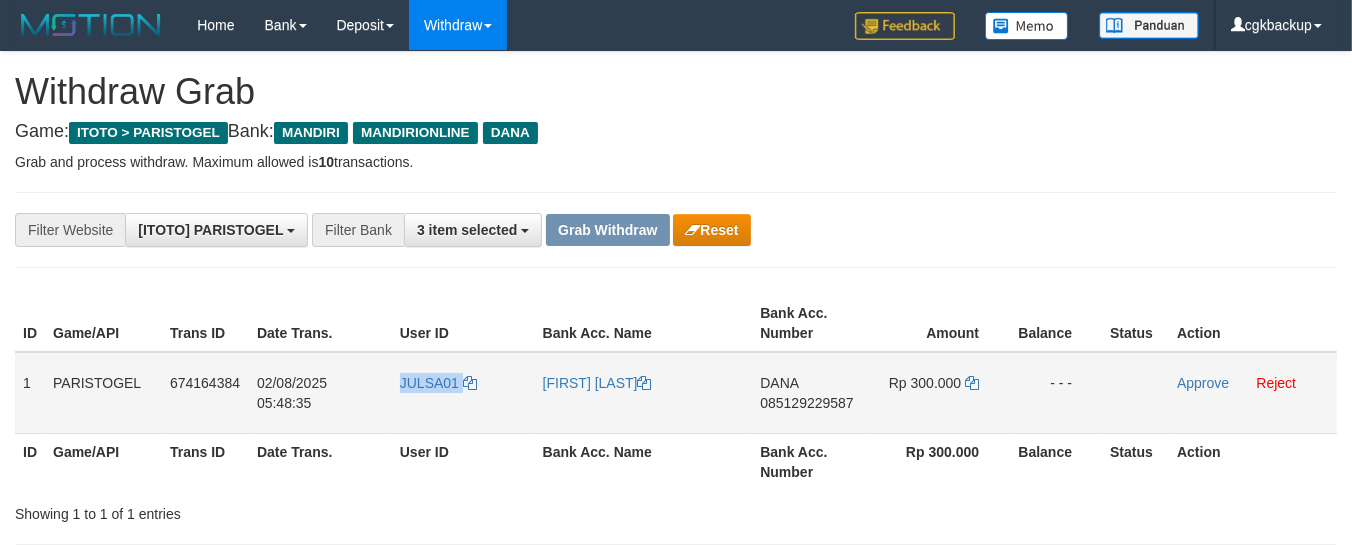 click on "JULSA01" at bounding box center (463, 393) 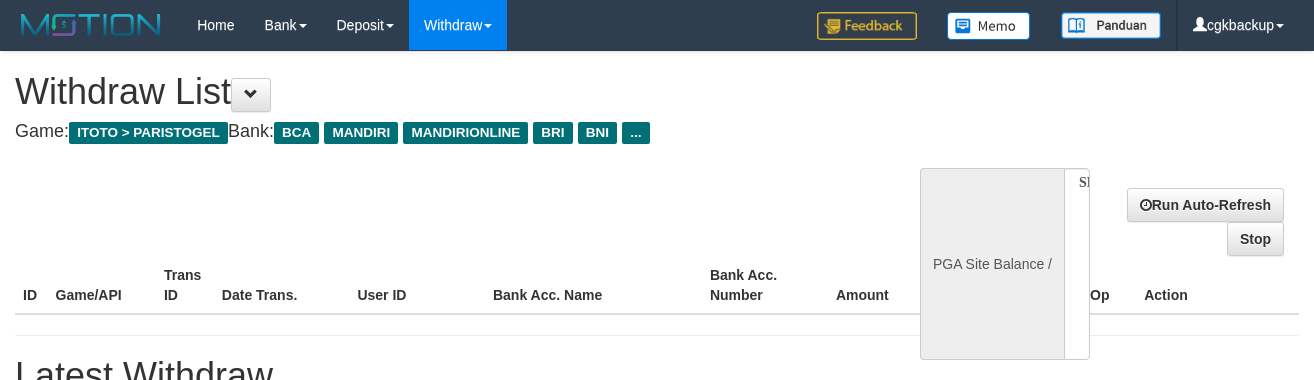 select 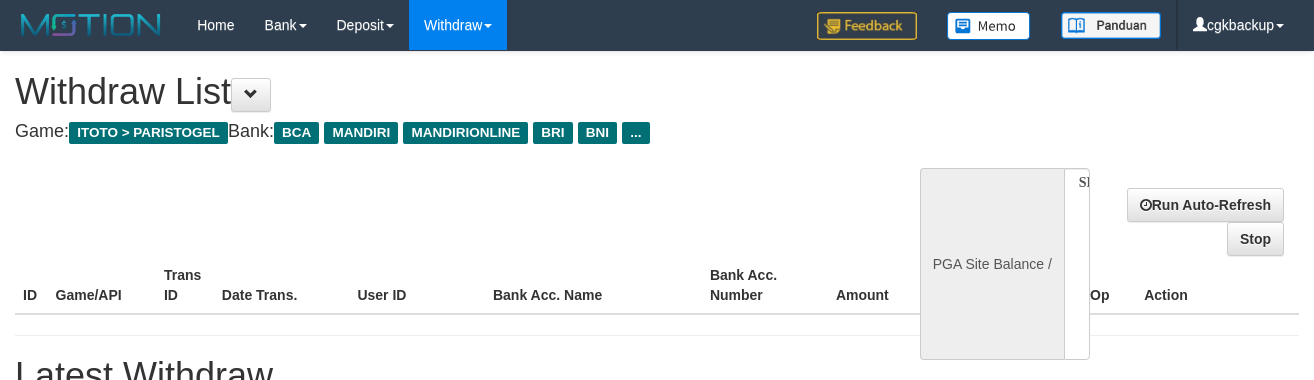 scroll, scrollTop: 373, scrollLeft: 0, axis: vertical 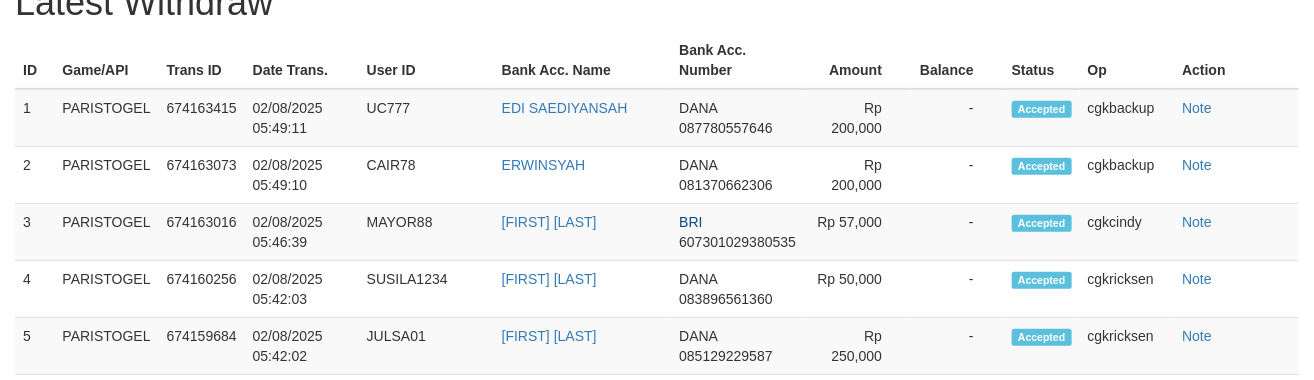 select on "**" 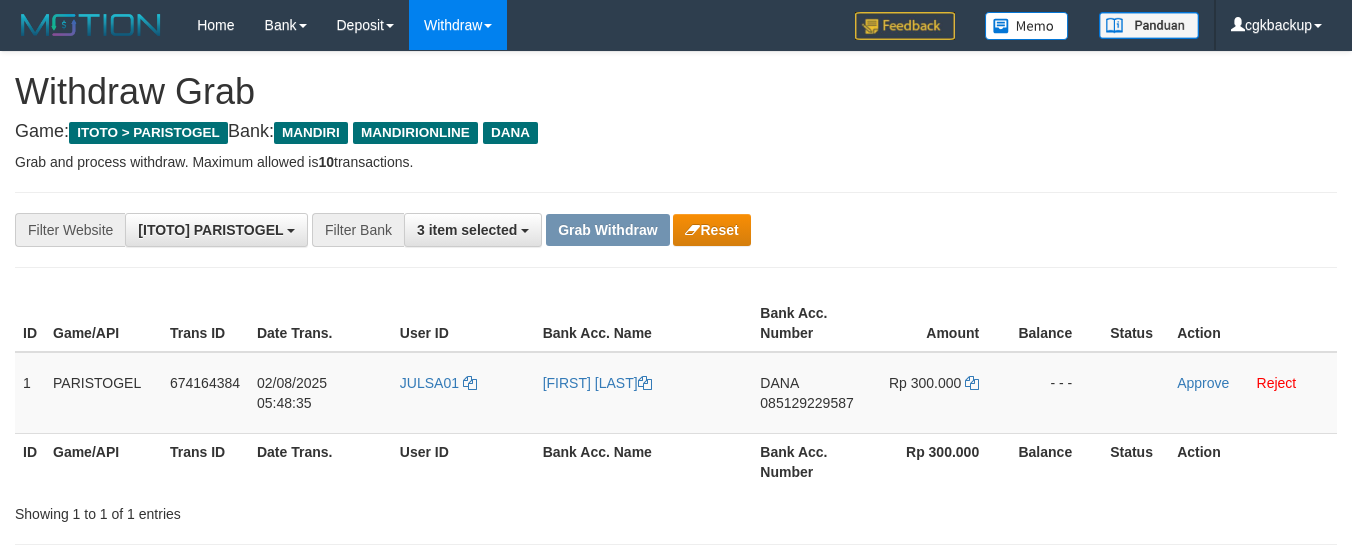 scroll, scrollTop: 0, scrollLeft: 0, axis: both 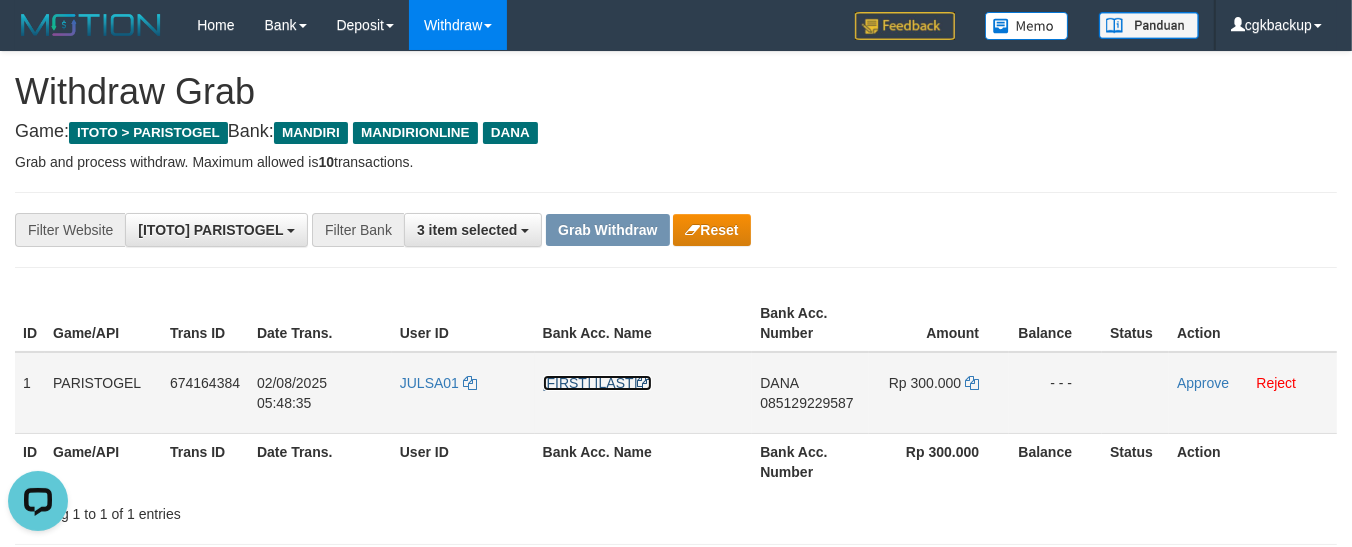 click on "[FIRST] [LAST]" at bounding box center [597, 383] 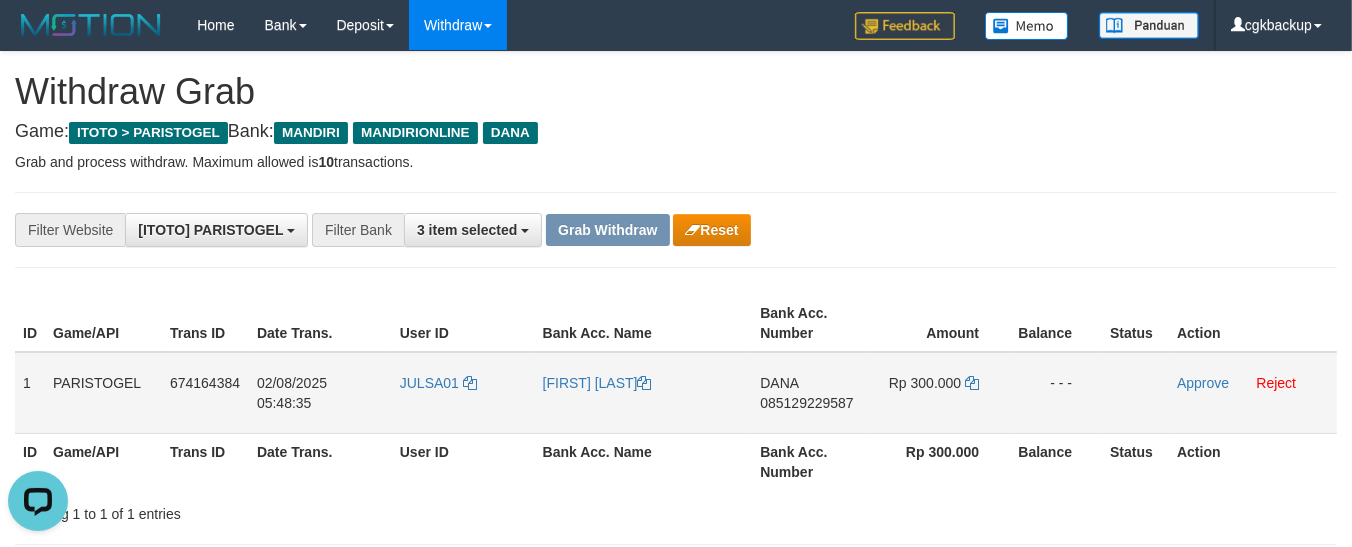 click on "DANA
085129229587" at bounding box center [810, 393] 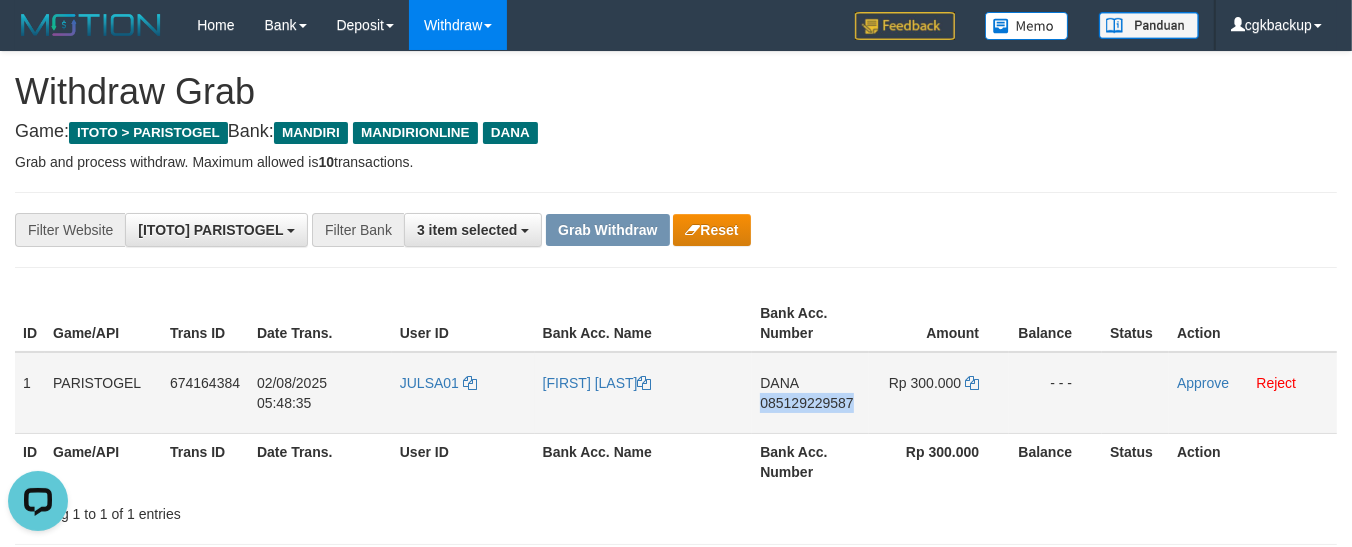 click on "DANA
085129229587" at bounding box center (810, 393) 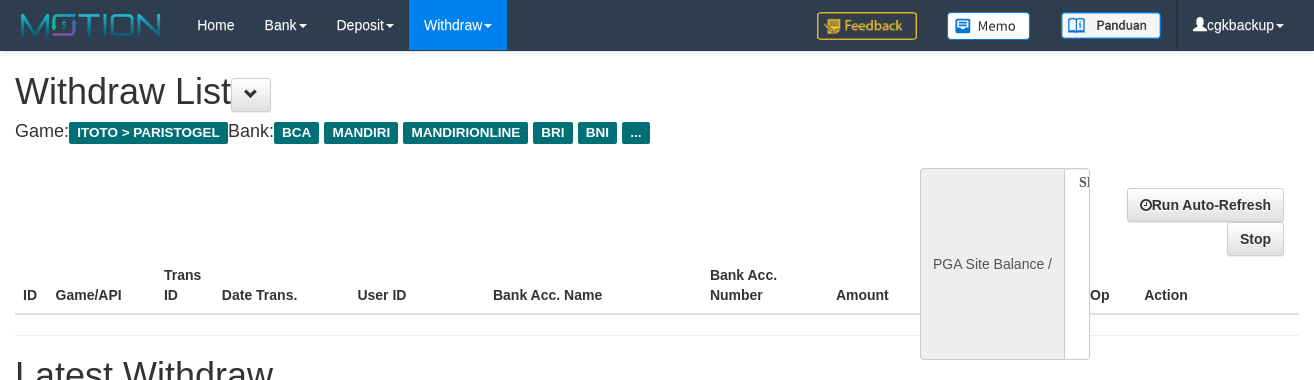 select 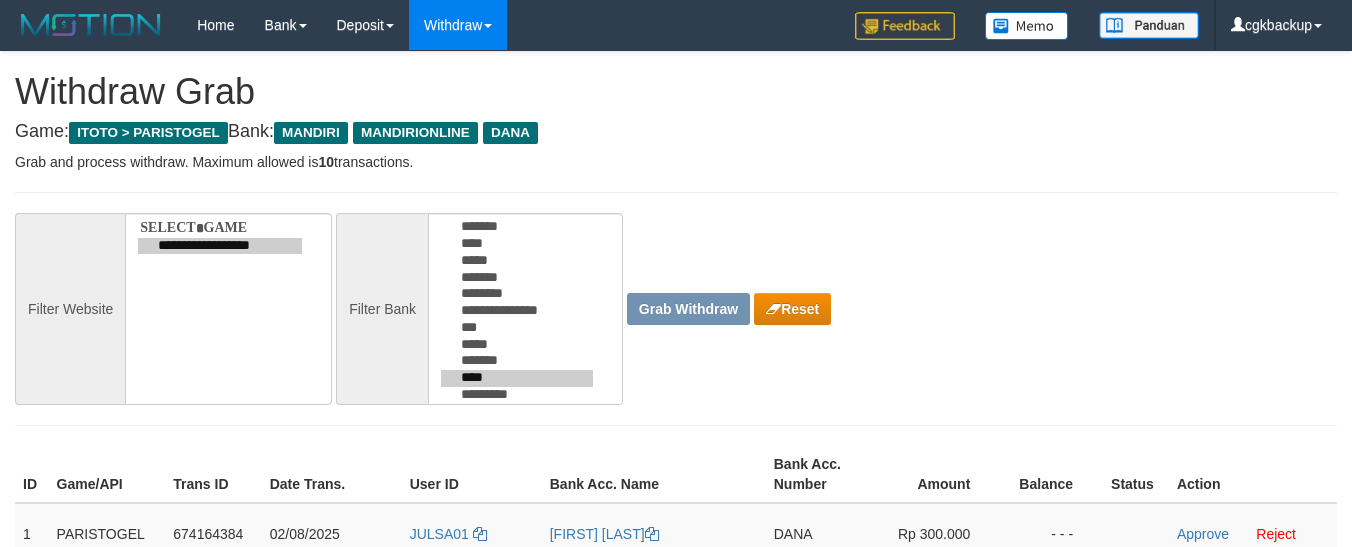 scroll, scrollTop: 0, scrollLeft: 0, axis: both 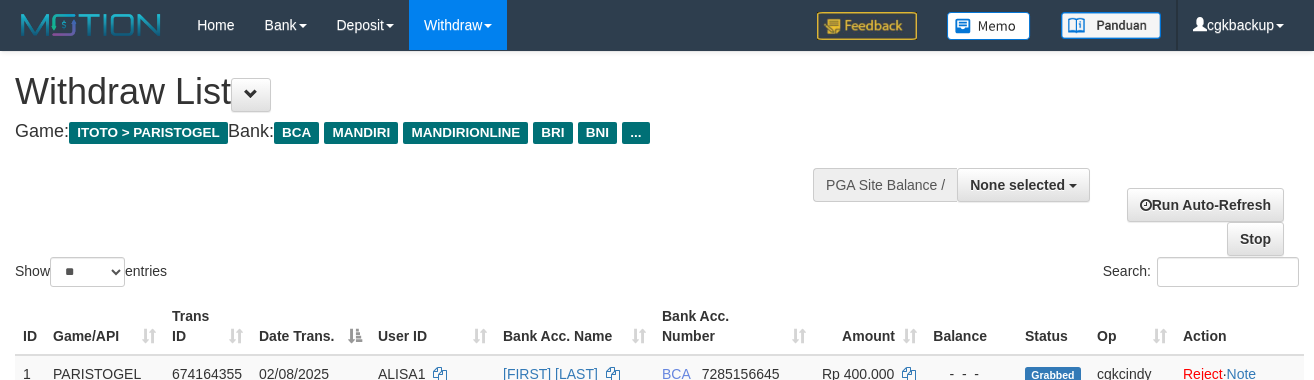 select 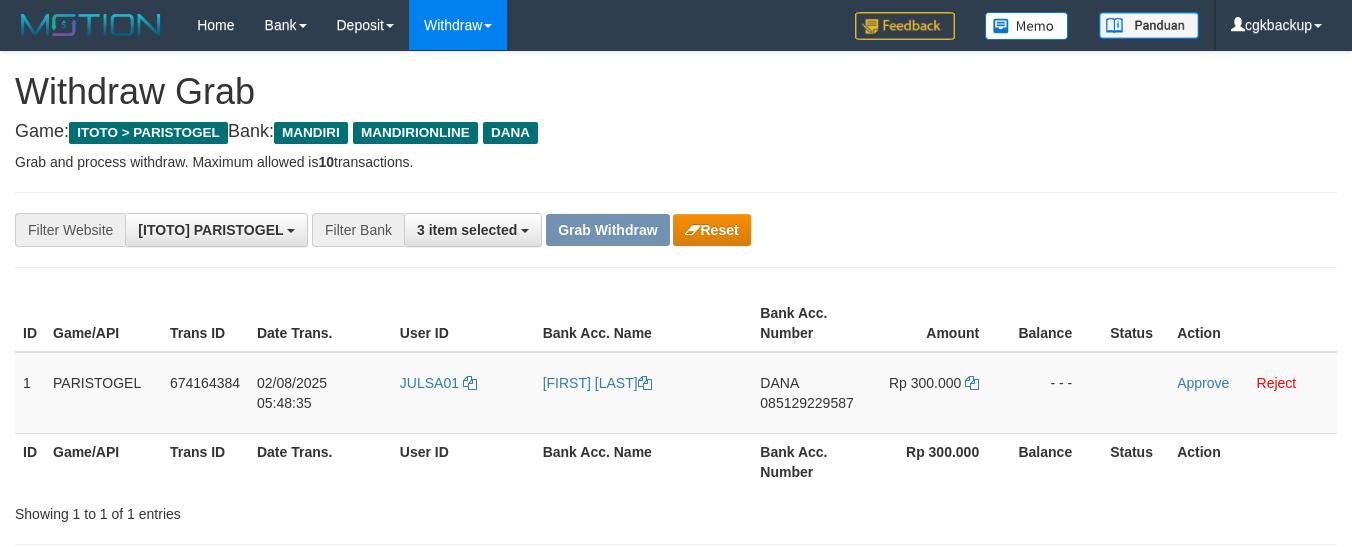 scroll, scrollTop: 0, scrollLeft: 0, axis: both 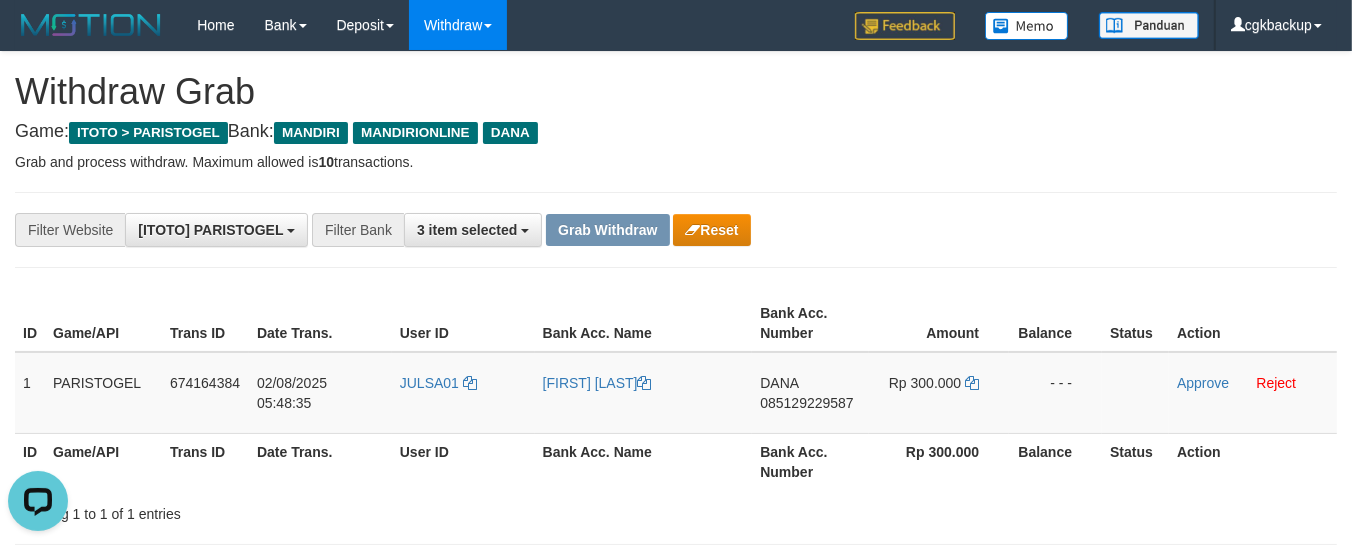 click on "**********" at bounding box center (676, 230) 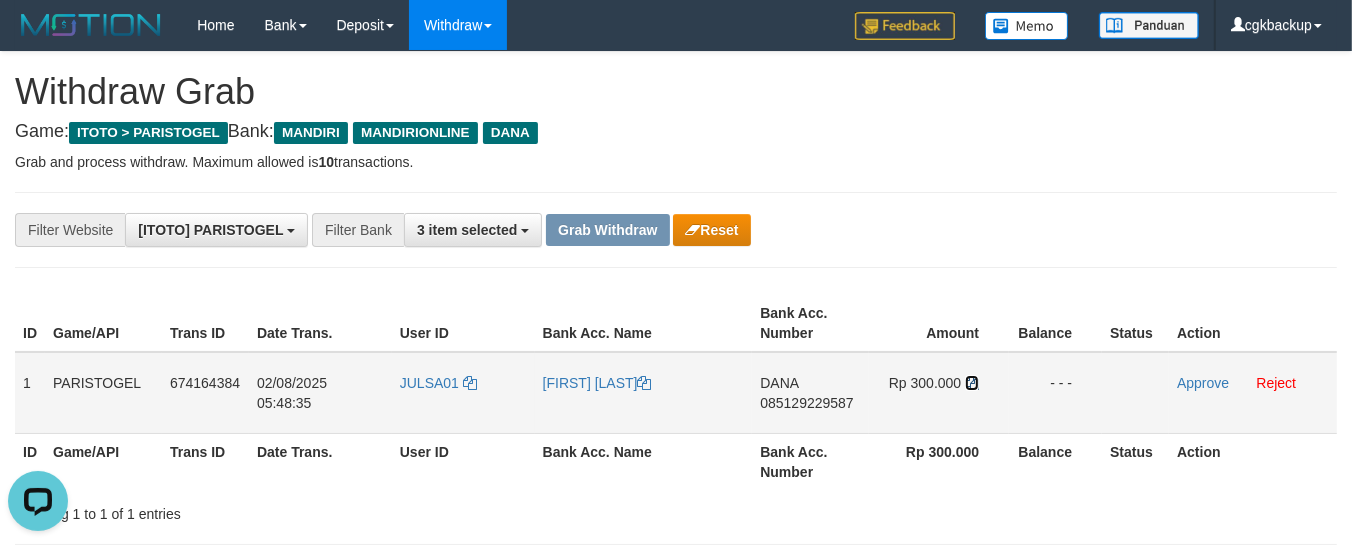 click at bounding box center (972, 383) 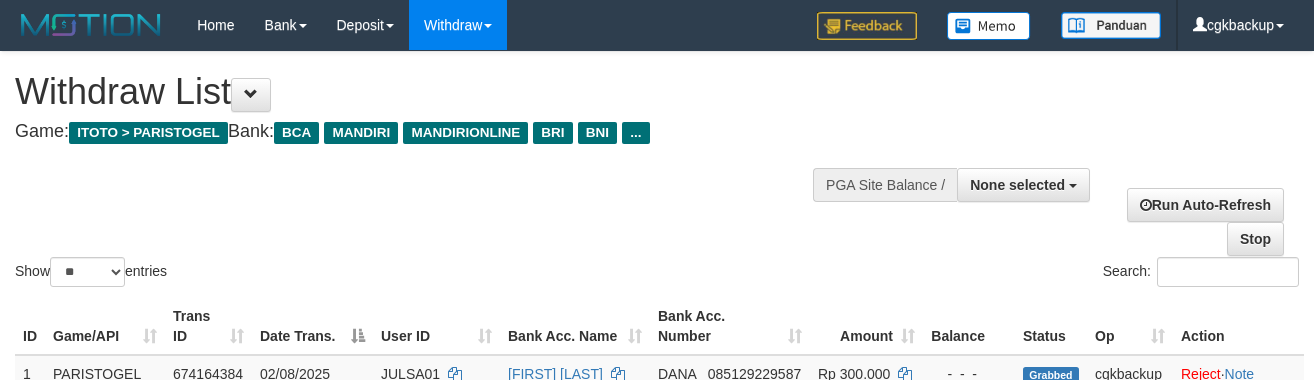 select 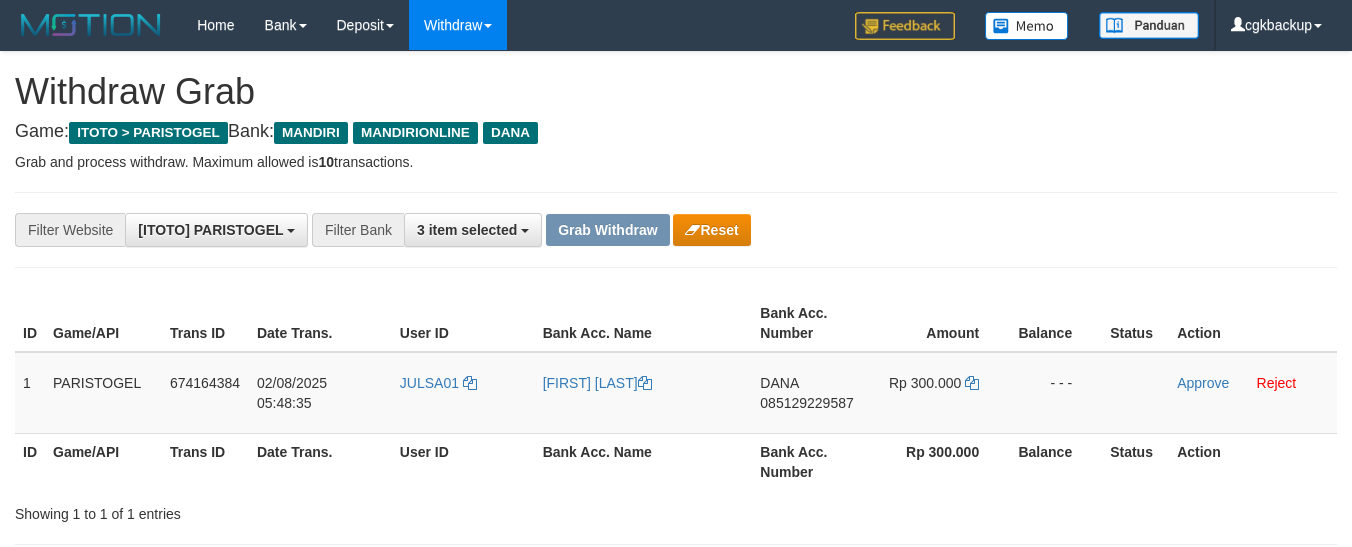 scroll, scrollTop: 0, scrollLeft: 0, axis: both 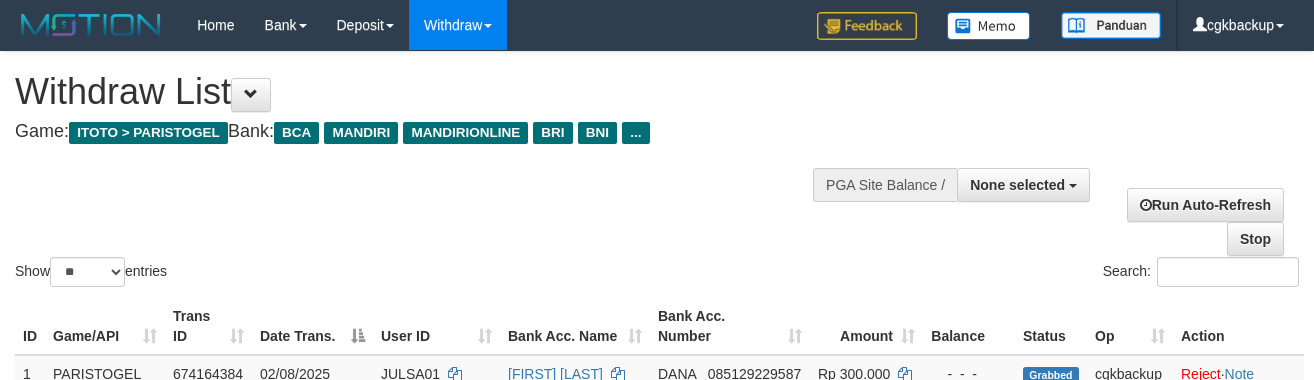 select 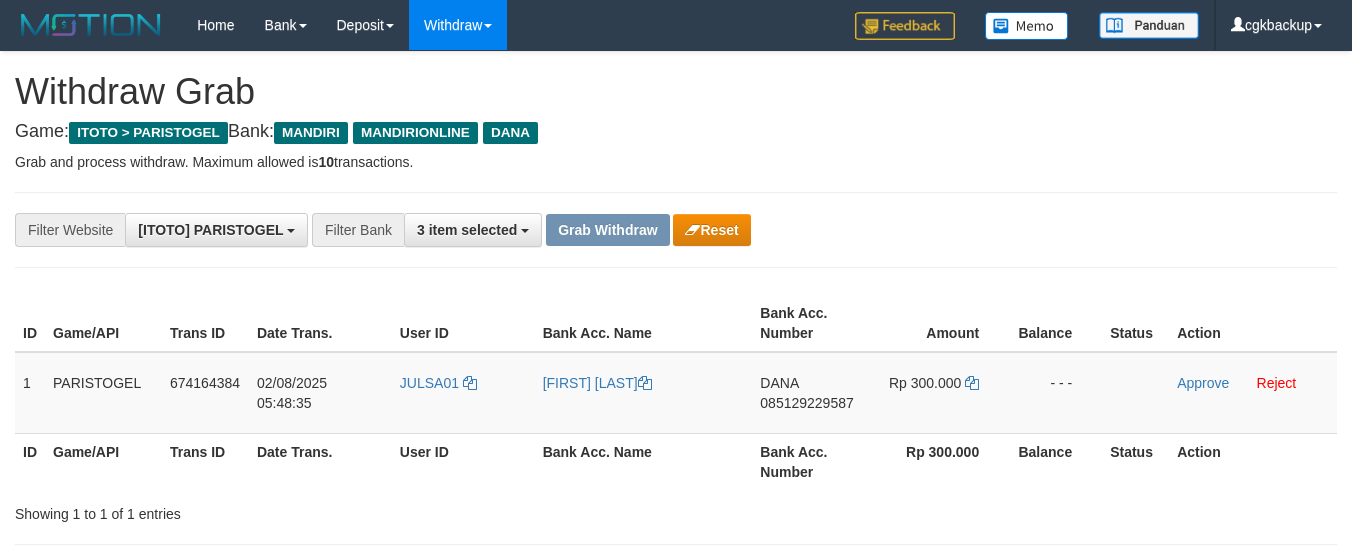 scroll, scrollTop: 0, scrollLeft: 0, axis: both 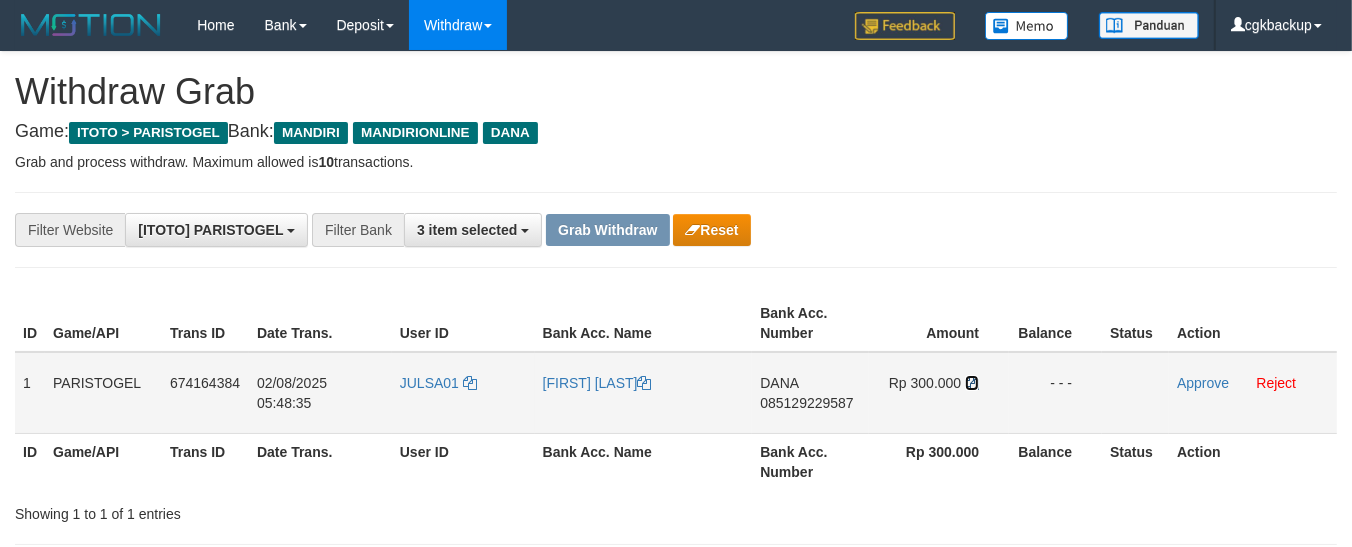 click at bounding box center [972, 383] 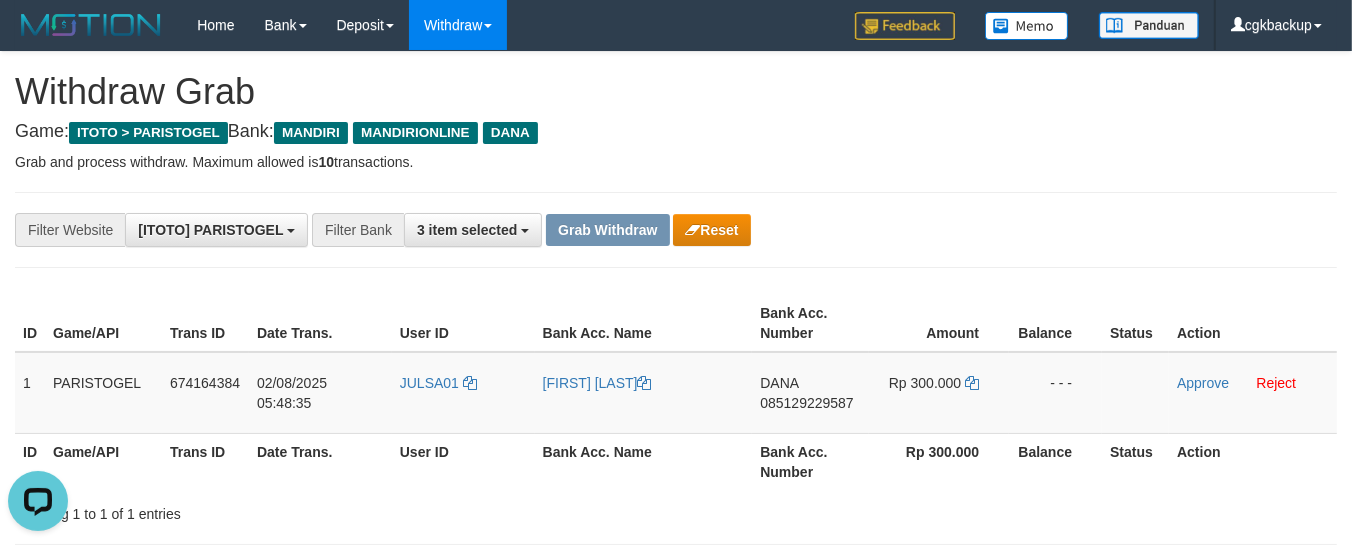 scroll, scrollTop: 0, scrollLeft: 0, axis: both 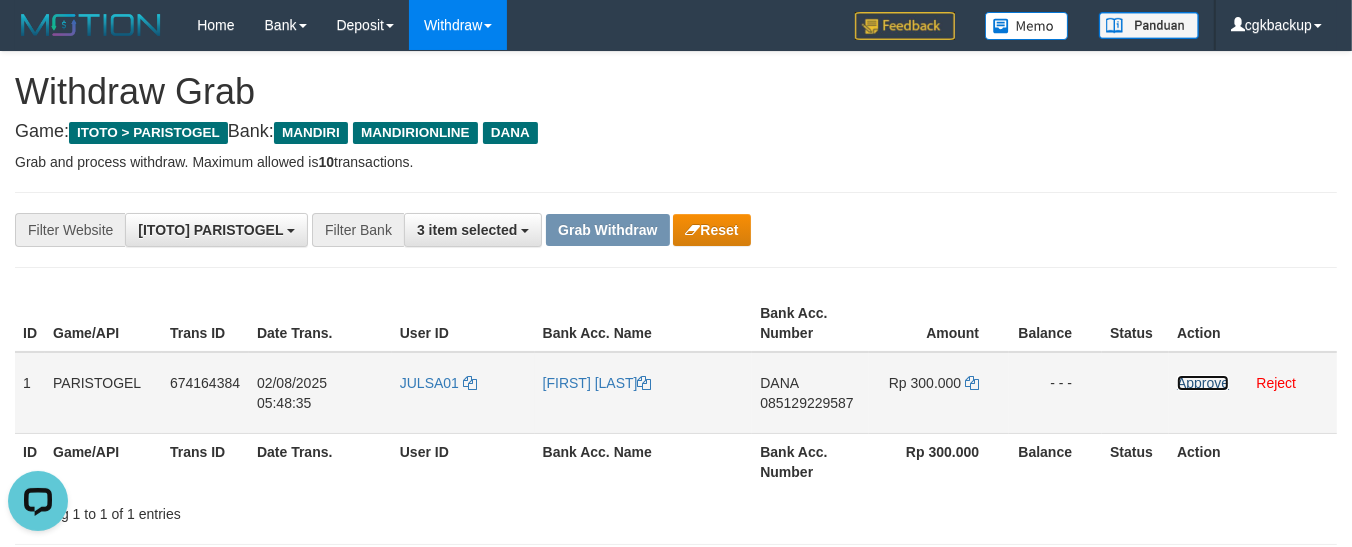 click on "Approve" at bounding box center [1203, 383] 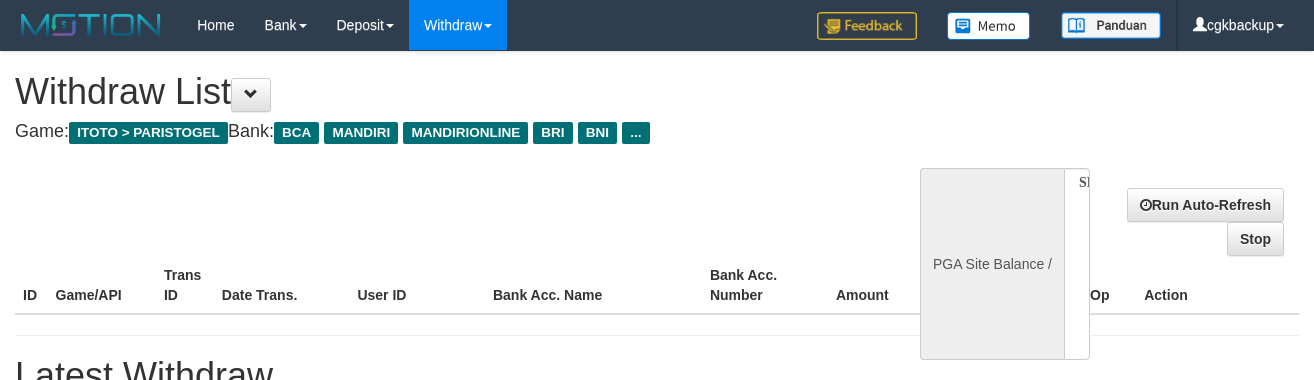 select 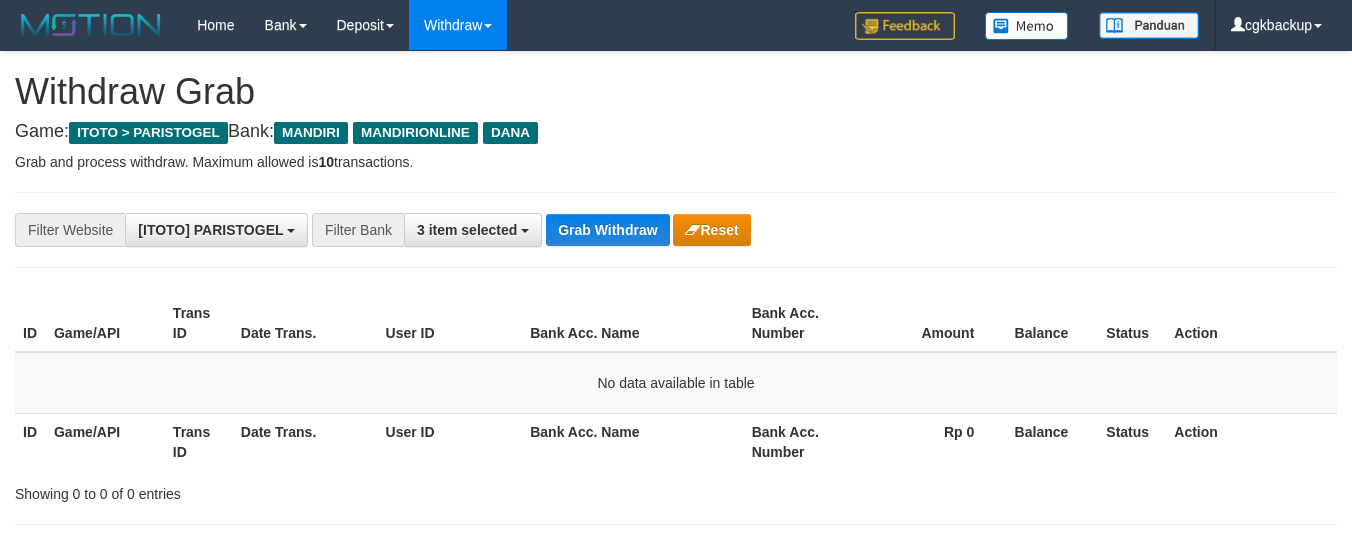 scroll, scrollTop: 0, scrollLeft: 0, axis: both 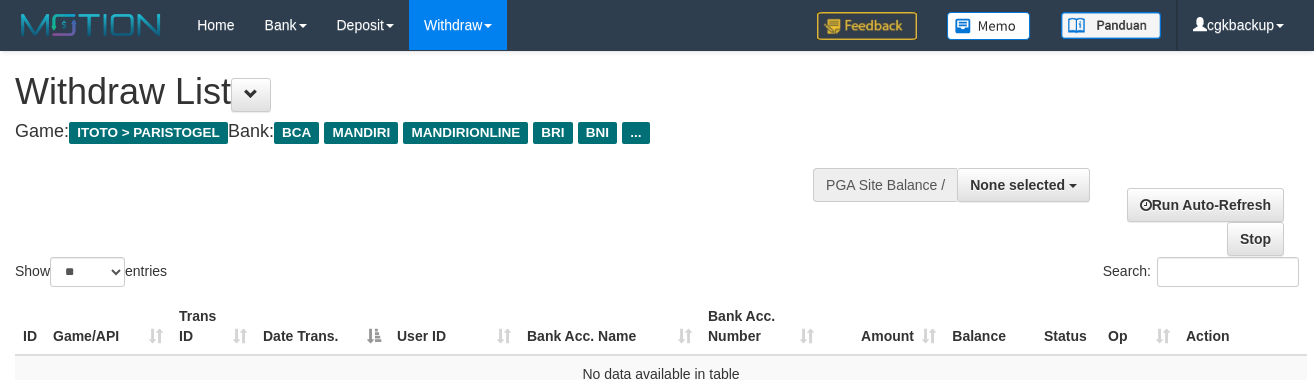select 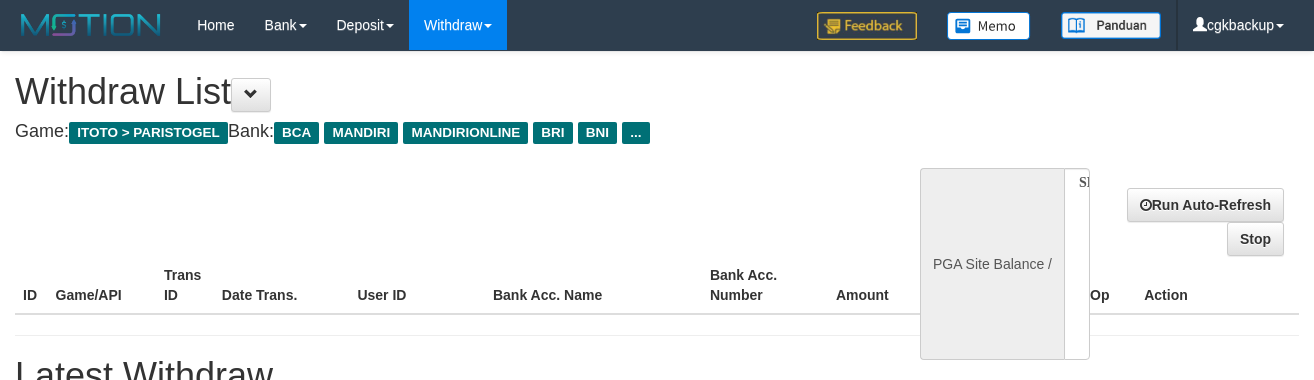select 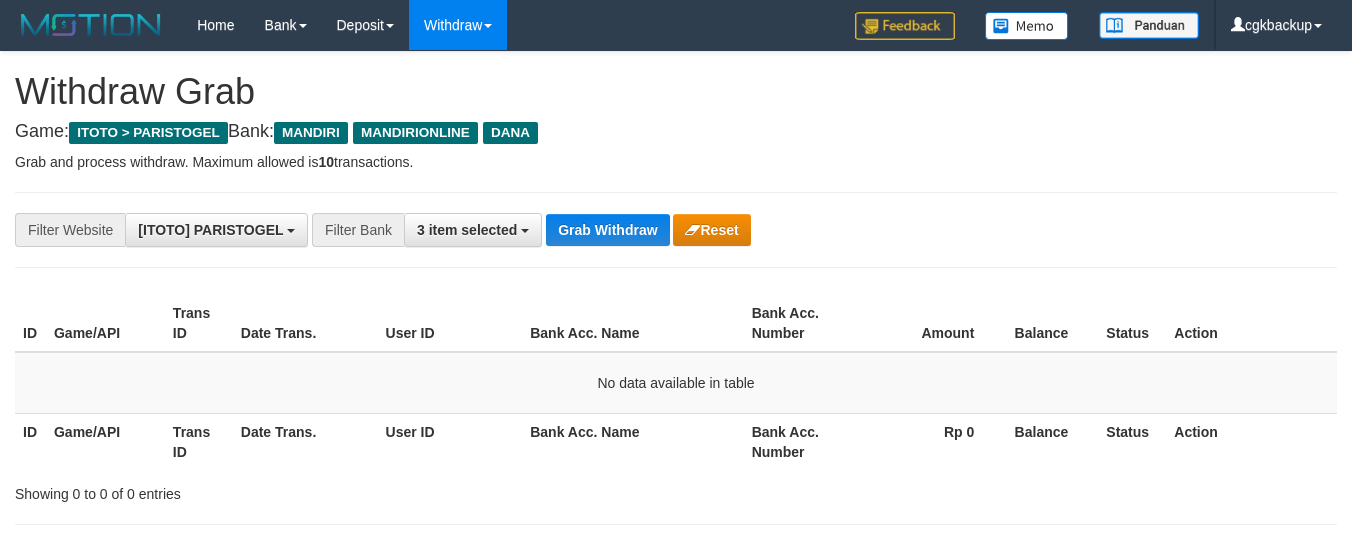 scroll, scrollTop: 0, scrollLeft: 0, axis: both 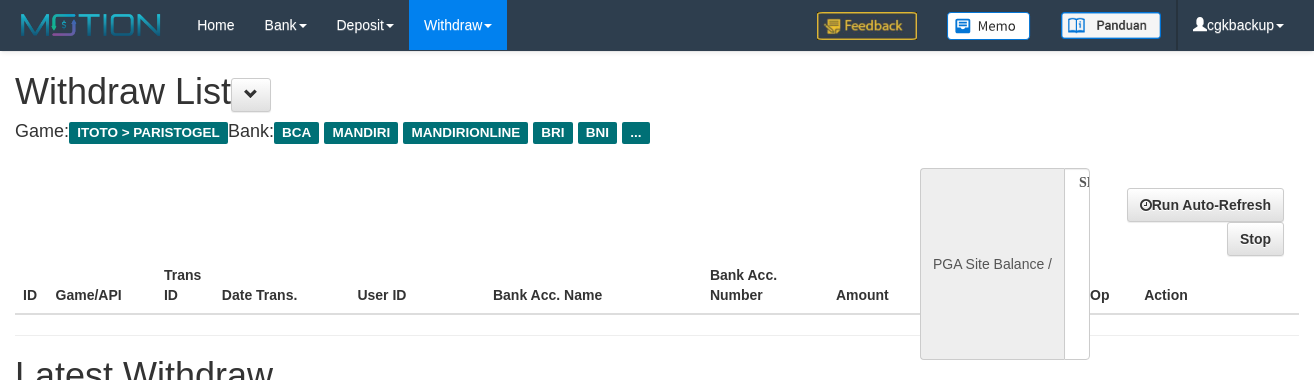 select 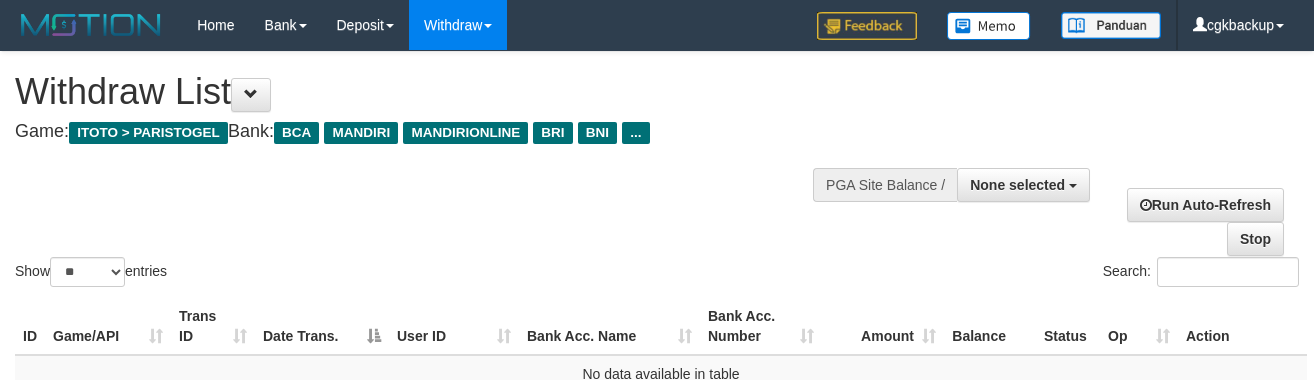 scroll, scrollTop: 247, scrollLeft: 0, axis: vertical 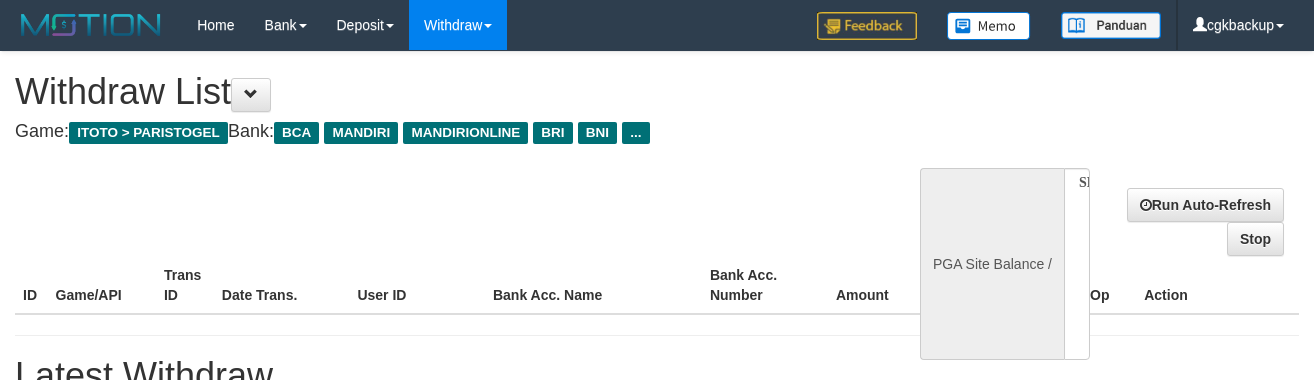 select 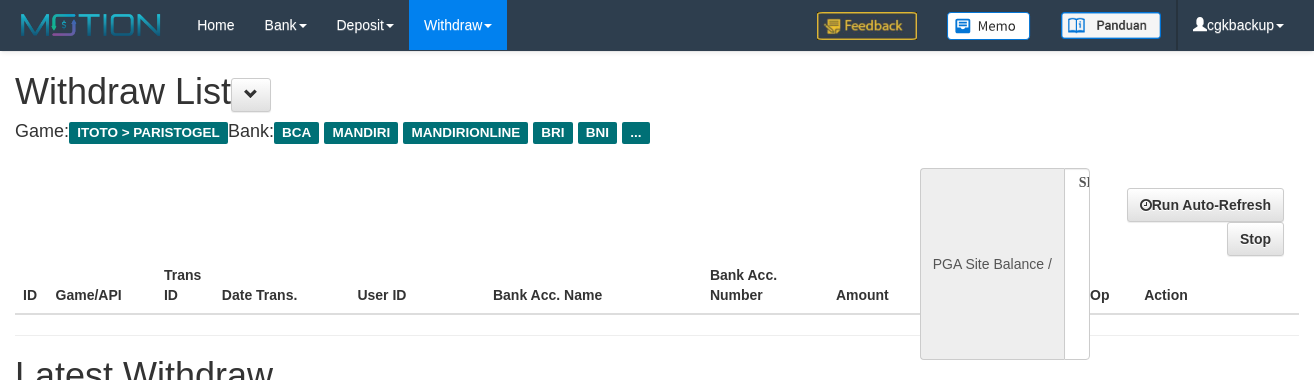 scroll, scrollTop: 351, scrollLeft: 0, axis: vertical 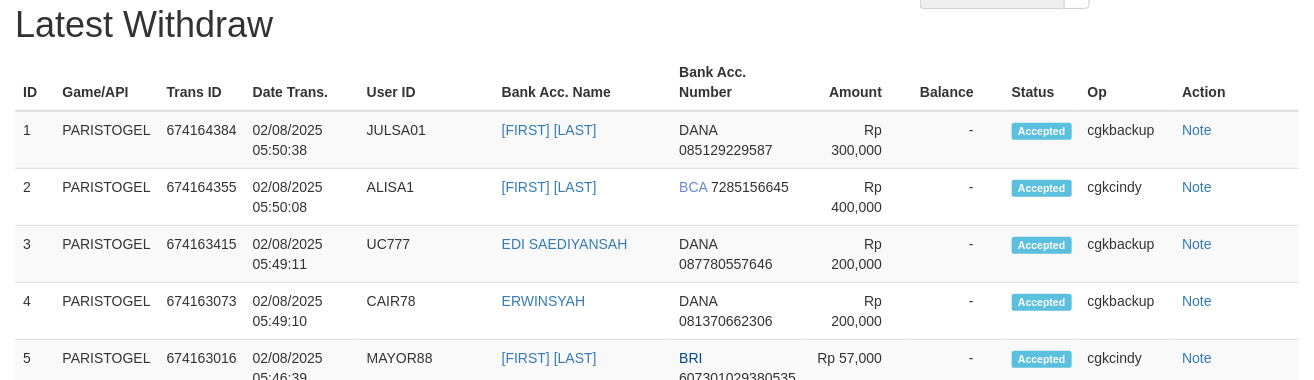 select on "**" 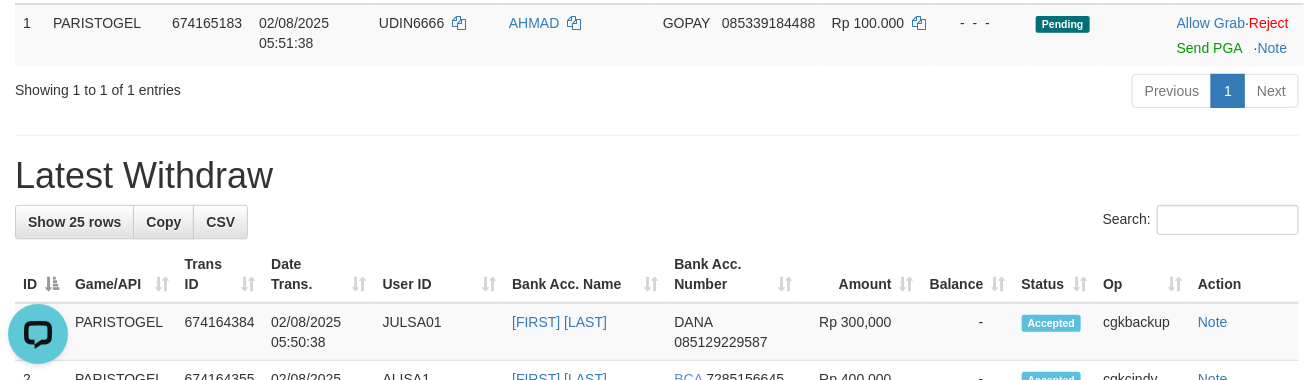 scroll, scrollTop: 0, scrollLeft: 0, axis: both 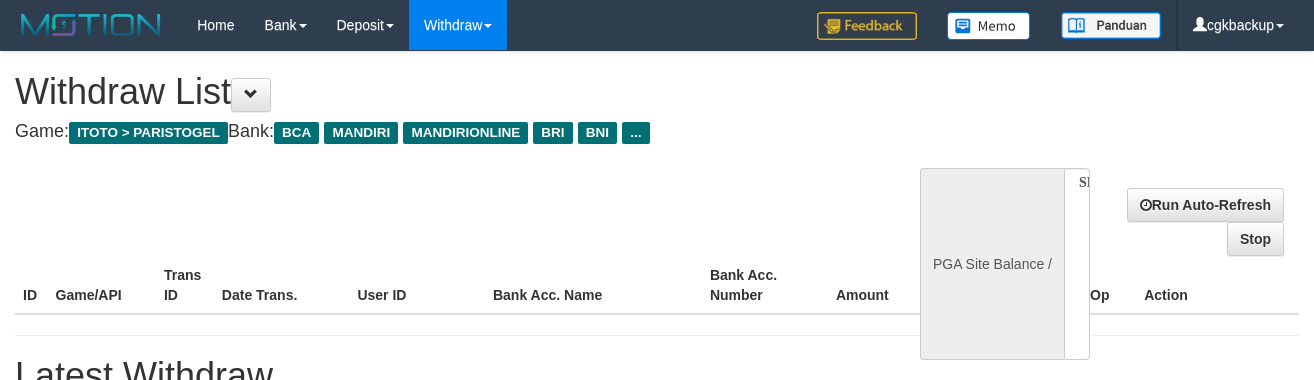 select 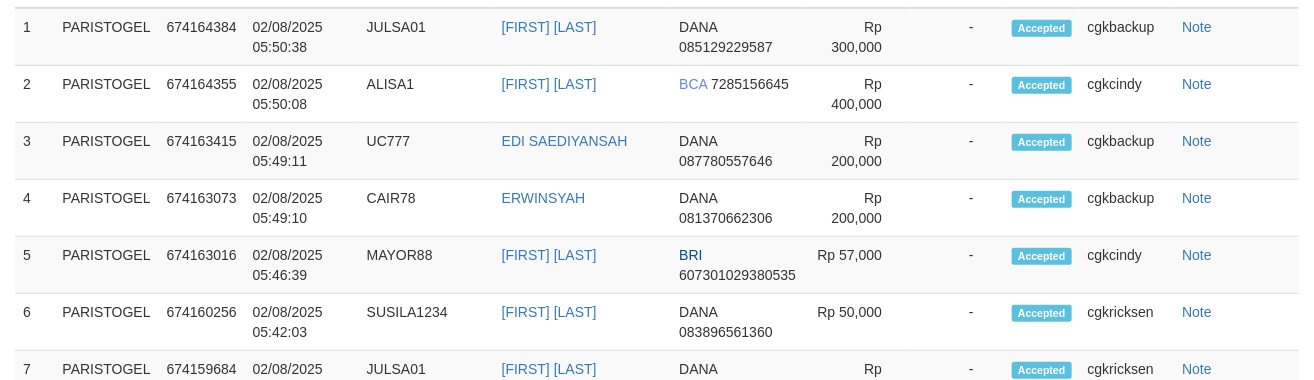 scroll, scrollTop: 510, scrollLeft: 0, axis: vertical 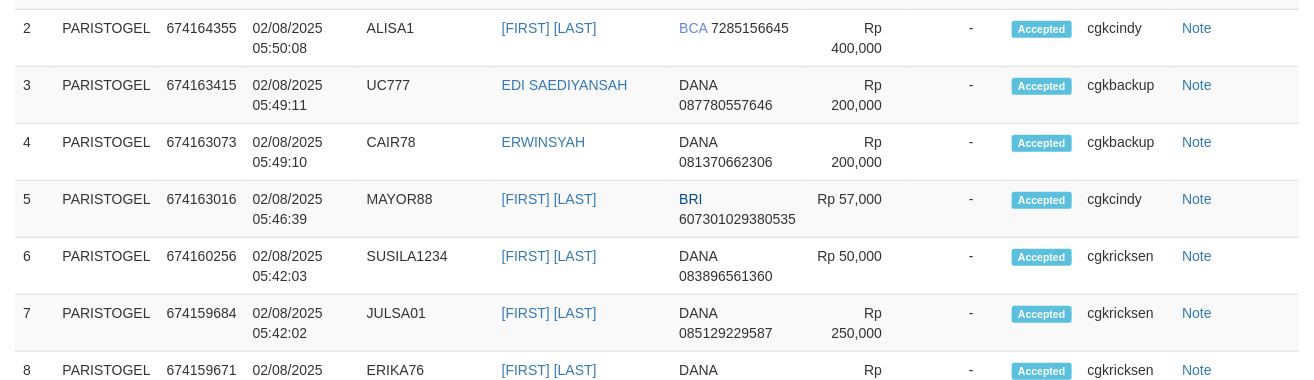 select on "**" 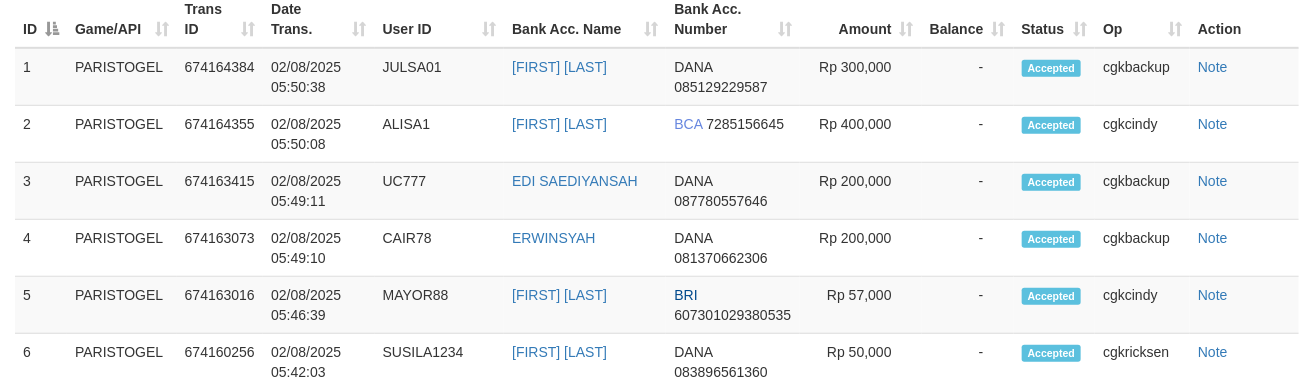 scroll, scrollTop: 351, scrollLeft: 0, axis: vertical 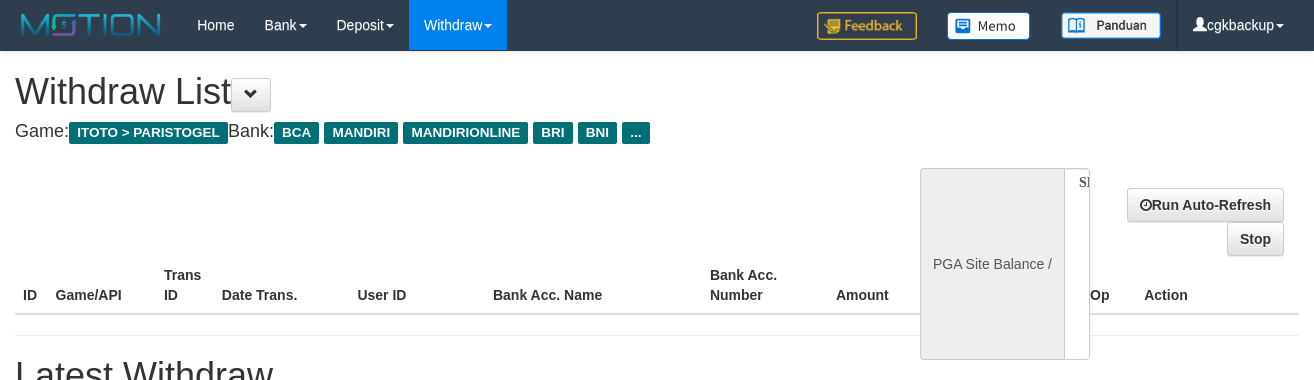 select 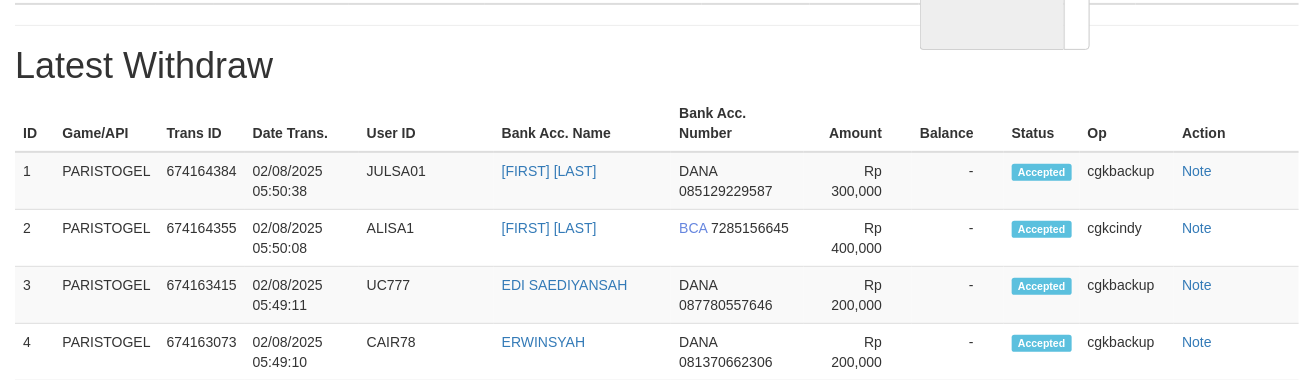 select on "**" 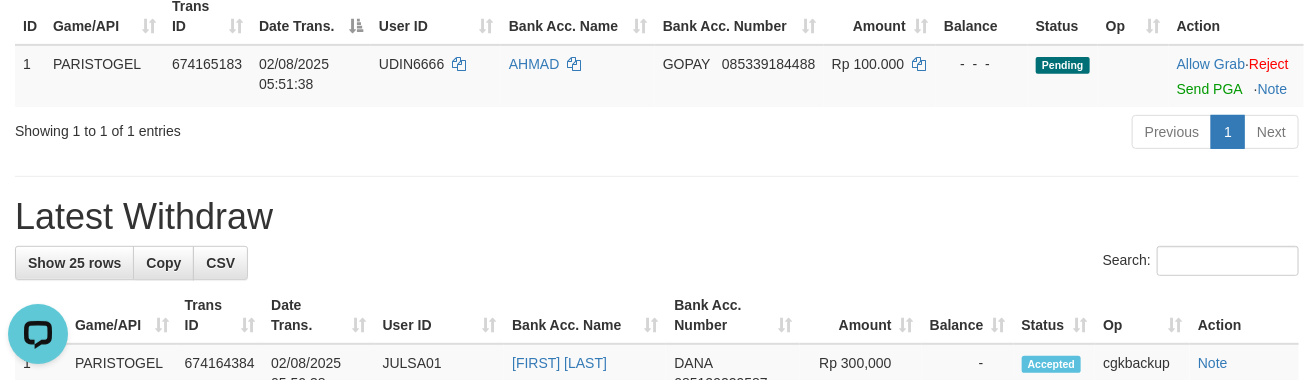 scroll, scrollTop: 0, scrollLeft: 0, axis: both 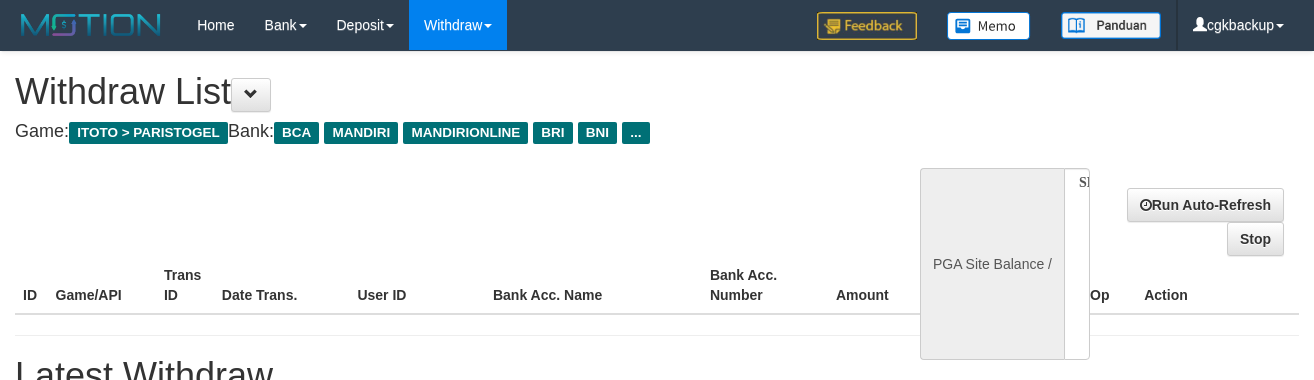 select 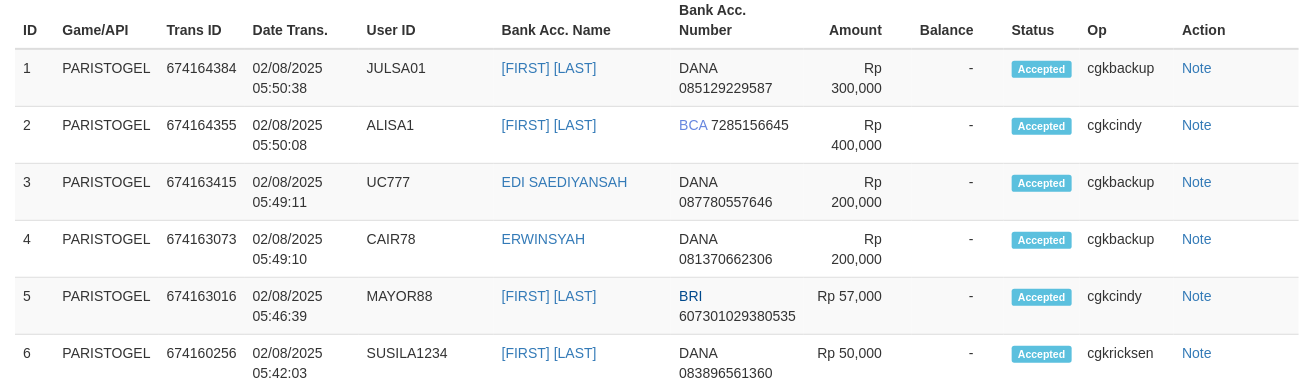scroll, scrollTop: 467, scrollLeft: 0, axis: vertical 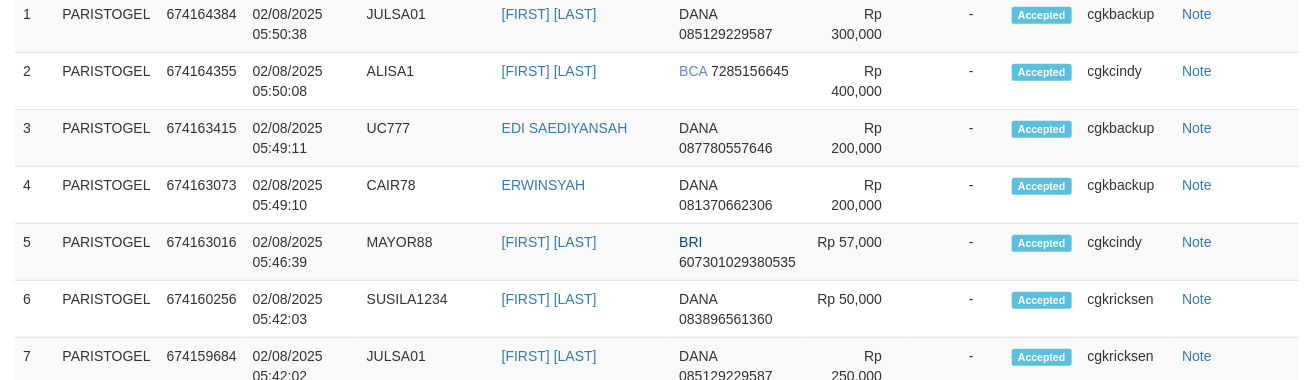 select on "**" 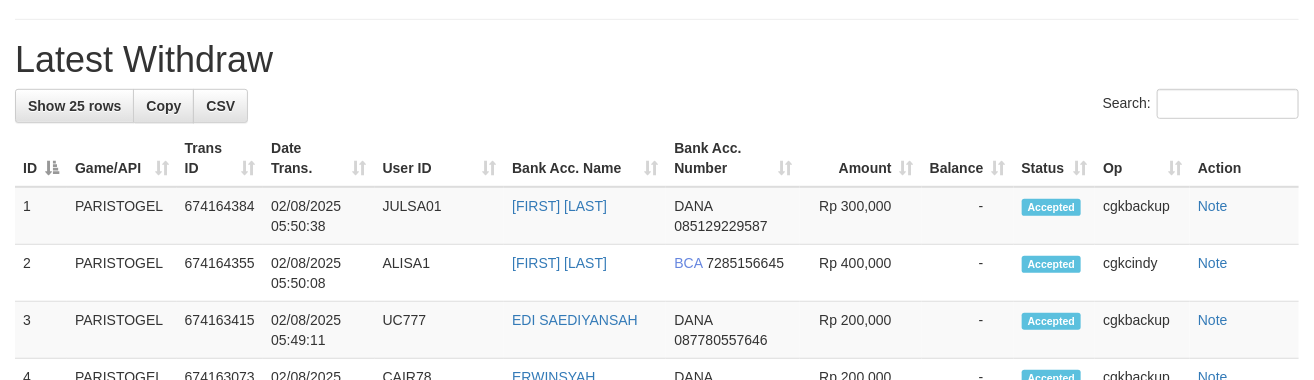 scroll, scrollTop: 310, scrollLeft: 0, axis: vertical 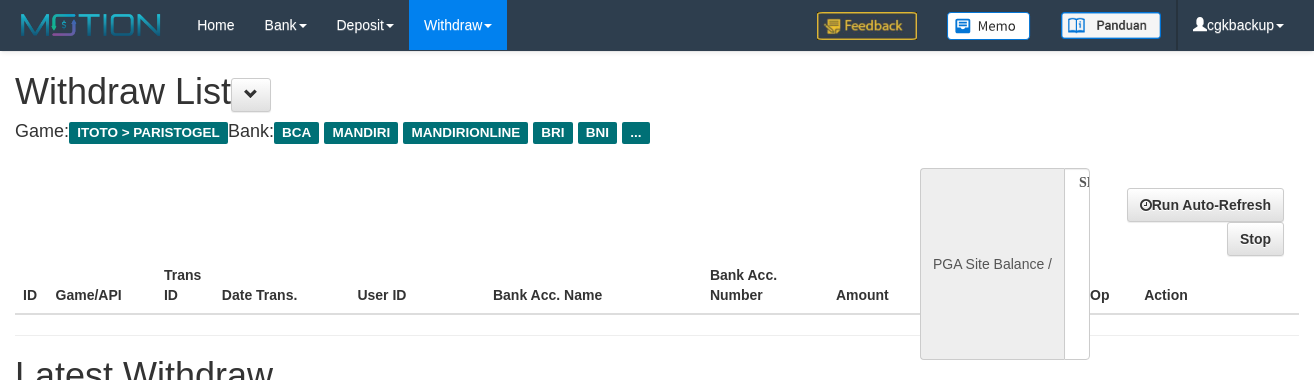select 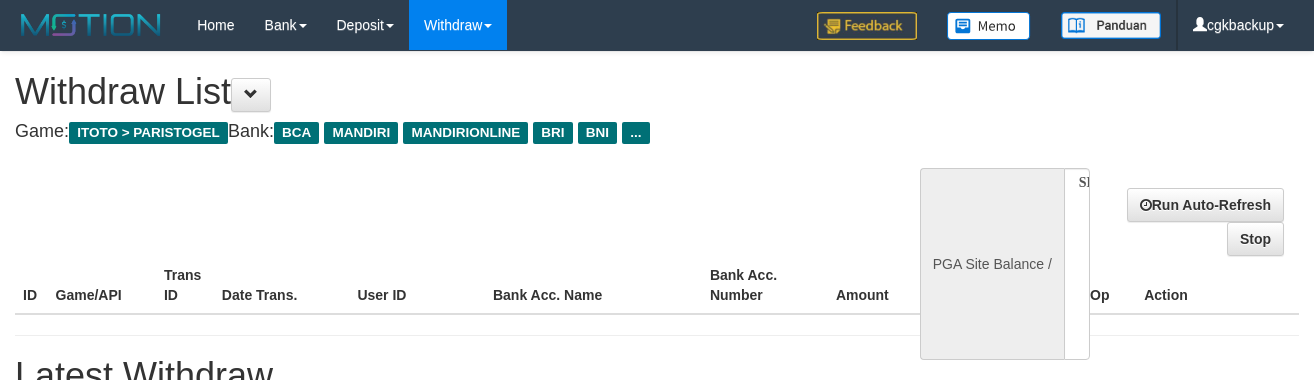 scroll, scrollTop: 238, scrollLeft: 0, axis: vertical 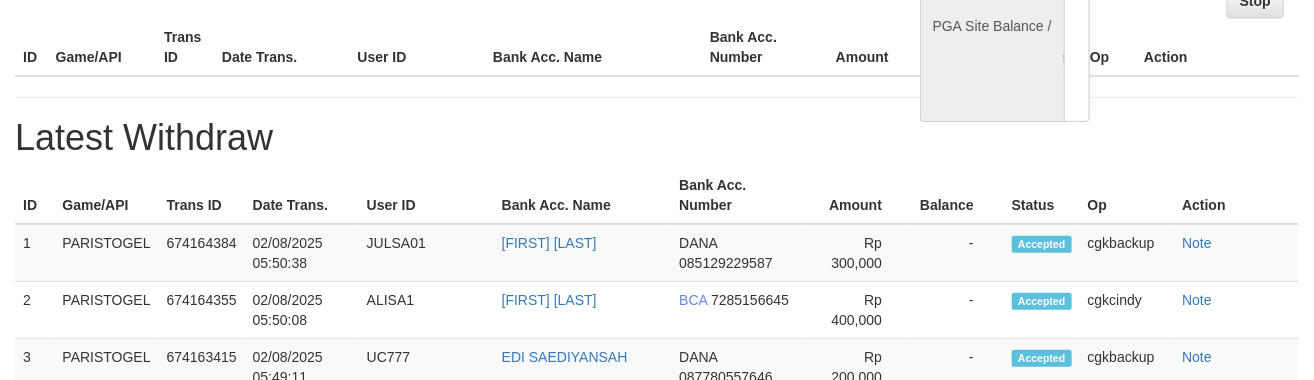 select on "**" 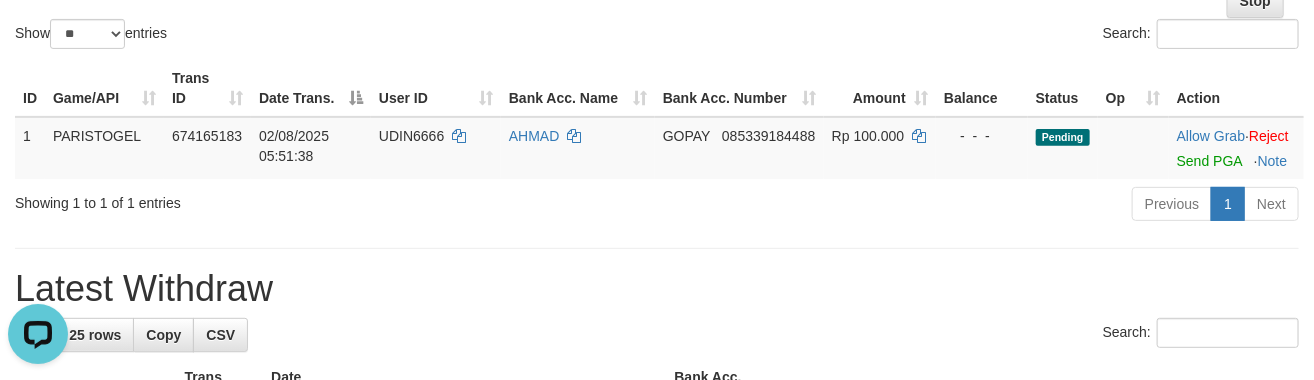 scroll, scrollTop: 0, scrollLeft: 0, axis: both 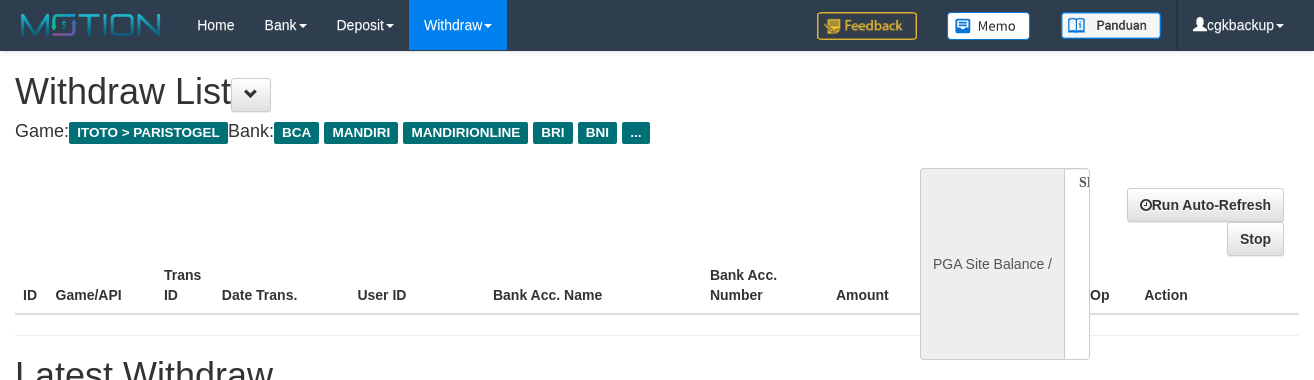 select 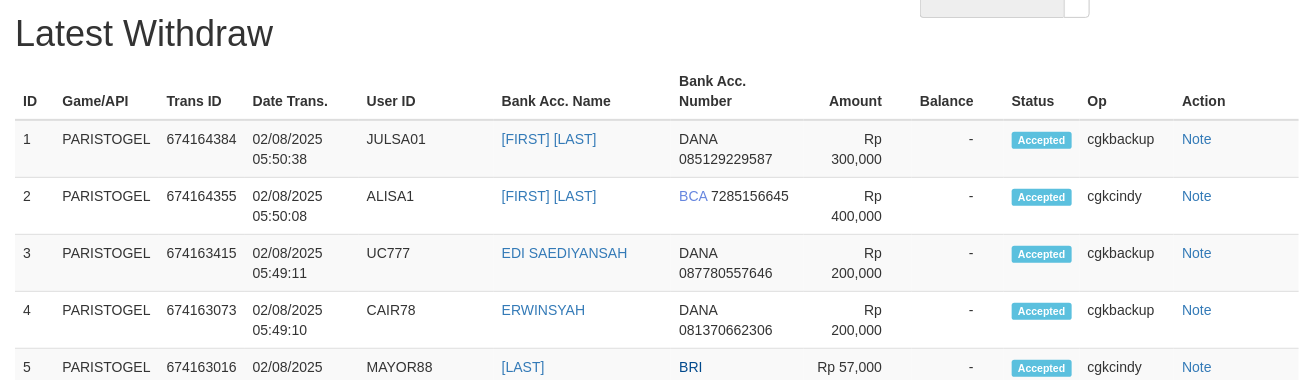 select on "**" 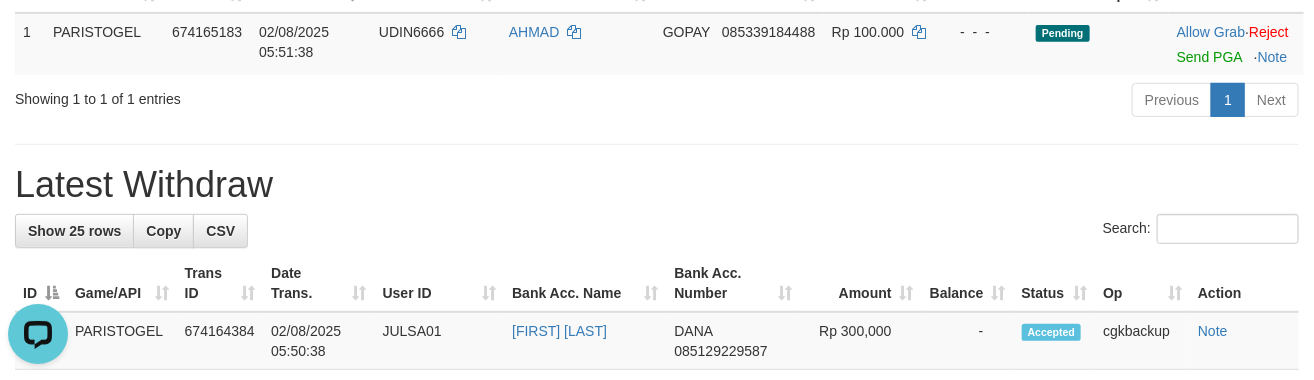 scroll, scrollTop: 0, scrollLeft: 0, axis: both 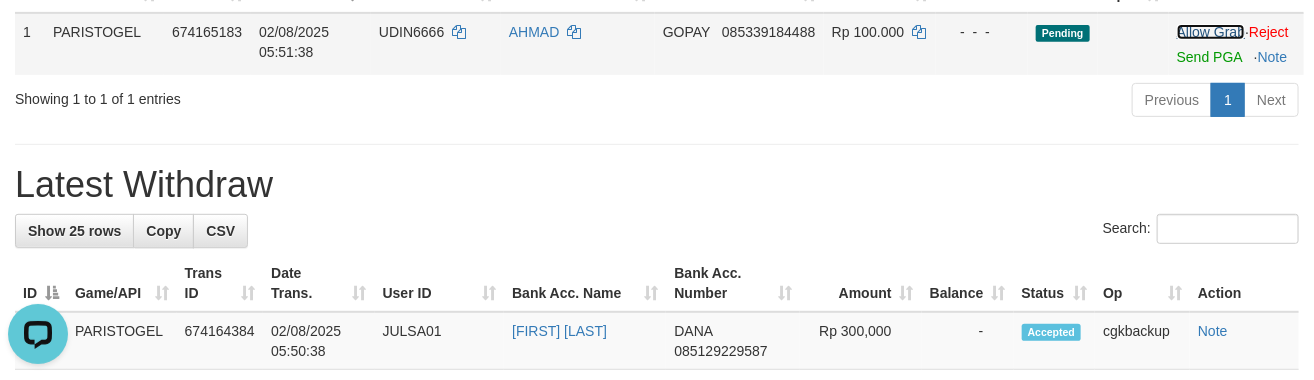 click on "Allow Grab" at bounding box center [1211, 32] 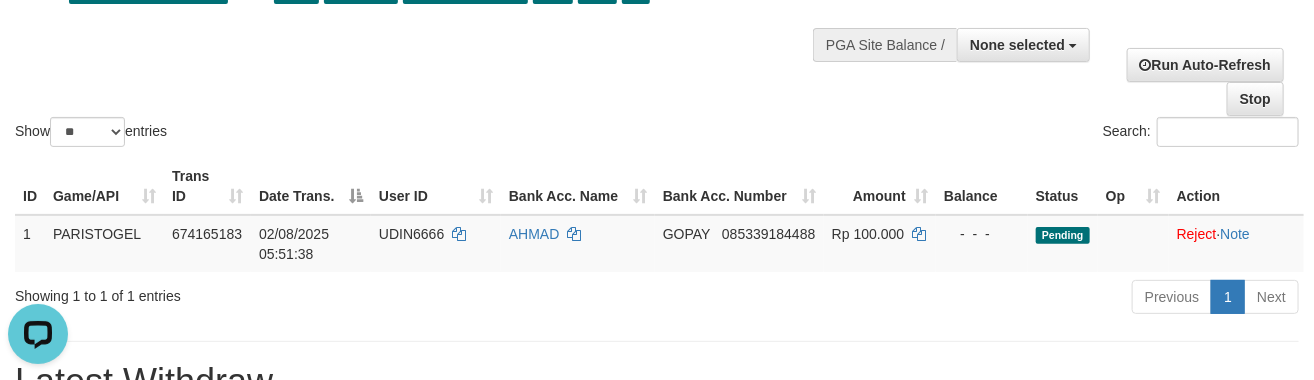scroll, scrollTop: 120, scrollLeft: 0, axis: vertical 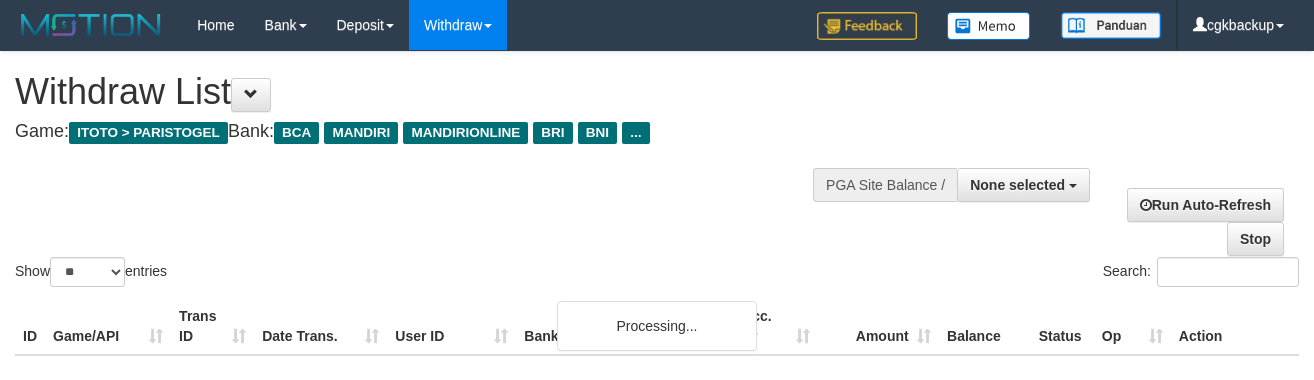 select 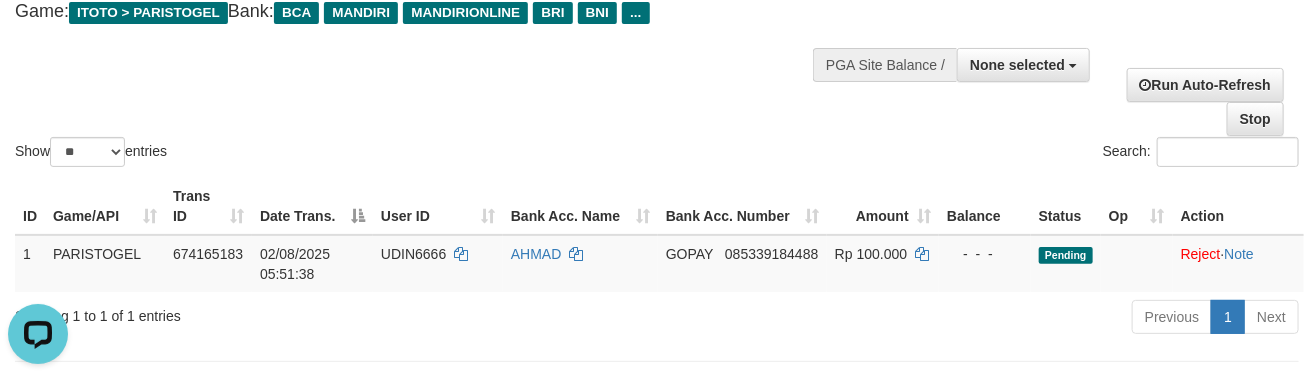 scroll, scrollTop: 0, scrollLeft: 0, axis: both 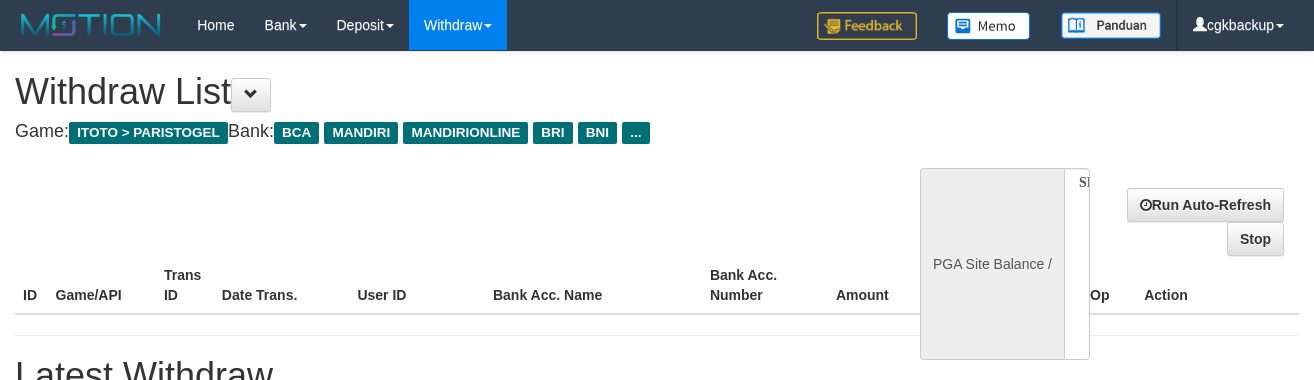 select 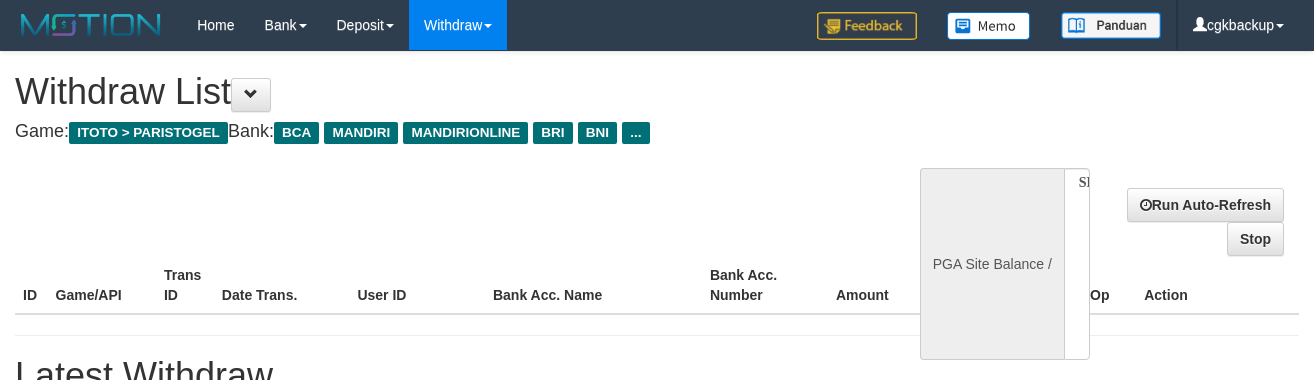 scroll, scrollTop: 120, scrollLeft: 0, axis: vertical 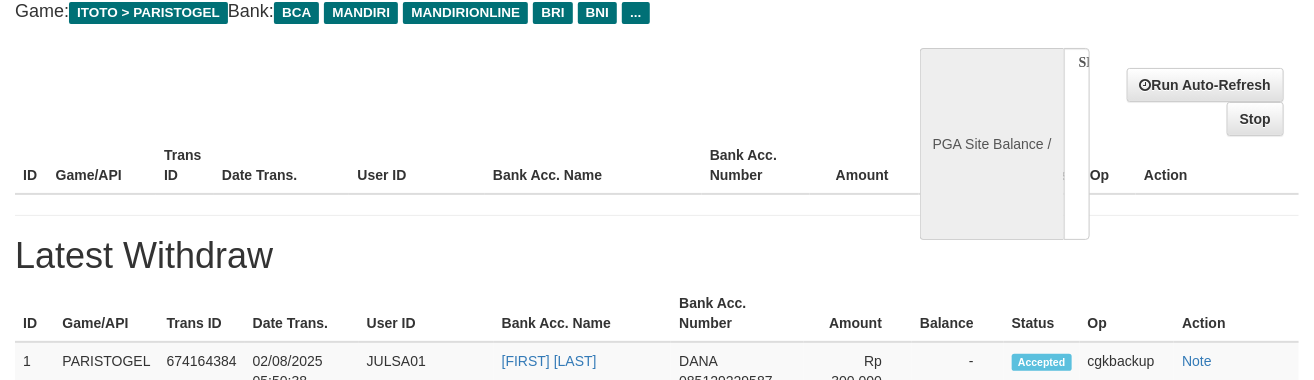 select on "**" 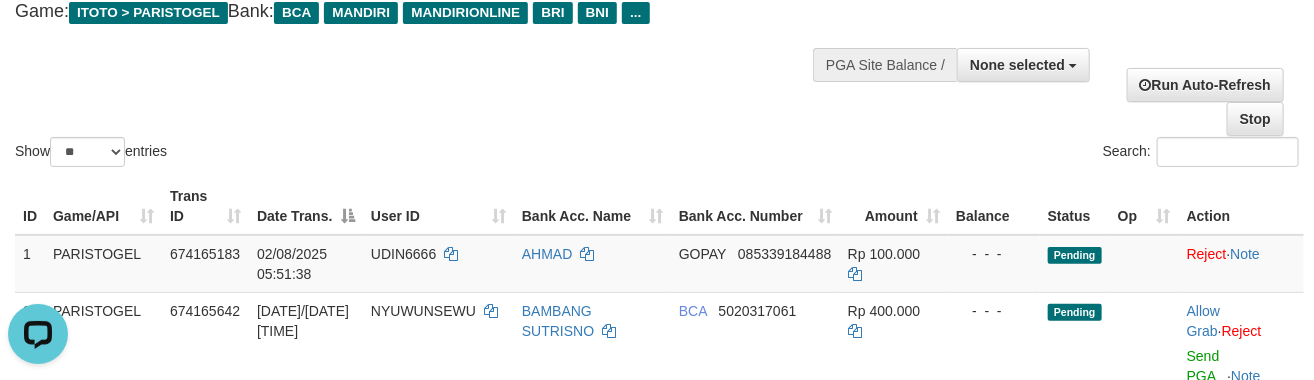 scroll, scrollTop: 0, scrollLeft: 0, axis: both 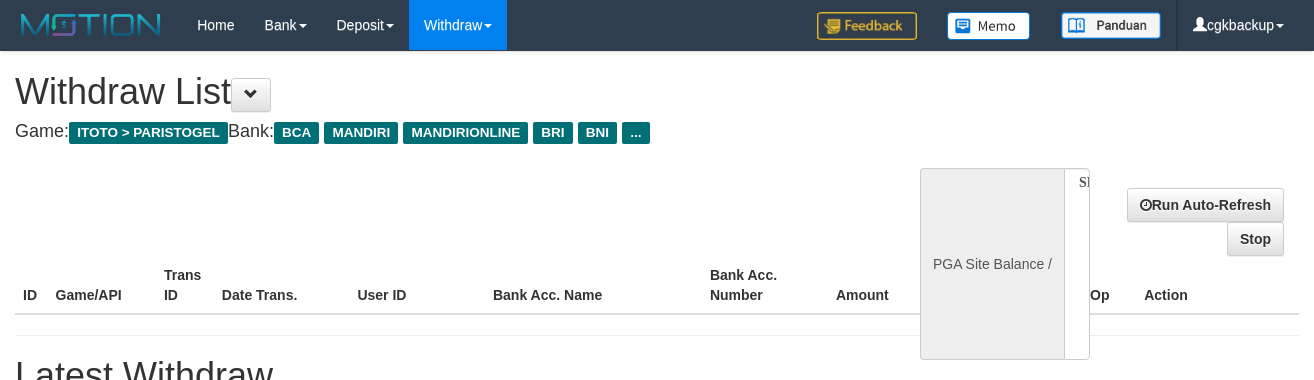 select 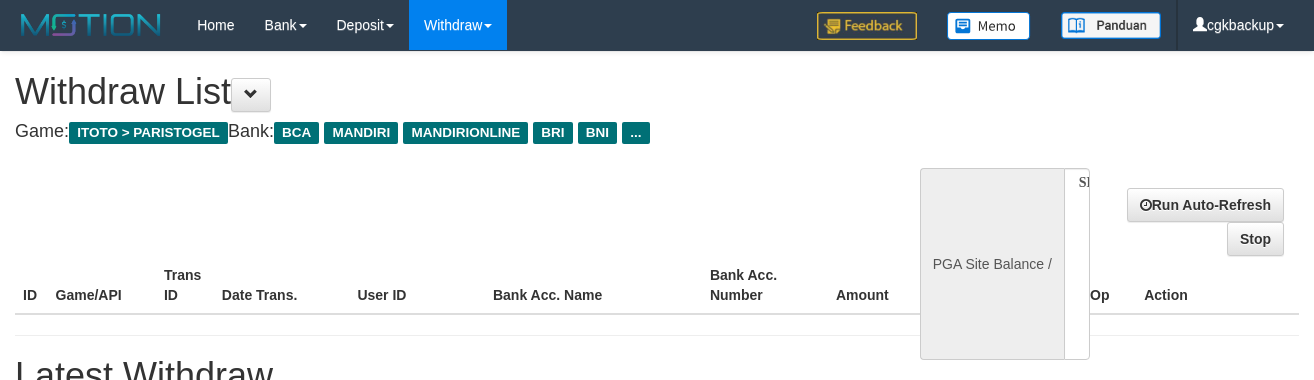 scroll, scrollTop: 120, scrollLeft: 0, axis: vertical 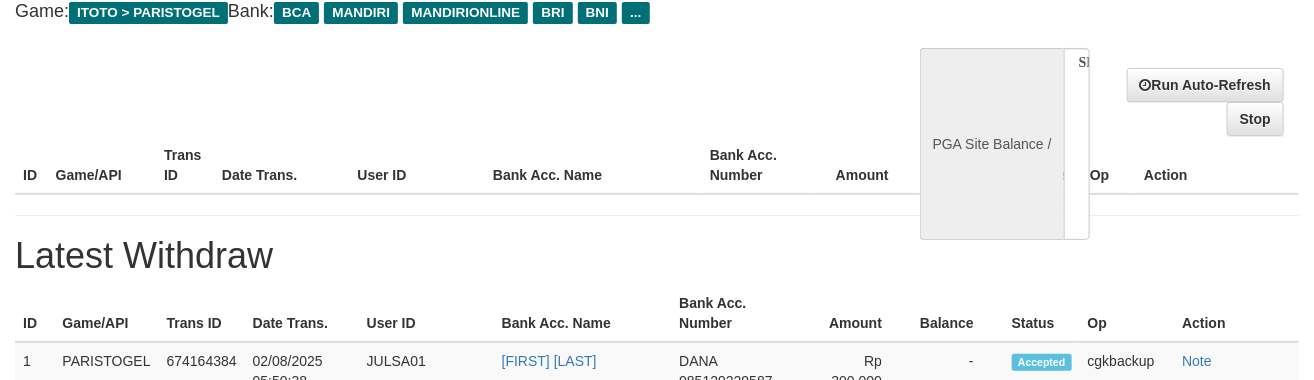 select on "**" 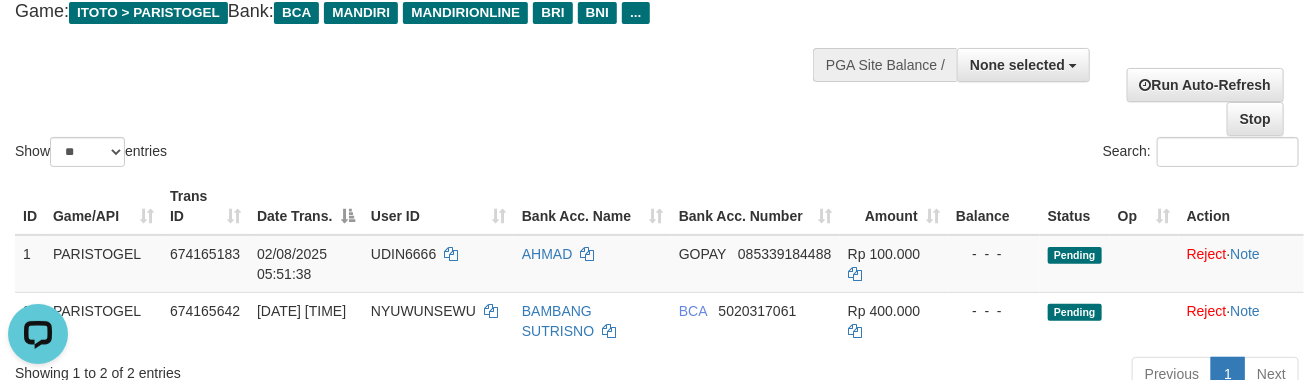 scroll, scrollTop: 0, scrollLeft: 0, axis: both 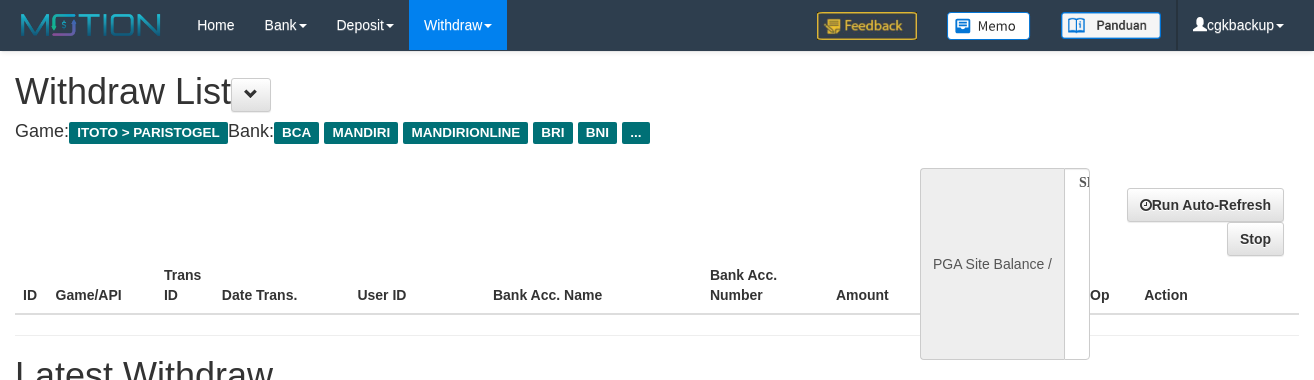 select 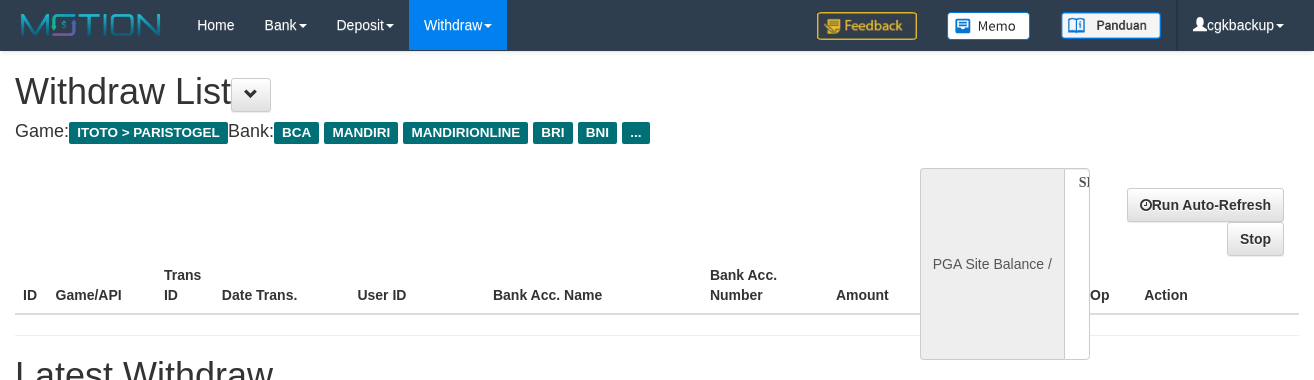 scroll, scrollTop: 120, scrollLeft: 0, axis: vertical 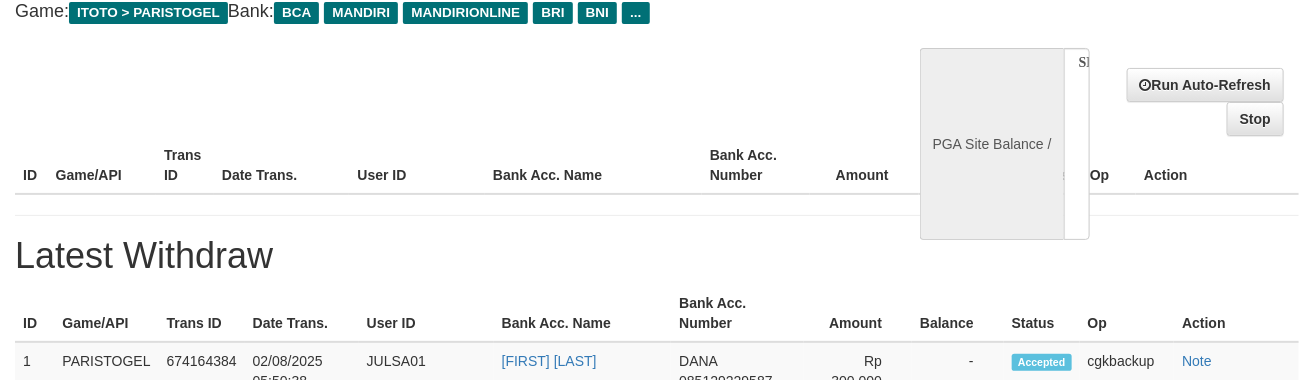 select on "**" 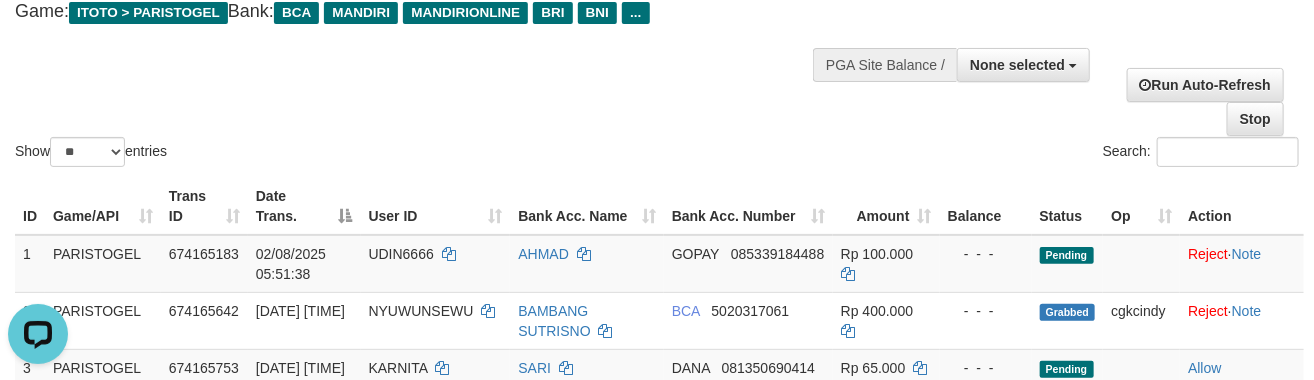 scroll, scrollTop: 0, scrollLeft: 0, axis: both 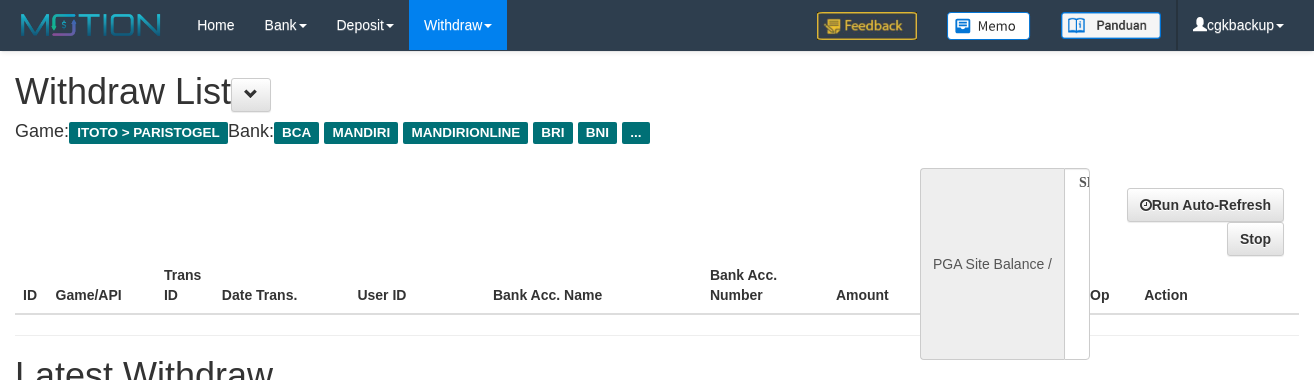 select 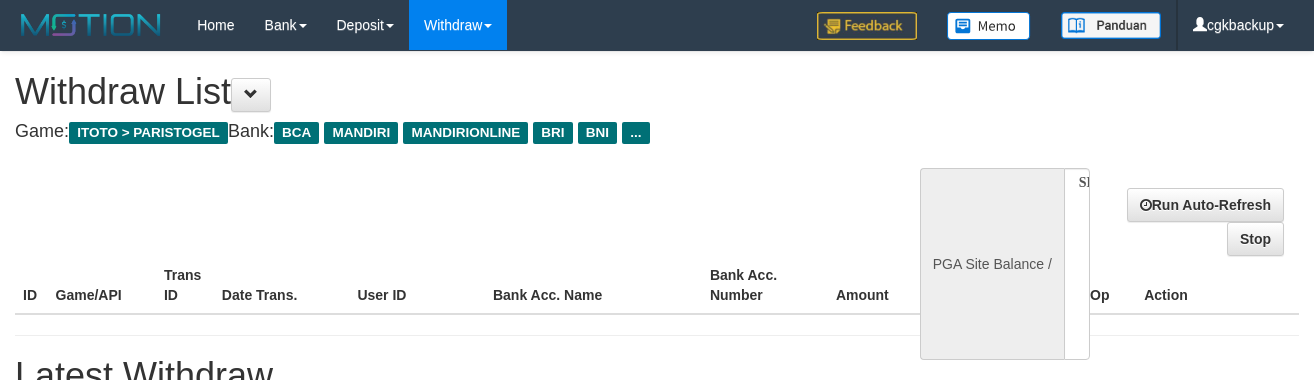 scroll, scrollTop: 120, scrollLeft: 0, axis: vertical 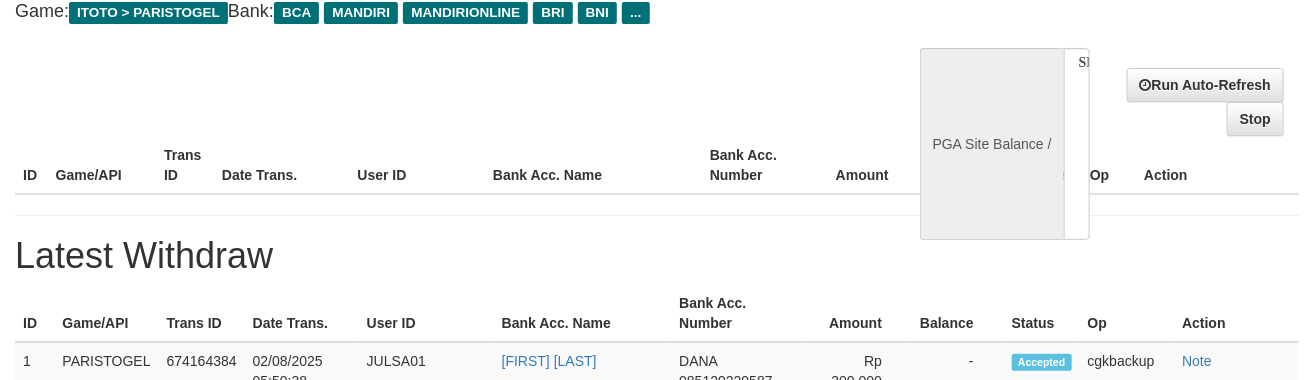 select on "**" 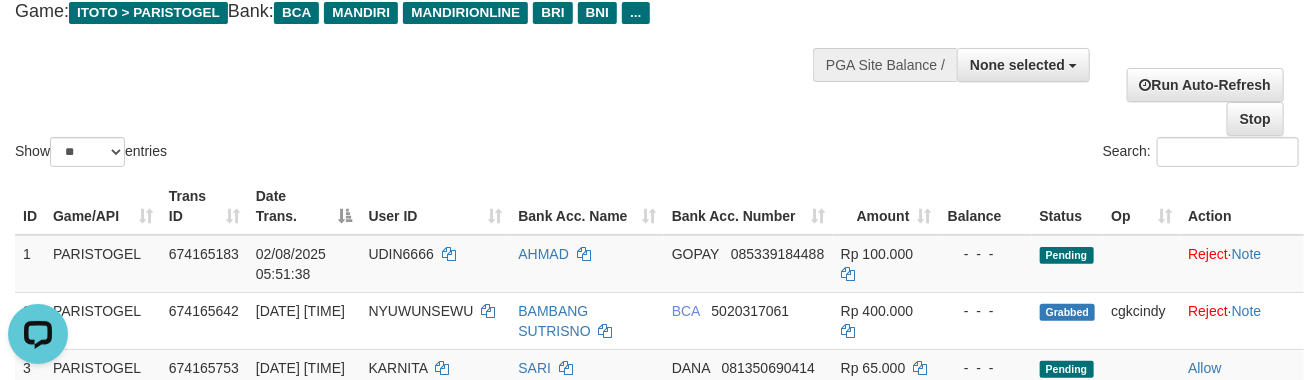 scroll, scrollTop: 0, scrollLeft: 0, axis: both 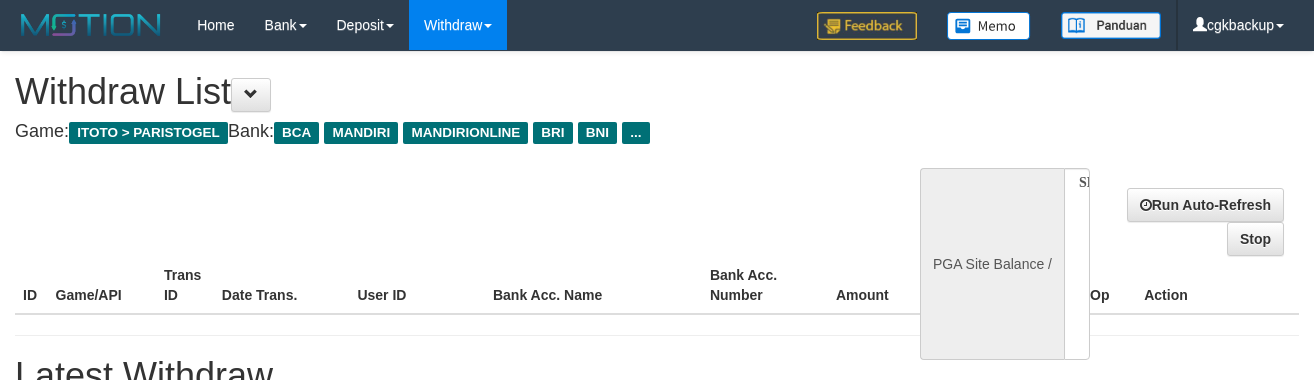 select 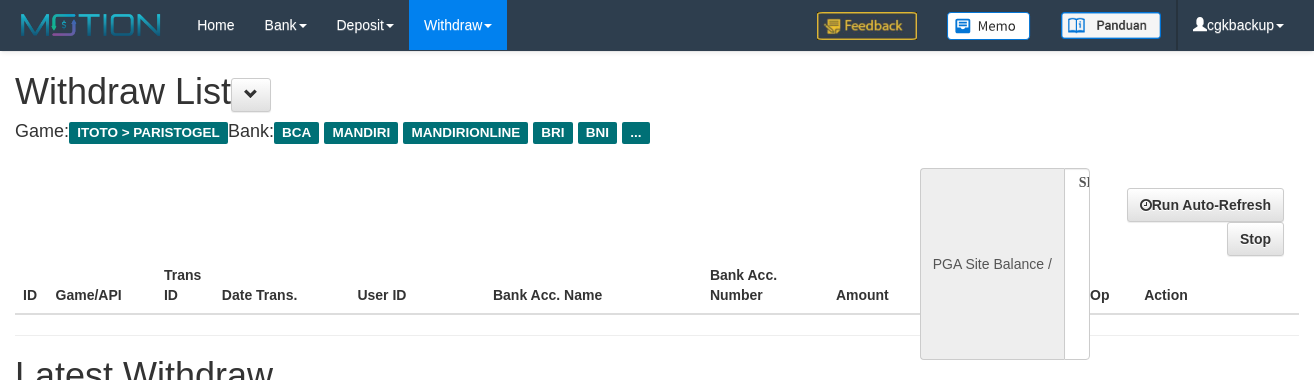 scroll, scrollTop: 120, scrollLeft: 0, axis: vertical 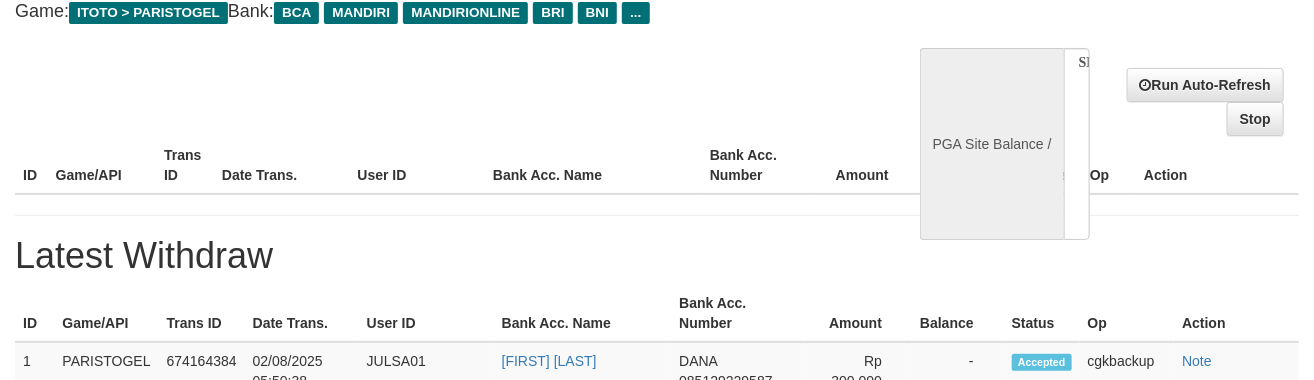 select on "**" 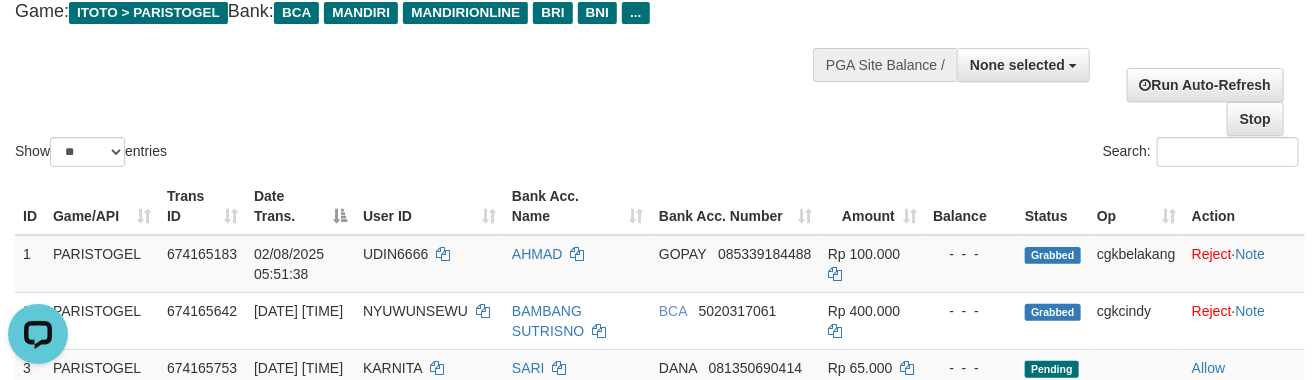 scroll, scrollTop: 0, scrollLeft: 0, axis: both 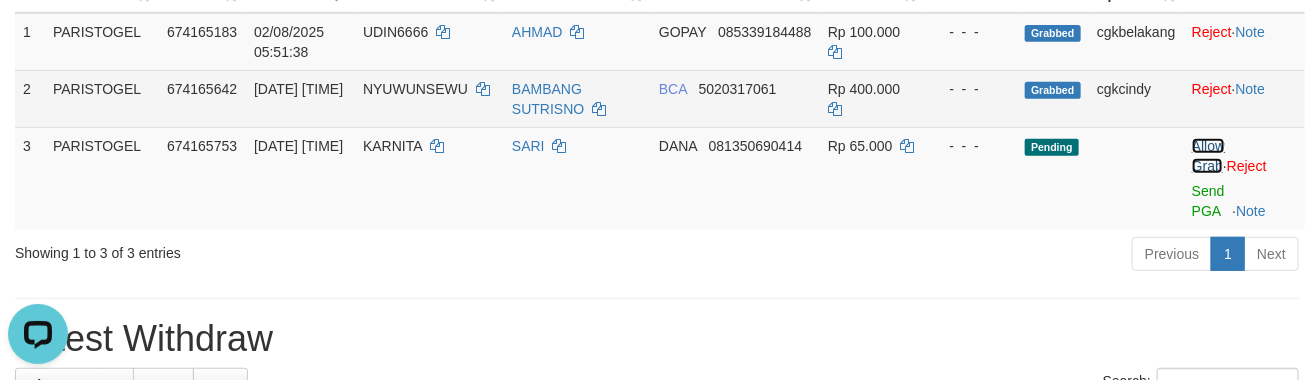drag, startPoint x: 1204, startPoint y: 138, endPoint x: 760, endPoint y: 115, distance: 444.5953 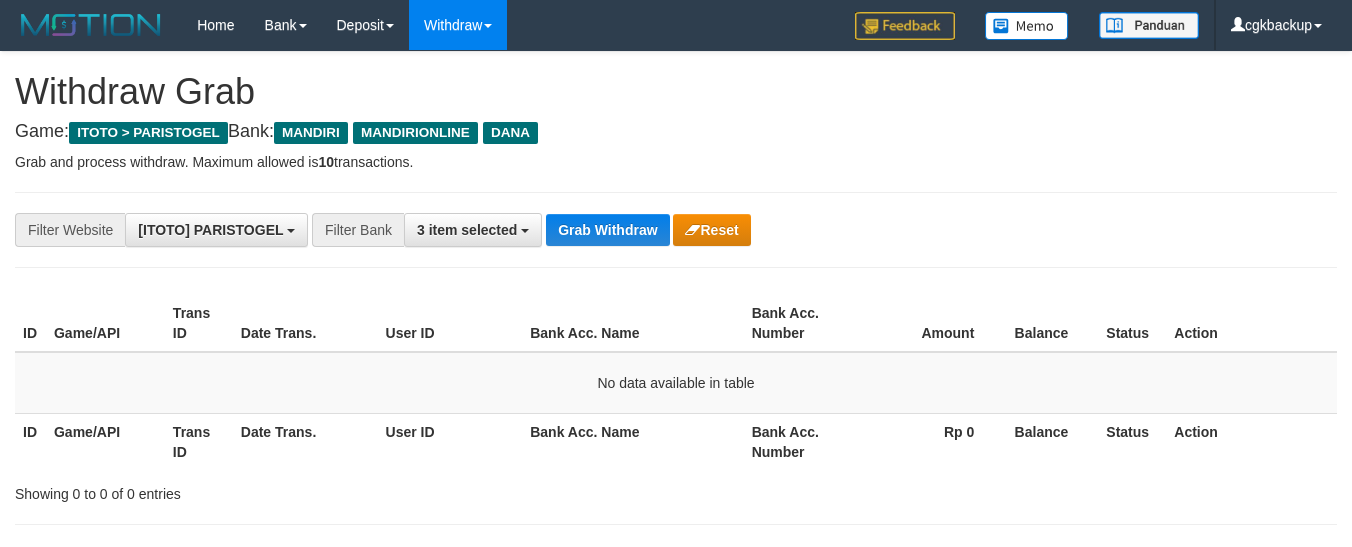 scroll, scrollTop: 0, scrollLeft: 0, axis: both 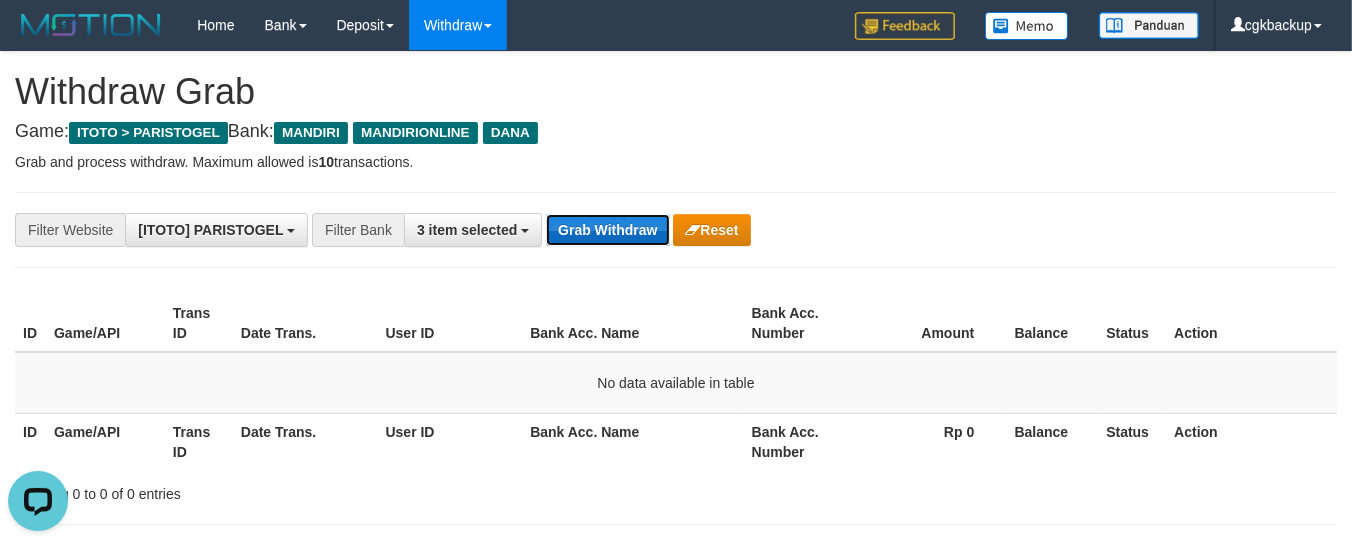 click on "Grab Withdraw" at bounding box center [607, 230] 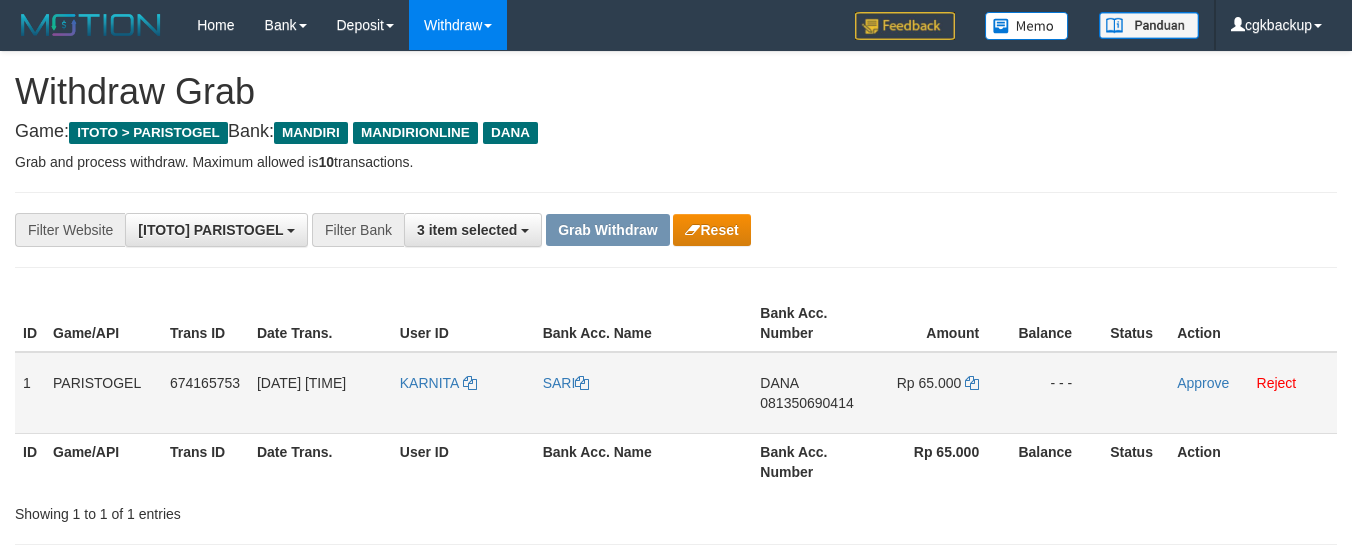 scroll, scrollTop: 0, scrollLeft: 0, axis: both 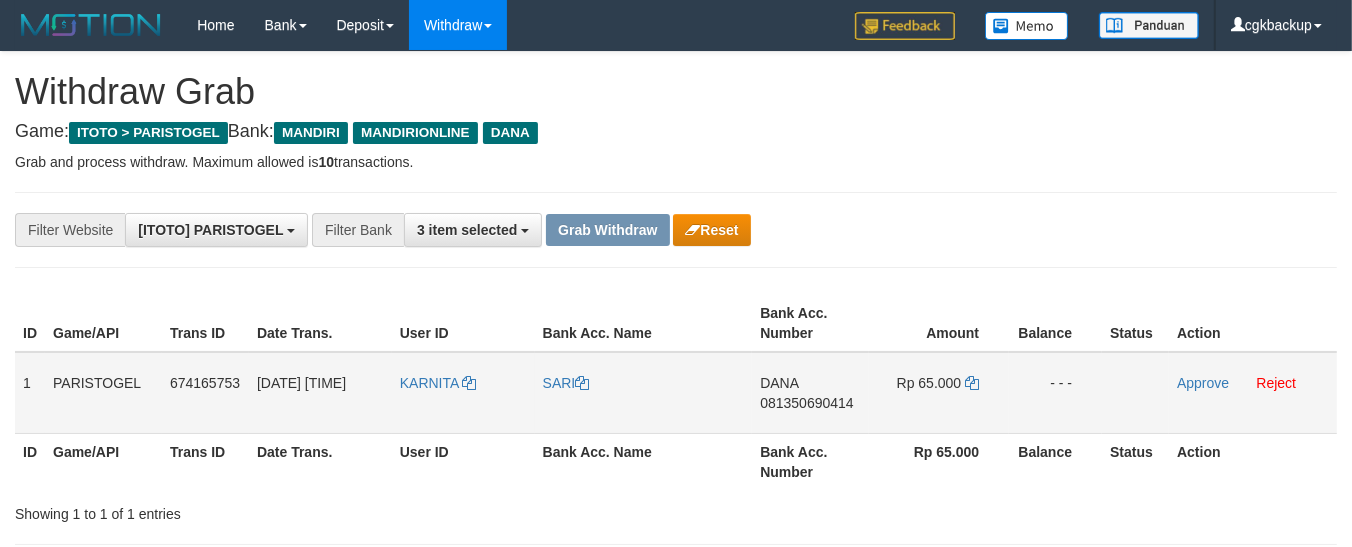 click on "KARNITA" at bounding box center [463, 393] 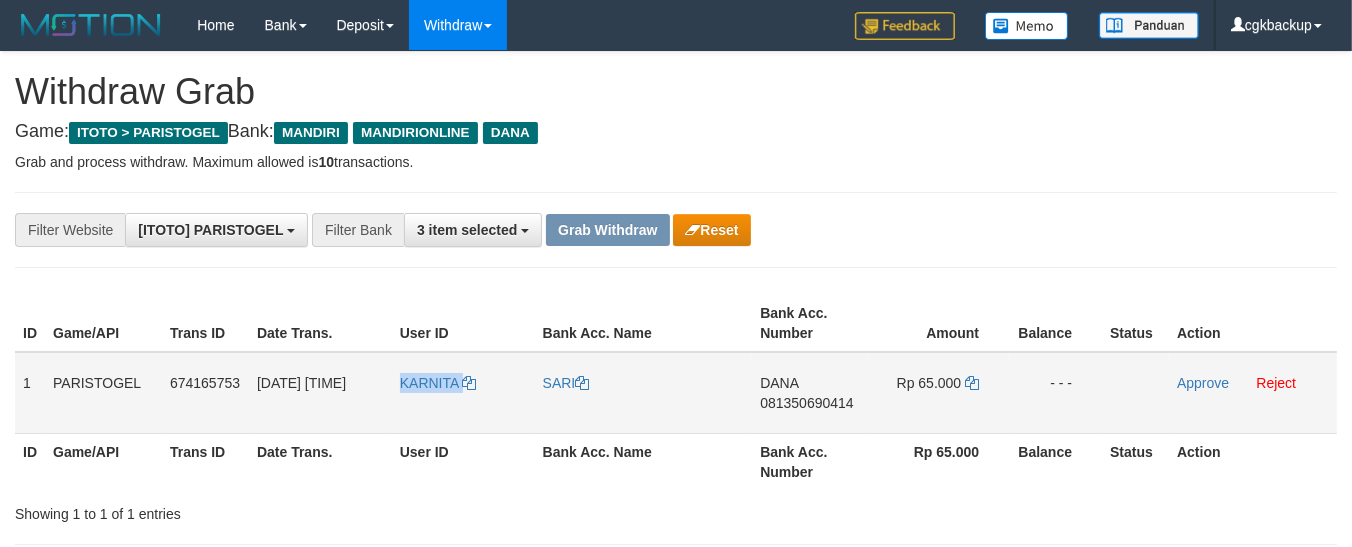 click on "KARNITA" at bounding box center [463, 393] 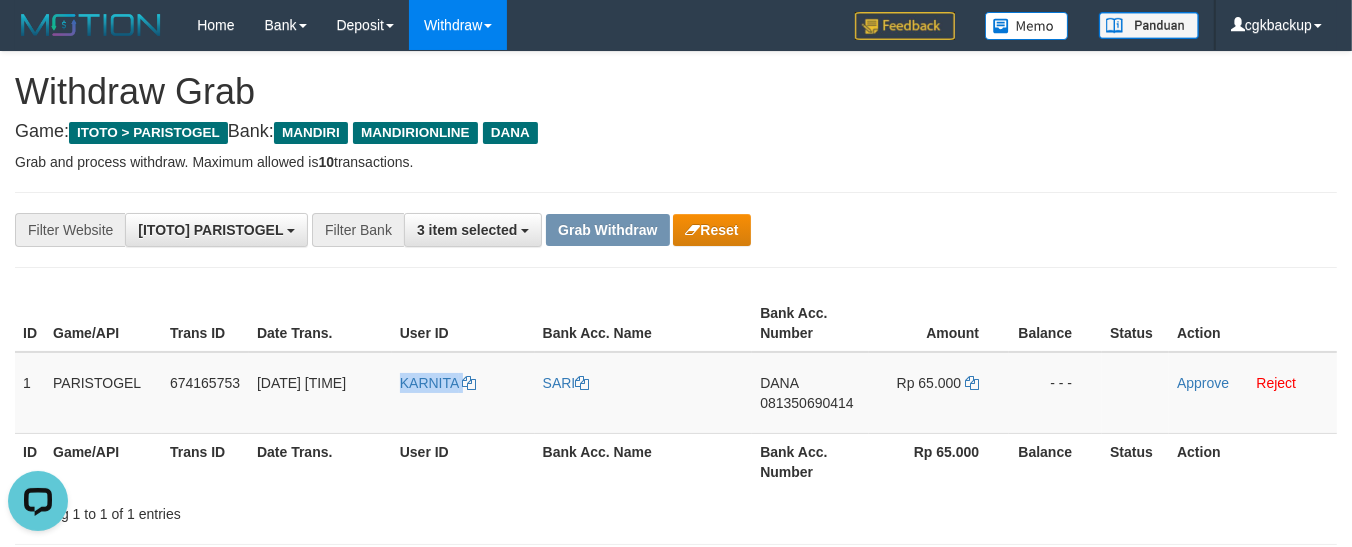scroll, scrollTop: 0, scrollLeft: 0, axis: both 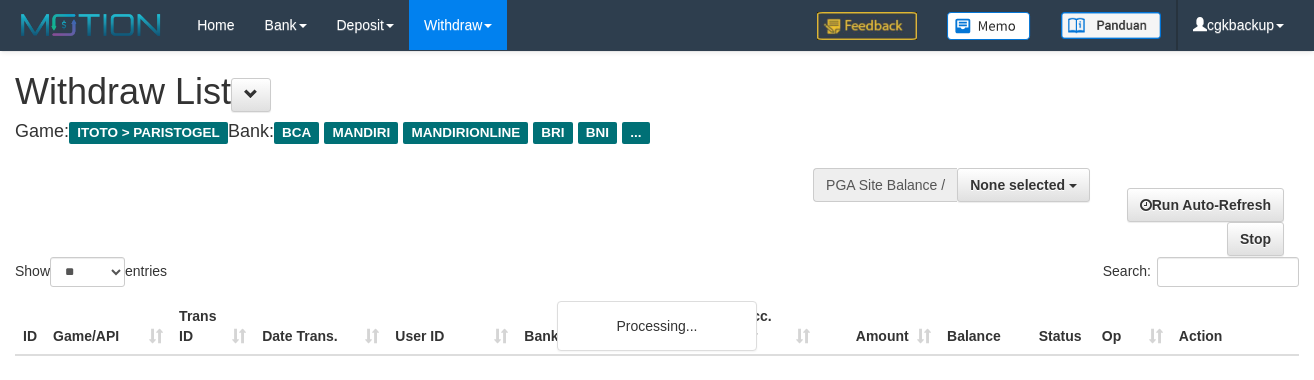 select 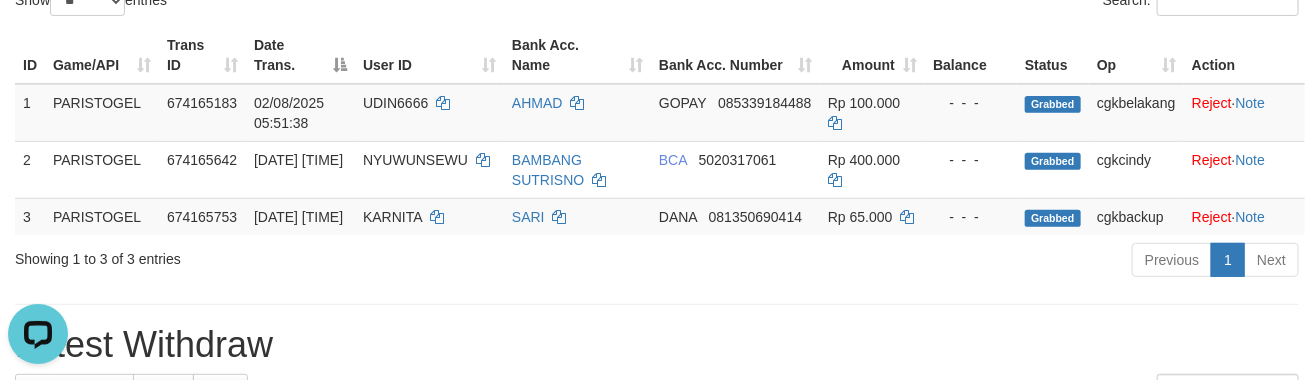 scroll, scrollTop: 0, scrollLeft: 0, axis: both 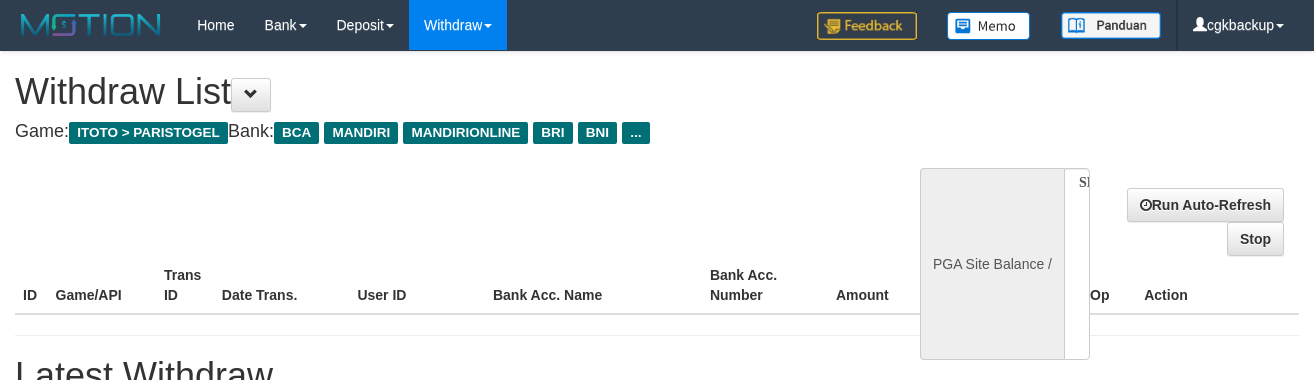 select 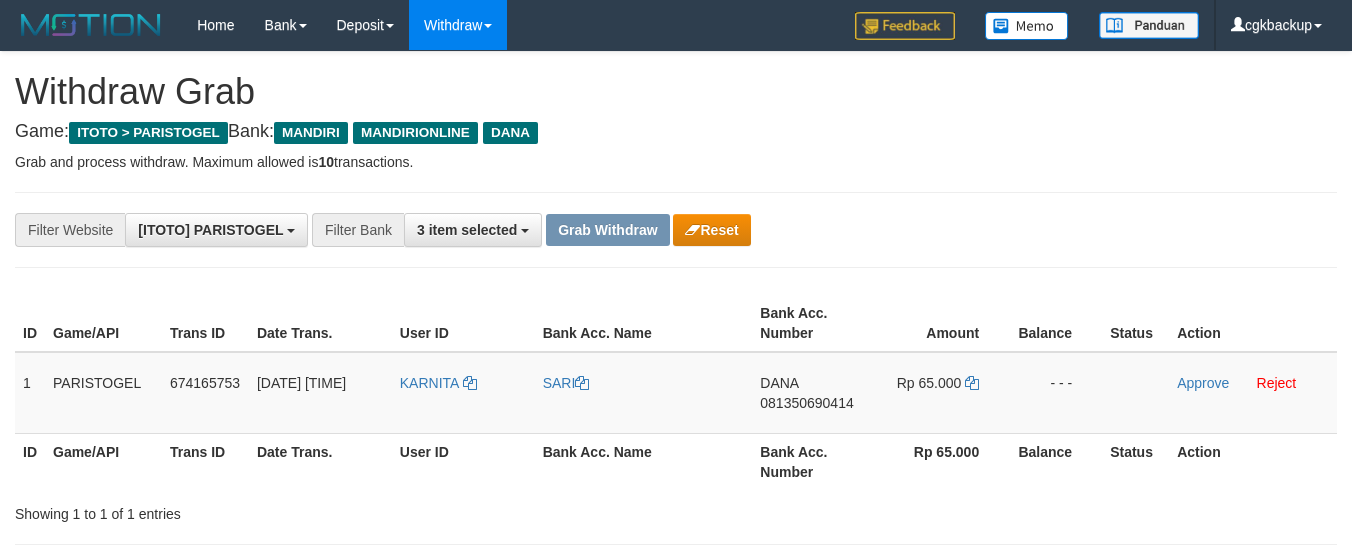 scroll, scrollTop: 0, scrollLeft: 0, axis: both 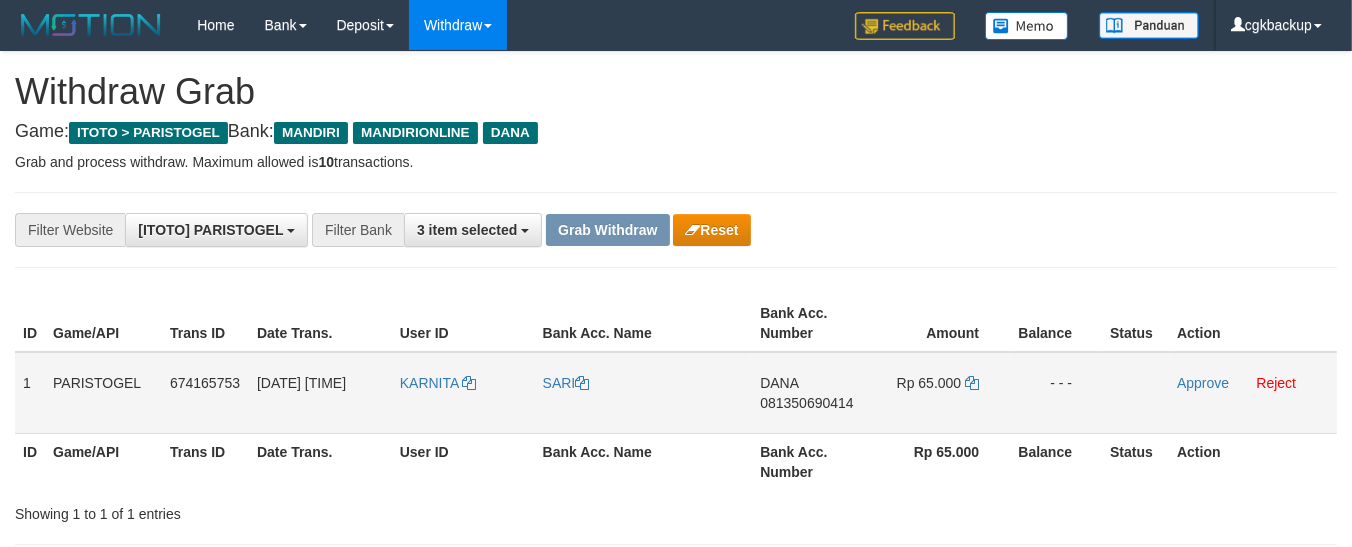 click on "SARI" at bounding box center (644, 393) 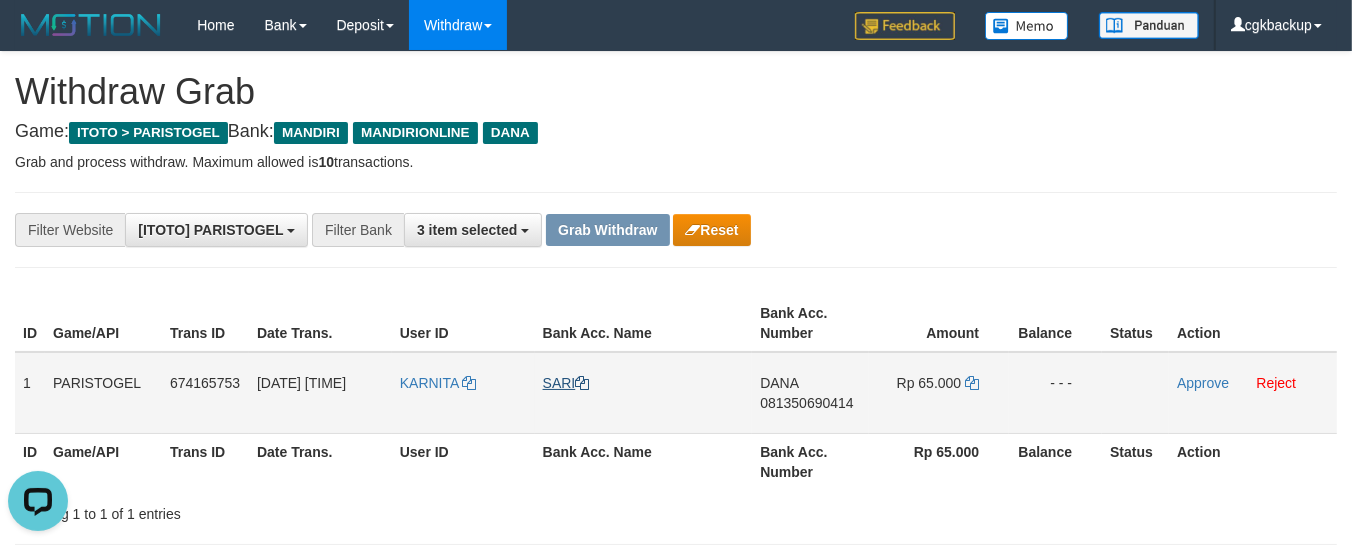 scroll, scrollTop: 0, scrollLeft: 0, axis: both 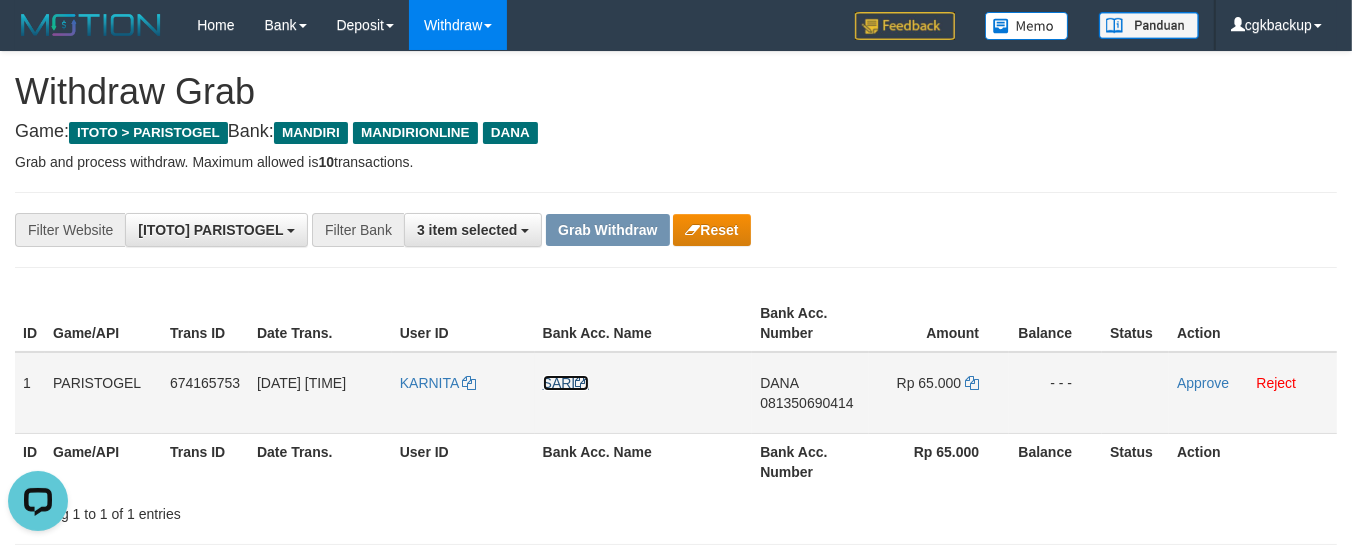 click on "SARI" at bounding box center [566, 383] 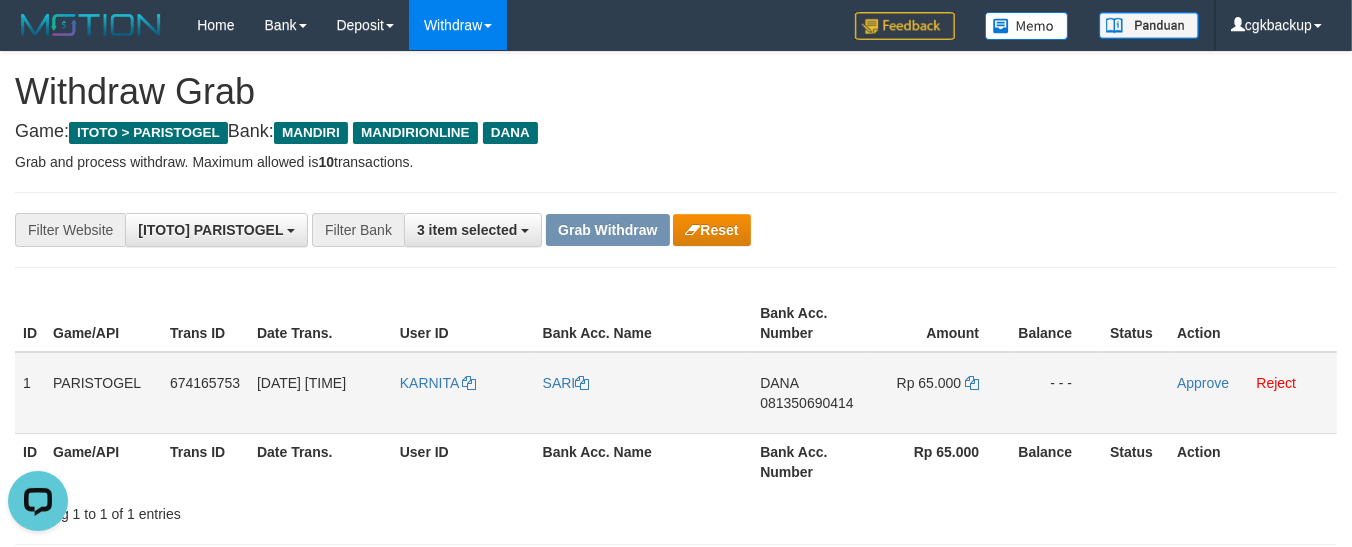 click on "DANA
081350690414" at bounding box center (810, 393) 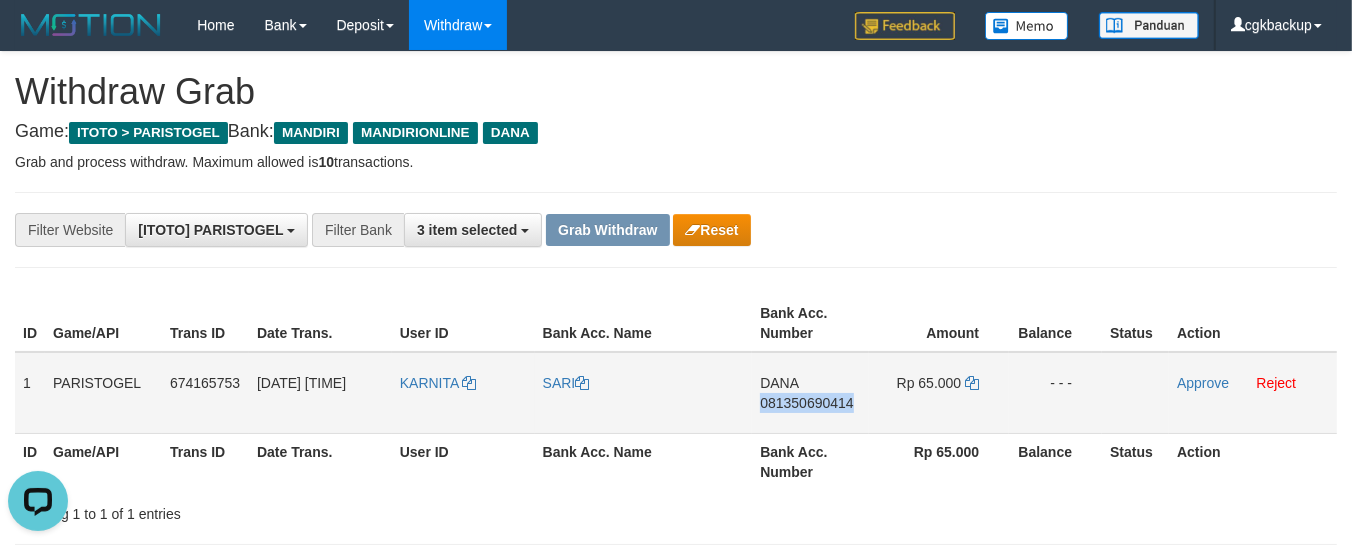 click on "DANA
081350690414" at bounding box center (810, 393) 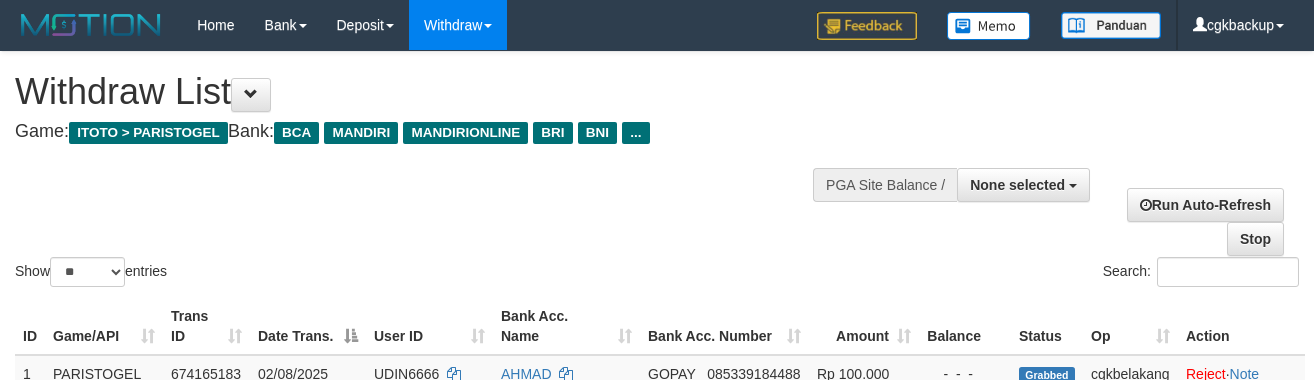 select 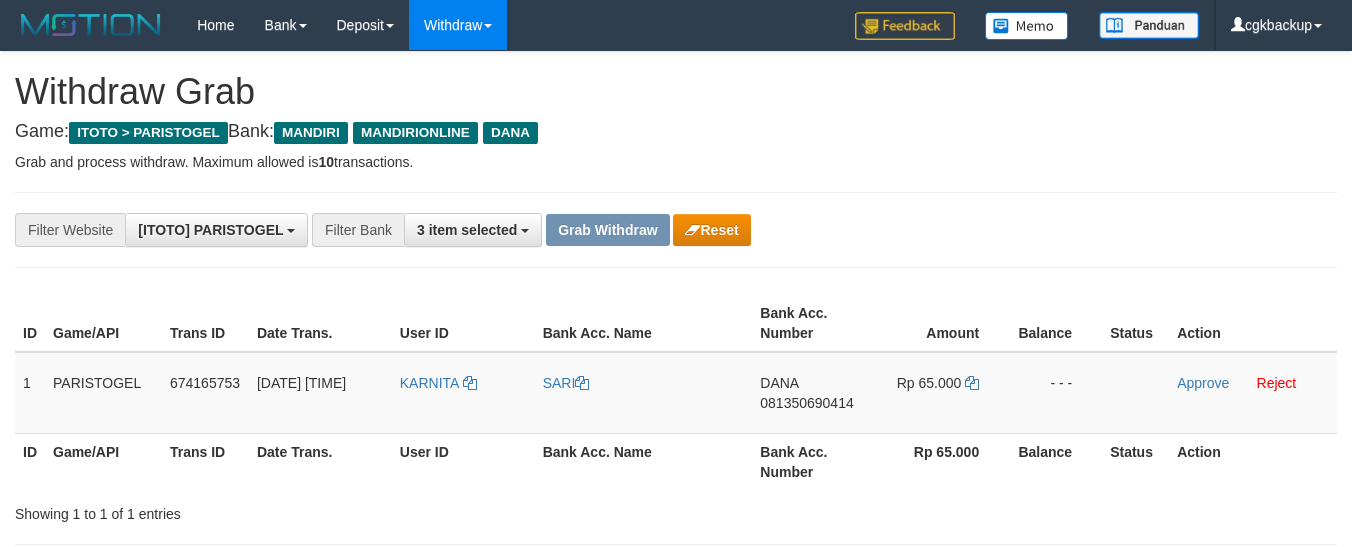 scroll, scrollTop: 0, scrollLeft: 0, axis: both 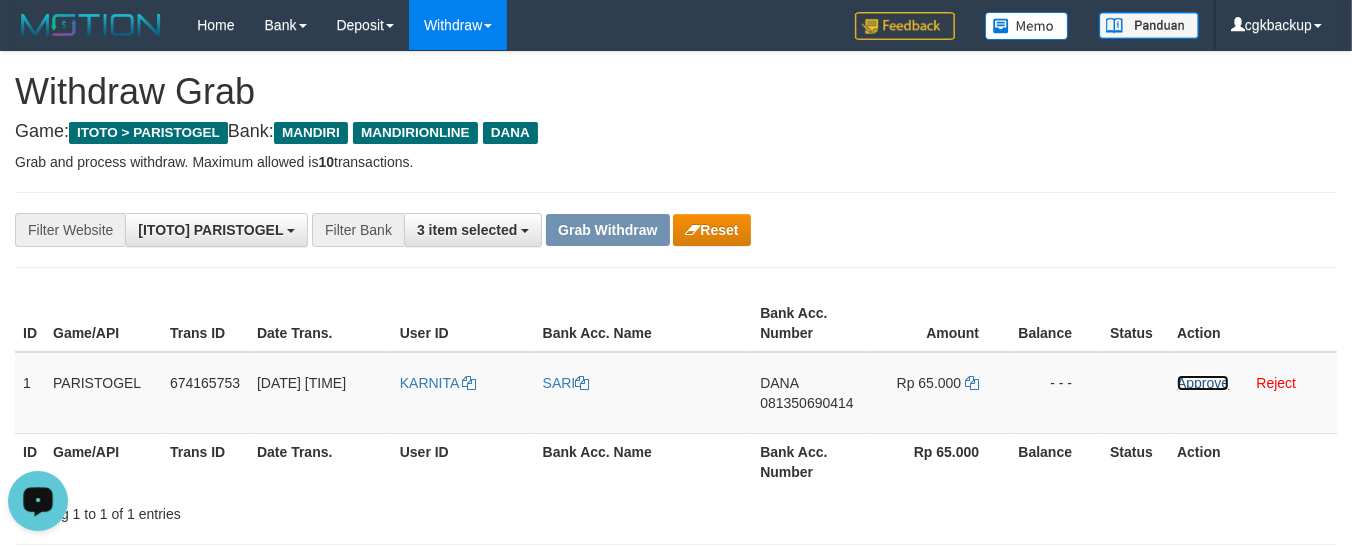 drag, startPoint x: 1208, startPoint y: 377, endPoint x: 801, endPoint y: 265, distance: 422.12912 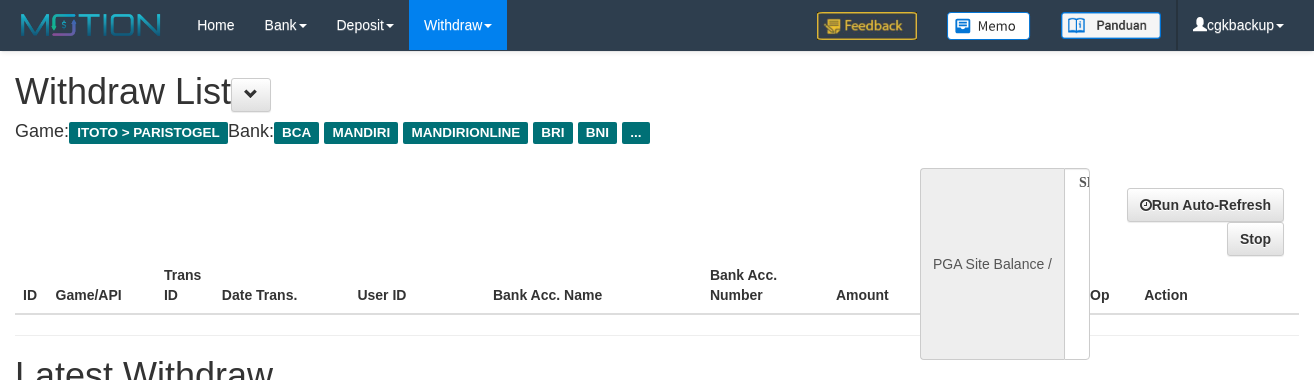select 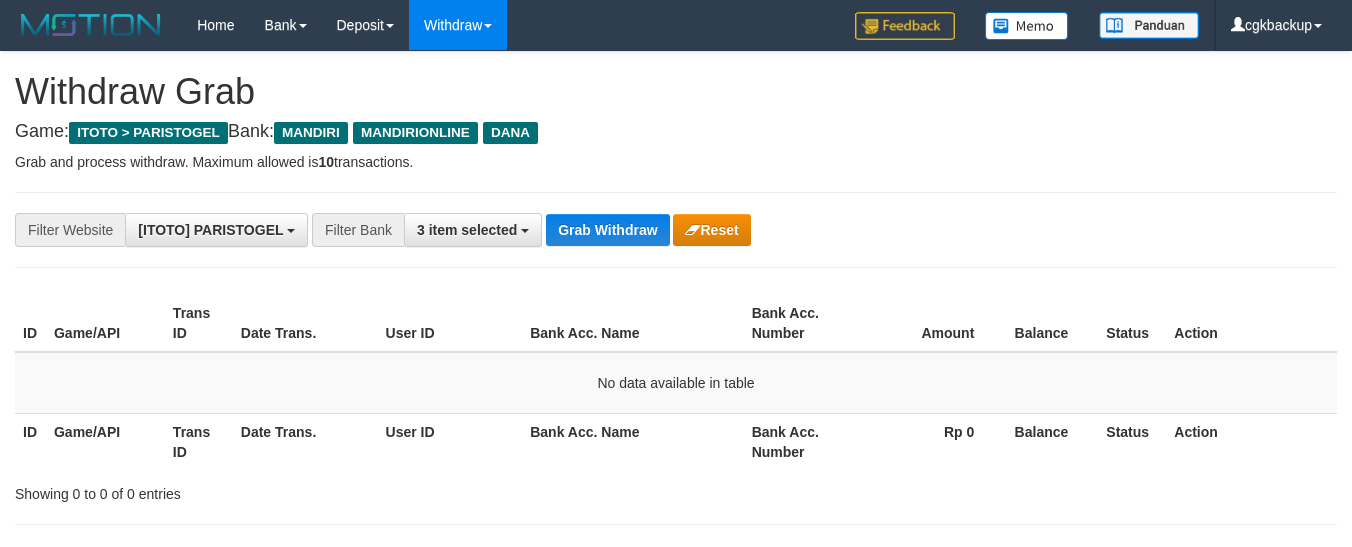 scroll, scrollTop: 0, scrollLeft: 0, axis: both 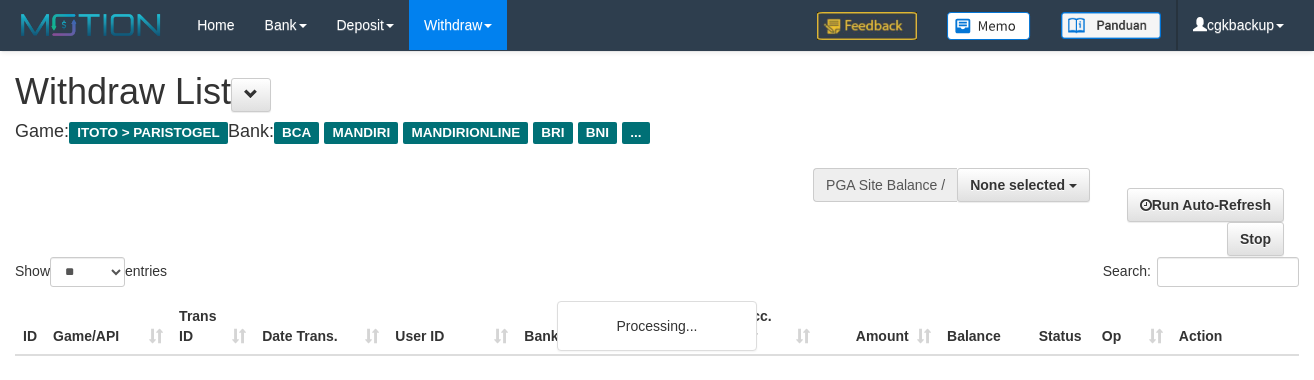 select 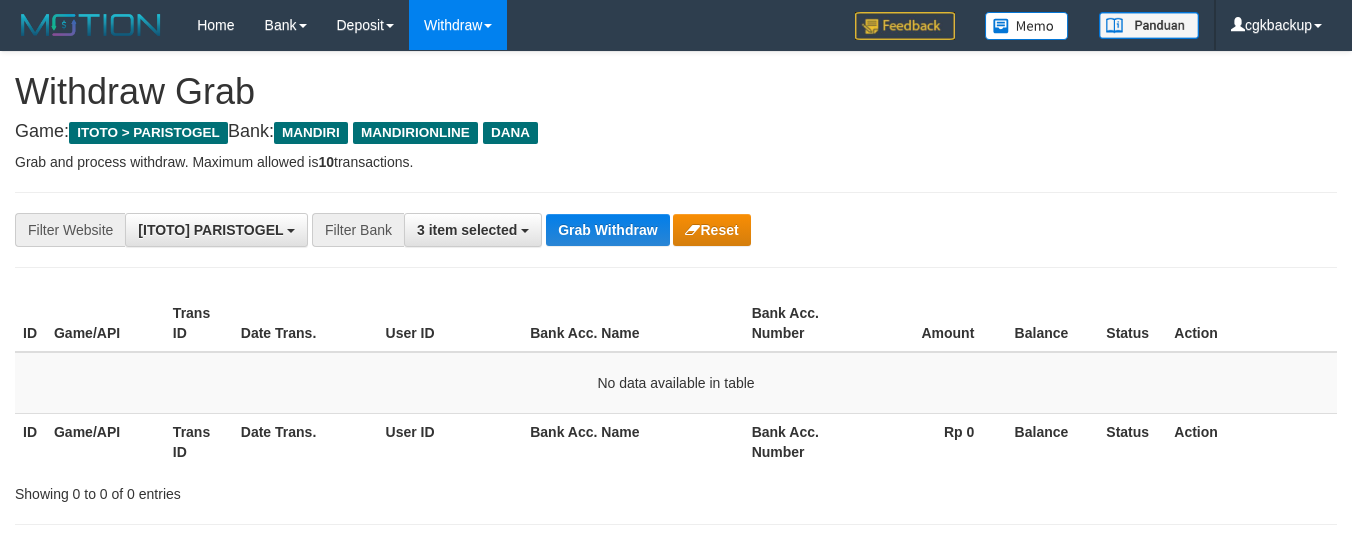 scroll, scrollTop: 0, scrollLeft: 0, axis: both 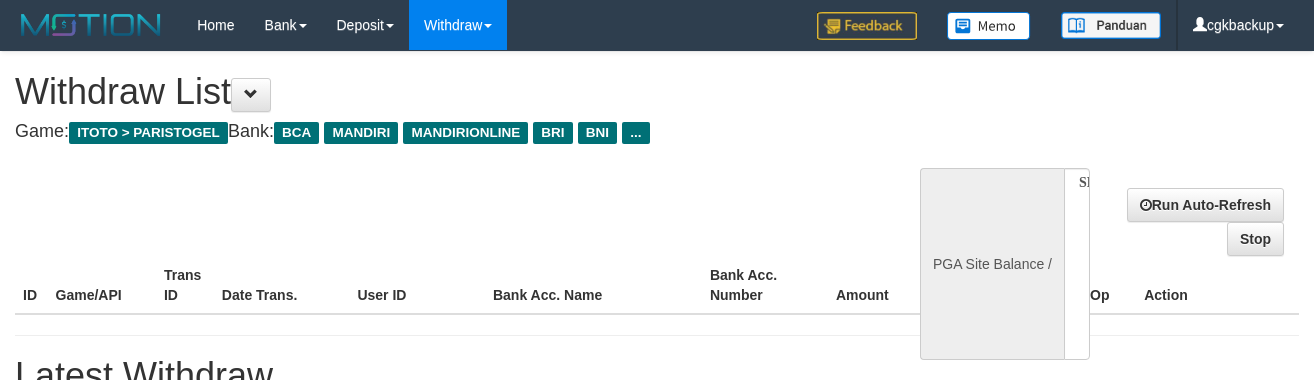 select 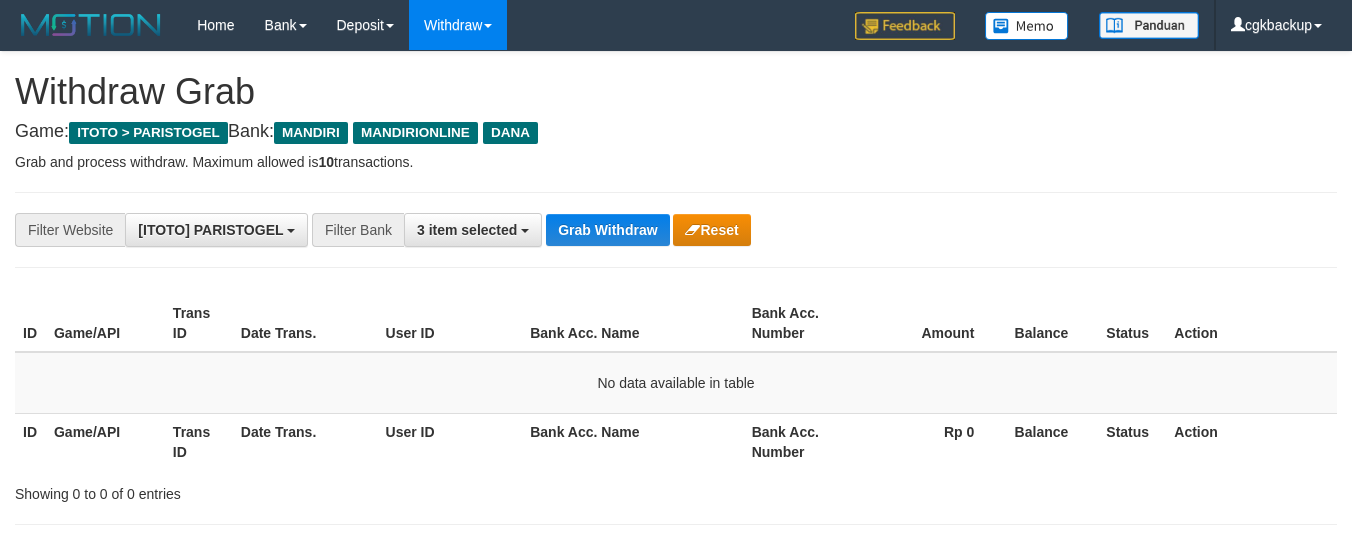 scroll, scrollTop: 0, scrollLeft: 0, axis: both 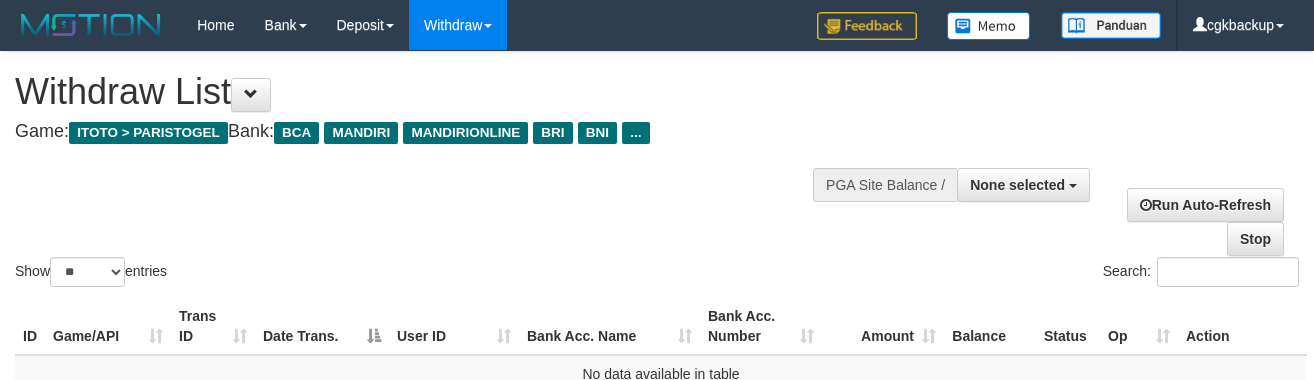 select 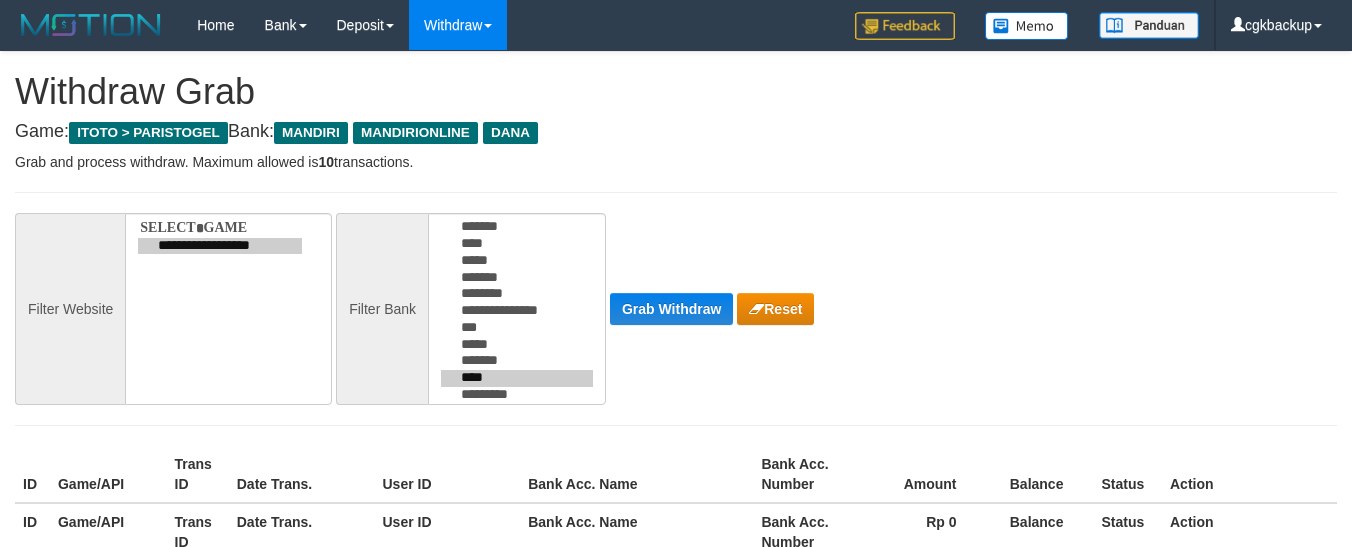 scroll, scrollTop: 0, scrollLeft: 0, axis: both 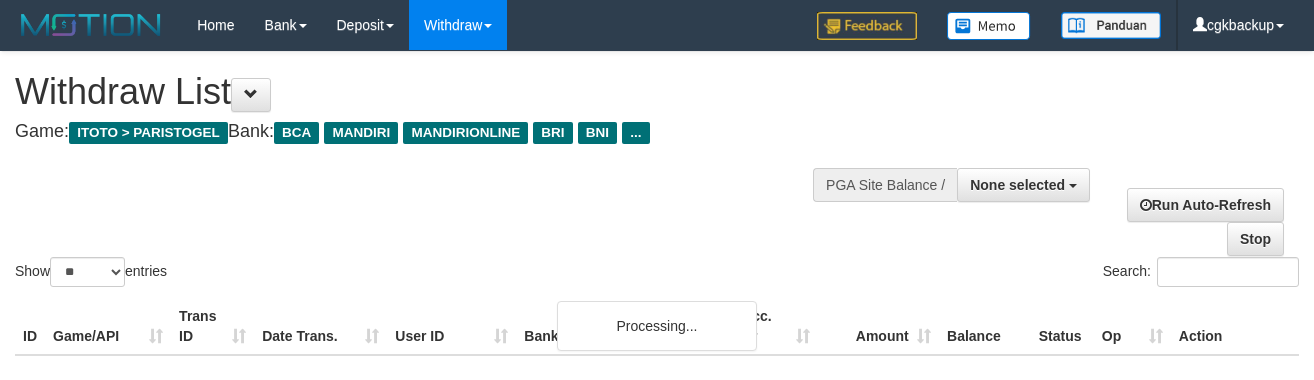 select 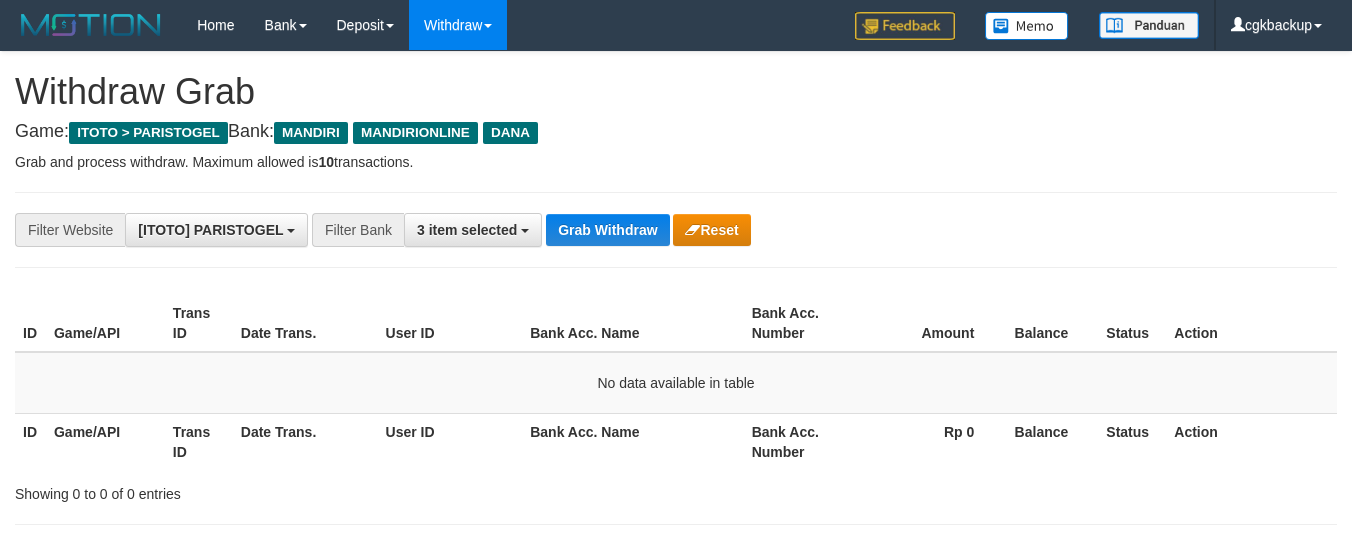 scroll, scrollTop: 0, scrollLeft: 0, axis: both 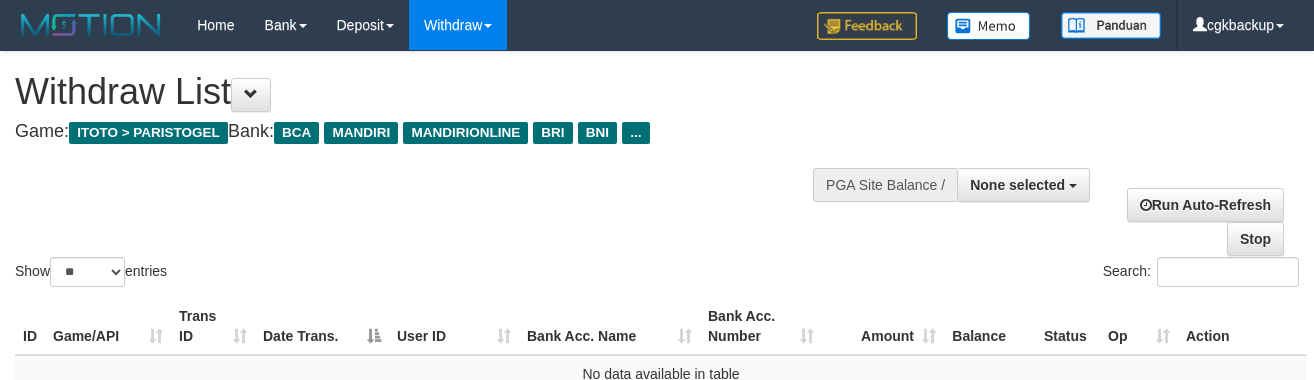 select 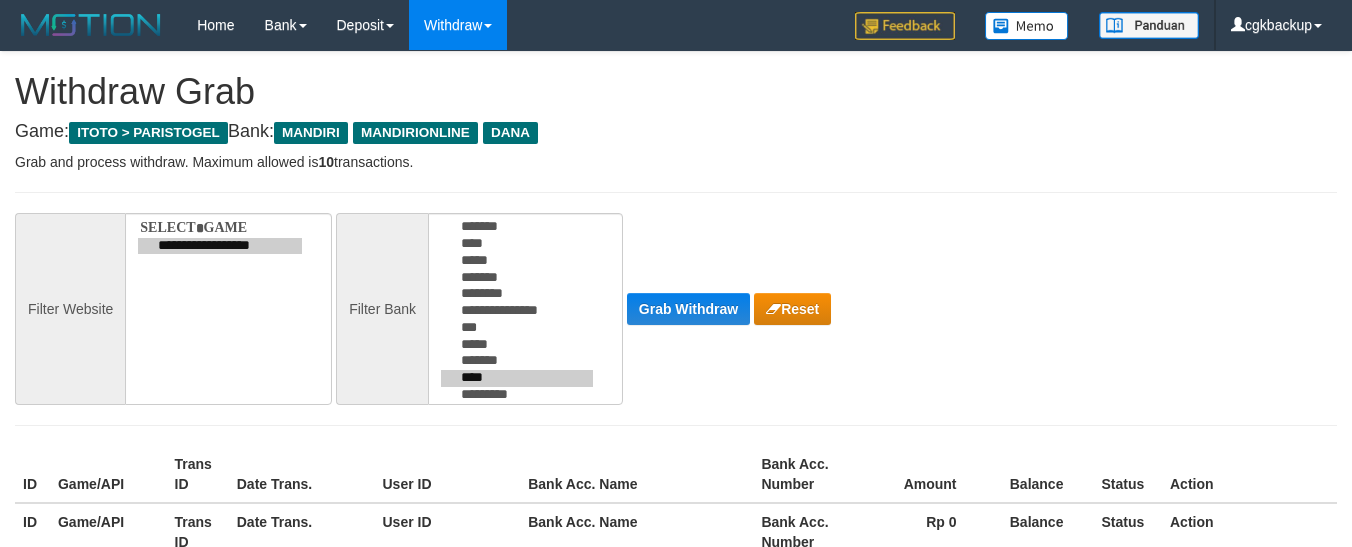 scroll, scrollTop: 0, scrollLeft: 0, axis: both 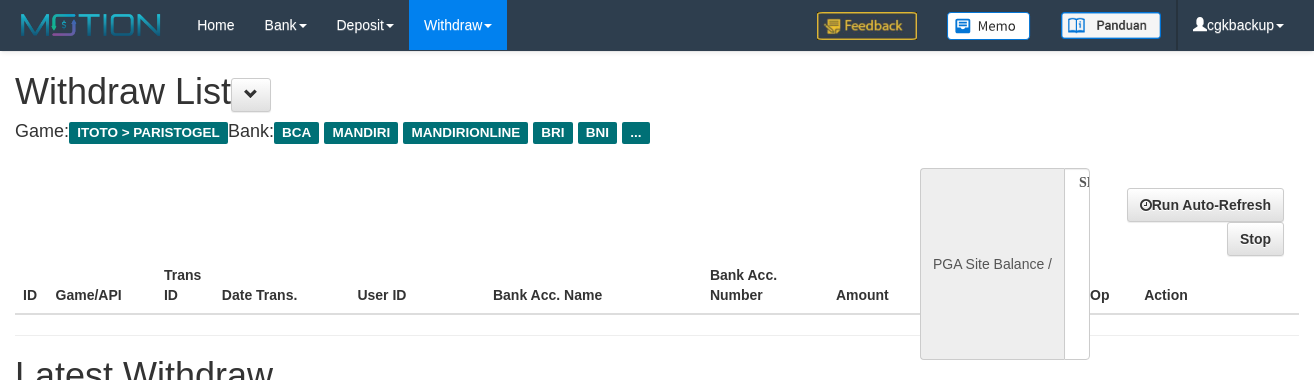 select 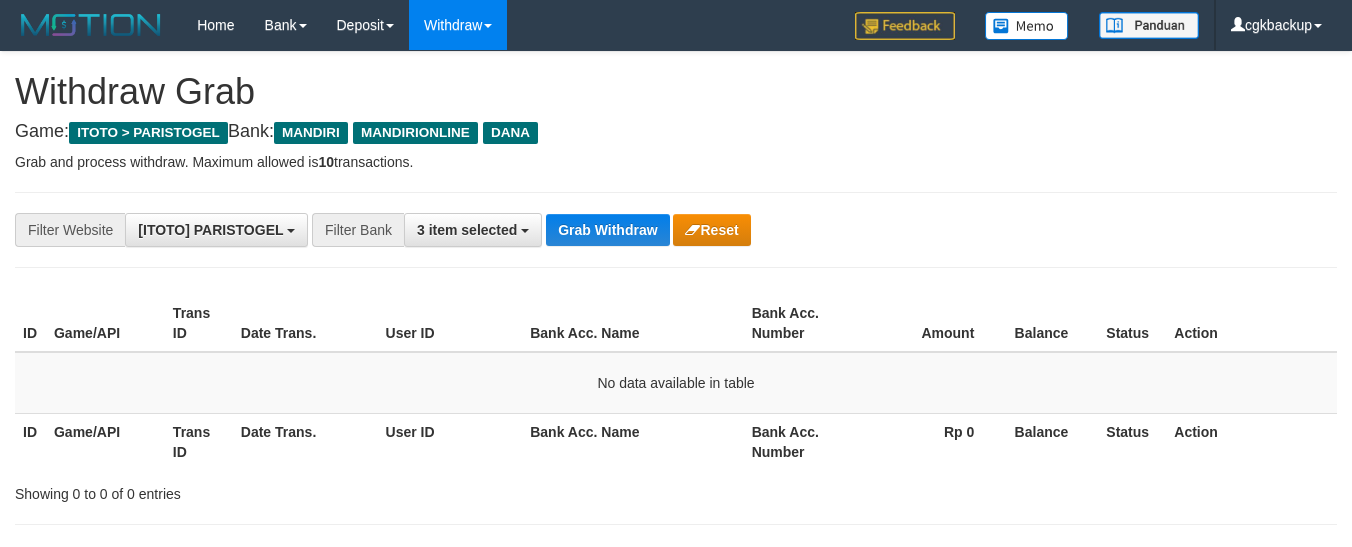 scroll, scrollTop: 0, scrollLeft: 0, axis: both 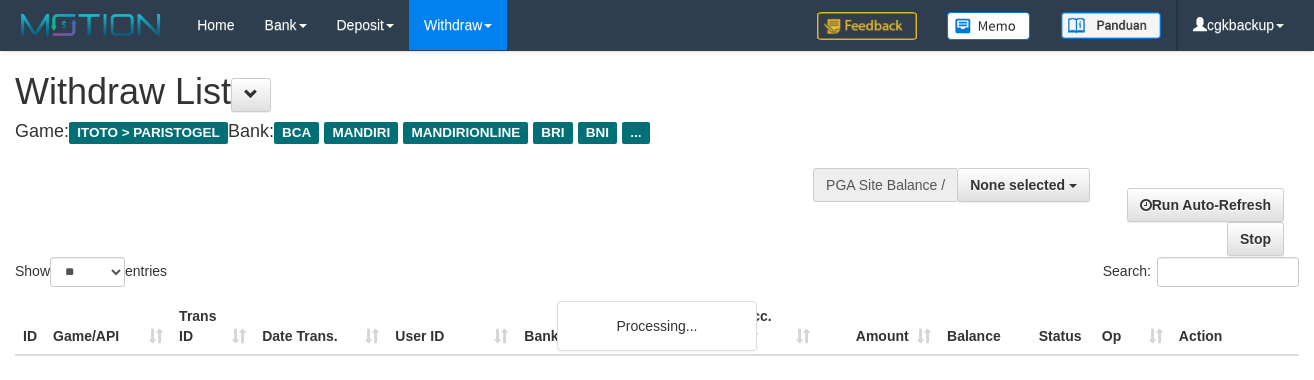 select 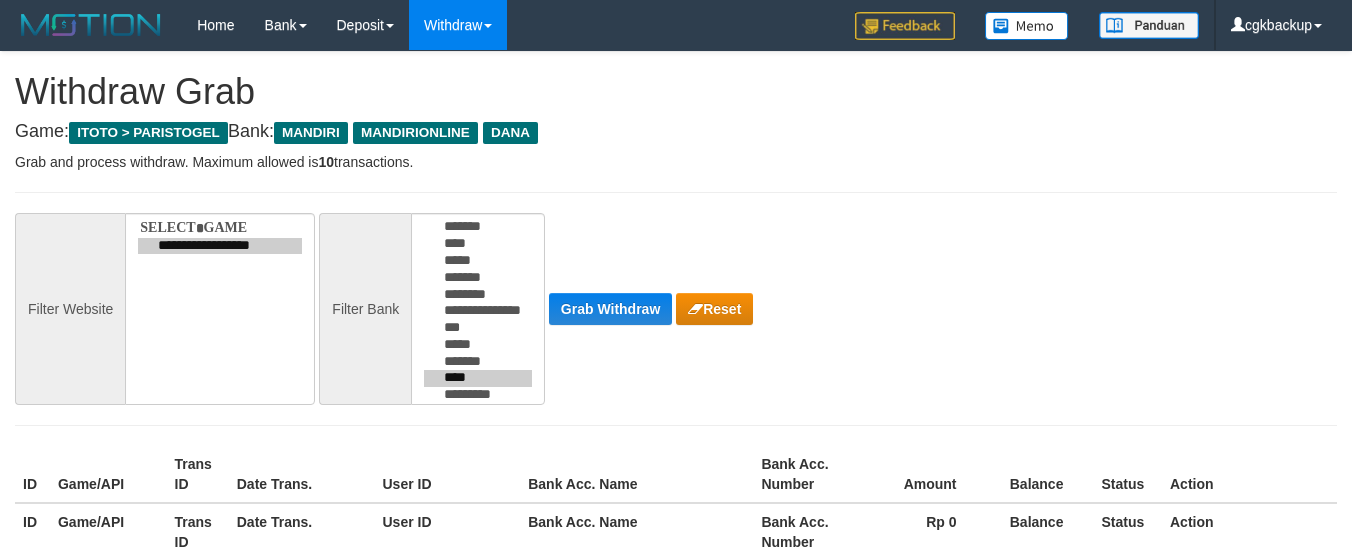 scroll, scrollTop: 0, scrollLeft: 0, axis: both 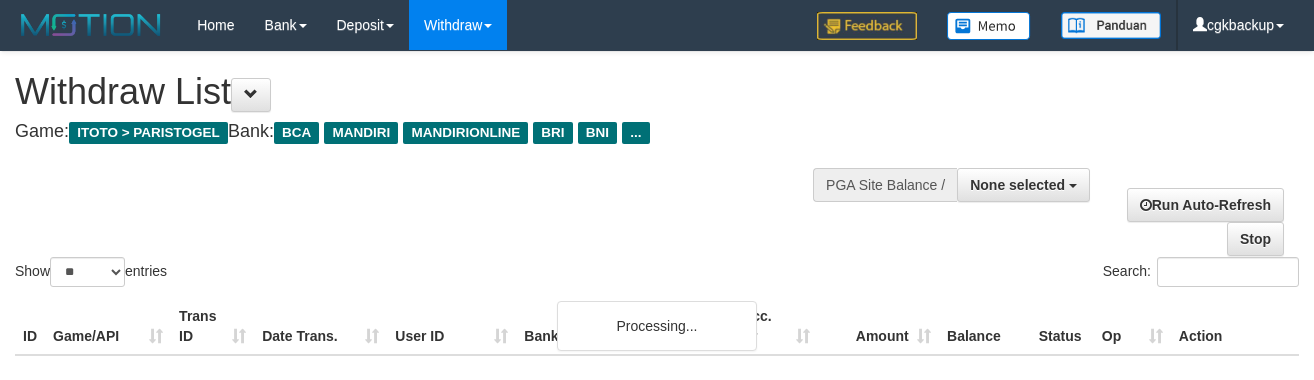 select 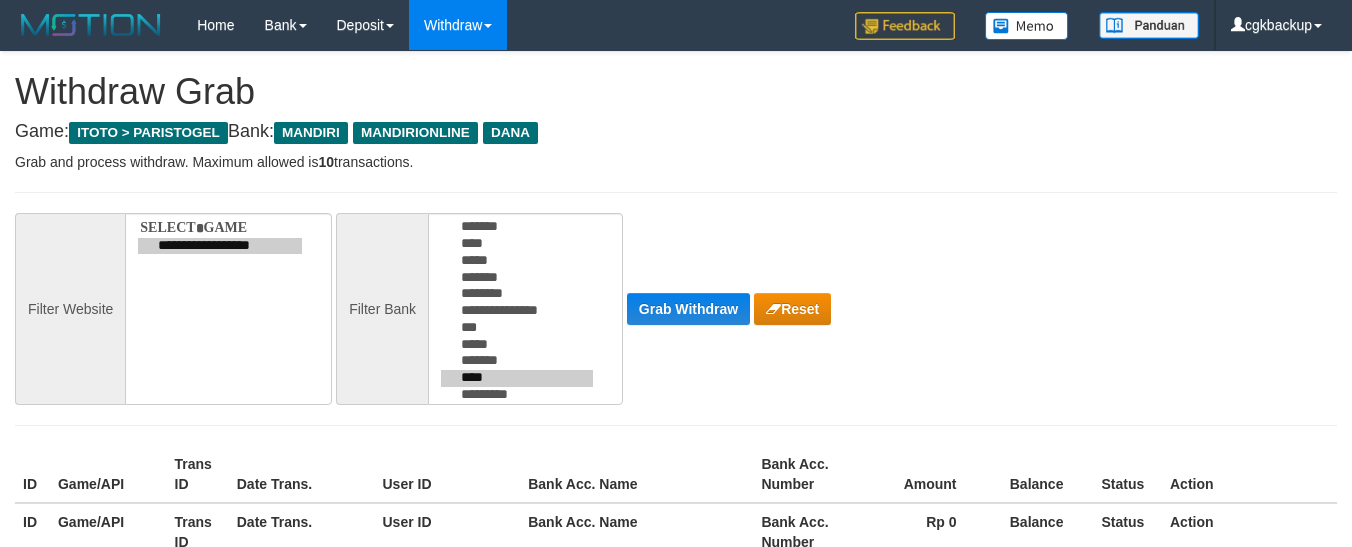 scroll, scrollTop: 0, scrollLeft: 0, axis: both 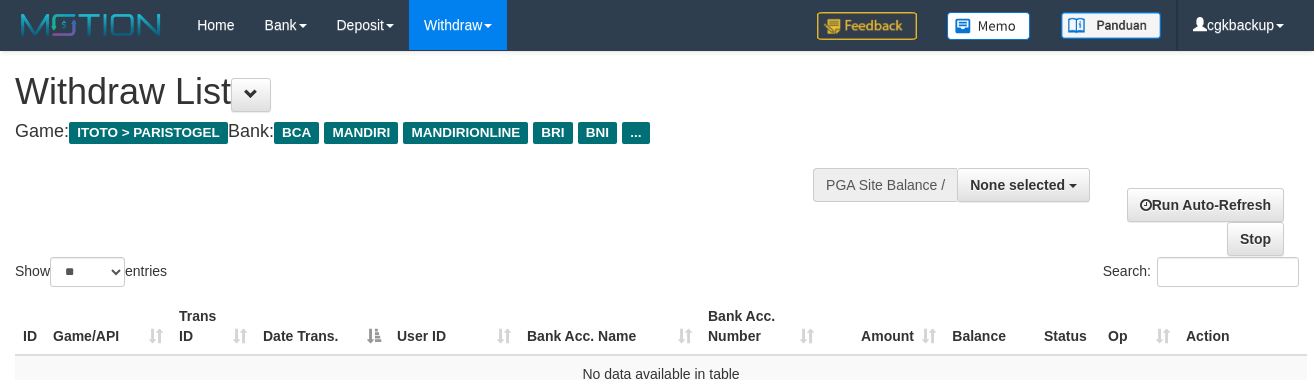 select 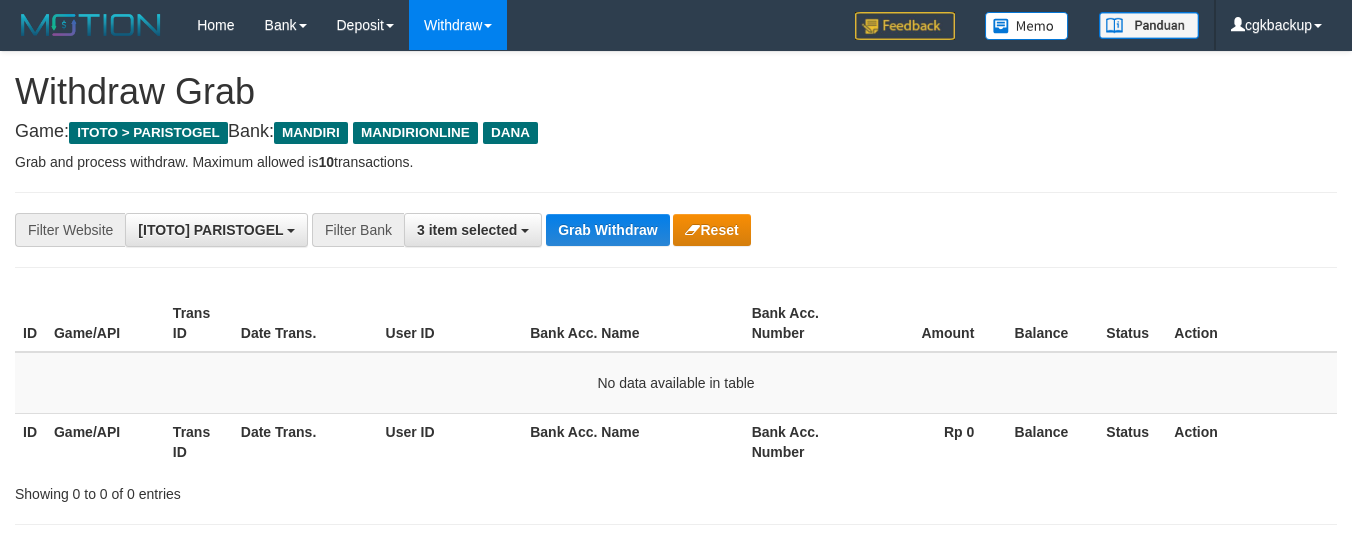 scroll, scrollTop: 0, scrollLeft: 0, axis: both 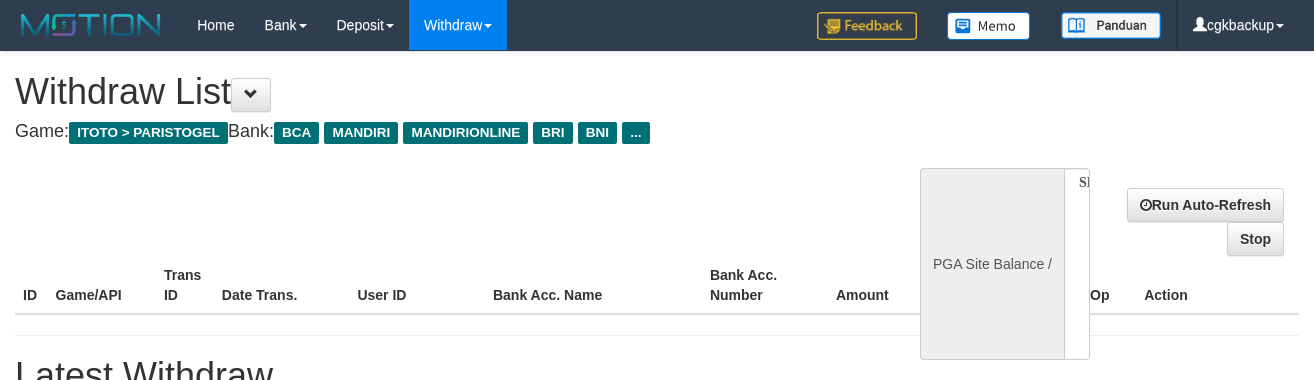 select 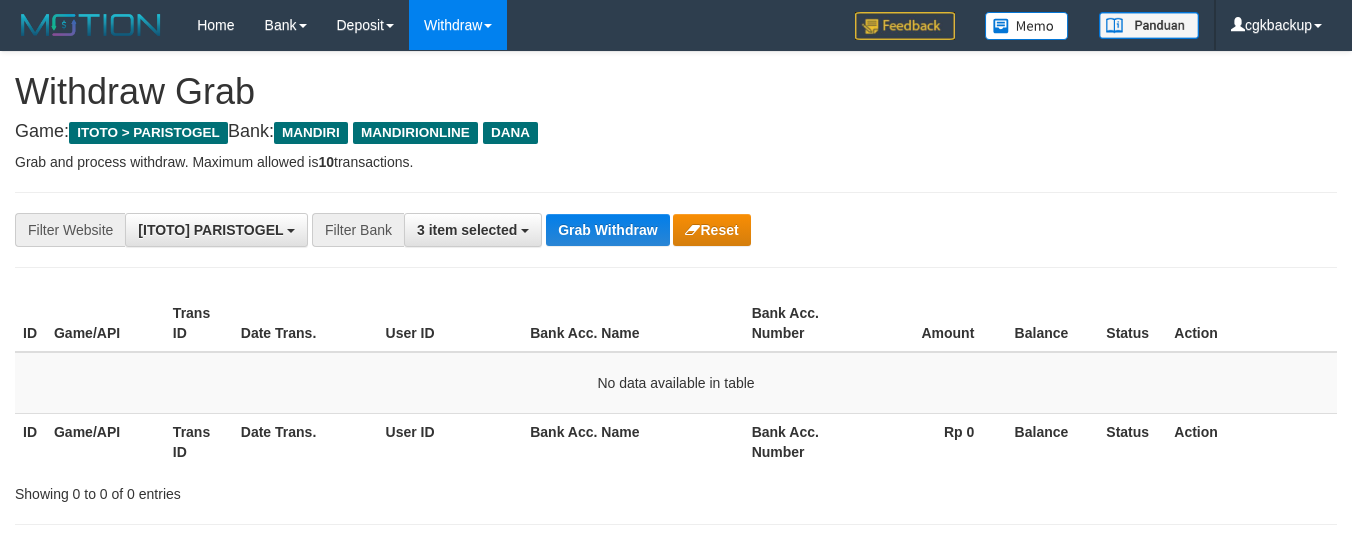 scroll, scrollTop: 0, scrollLeft: 0, axis: both 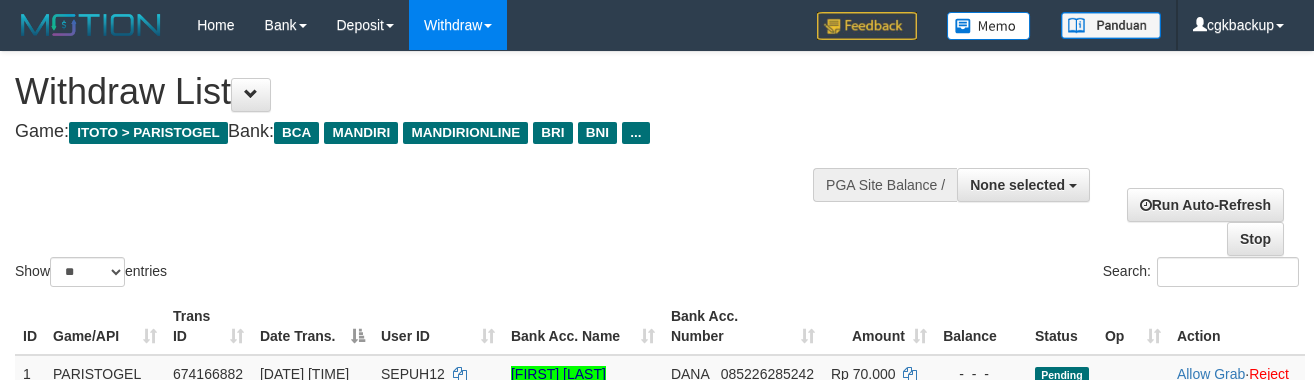 select 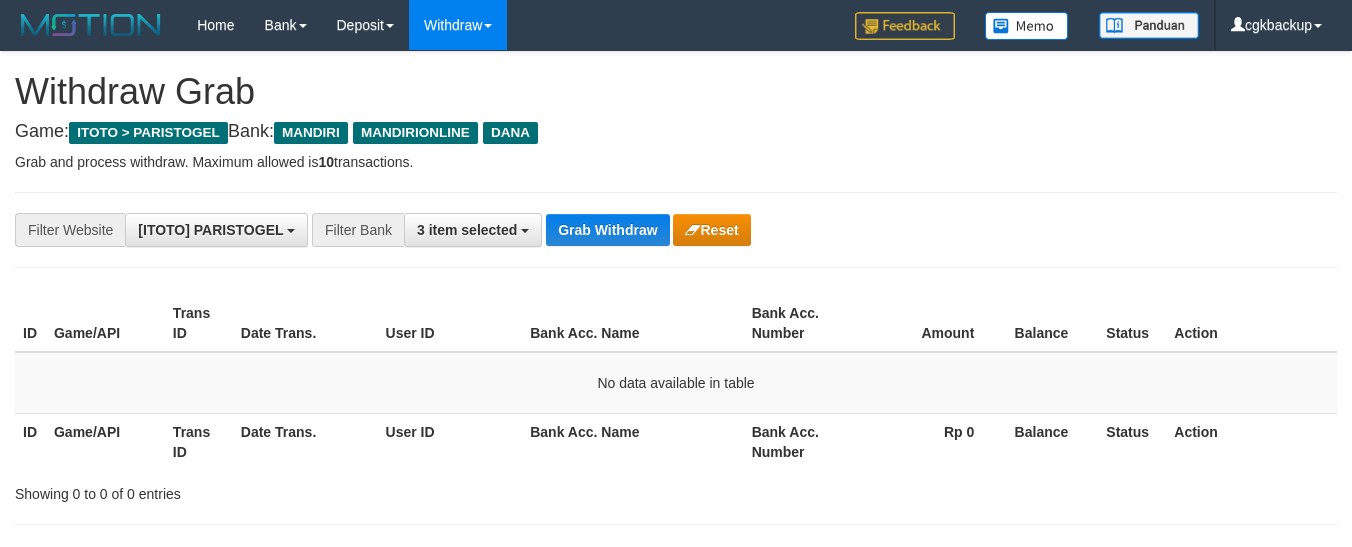 scroll, scrollTop: 0, scrollLeft: 0, axis: both 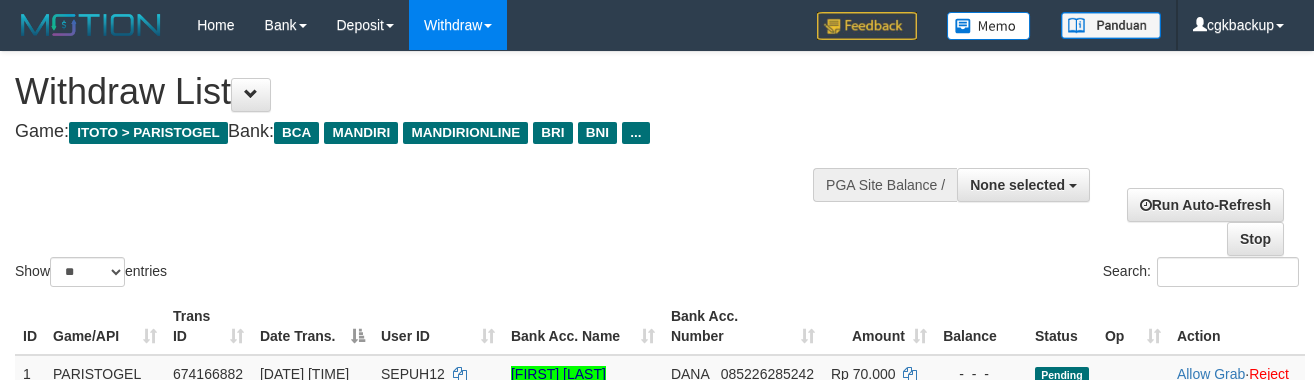 select 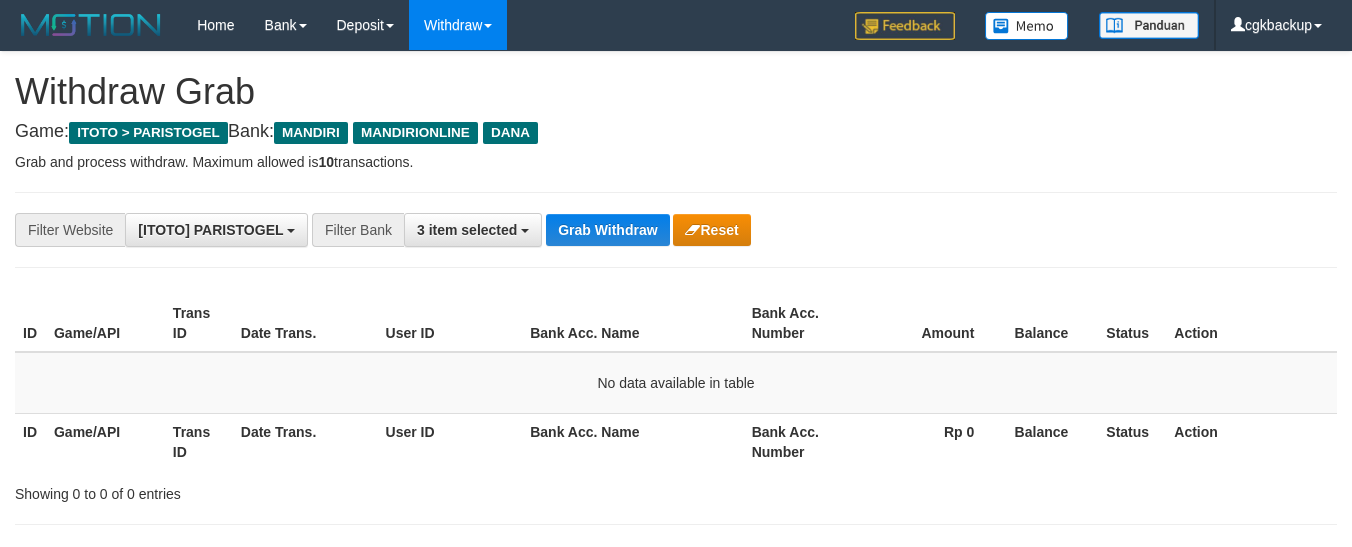scroll, scrollTop: 0, scrollLeft: 0, axis: both 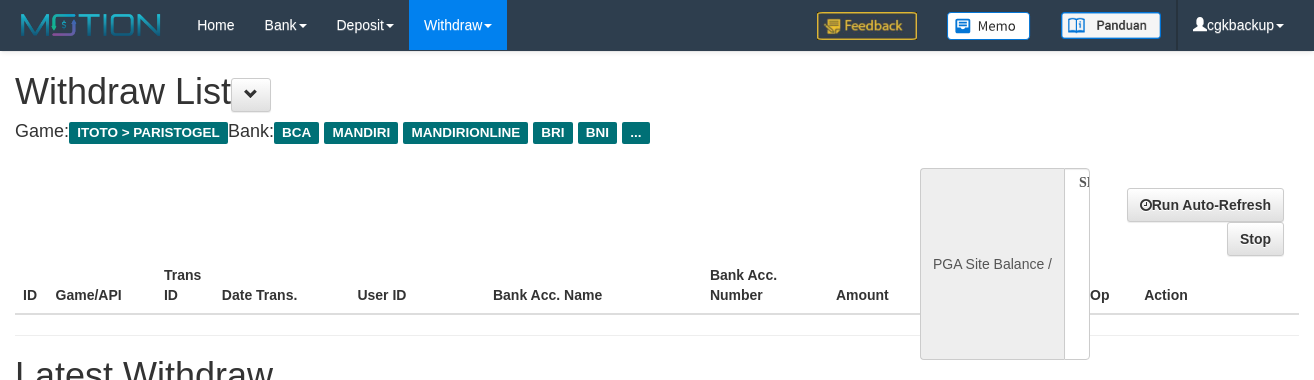 select 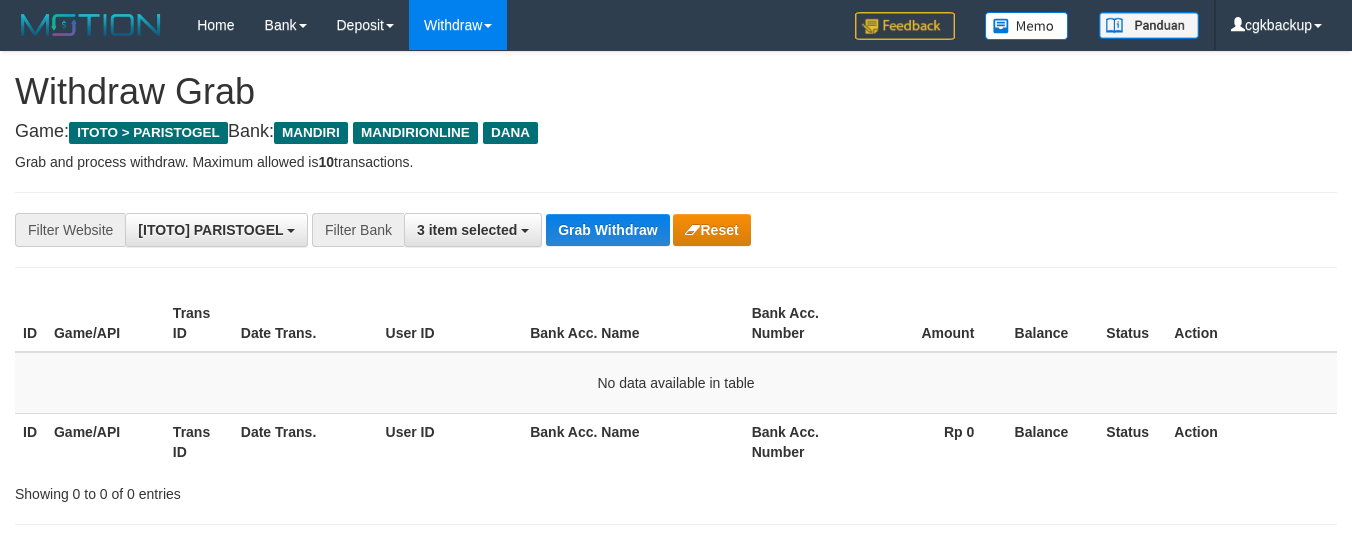 scroll, scrollTop: 0, scrollLeft: 0, axis: both 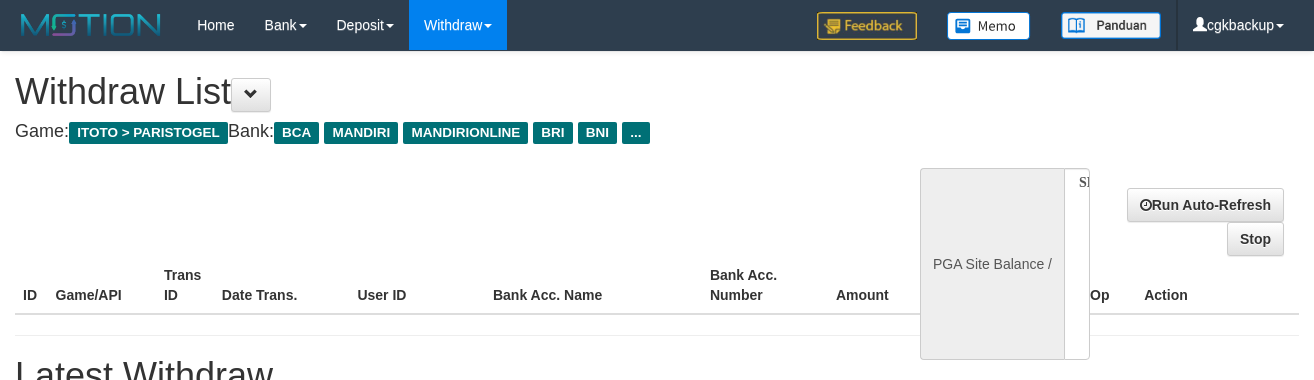 select 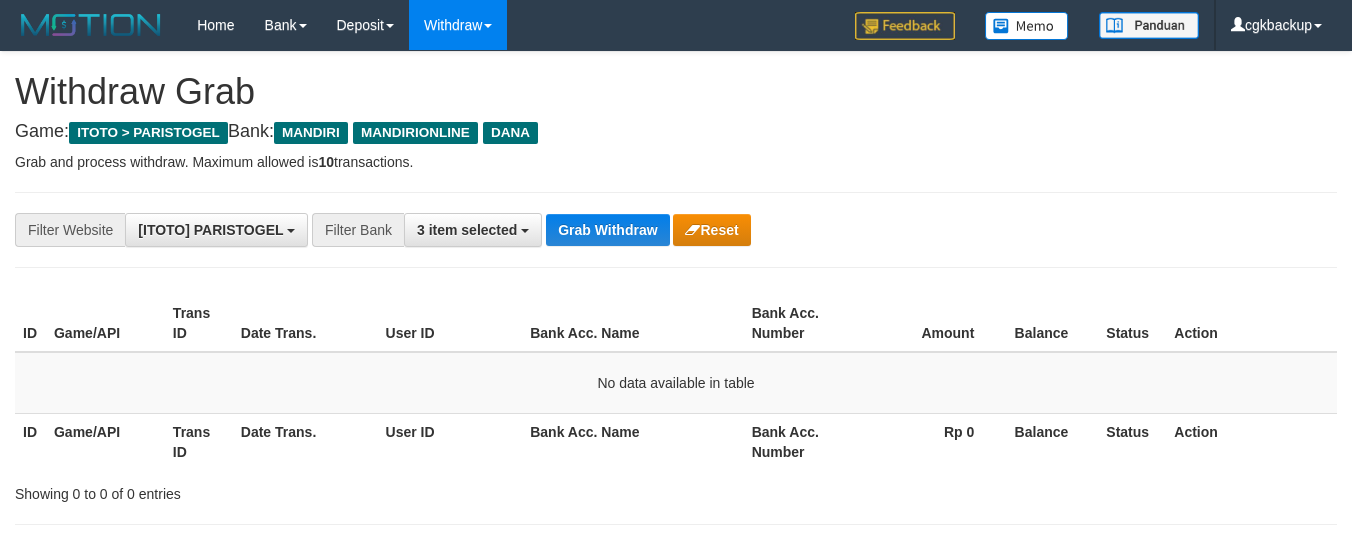 scroll, scrollTop: 0, scrollLeft: 0, axis: both 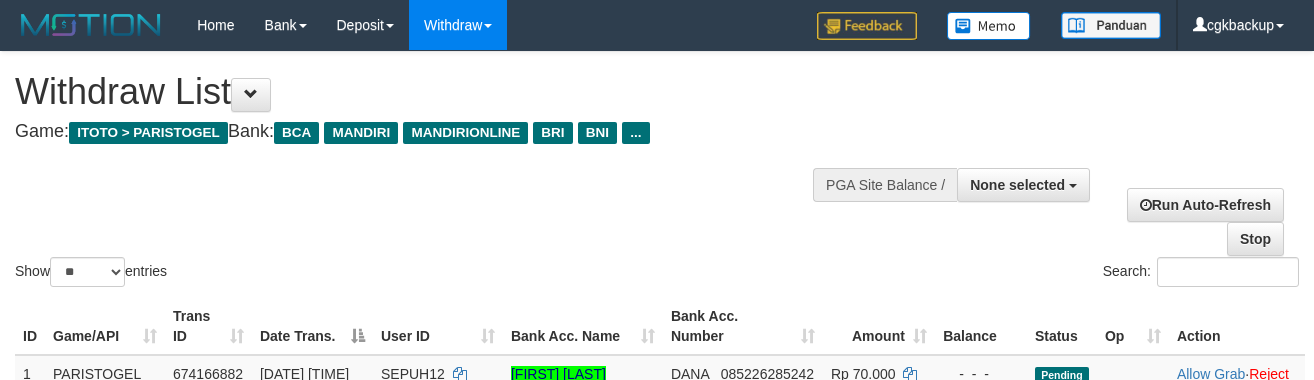select 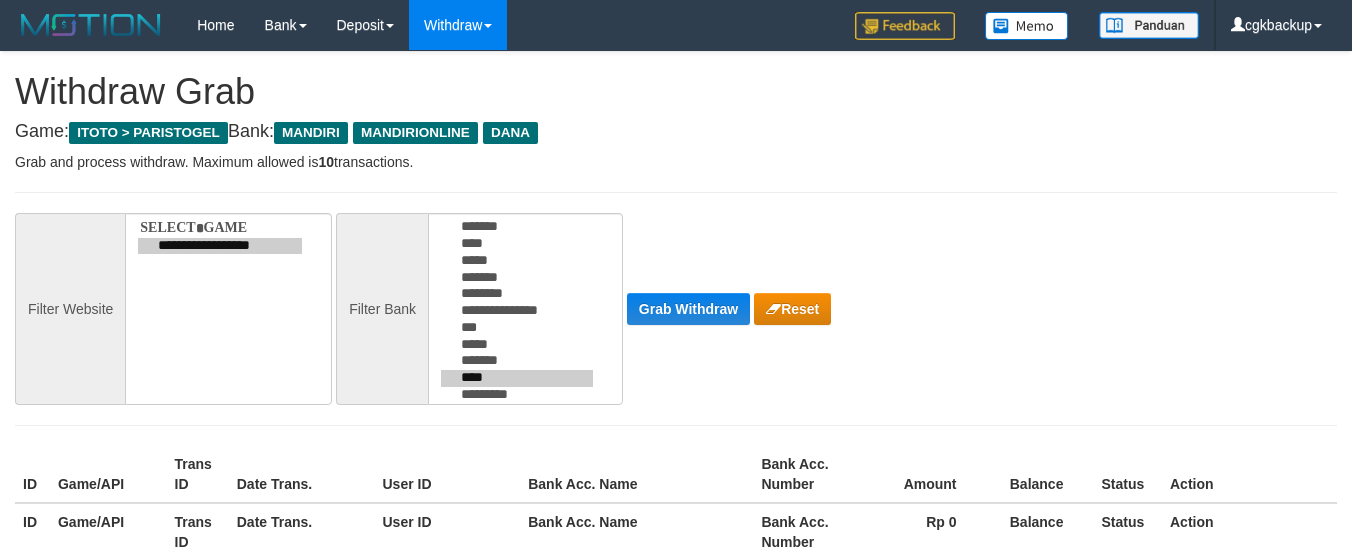 scroll, scrollTop: 0, scrollLeft: 0, axis: both 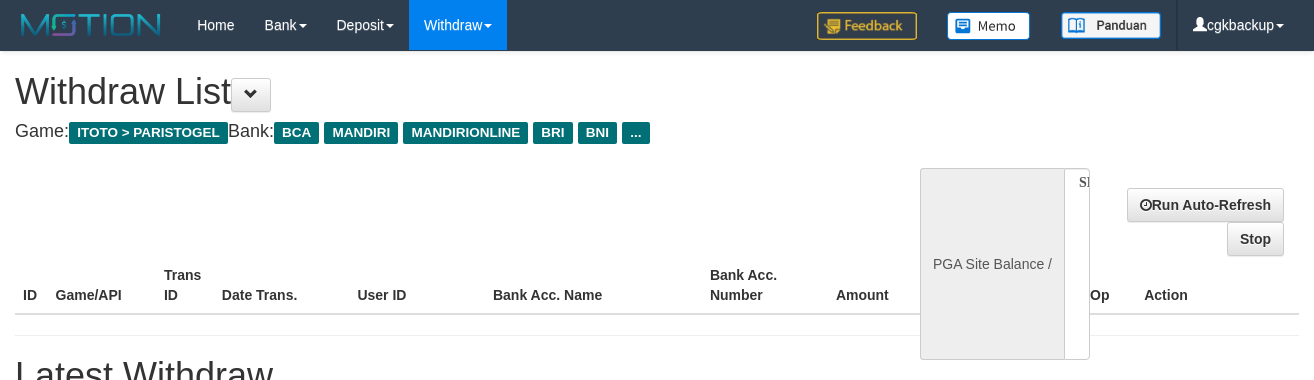 select 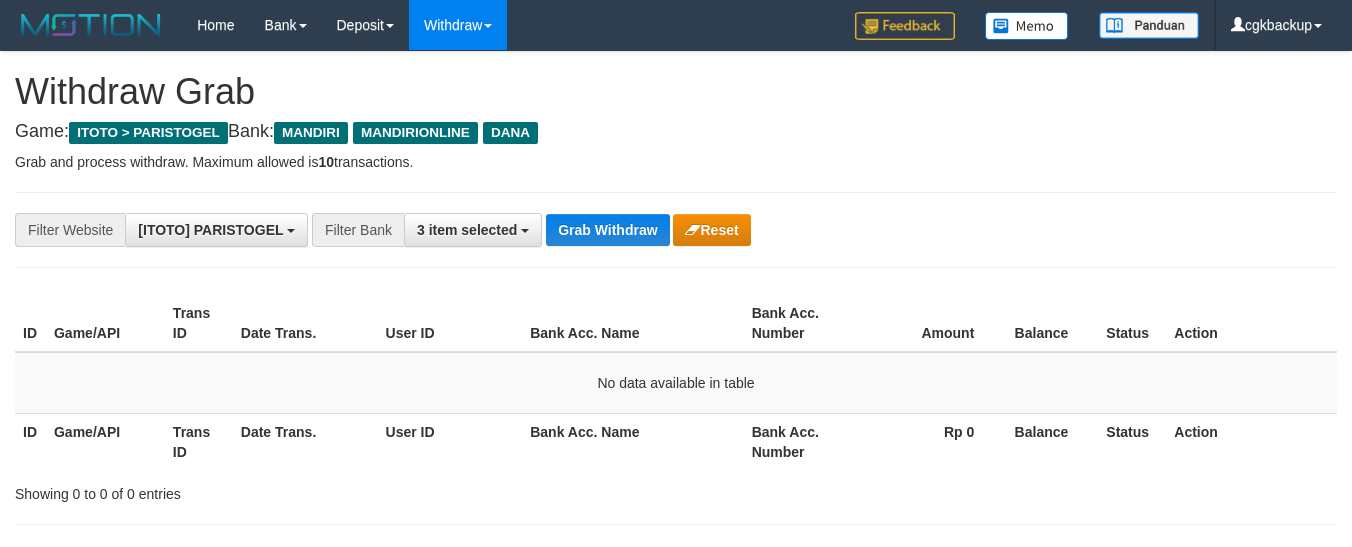 scroll, scrollTop: 0, scrollLeft: 0, axis: both 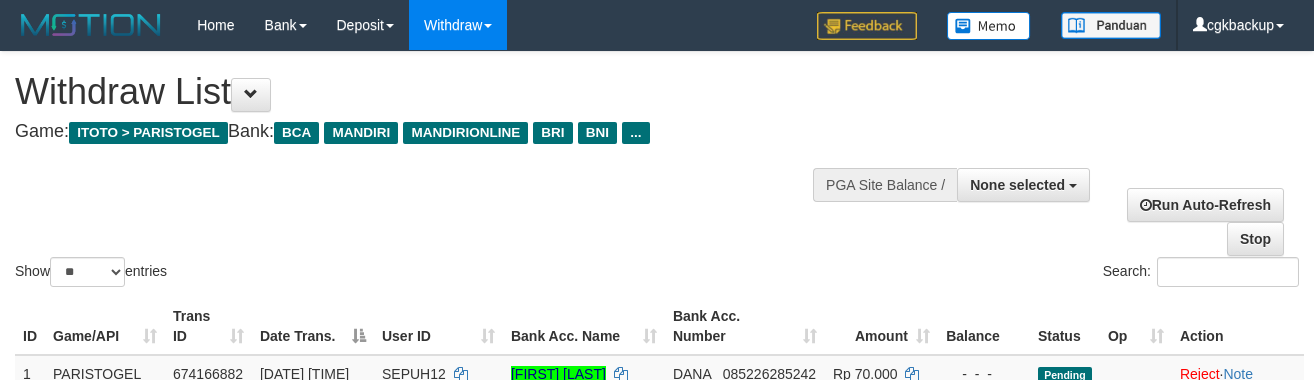 select 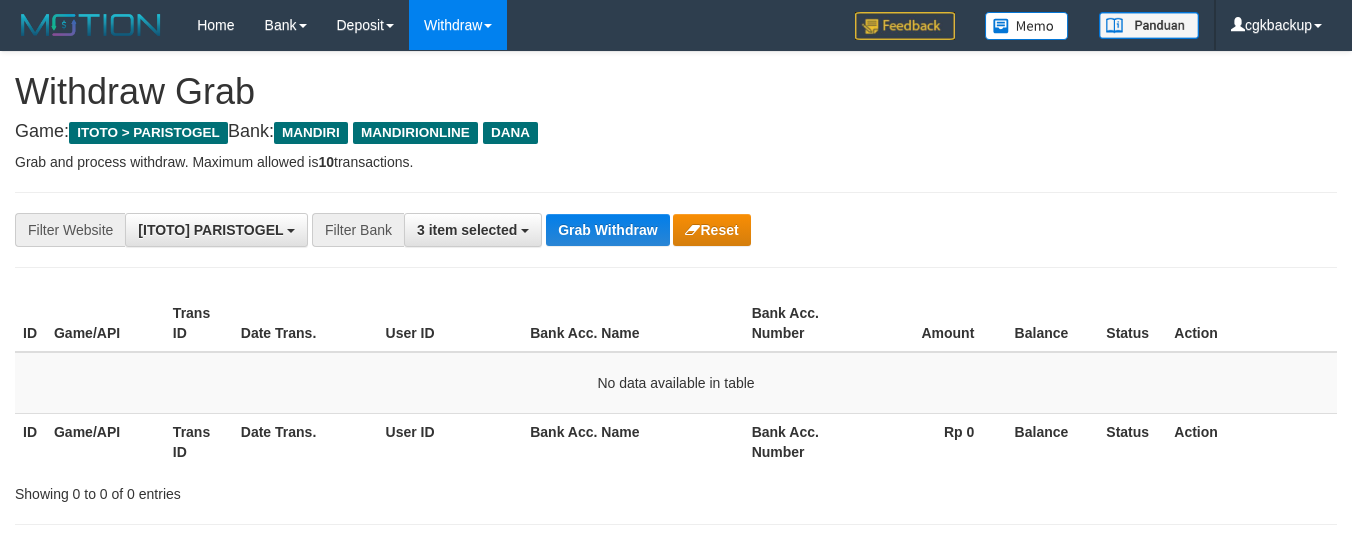 scroll, scrollTop: 0, scrollLeft: 0, axis: both 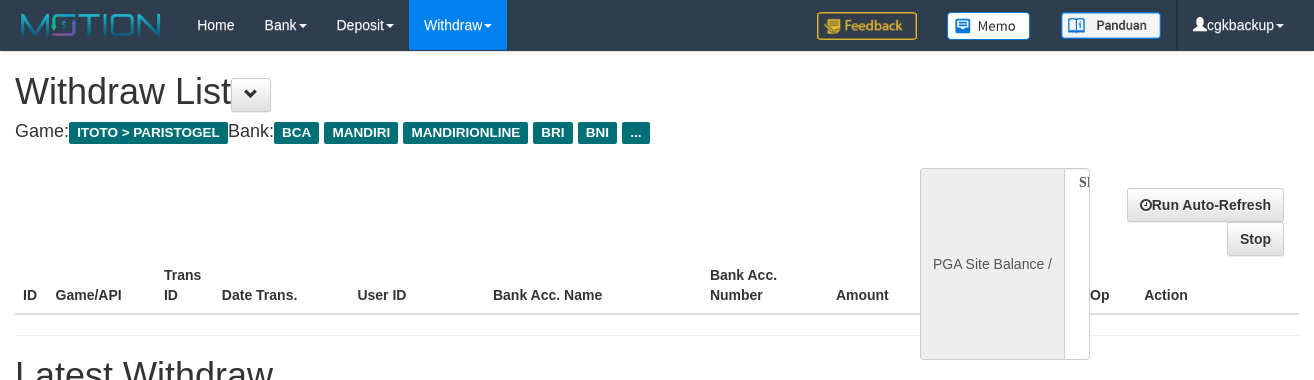 select 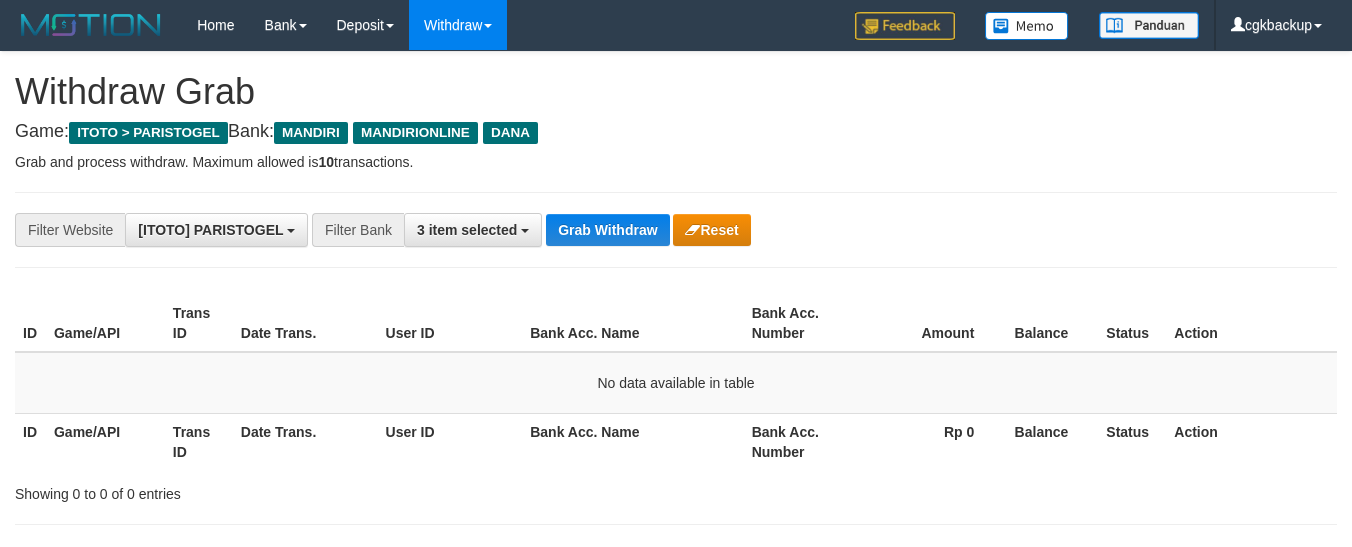 scroll, scrollTop: 0, scrollLeft: 0, axis: both 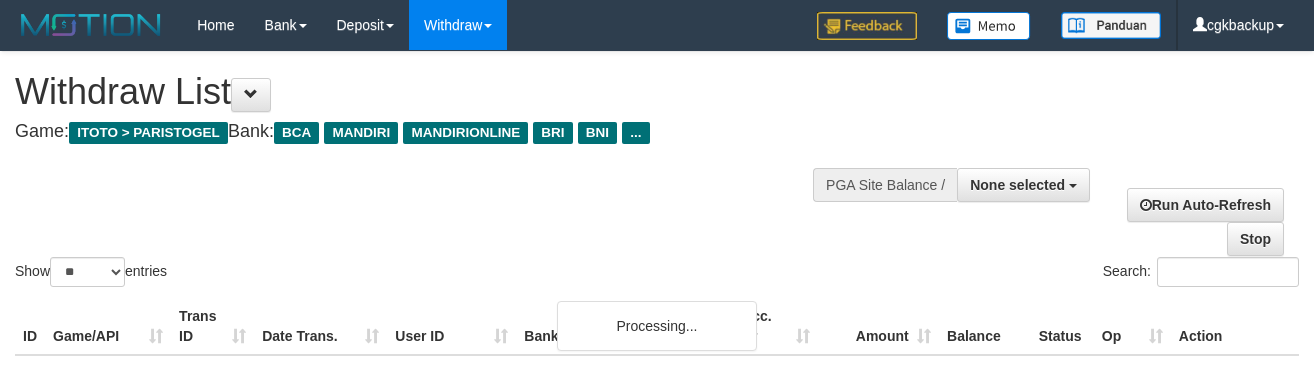 select 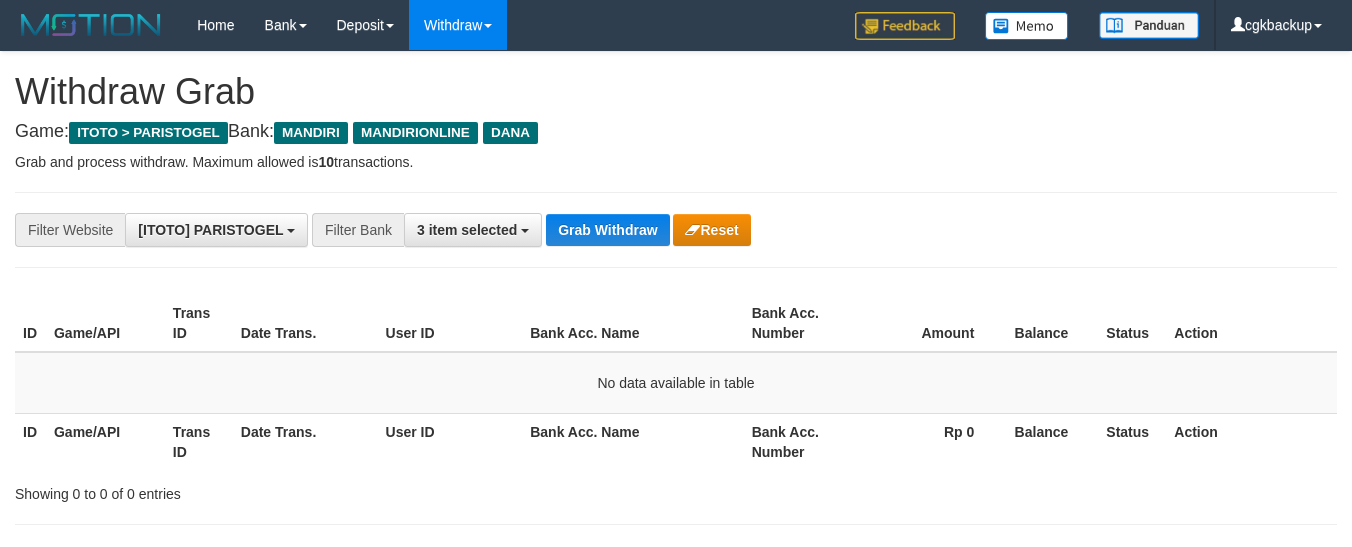 scroll, scrollTop: 0, scrollLeft: 0, axis: both 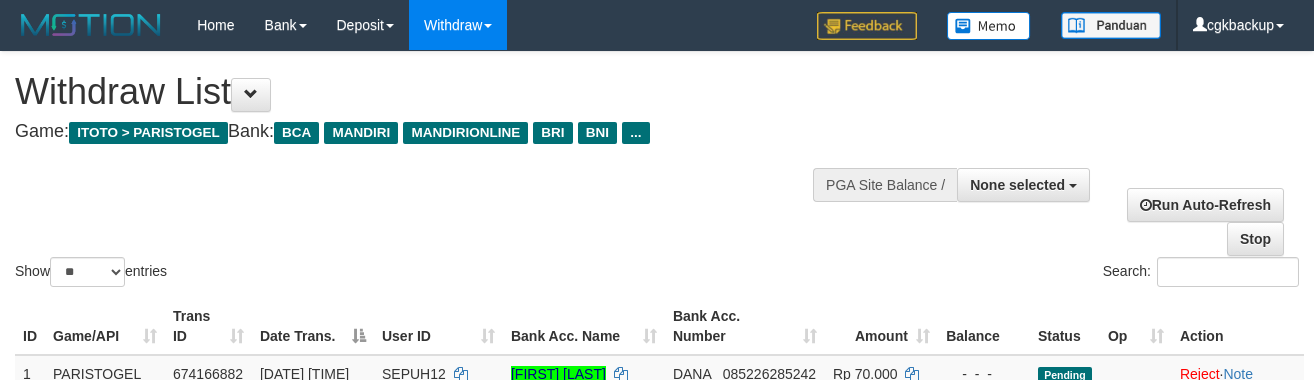 select 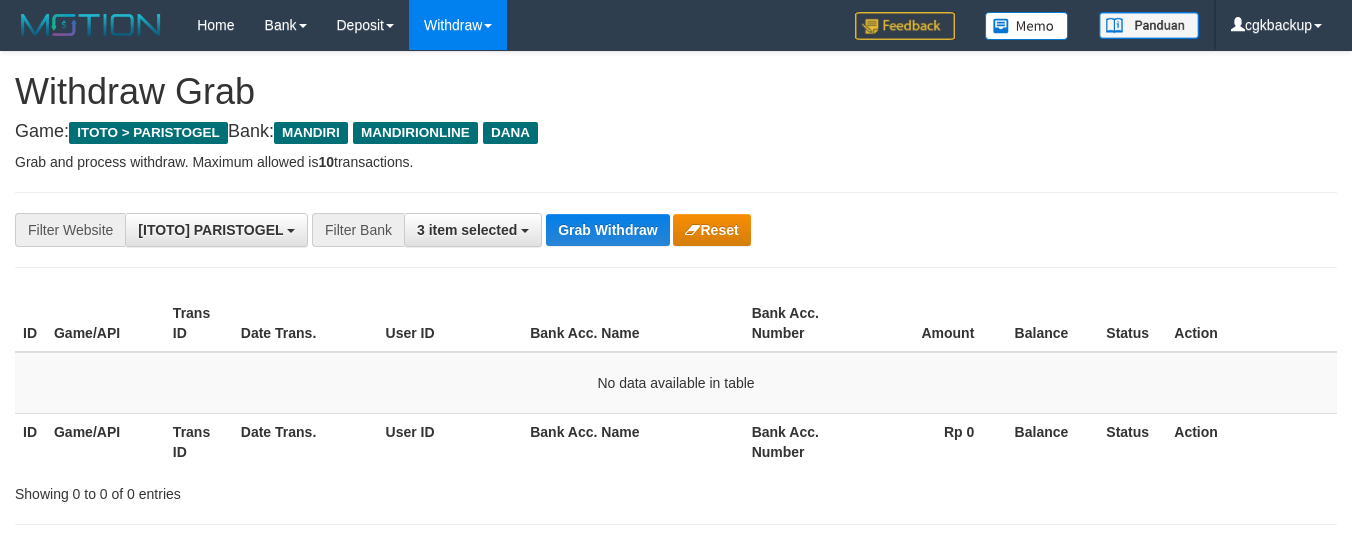 scroll, scrollTop: 0, scrollLeft: 0, axis: both 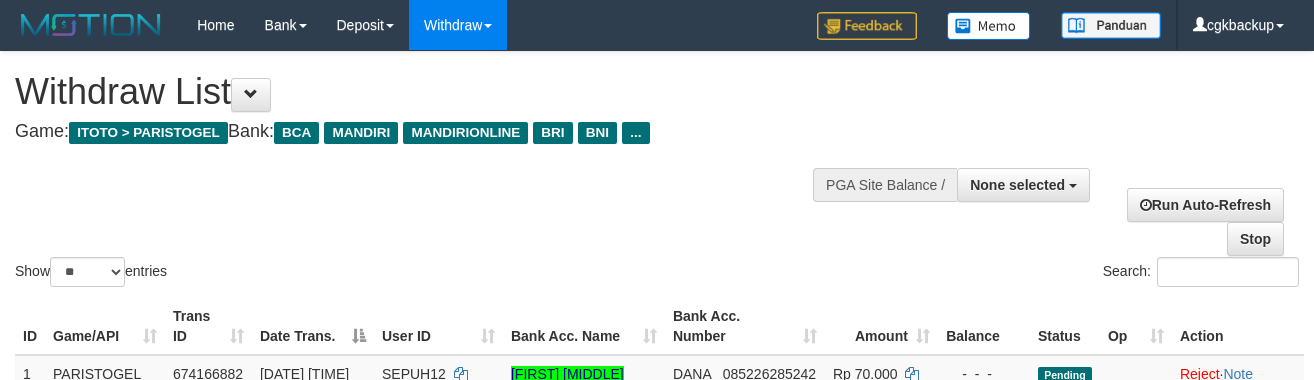 select 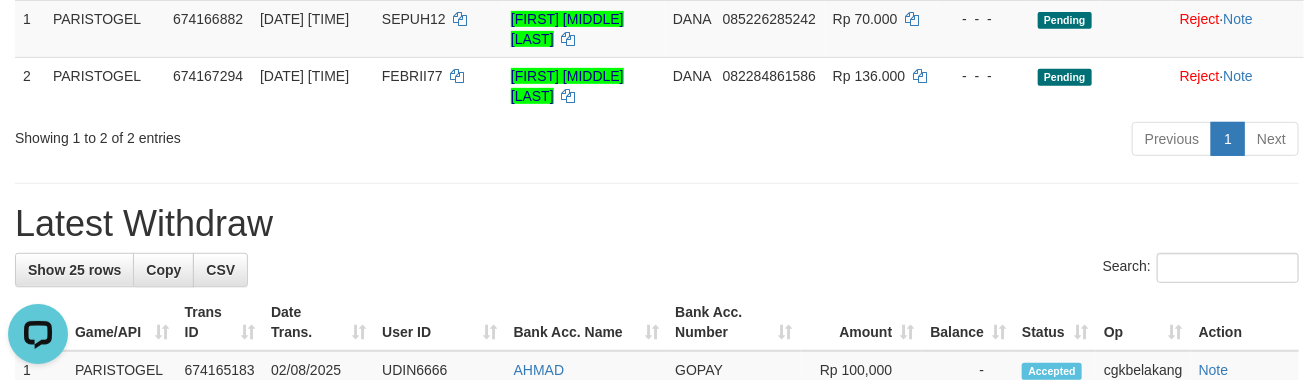 scroll, scrollTop: 0, scrollLeft: 0, axis: both 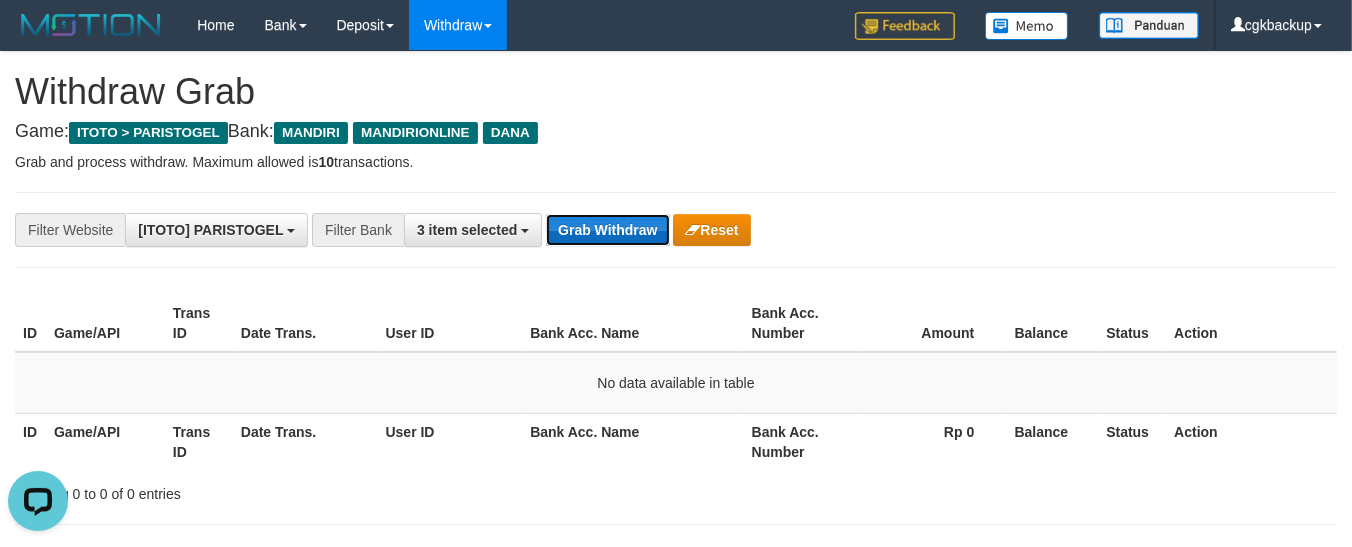 click on "Grab Withdraw" at bounding box center (607, 230) 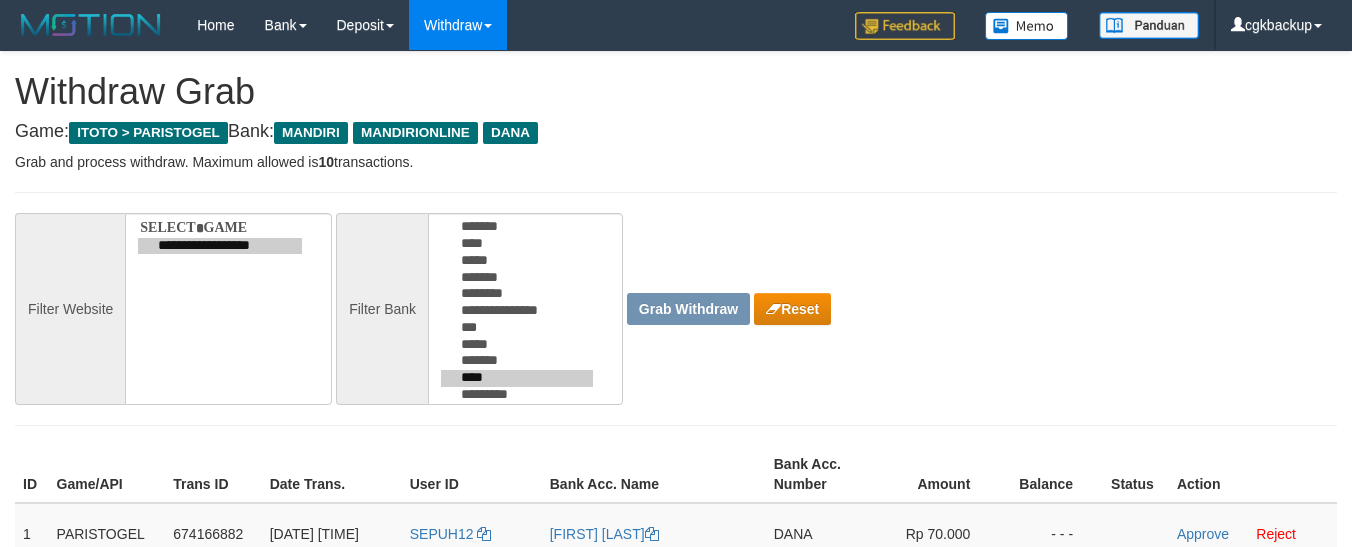 scroll, scrollTop: 0, scrollLeft: 0, axis: both 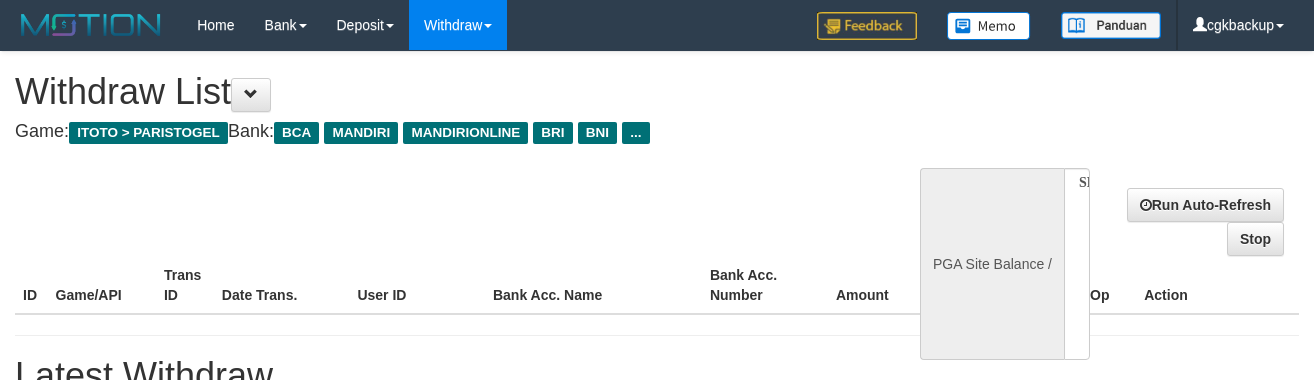 select 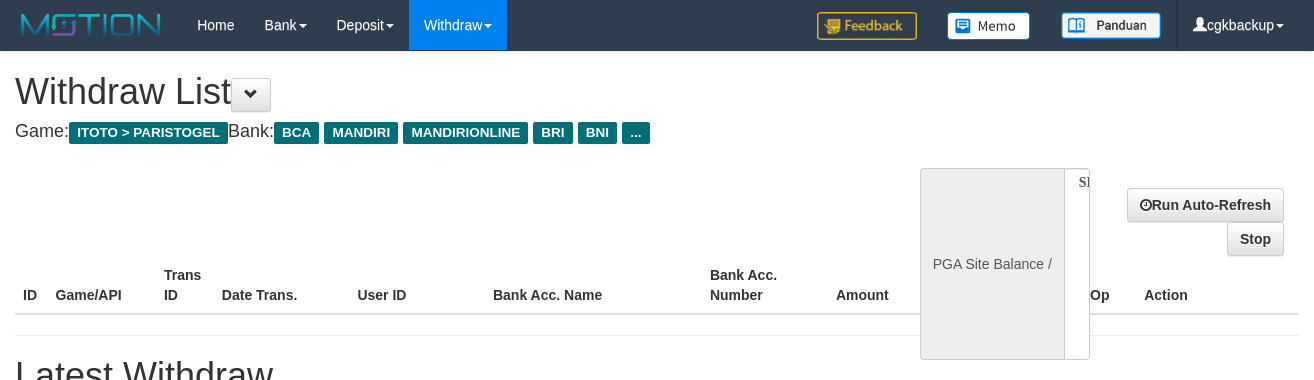 scroll, scrollTop: 236, scrollLeft: 0, axis: vertical 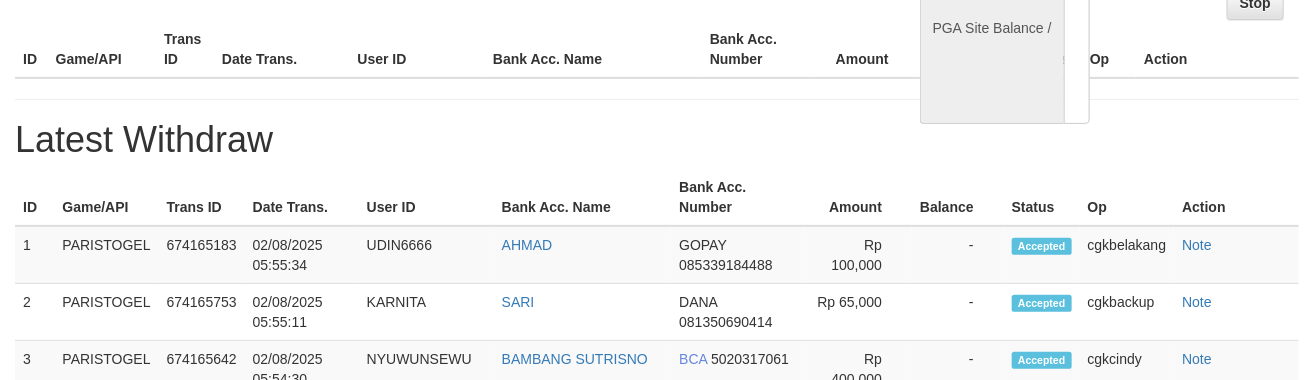 select on "**" 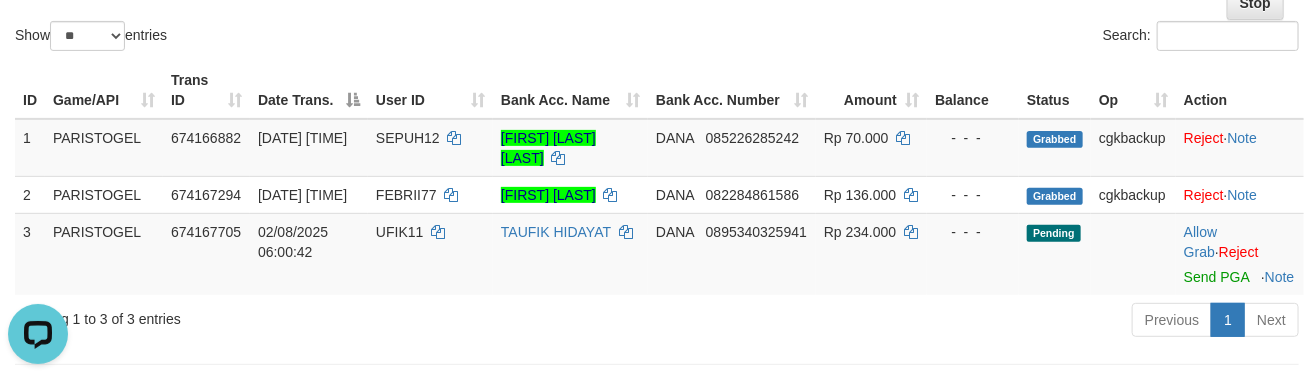 scroll, scrollTop: 0, scrollLeft: 0, axis: both 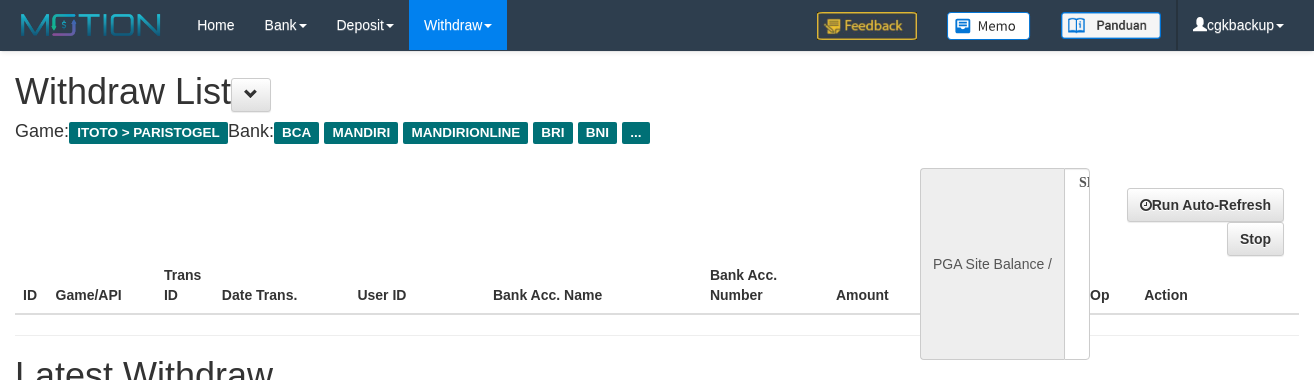 select 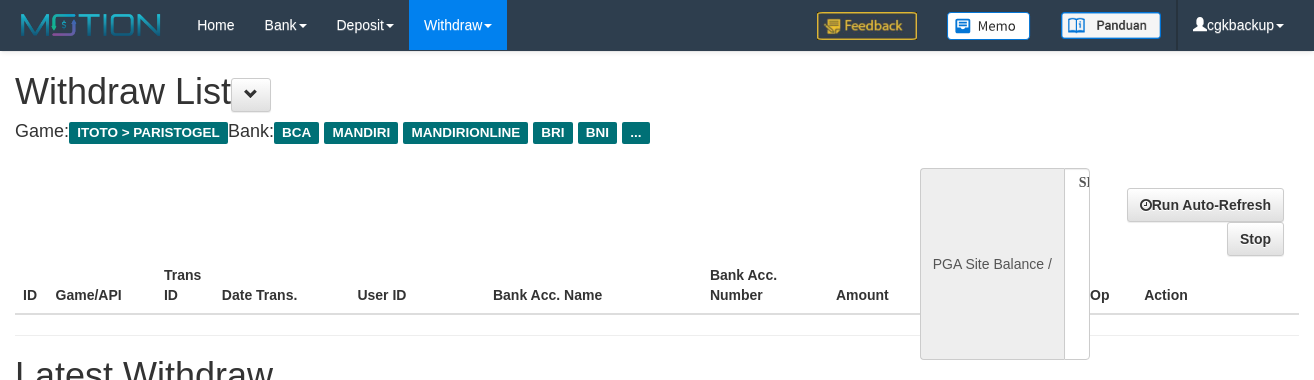 scroll, scrollTop: 305, scrollLeft: 0, axis: vertical 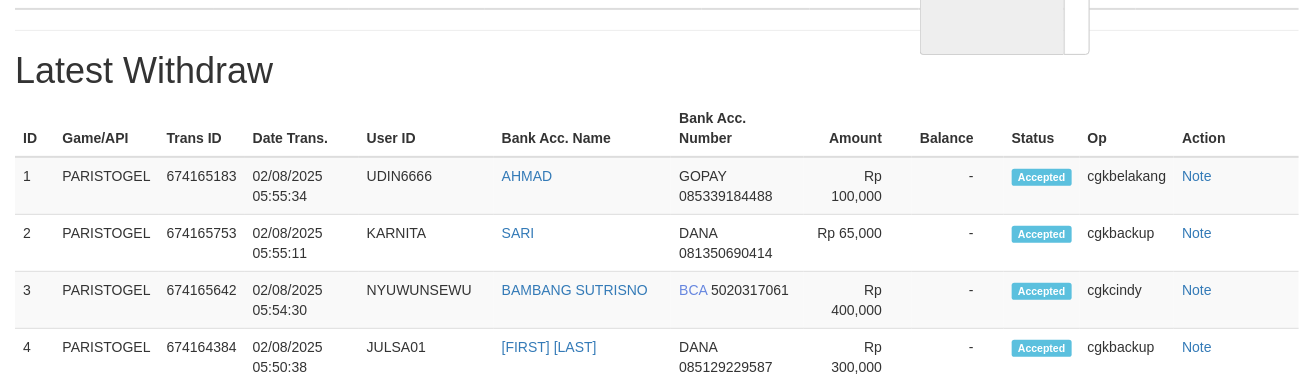 select on "**" 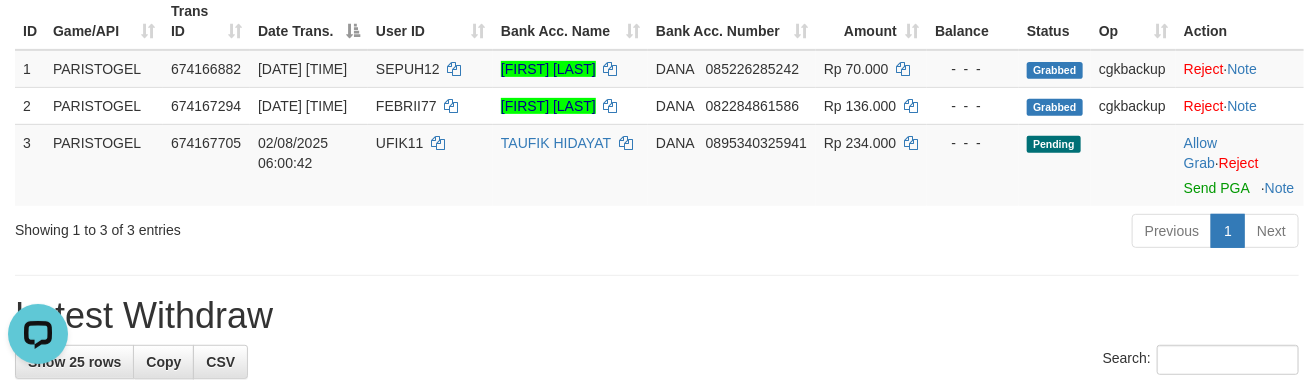 scroll, scrollTop: 0, scrollLeft: 0, axis: both 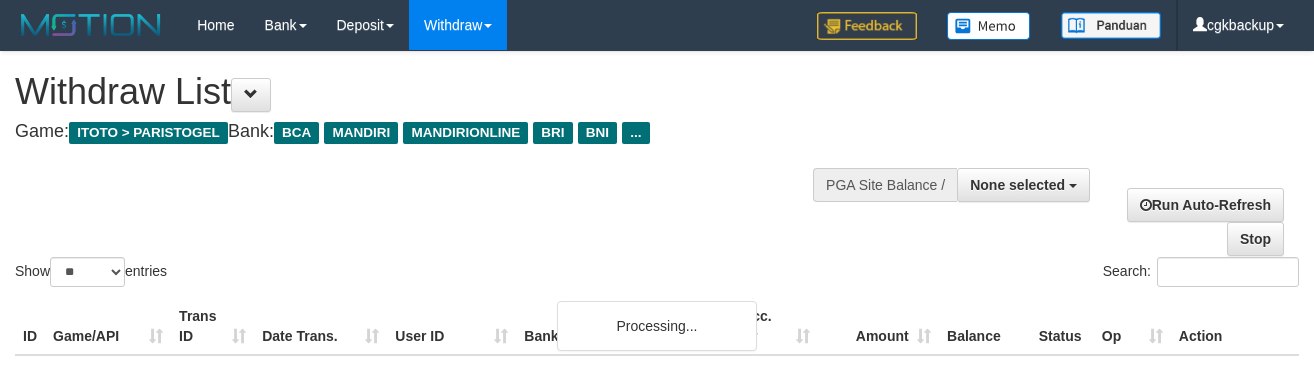 select 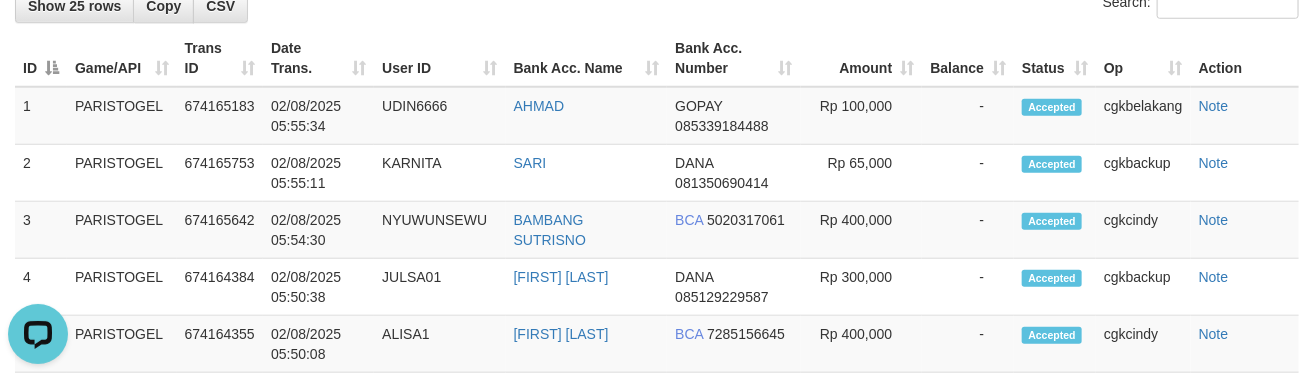 scroll, scrollTop: 0, scrollLeft: 0, axis: both 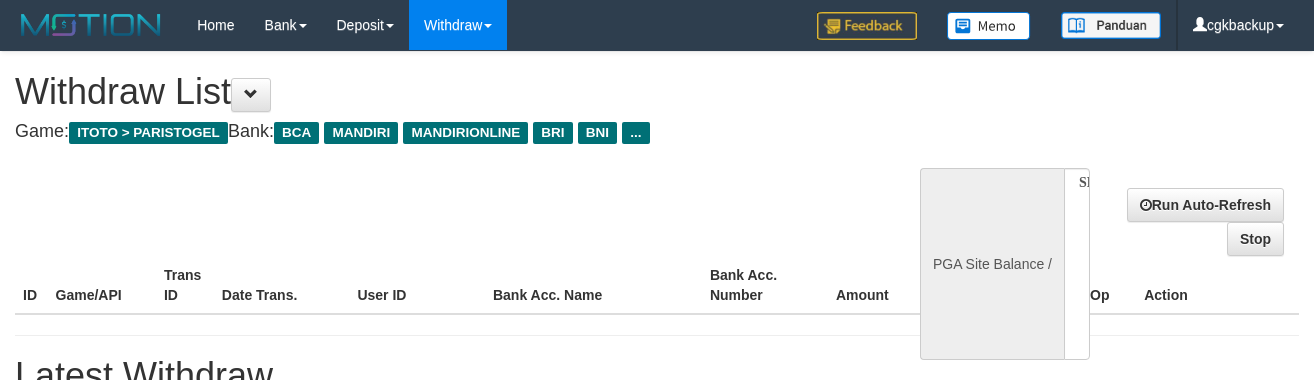 select 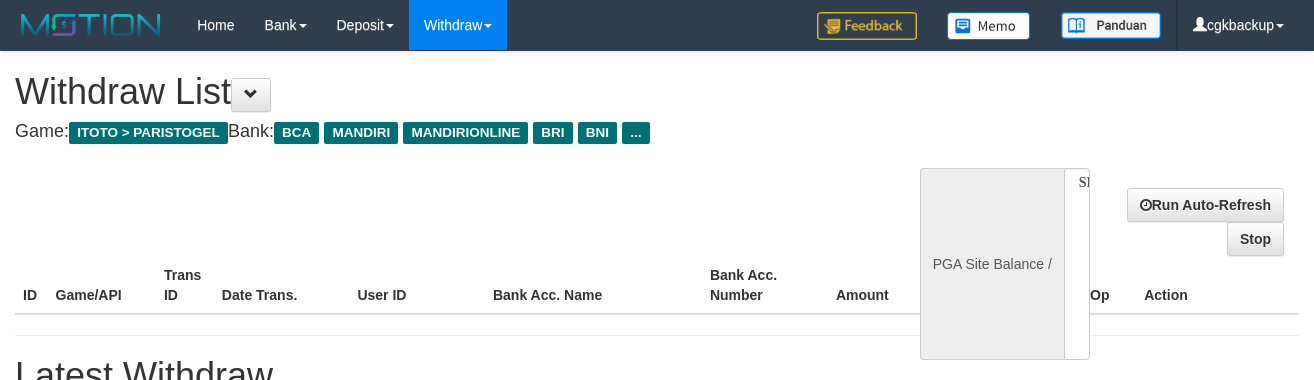 scroll, scrollTop: 242, scrollLeft: 0, axis: vertical 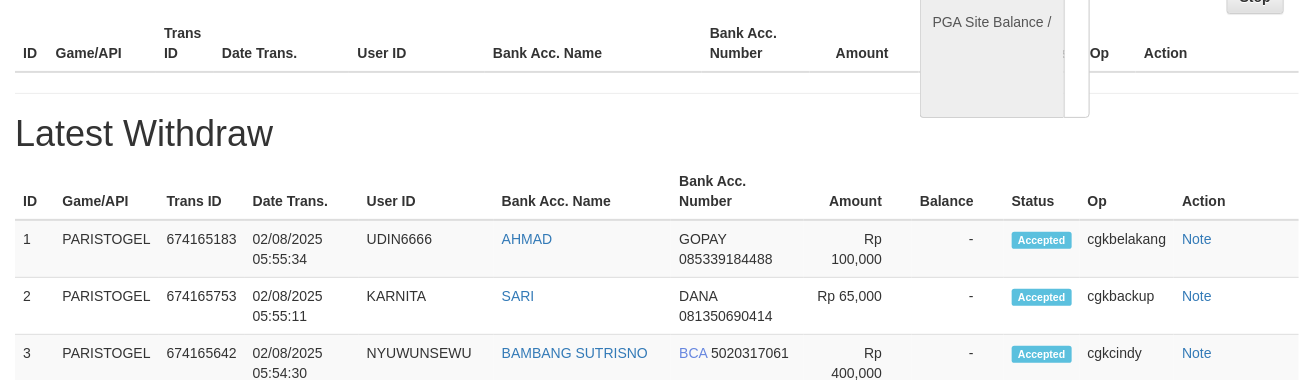 select on "**" 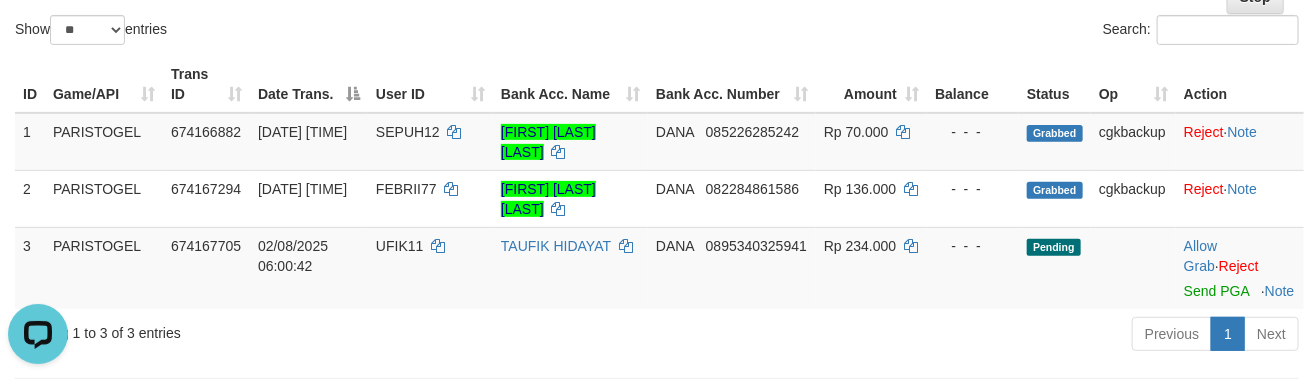 scroll, scrollTop: 0, scrollLeft: 0, axis: both 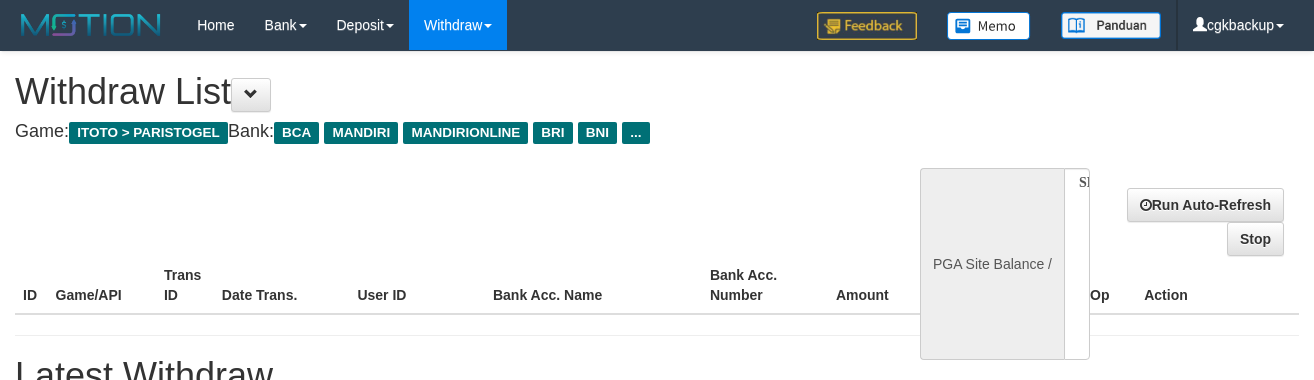 select 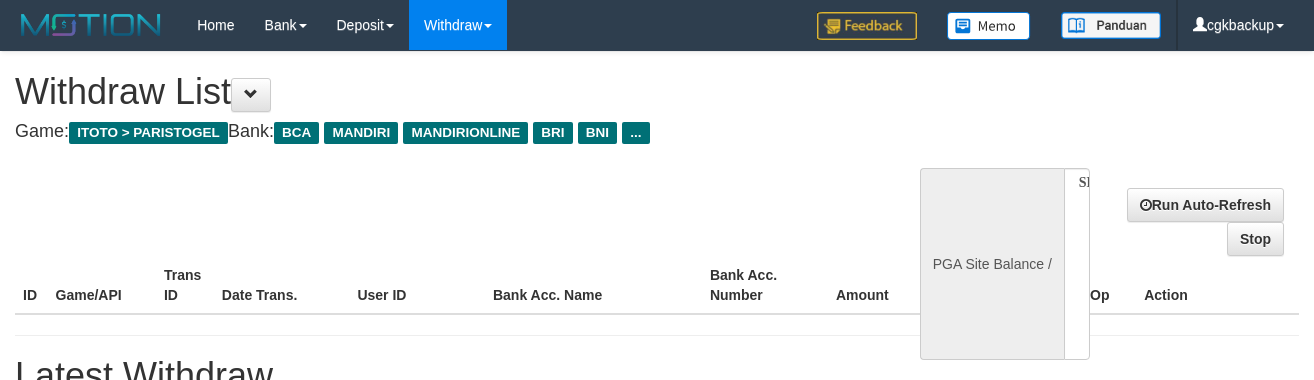 scroll, scrollTop: 311, scrollLeft: 0, axis: vertical 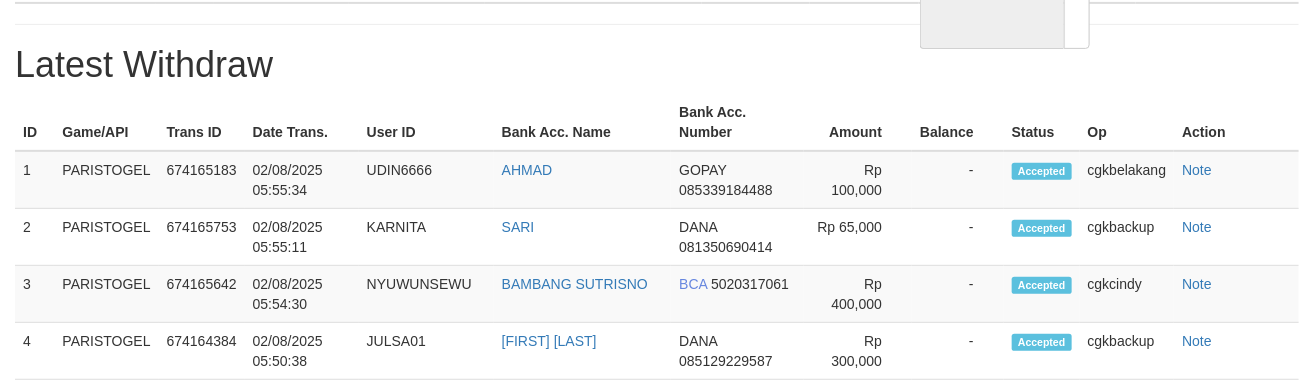 select on "**" 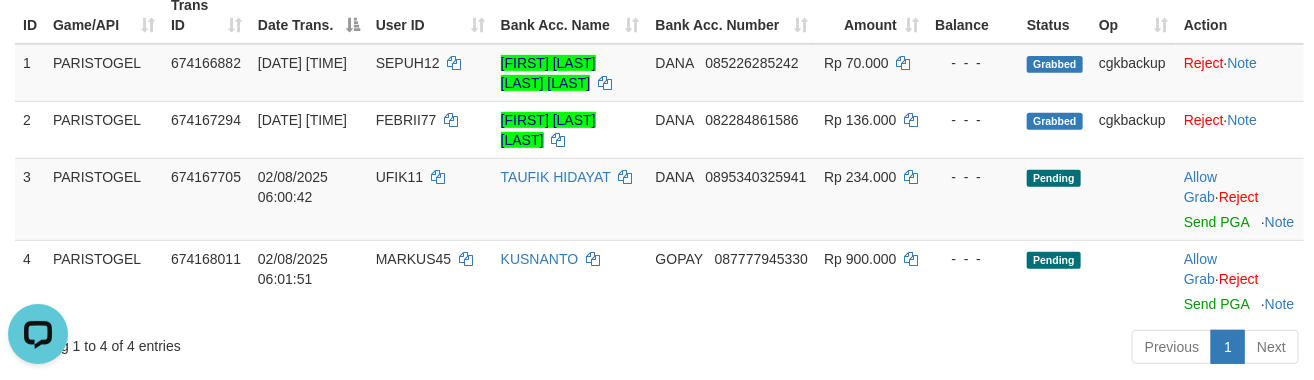 scroll, scrollTop: 0, scrollLeft: 0, axis: both 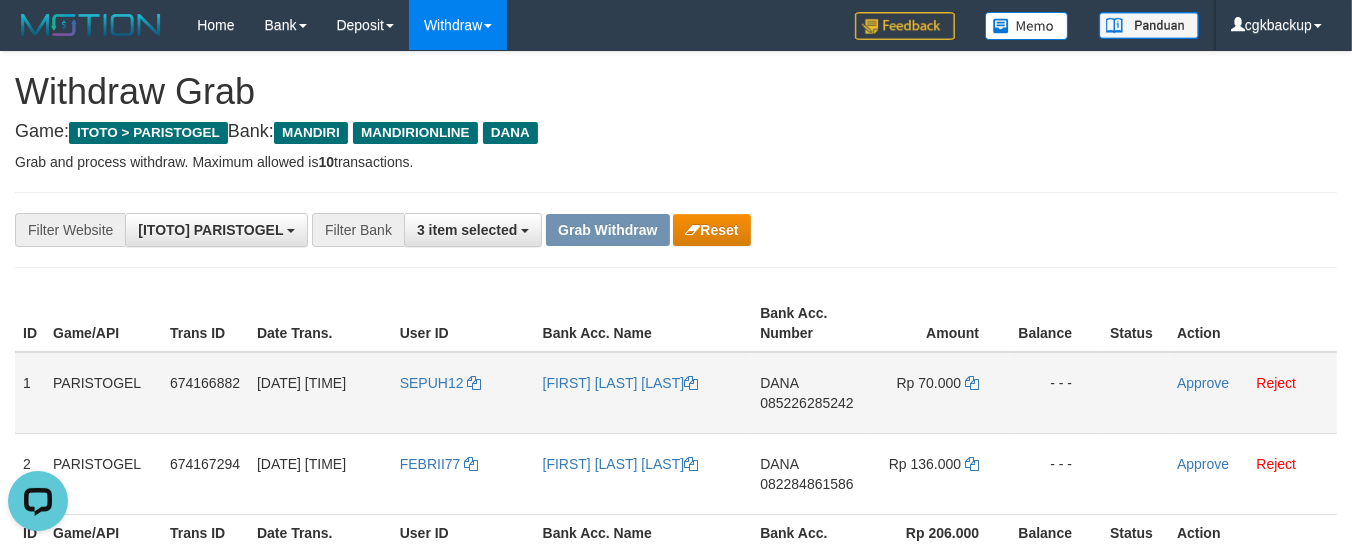 click on "SEPUH12" at bounding box center (463, 393) 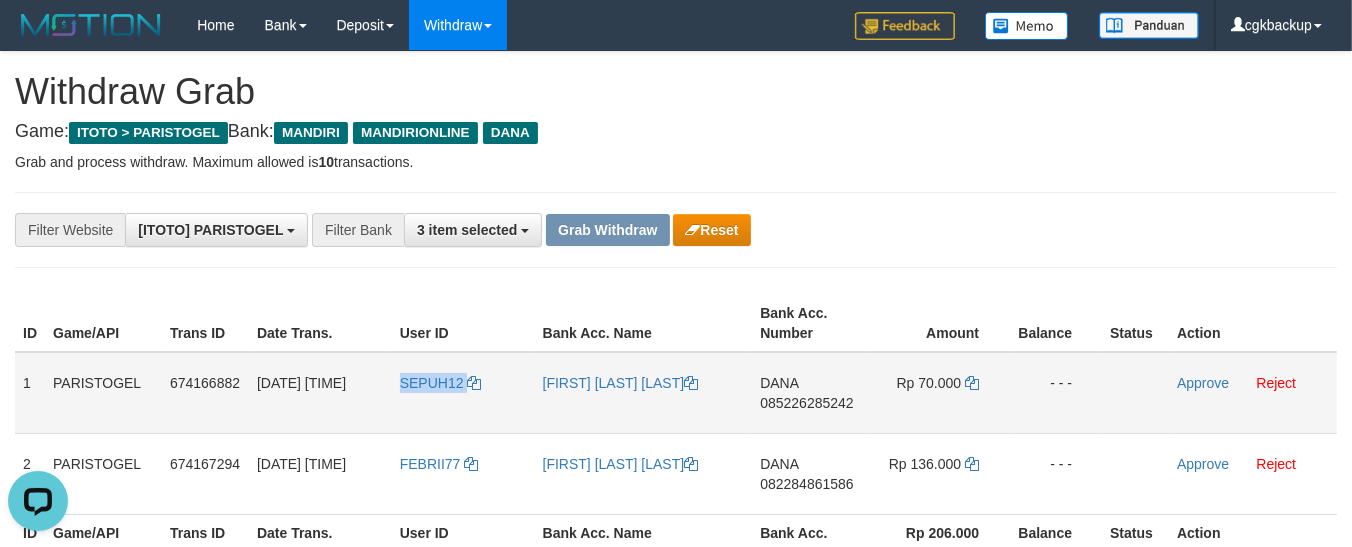 click on "SEPUH12" at bounding box center (463, 393) 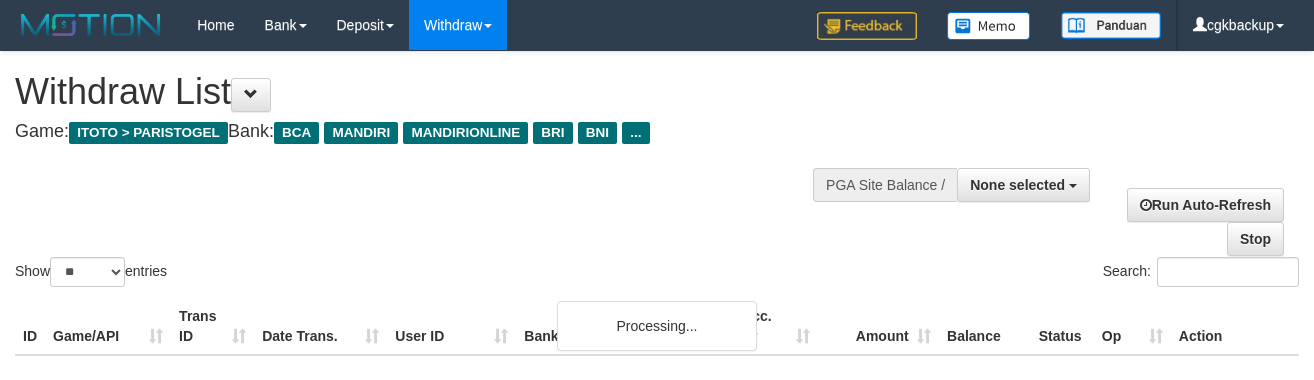 select 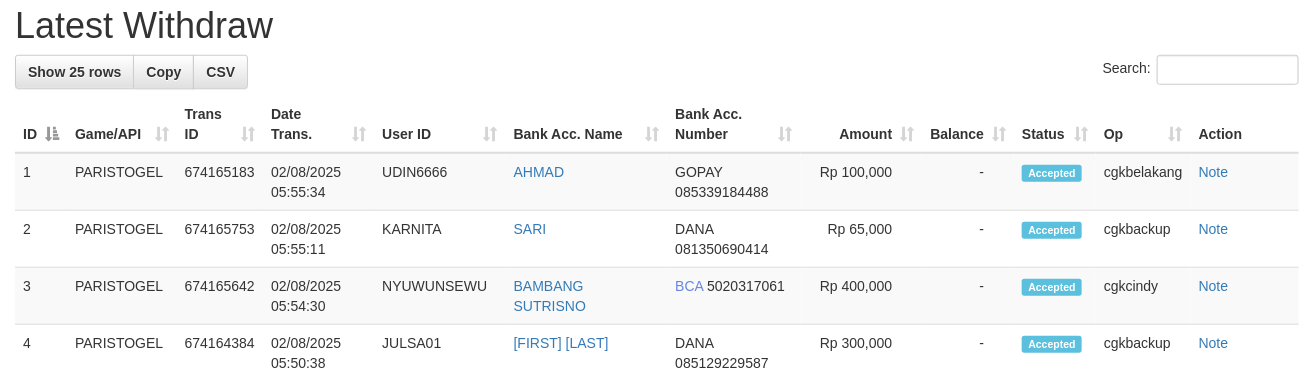 scroll, scrollTop: 455, scrollLeft: 0, axis: vertical 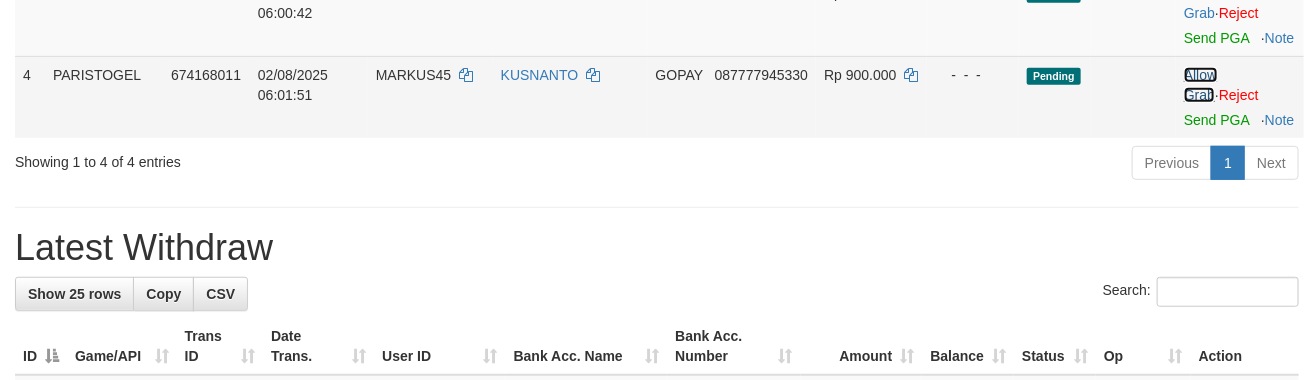 click on "Allow Grab" at bounding box center (1200, 85) 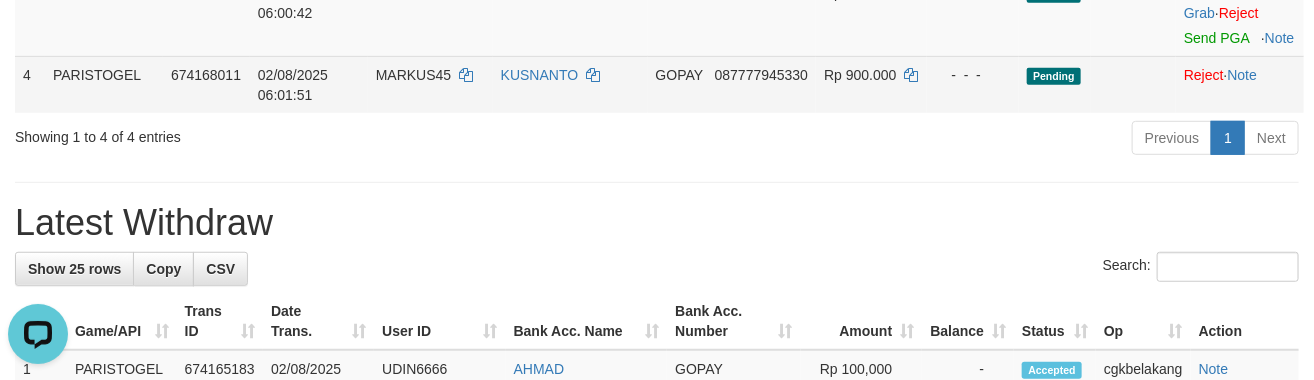 scroll, scrollTop: 0, scrollLeft: 0, axis: both 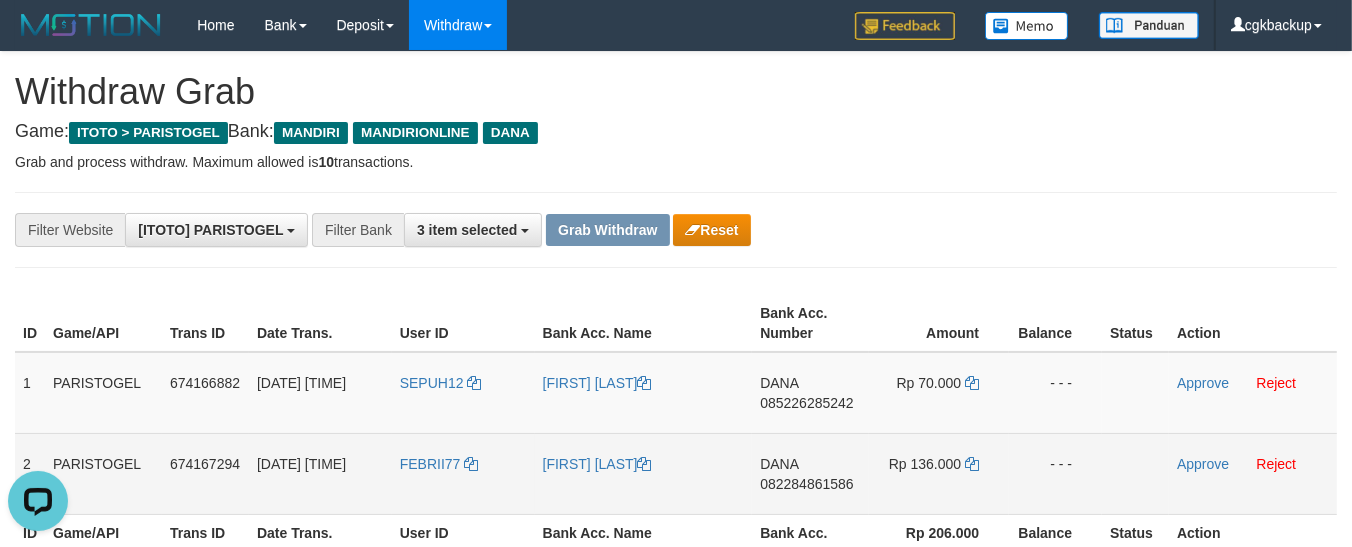 click on "FEBRII77" at bounding box center [463, 473] 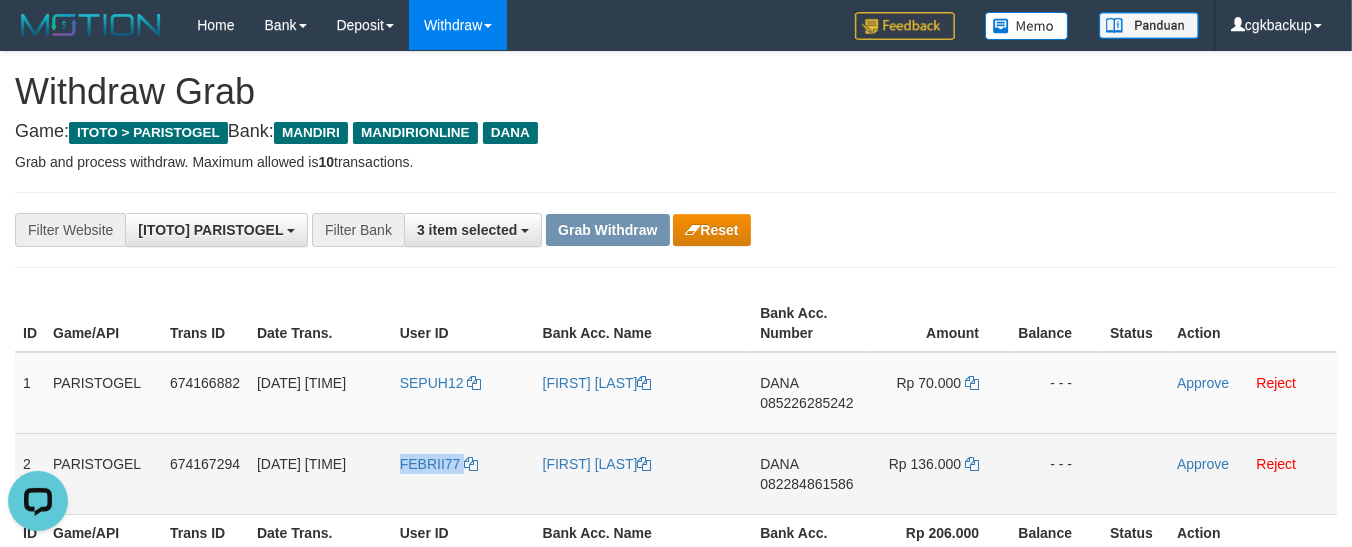 click on "FEBRII77" at bounding box center [463, 473] 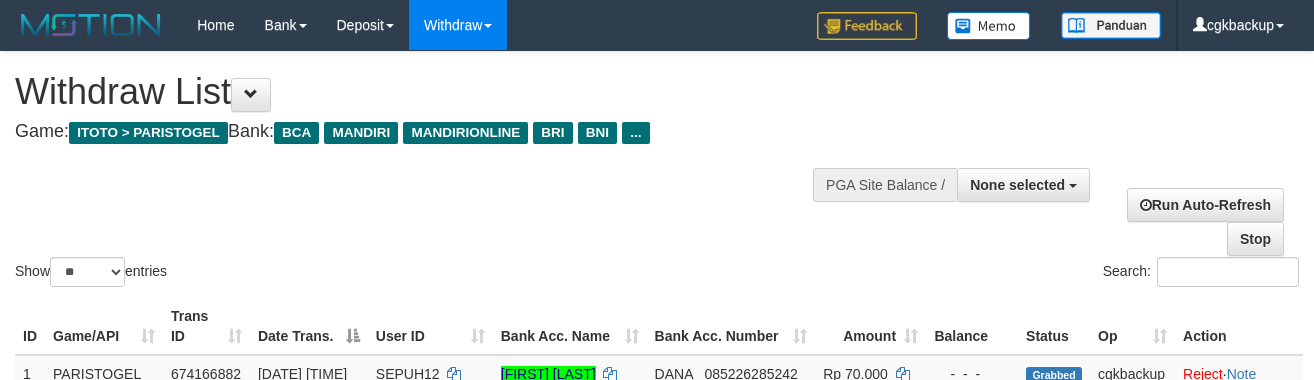 select 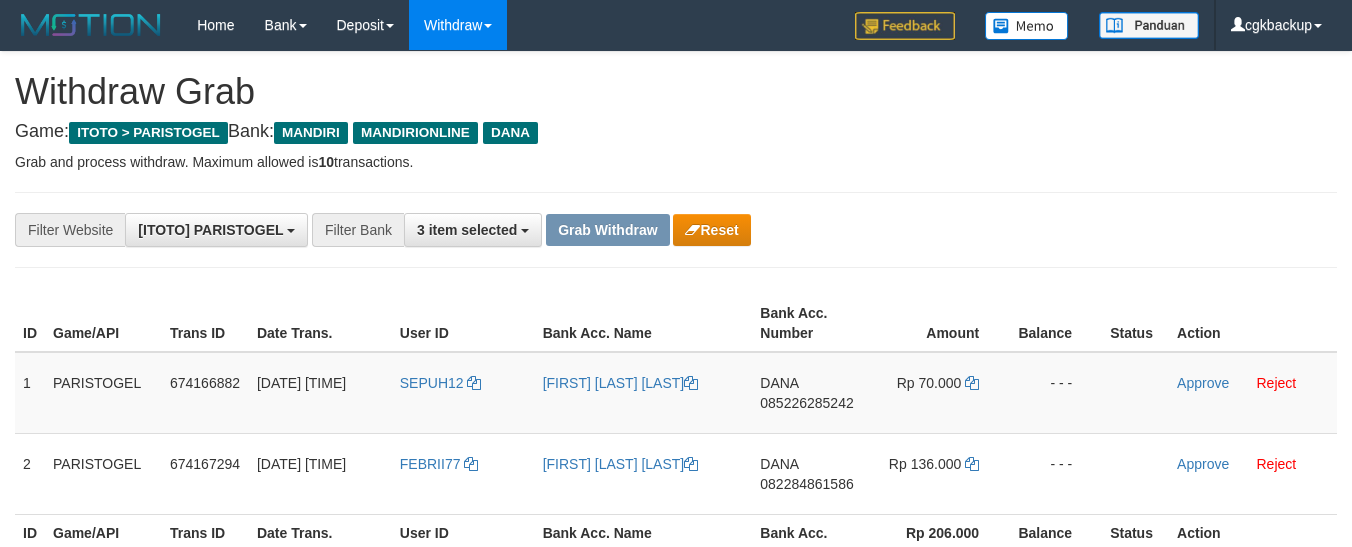 scroll, scrollTop: 0, scrollLeft: 0, axis: both 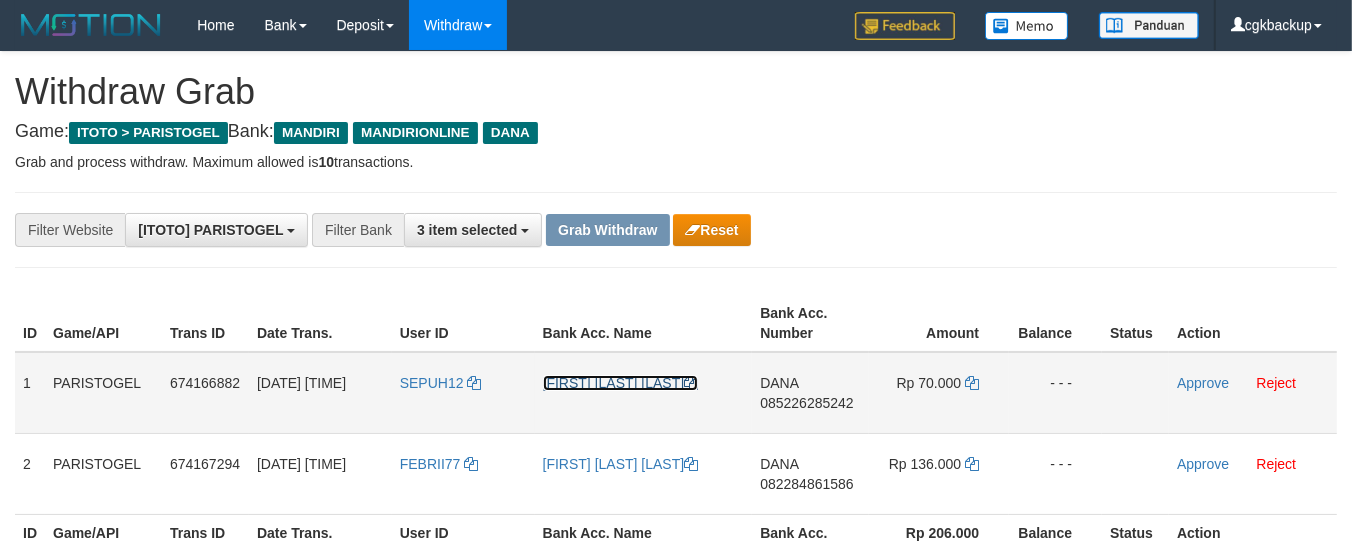 click on "[FIRST] [LAST] [LAST]" at bounding box center [621, 383] 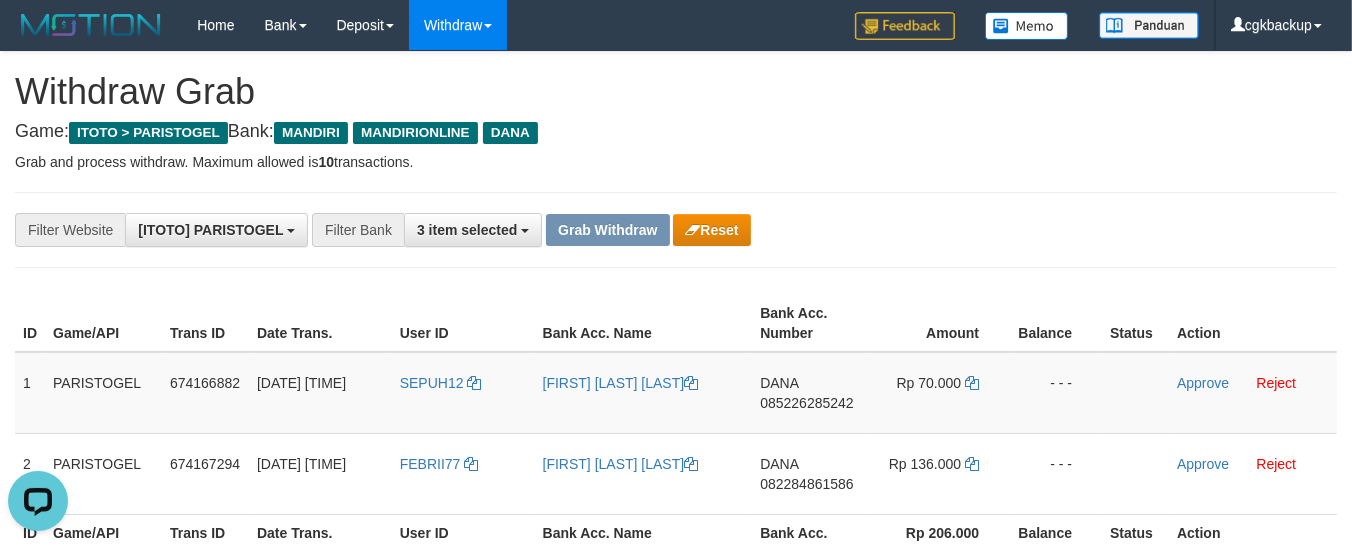scroll, scrollTop: 0, scrollLeft: 0, axis: both 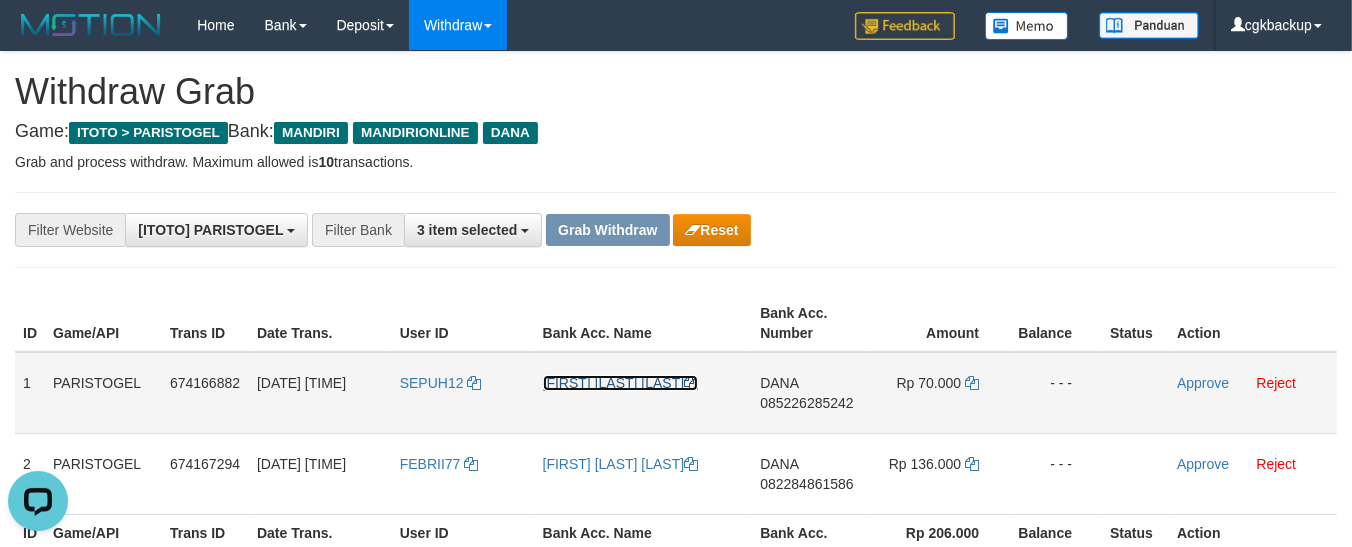 click on "[FIRST] [LAST] [LAST]" at bounding box center (621, 383) 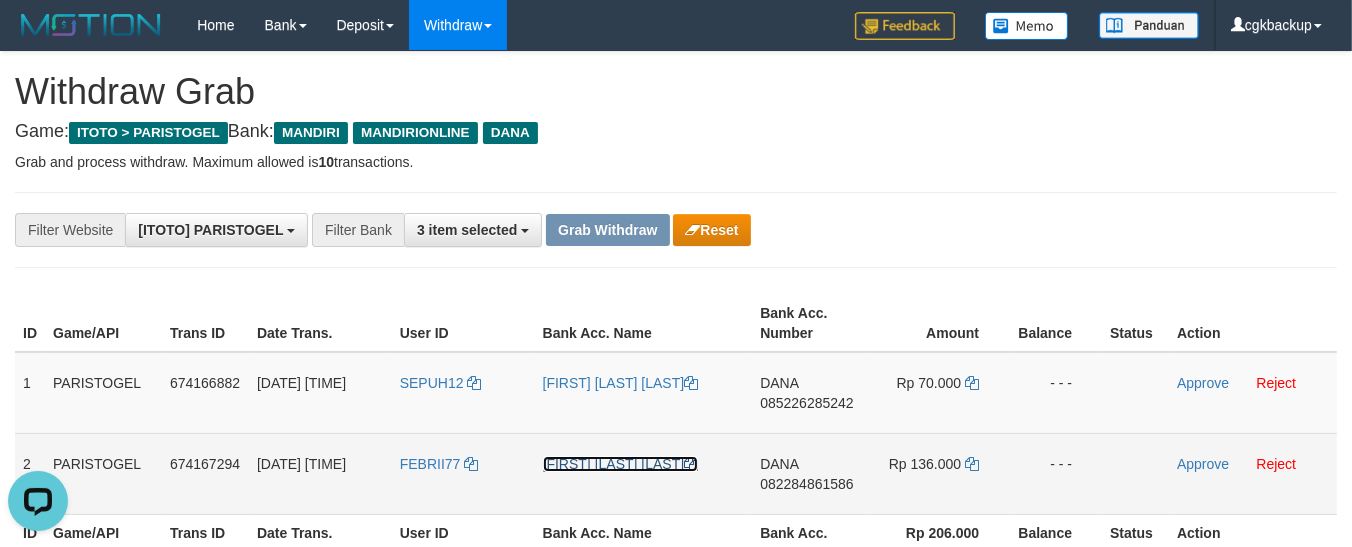 click on "[FIRST] [LAST] [LAST]" at bounding box center [621, 464] 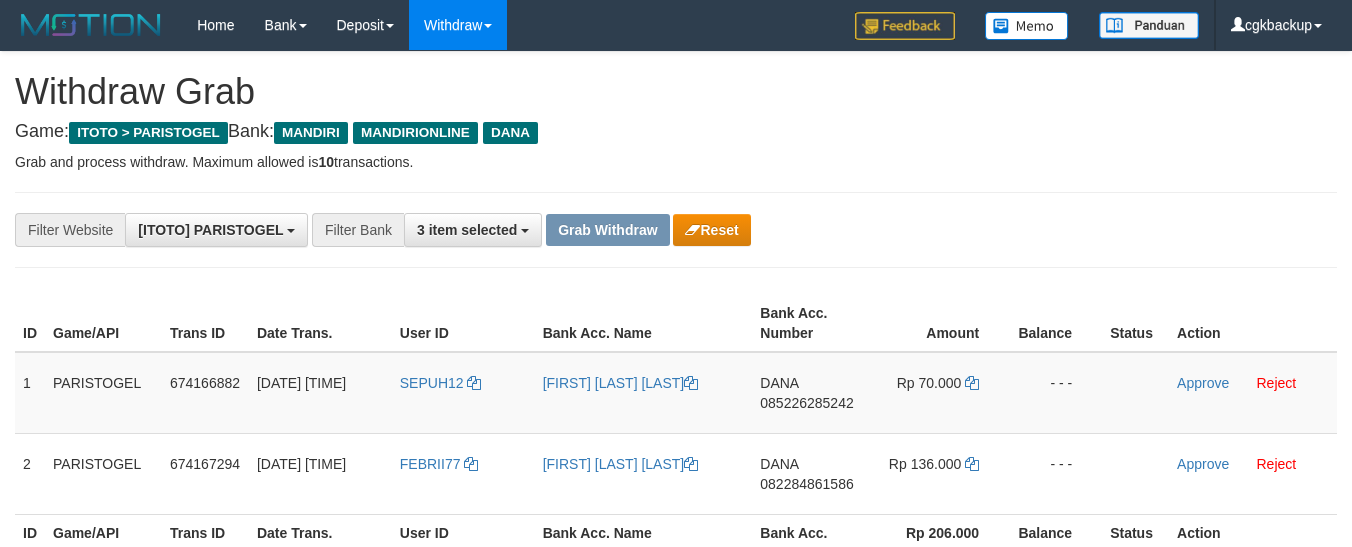 scroll, scrollTop: 0, scrollLeft: 0, axis: both 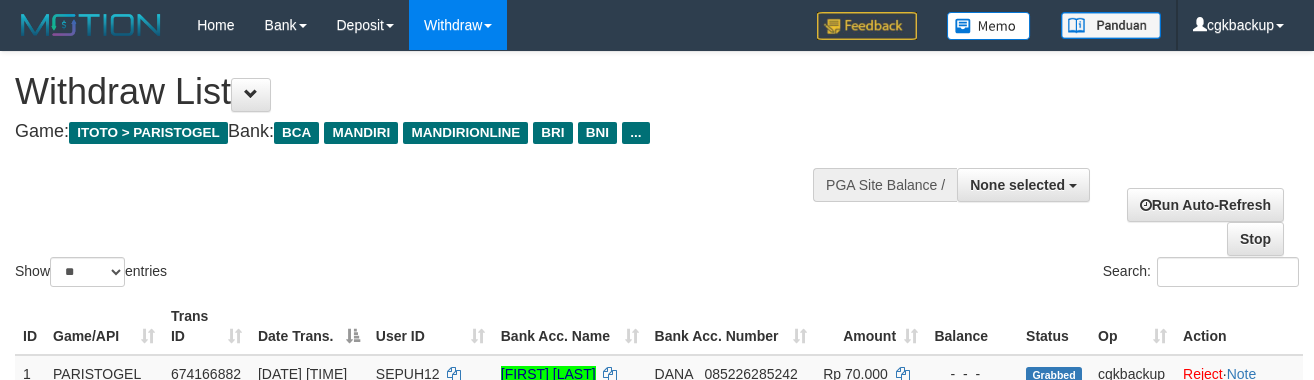 select 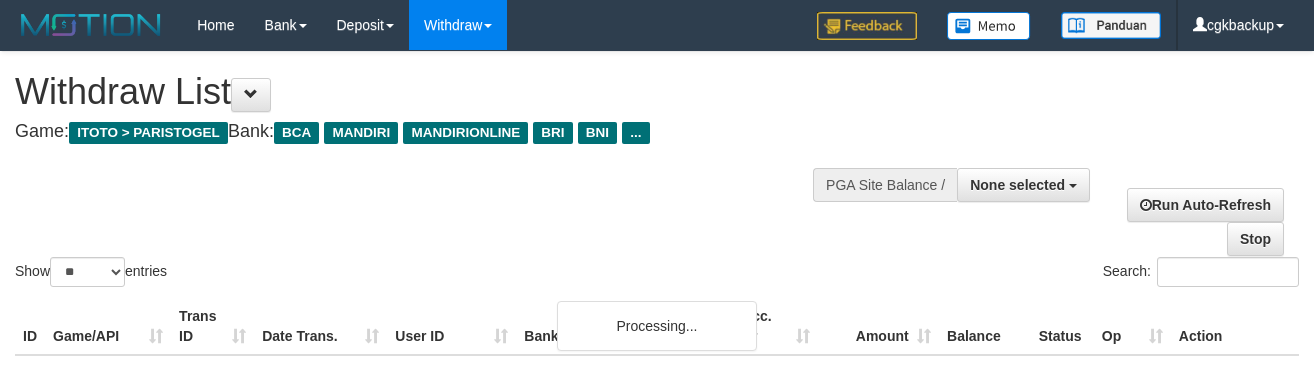 select 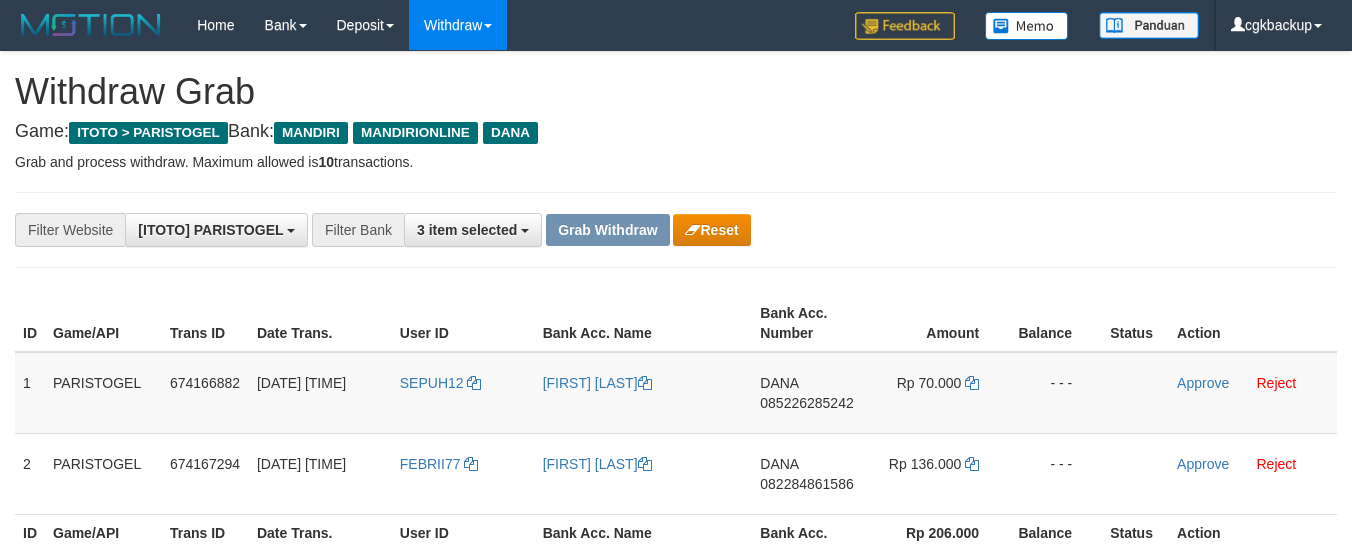 scroll, scrollTop: 0, scrollLeft: 0, axis: both 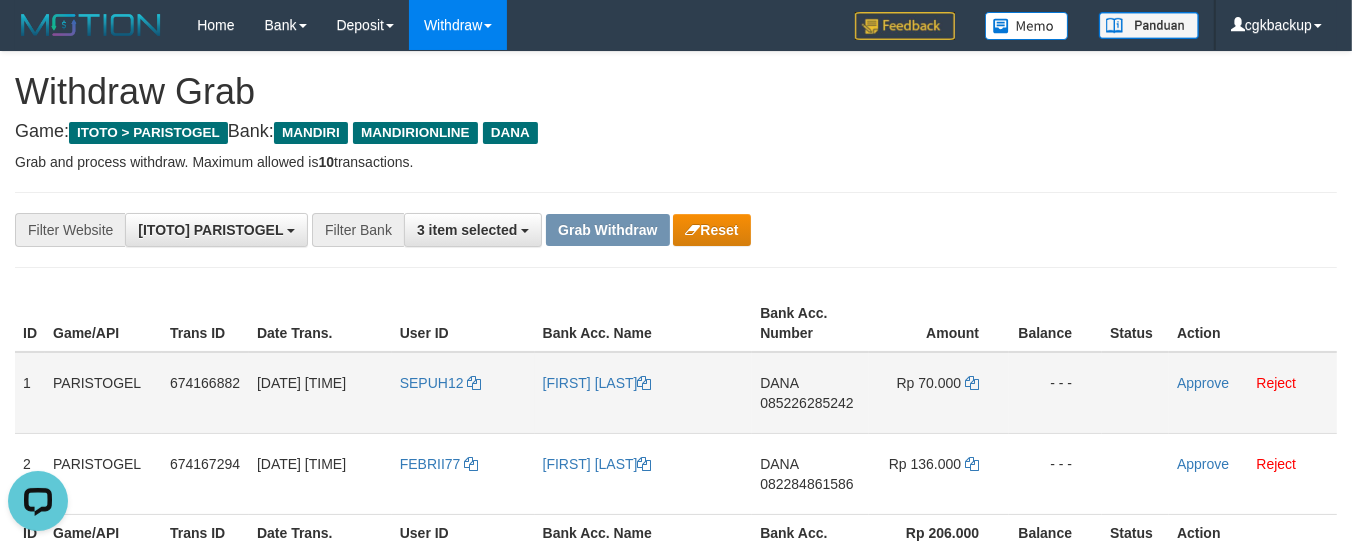 click on "[NAME]
[PHONE]" at bounding box center (810, 393) 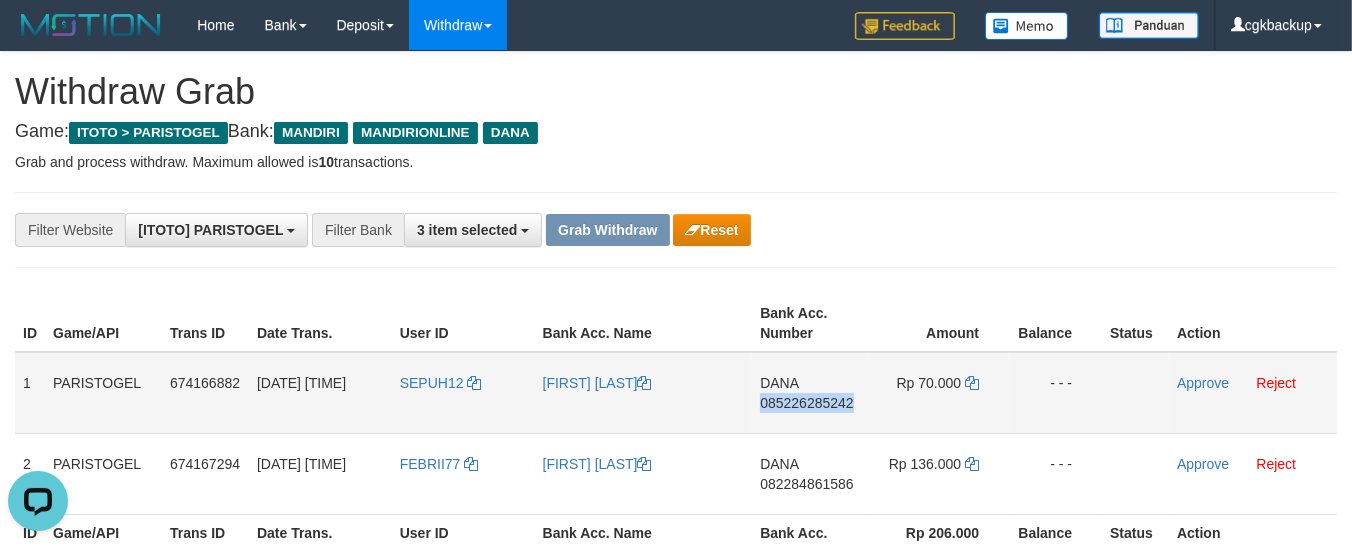 click on "[NAME]
[PHONE]" at bounding box center (810, 393) 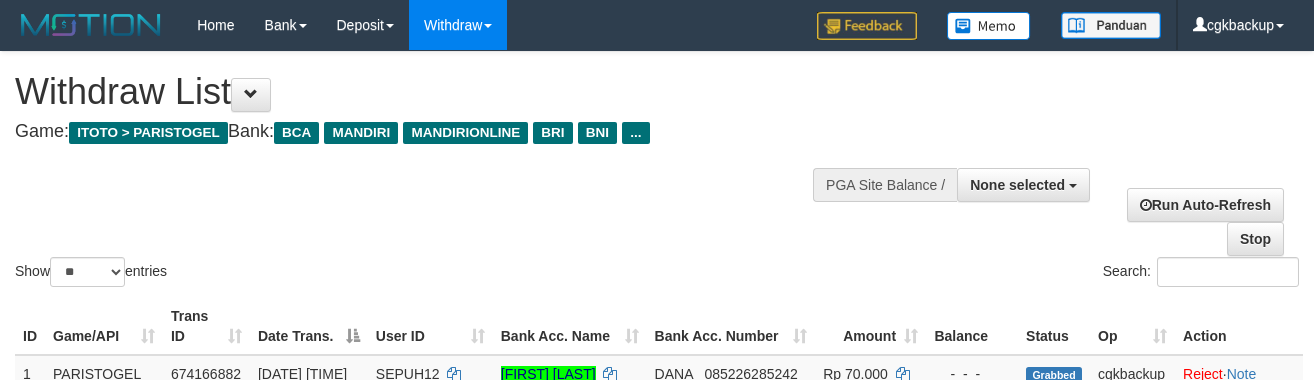 select 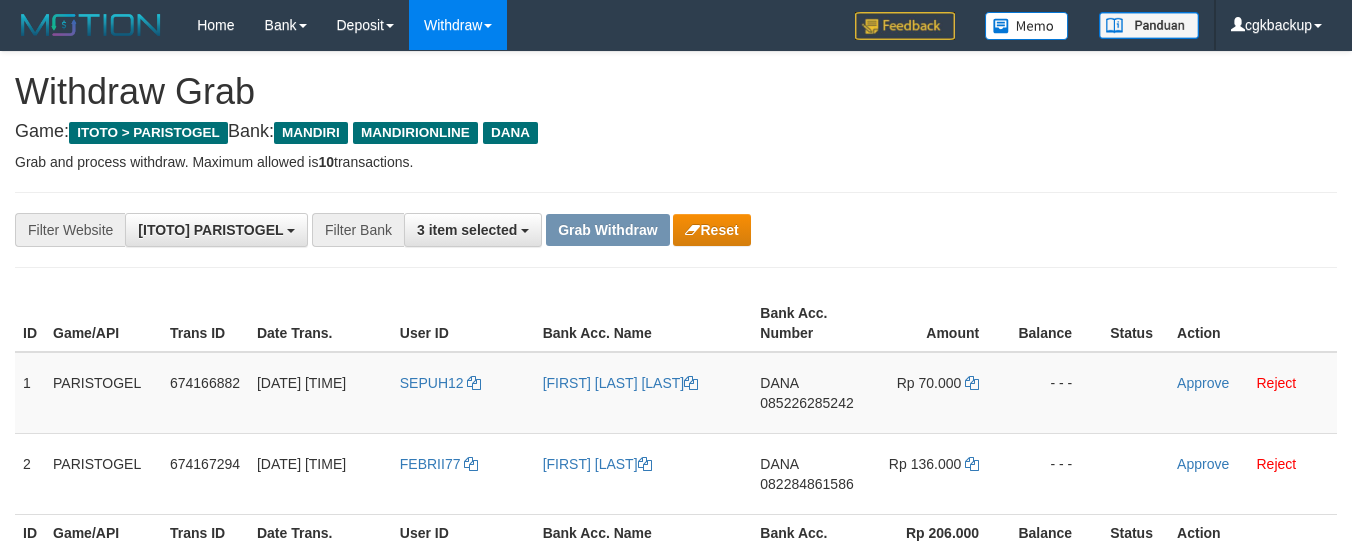 scroll, scrollTop: 0, scrollLeft: 0, axis: both 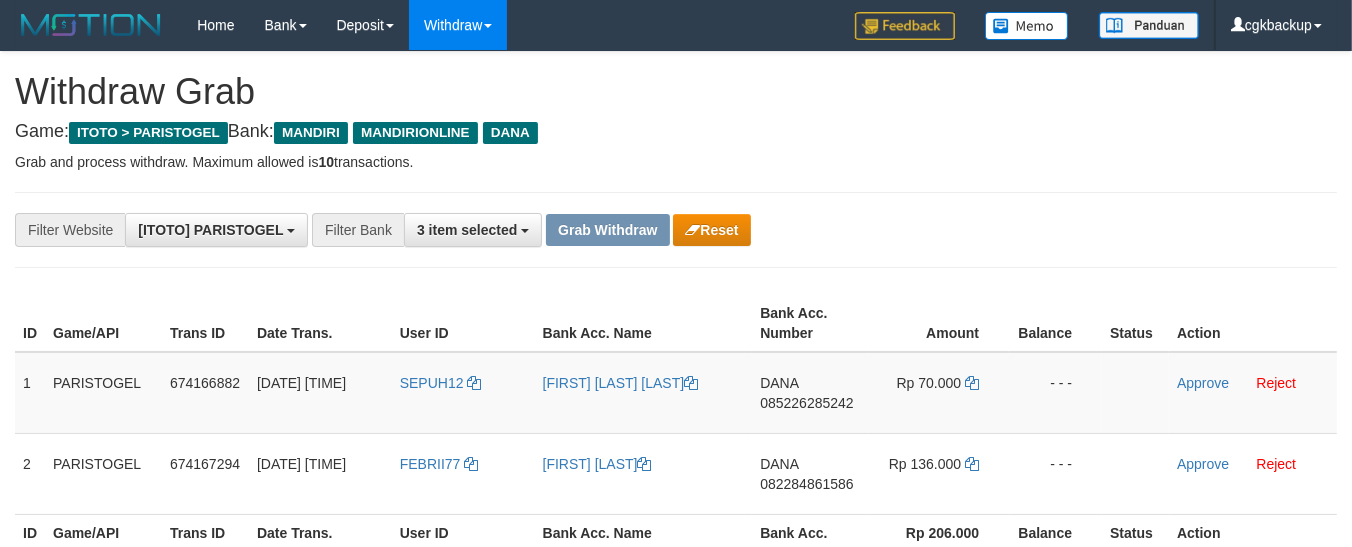 drag, startPoint x: 1082, startPoint y: 150, endPoint x: 1072, endPoint y: 174, distance: 26 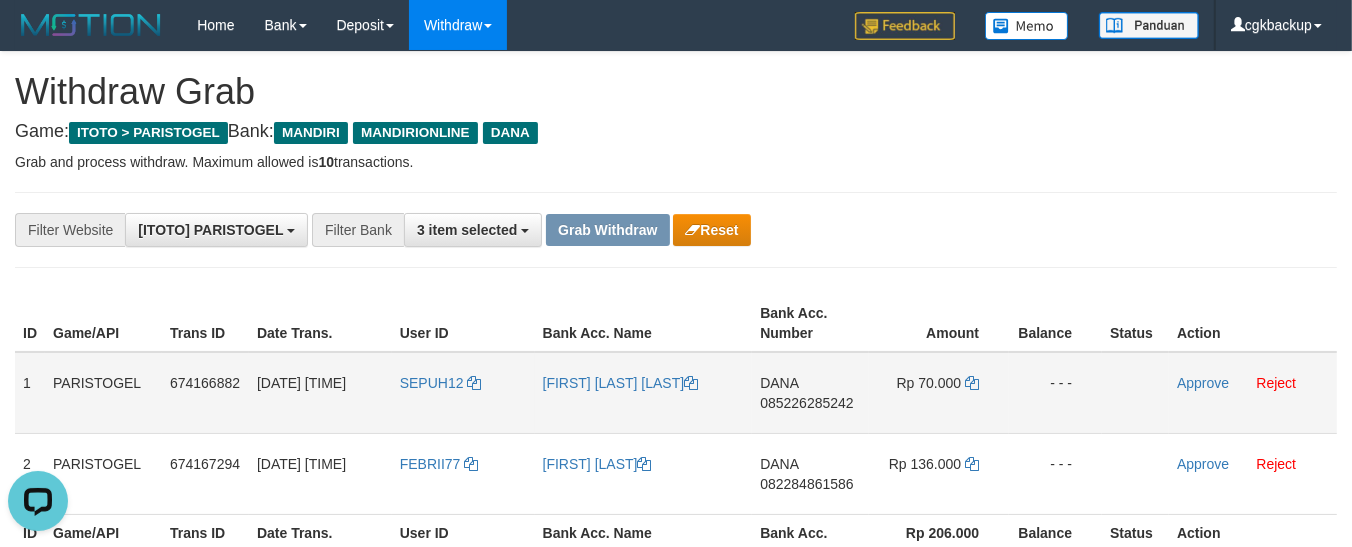 scroll, scrollTop: 0, scrollLeft: 0, axis: both 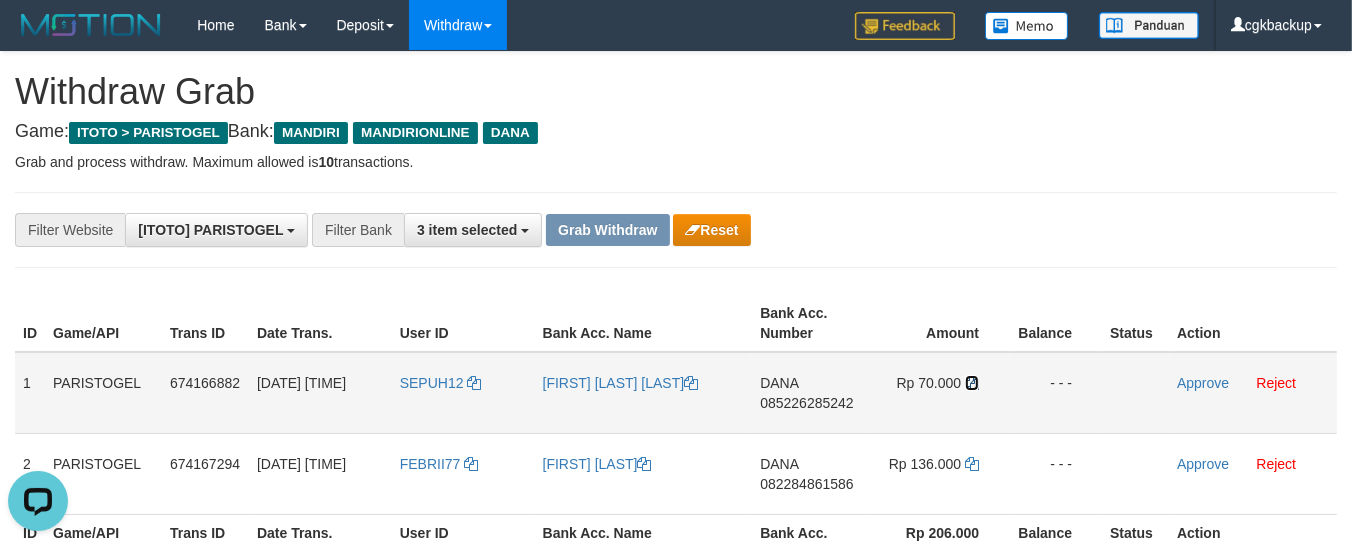 click at bounding box center [972, 383] 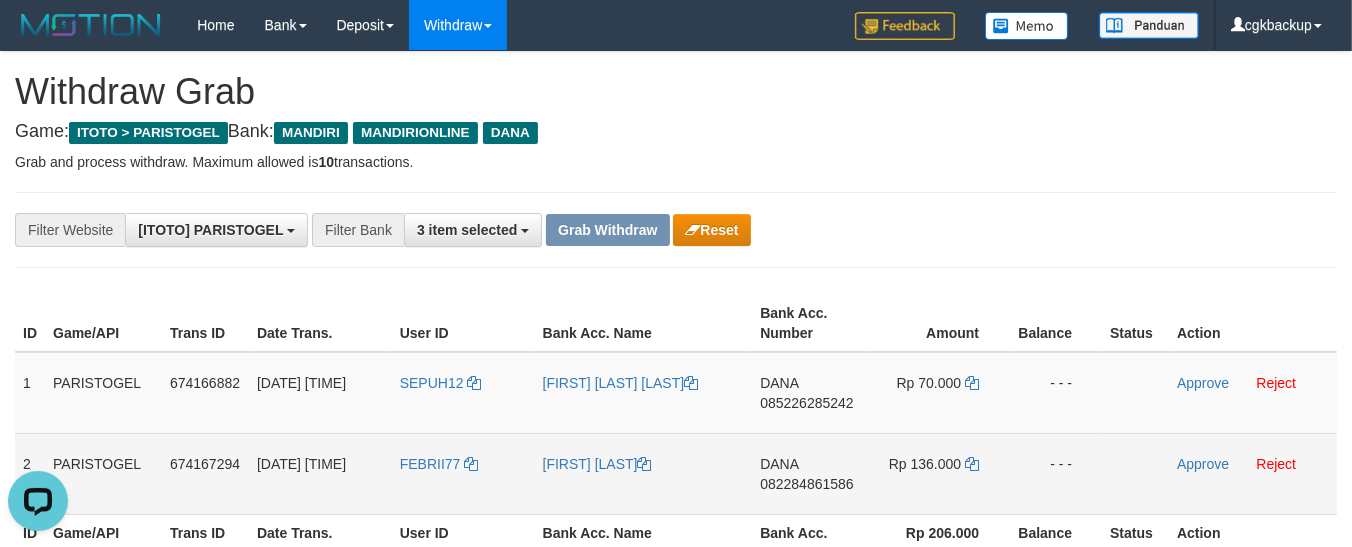 click on "[FIRST]
[PHONE]" at bounding box center (810, 473) 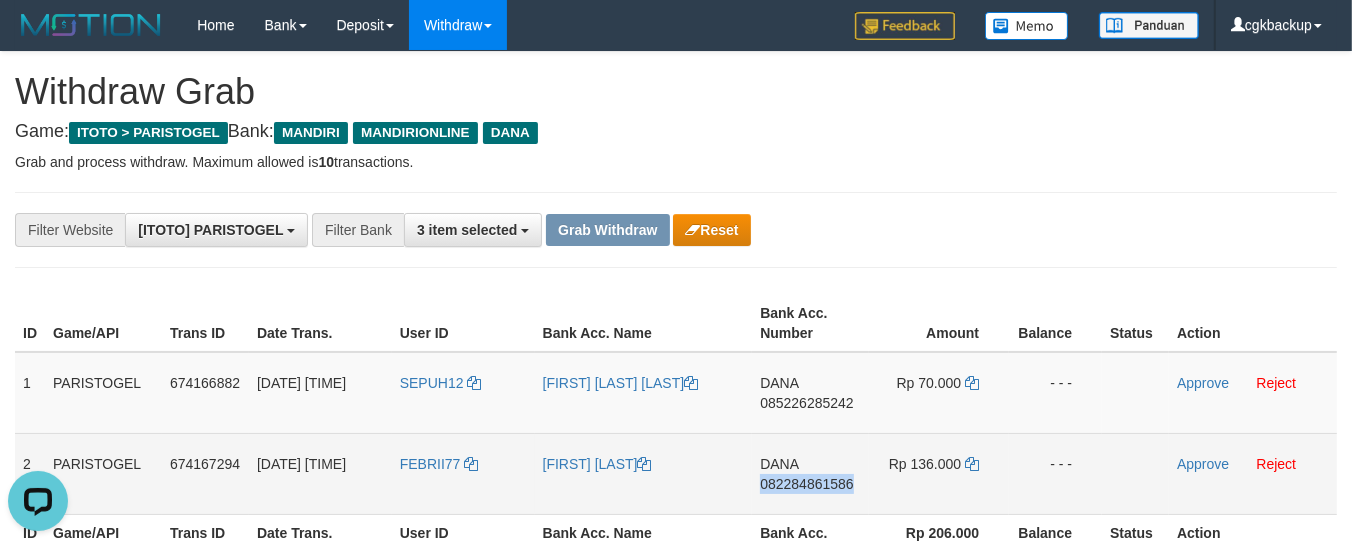 click on "DANA
082284861586" at bounding box center (810, 473) 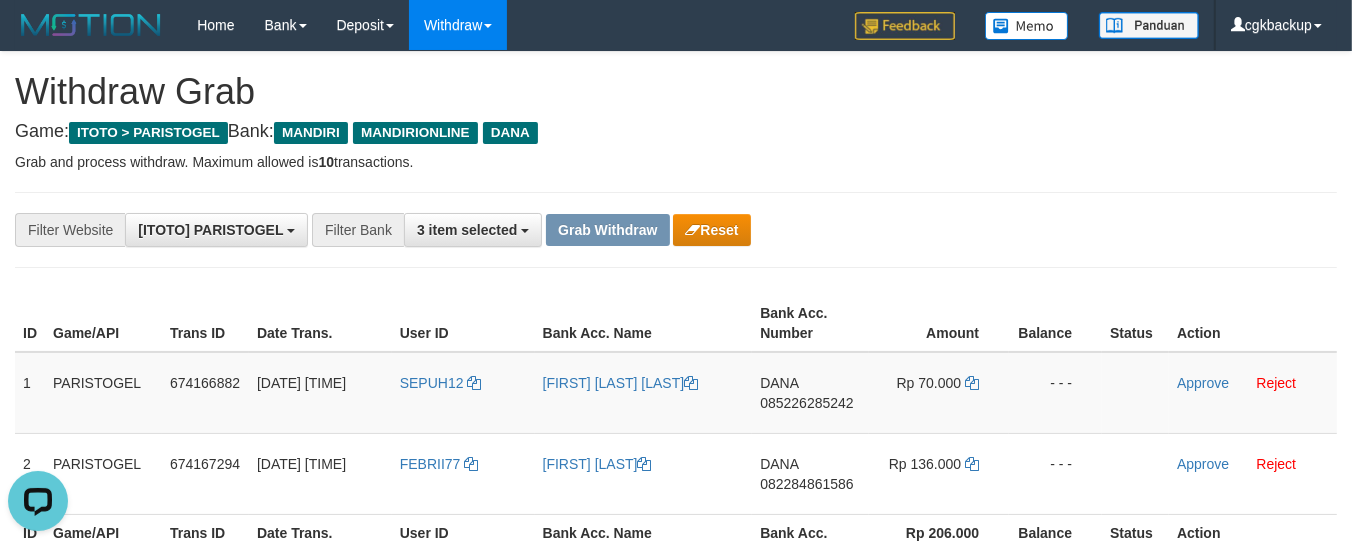 click on "**********" at bounding box center [676, 230] 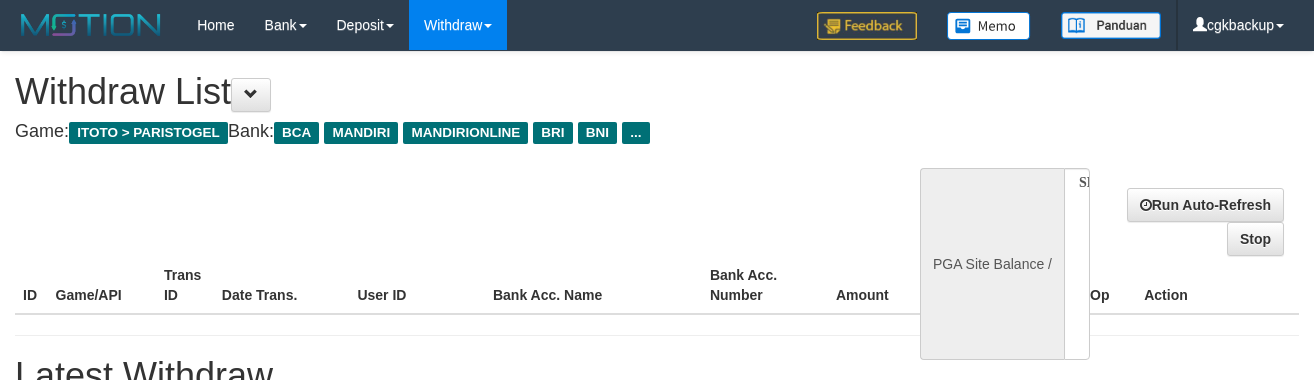select 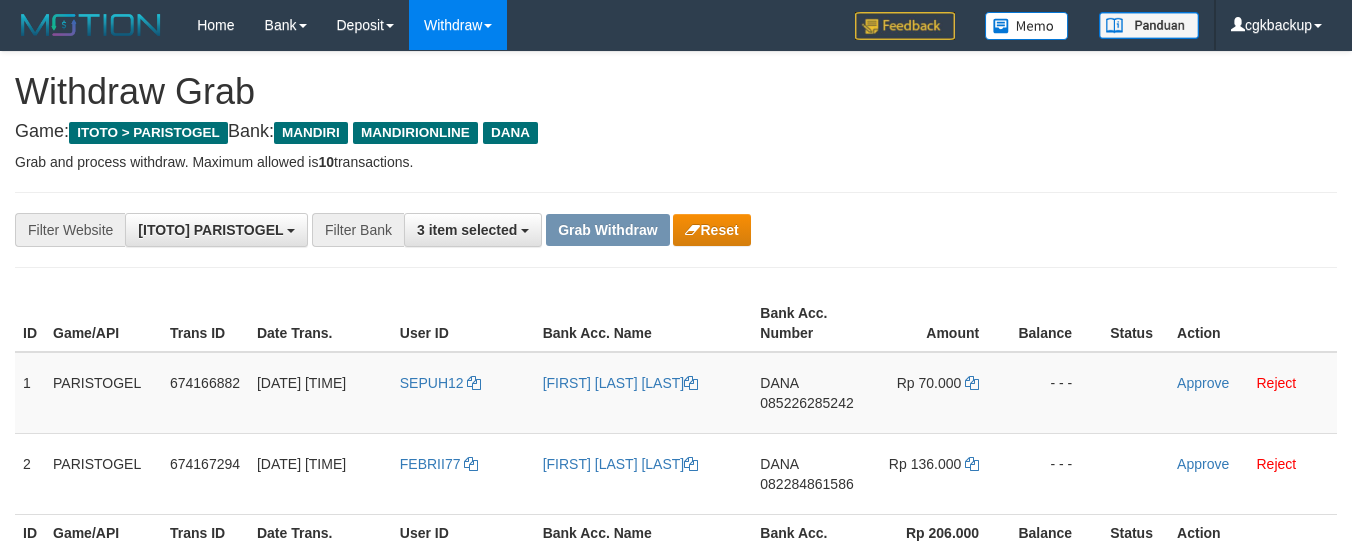 scroll, scrollTop: 0, scrollLeft: 0, axis: both 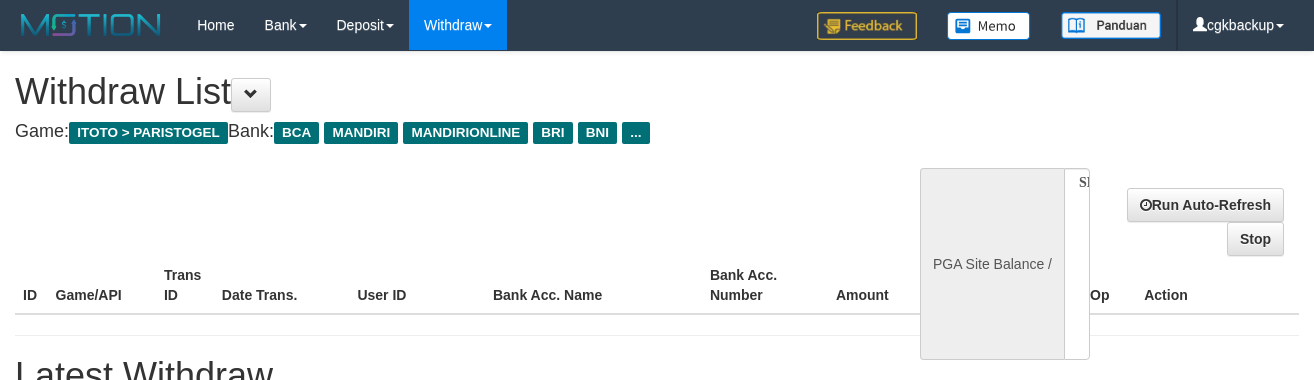 select 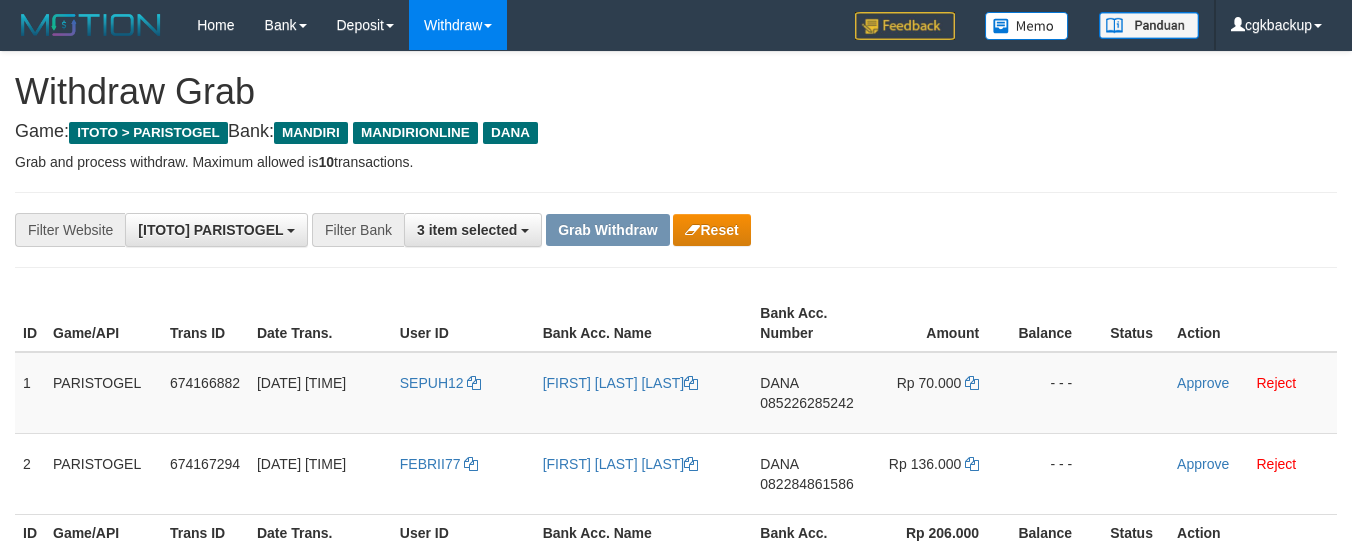 scroll, scrollTop: 0, scrollLeft: 0, axis: both 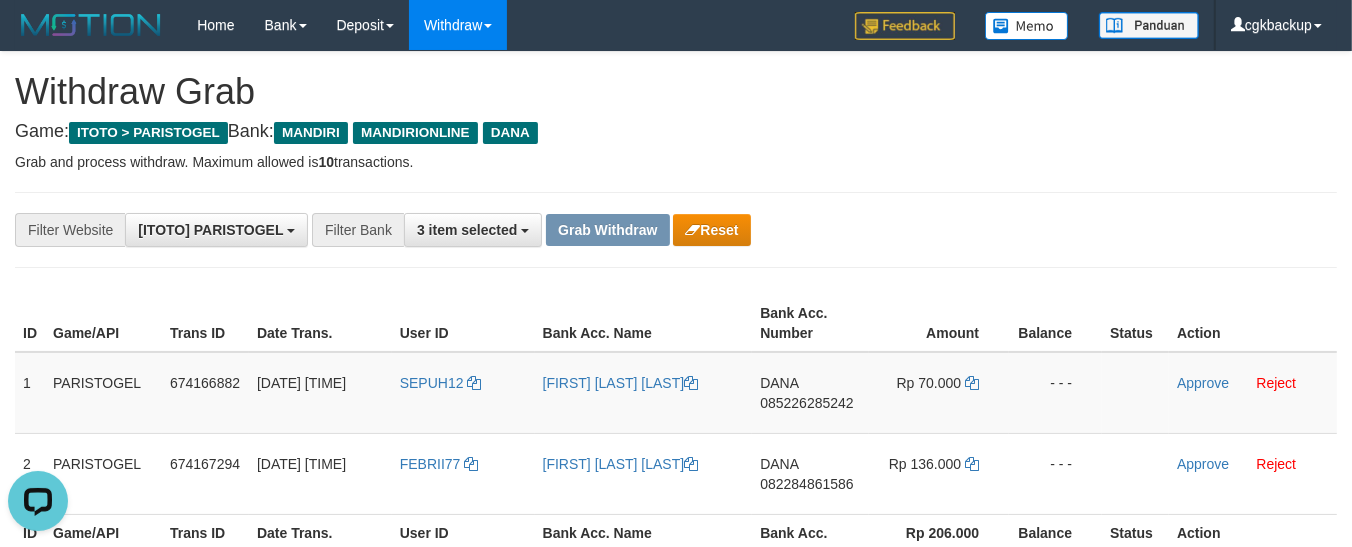 click on "**********" at bounding box center (676, 230) 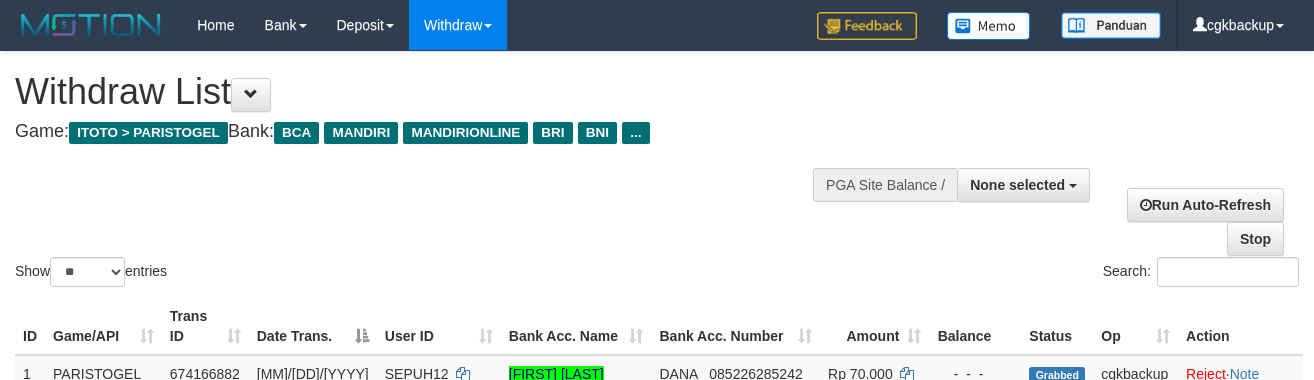 select 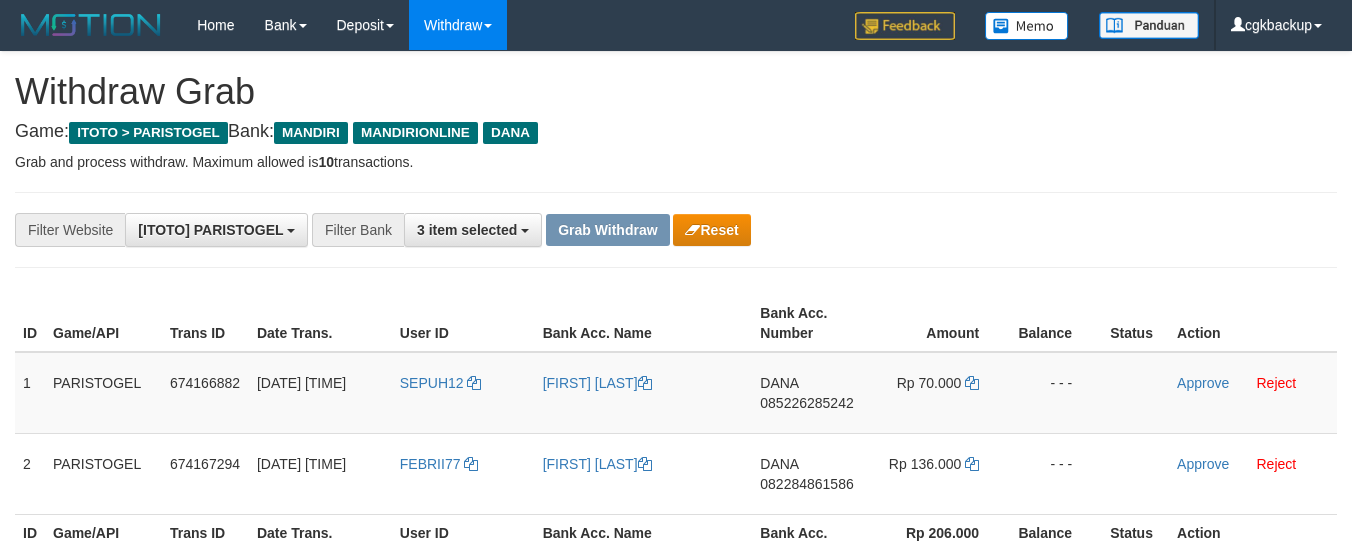 scroll, scrollTop: 0, scrollLeft: 0, axis: both 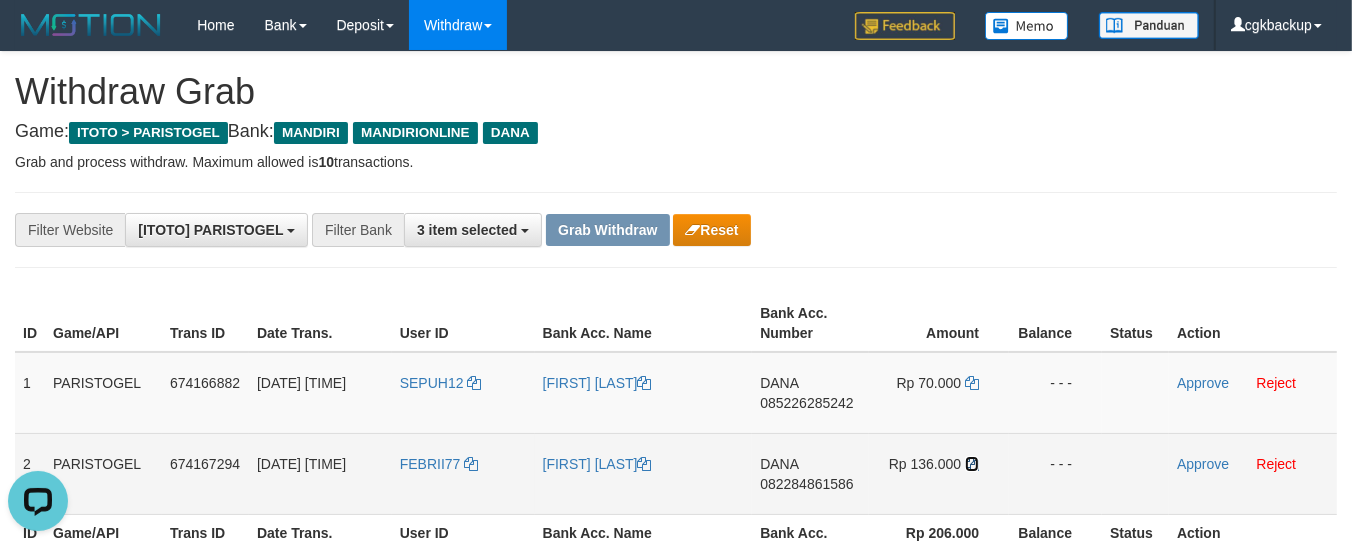 click at bounding box center [972, 464] 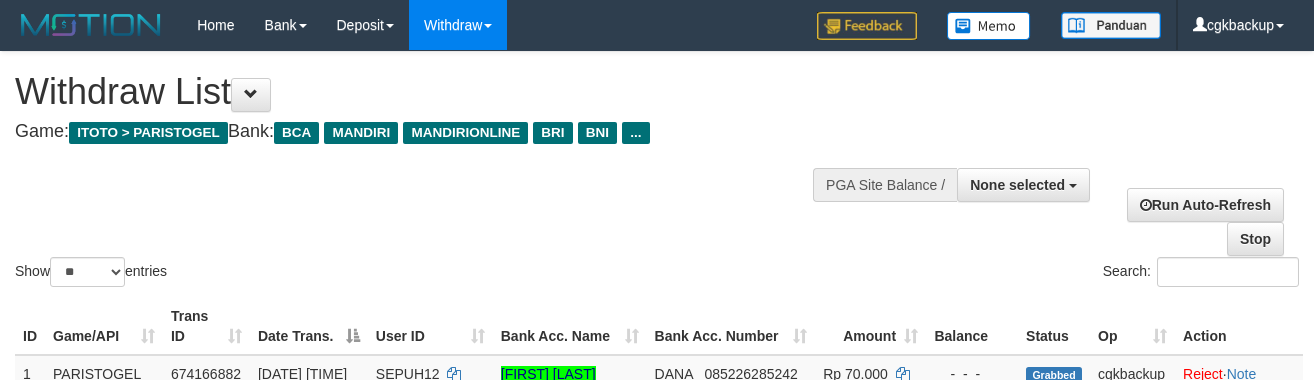 select 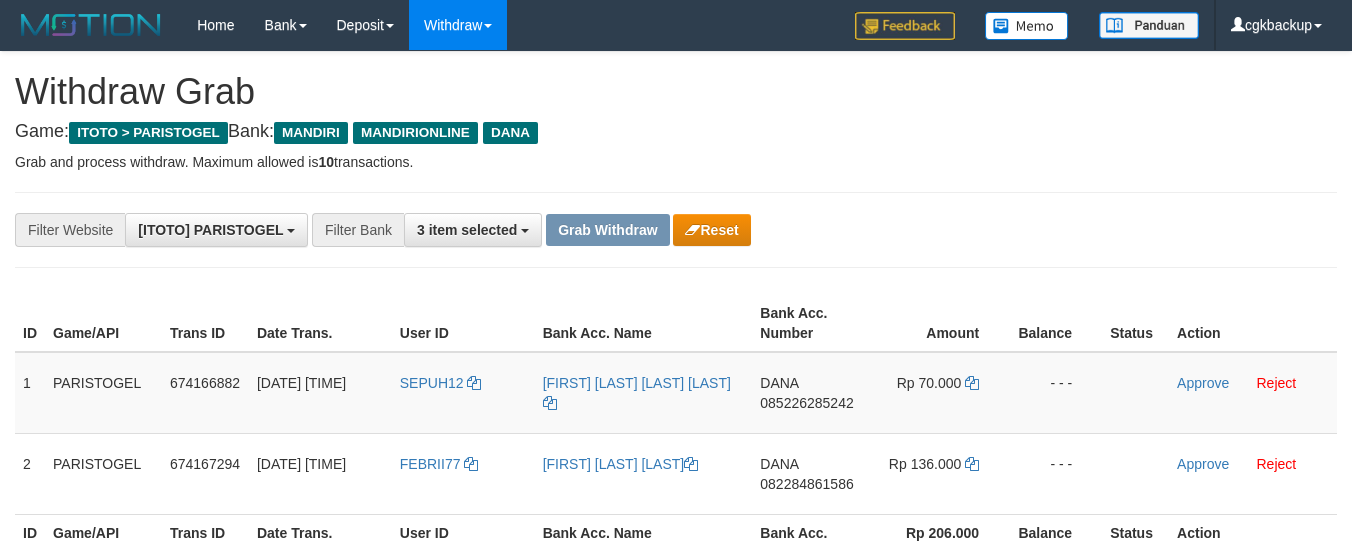 scroll, scrollTop: 0, scrollLeft: 0, axis: both 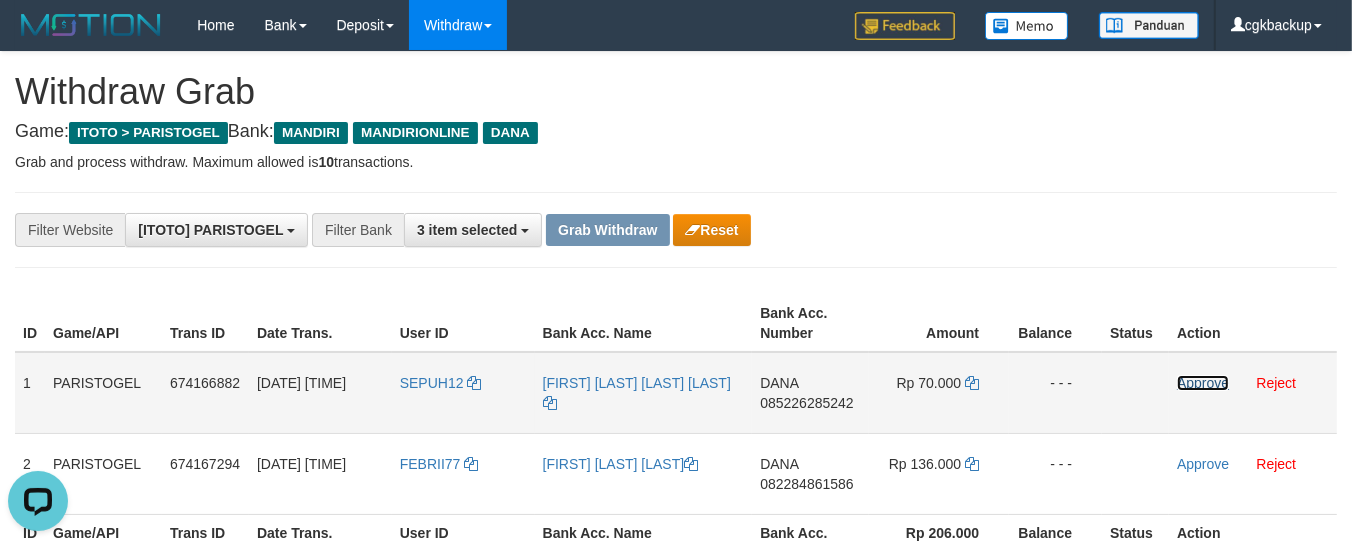 click on "Approve" at bounding box center [1203, 383] 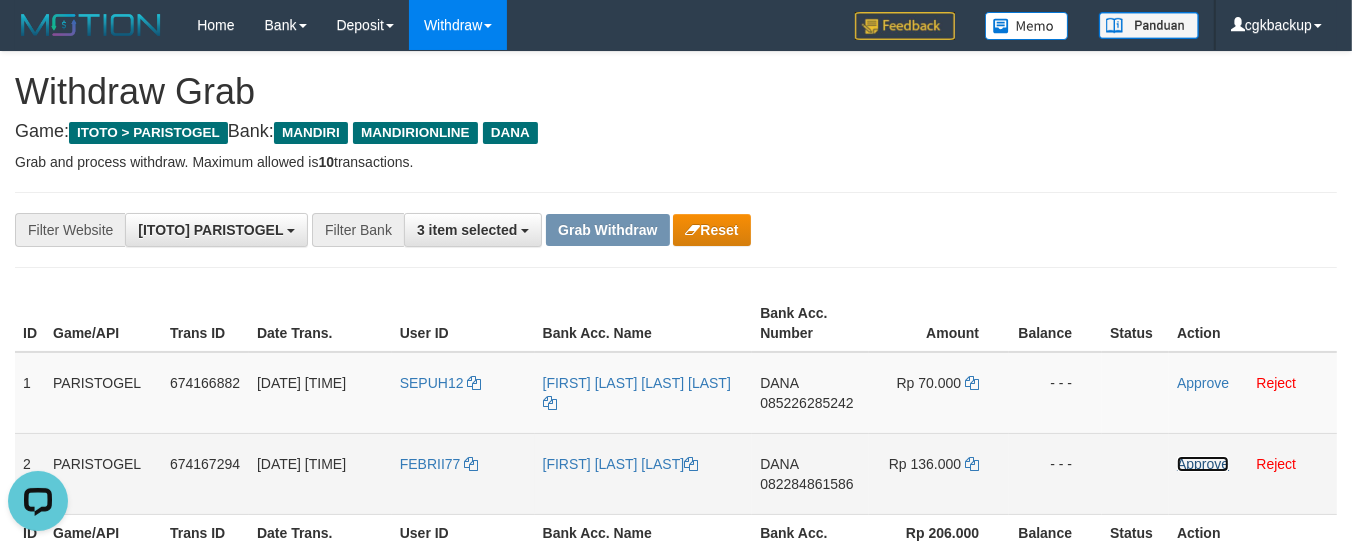 click on "Approve" at bounding box center [1203, 464] 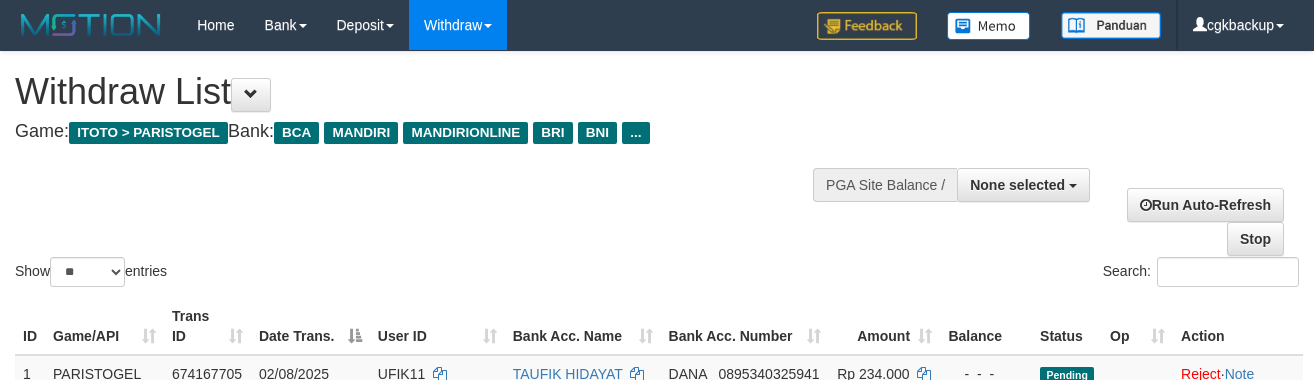 select 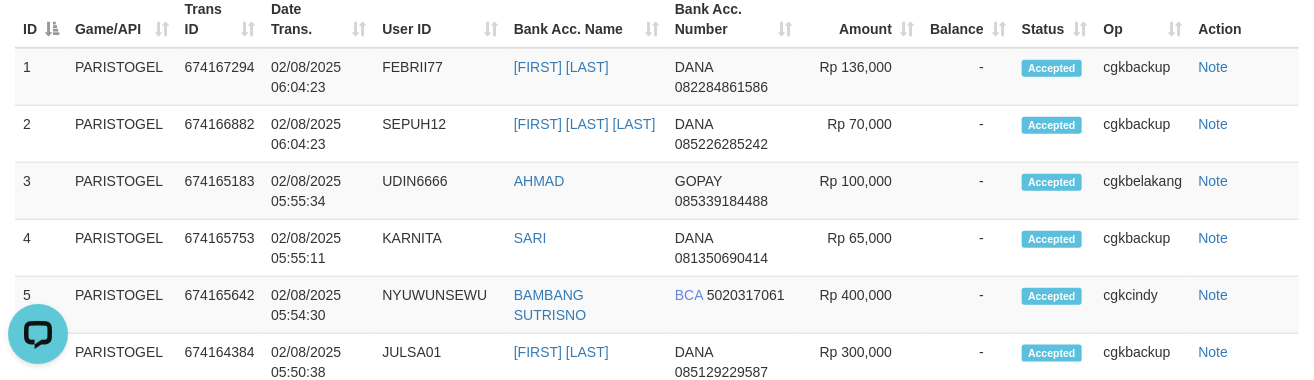 scroll, scrollTop: 0, scrollLeft: 0, axis: both 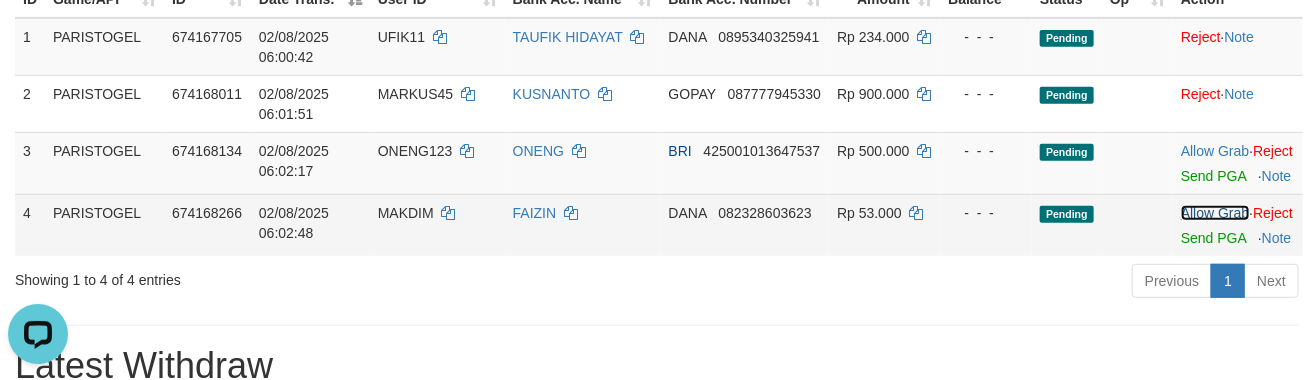 click on "Allow Grab" at bounding box center (1215, 213) 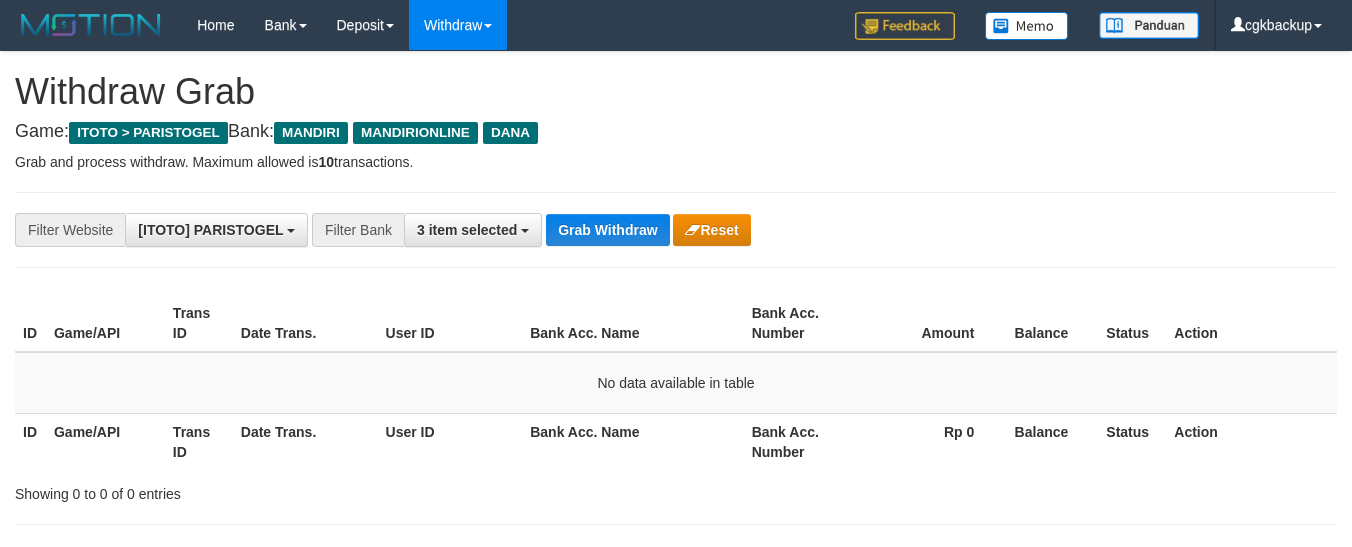 scroll, scrollTop: 0, scrollLeft: 0, axis: both 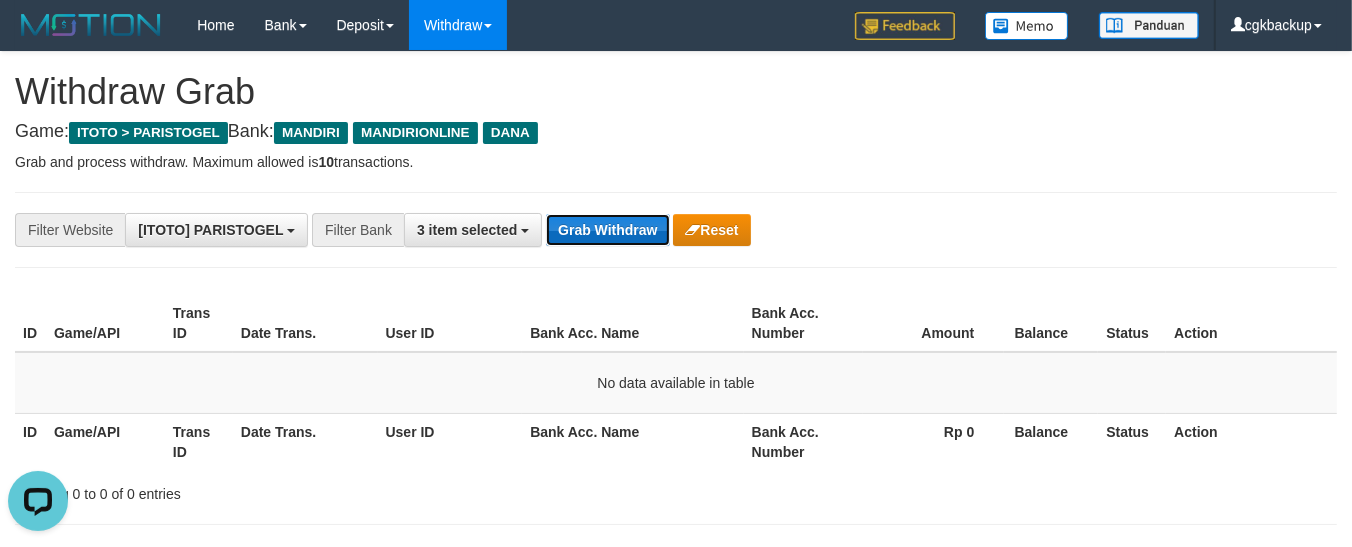 click on "Grab Withdraw" at bounding box center [607, 230] 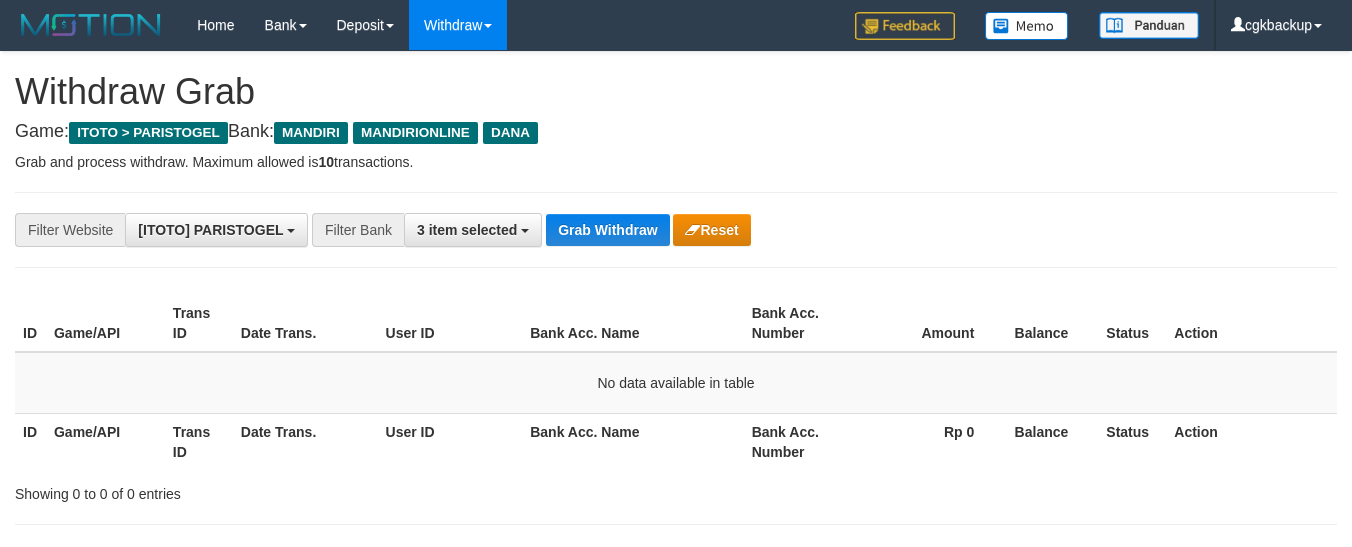 scroll, scrollTop: 0, scrollLeft: 0, axis: both 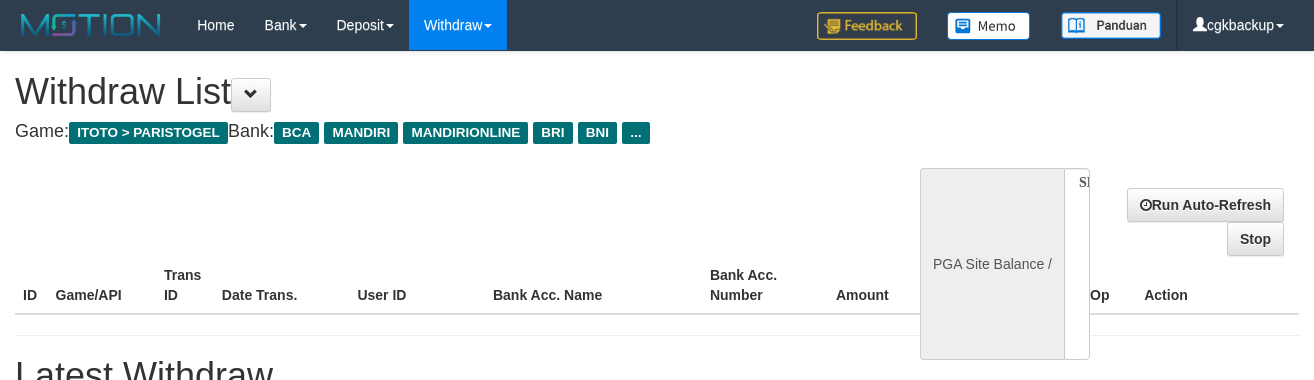 select 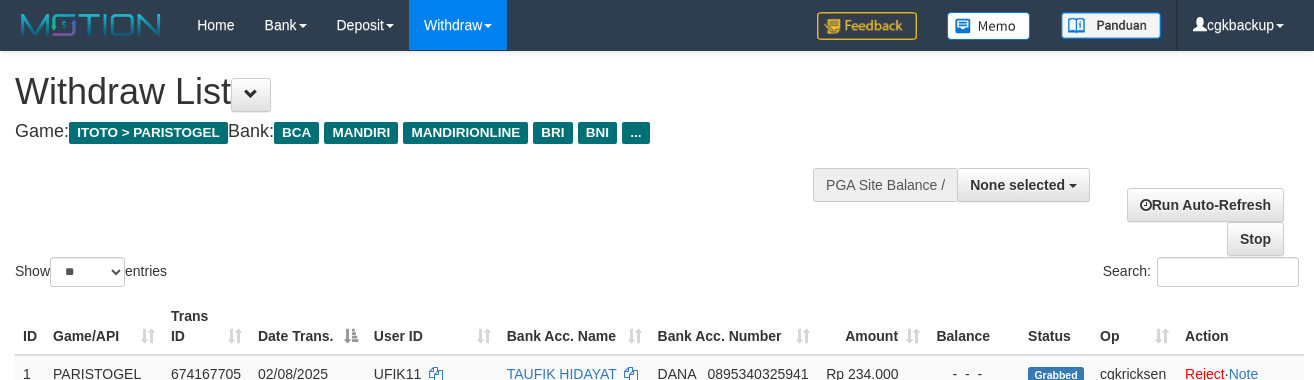 scroll, scrollTop: 266, scrollLeft: 0, axis: vertical 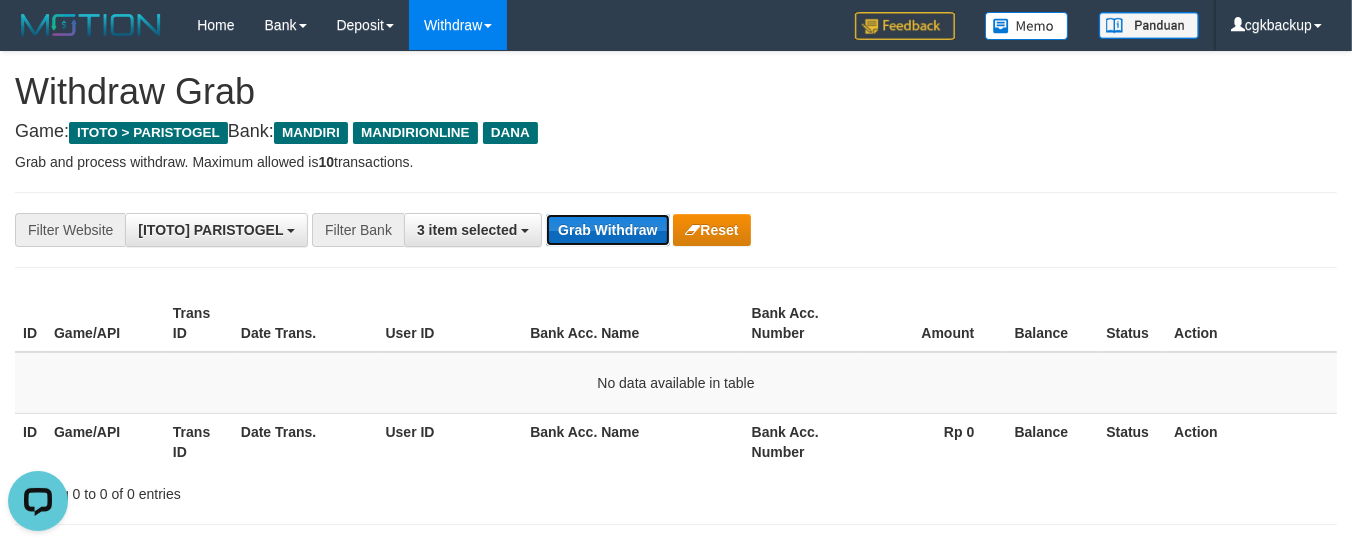 click on "Grab Withdraw" at bounding box center [607, 230] 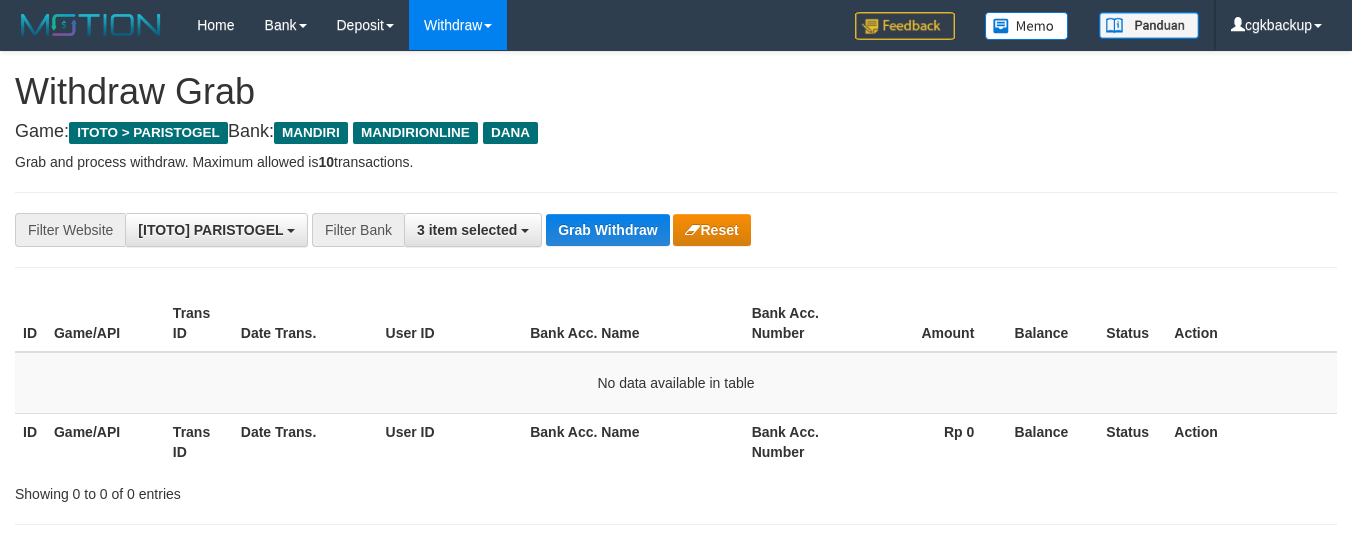 scroll, scrollTop: 0, scrollLeft: 0, axis: both 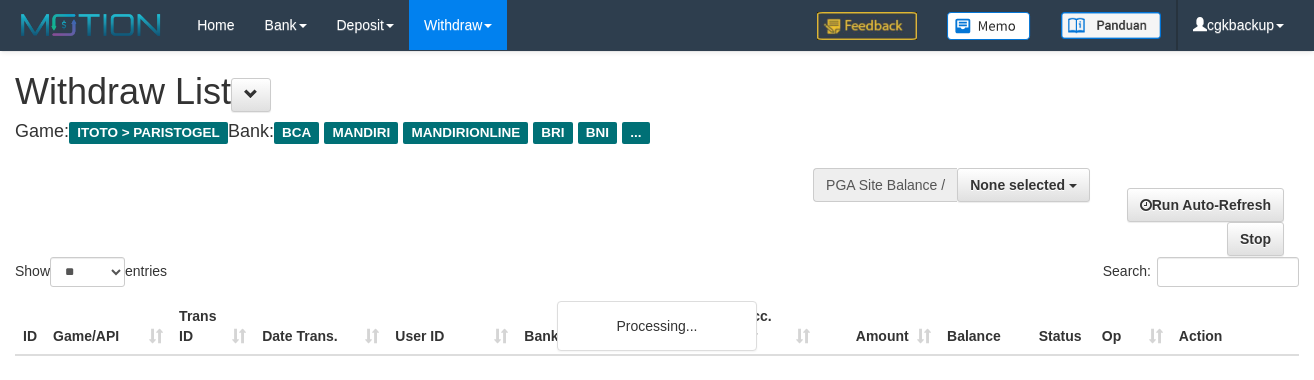 select 